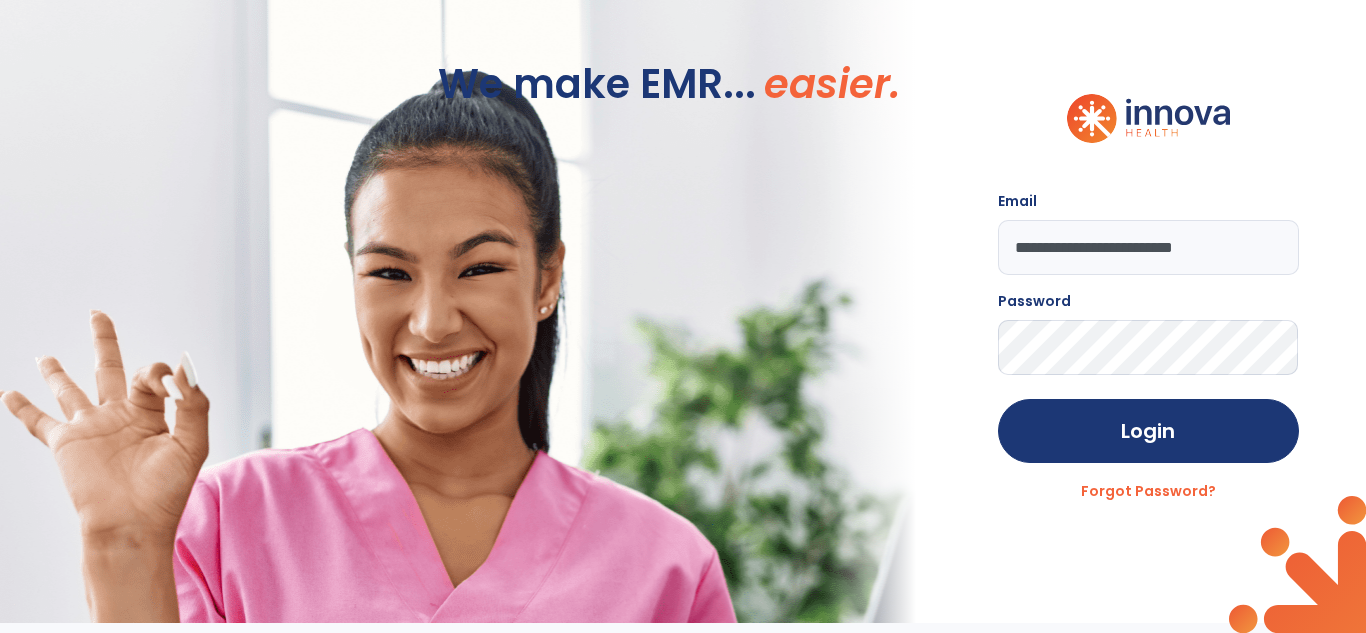scroll, scrollTop: 0, scrollLeft: 0, axis: both 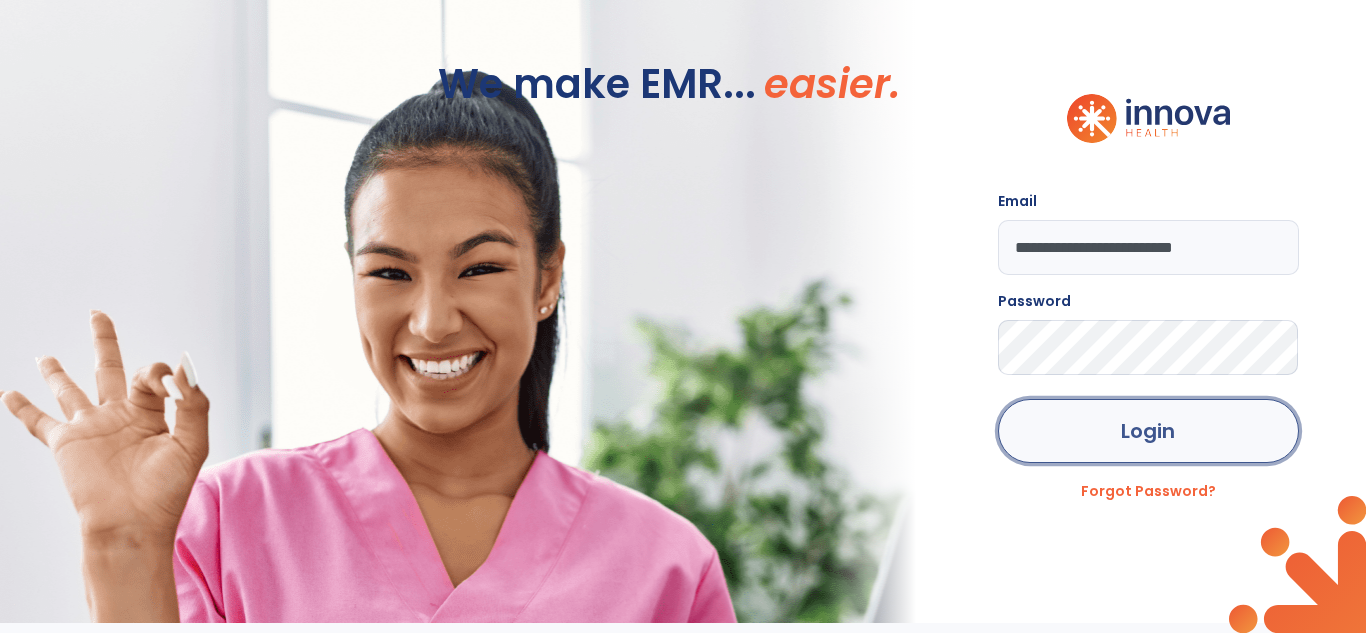 click on "Login" 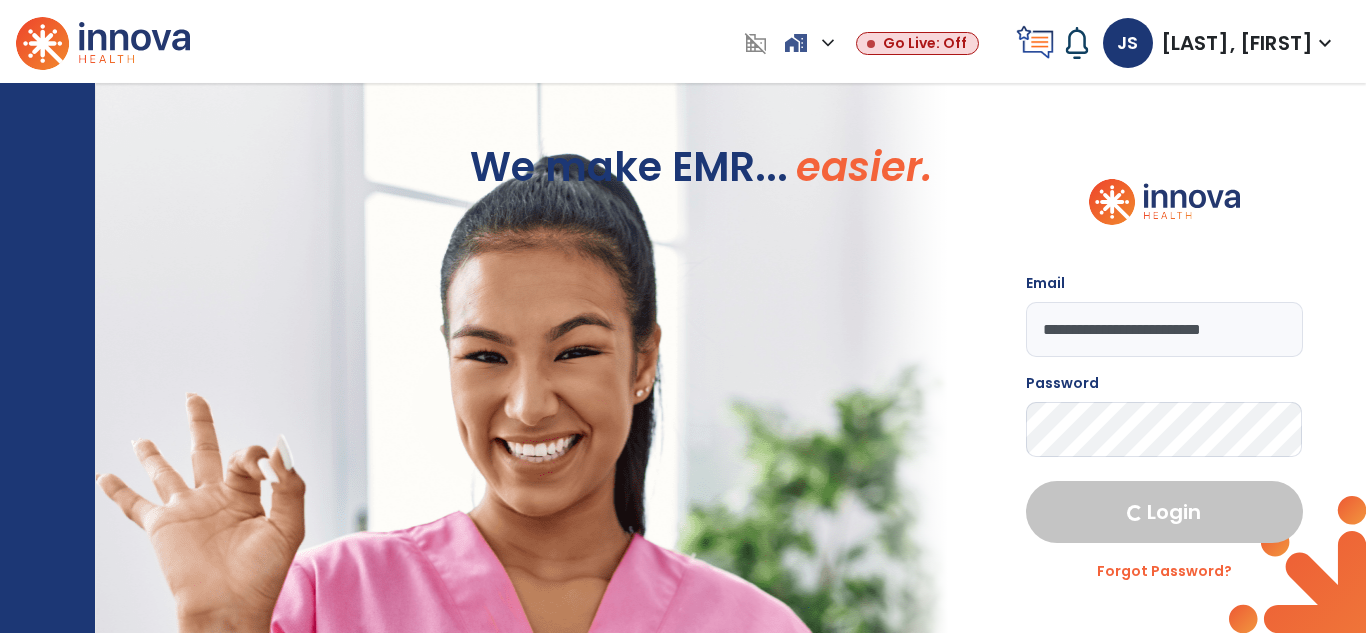 select on "***" 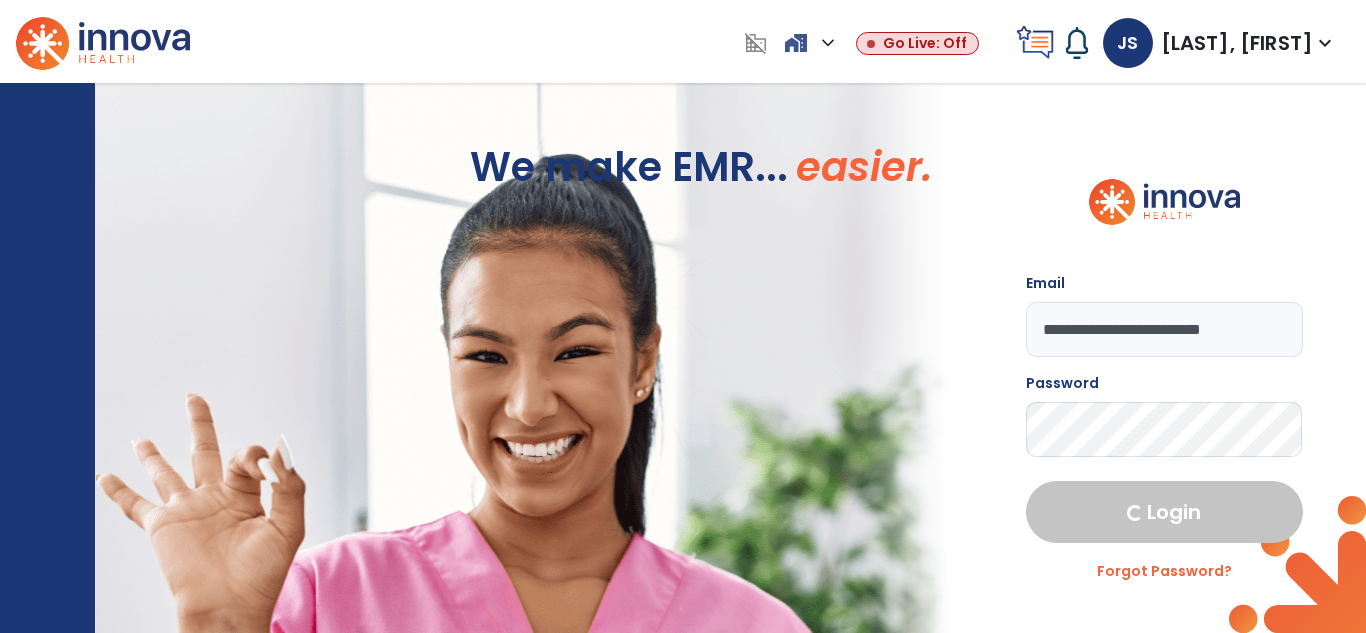 select on "****" 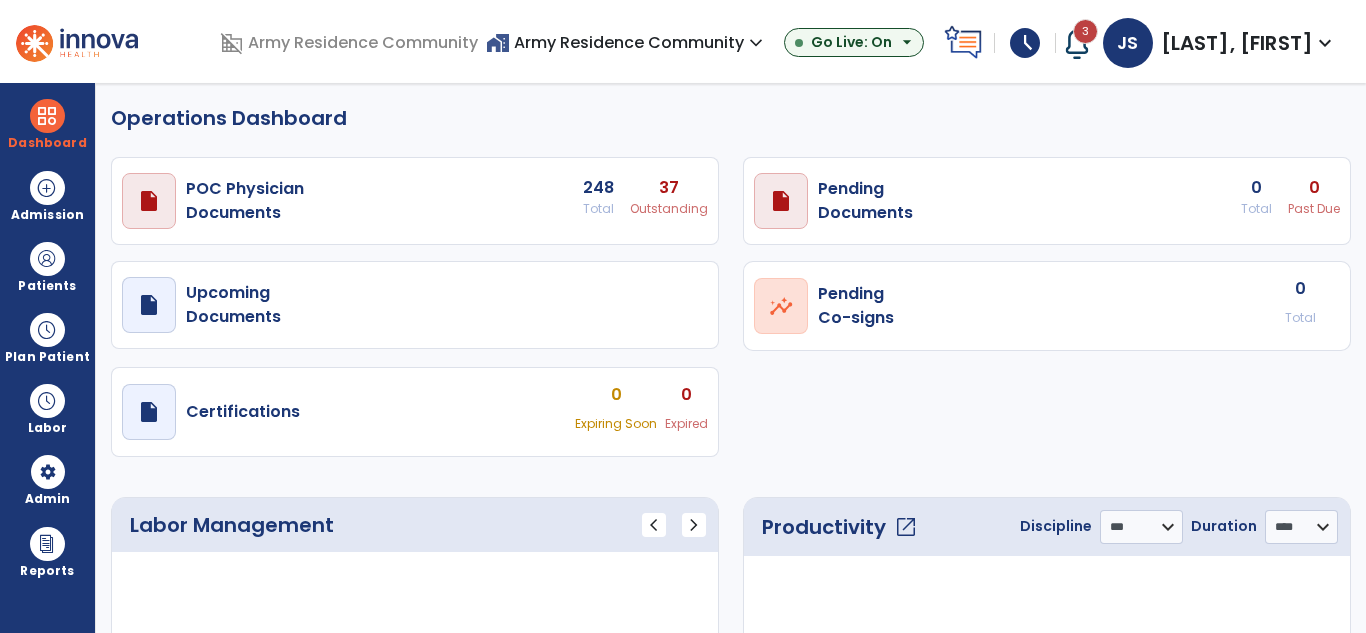 select on "***" 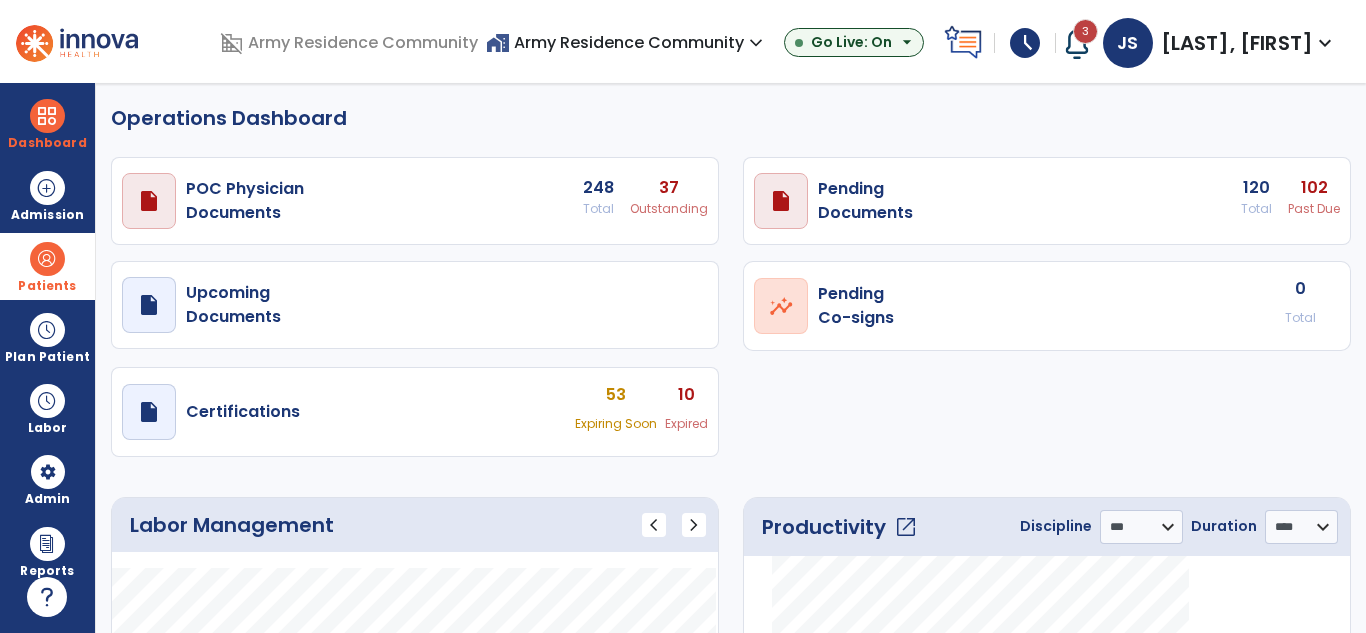 click on "Patients" at bounding box center [47, 266] 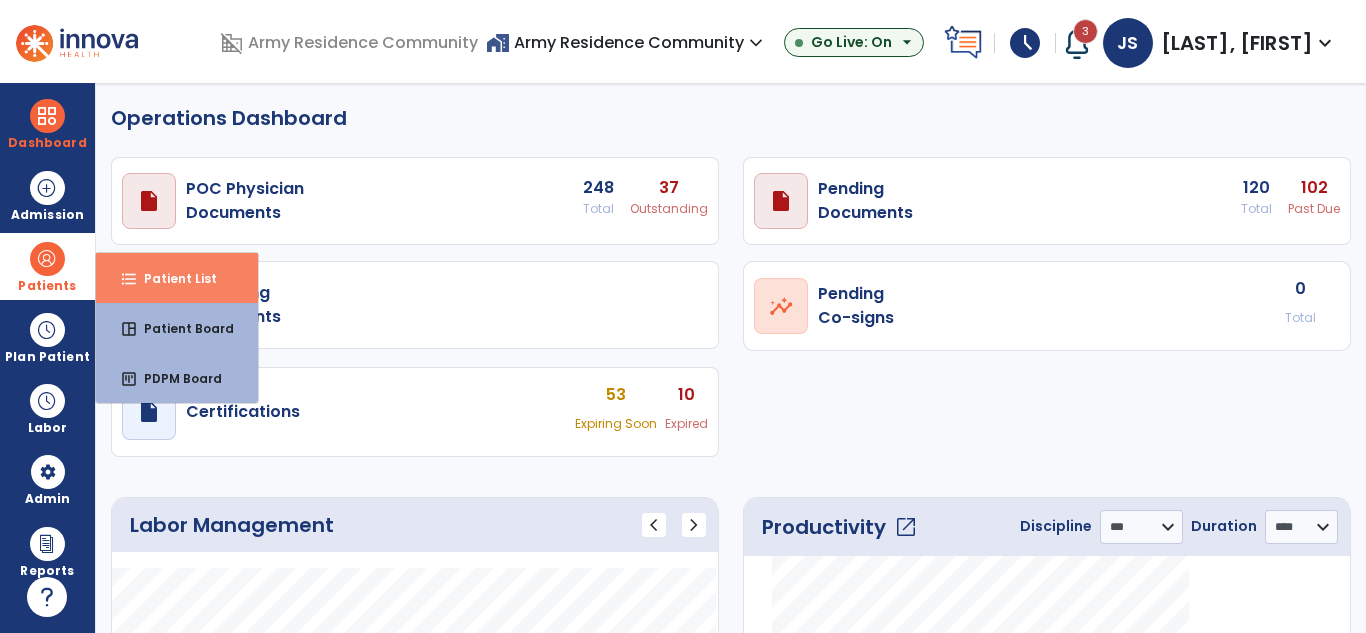 click on "format_list_bulleted  Patient List" at bounding box center [177, 278] 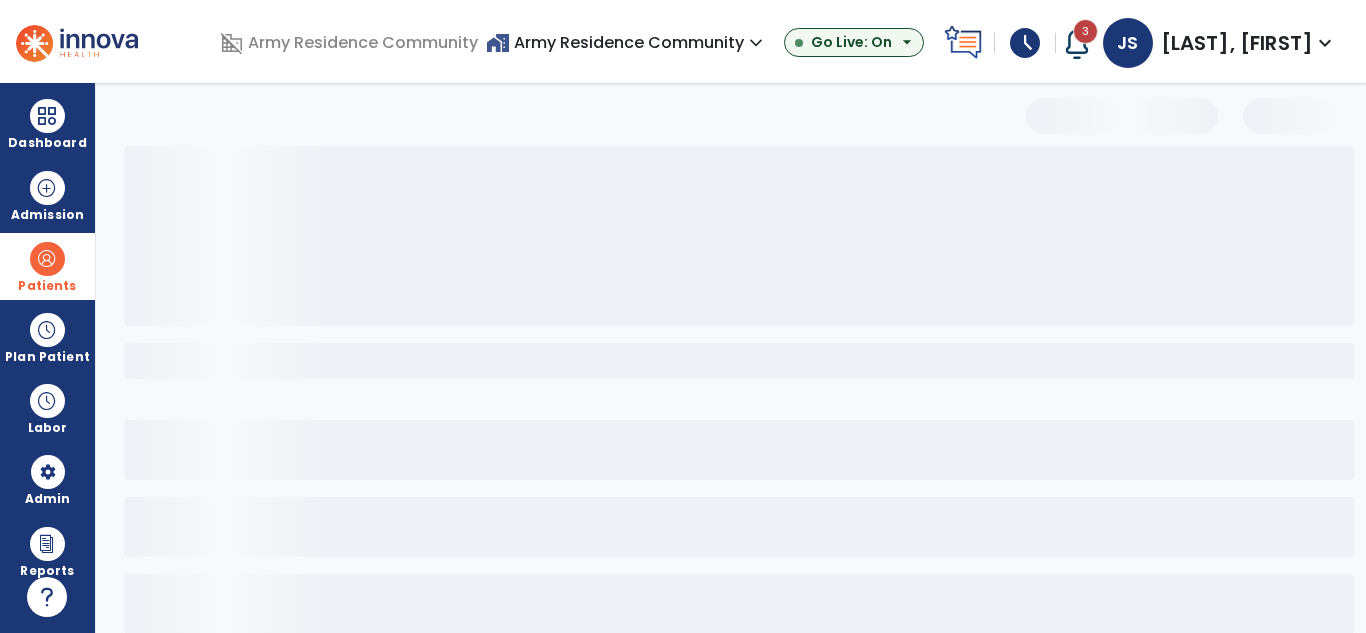 select on "***" 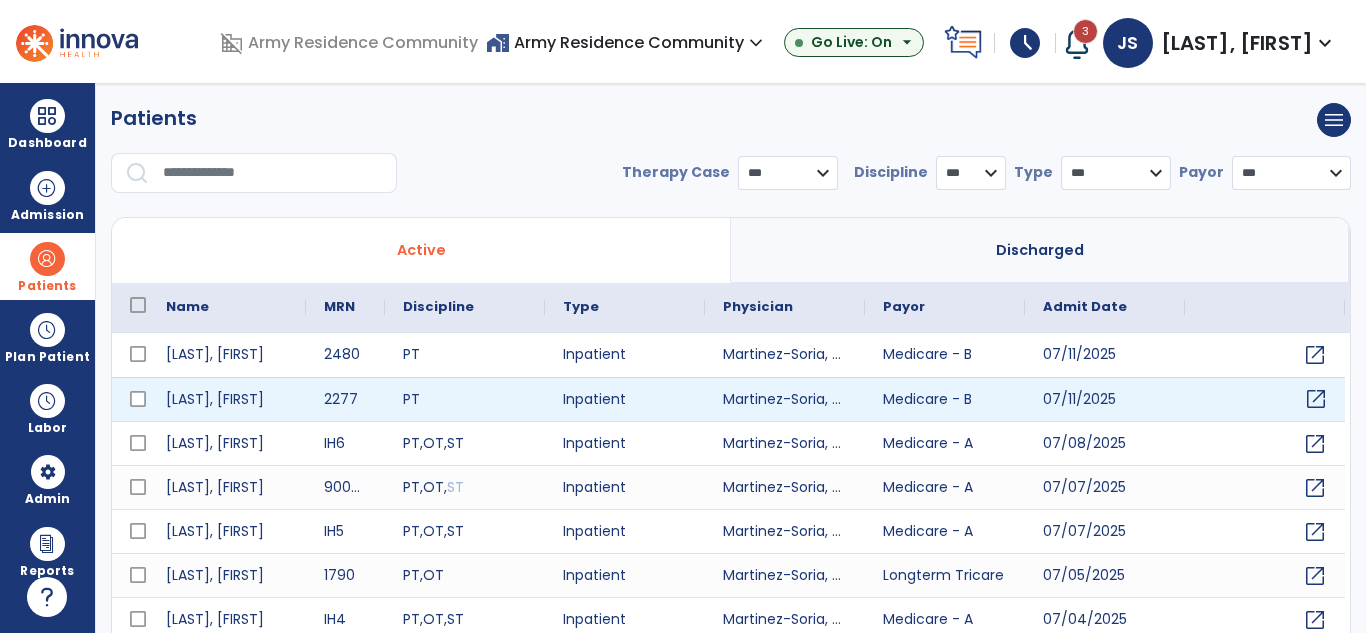 click on "open_in_new" at bounding box center [1316, 399] 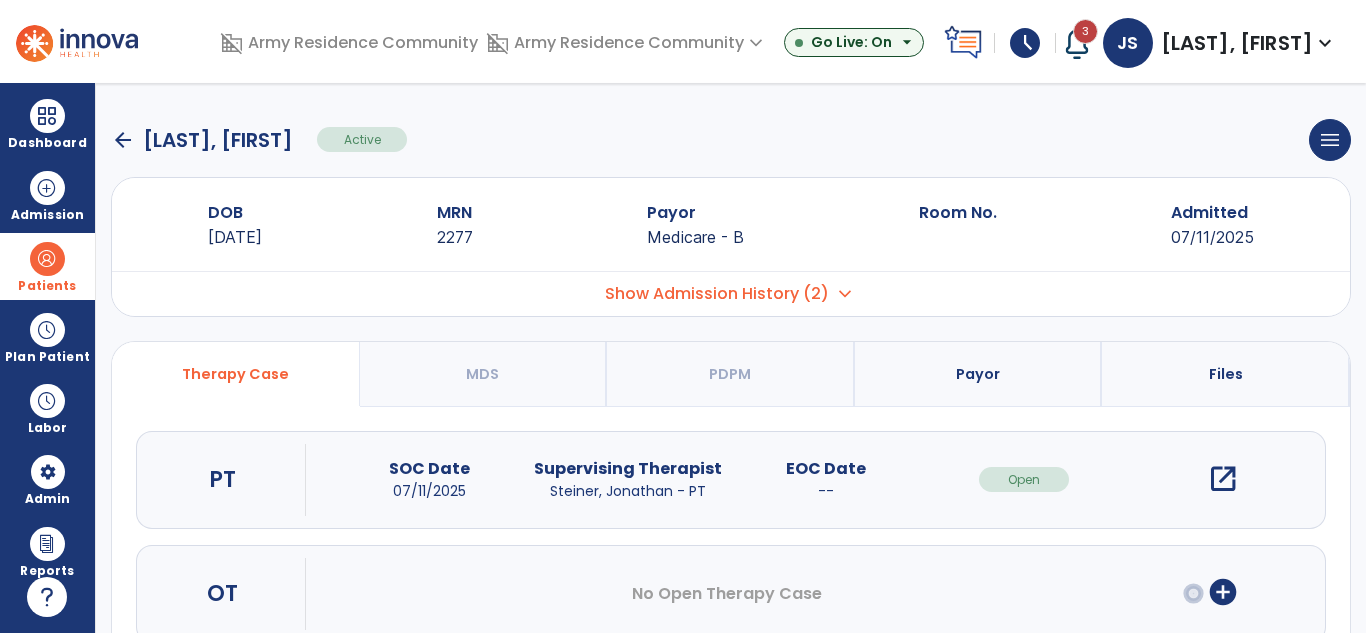click on "Show Admission History (2)" at bounding box center (717, 294) 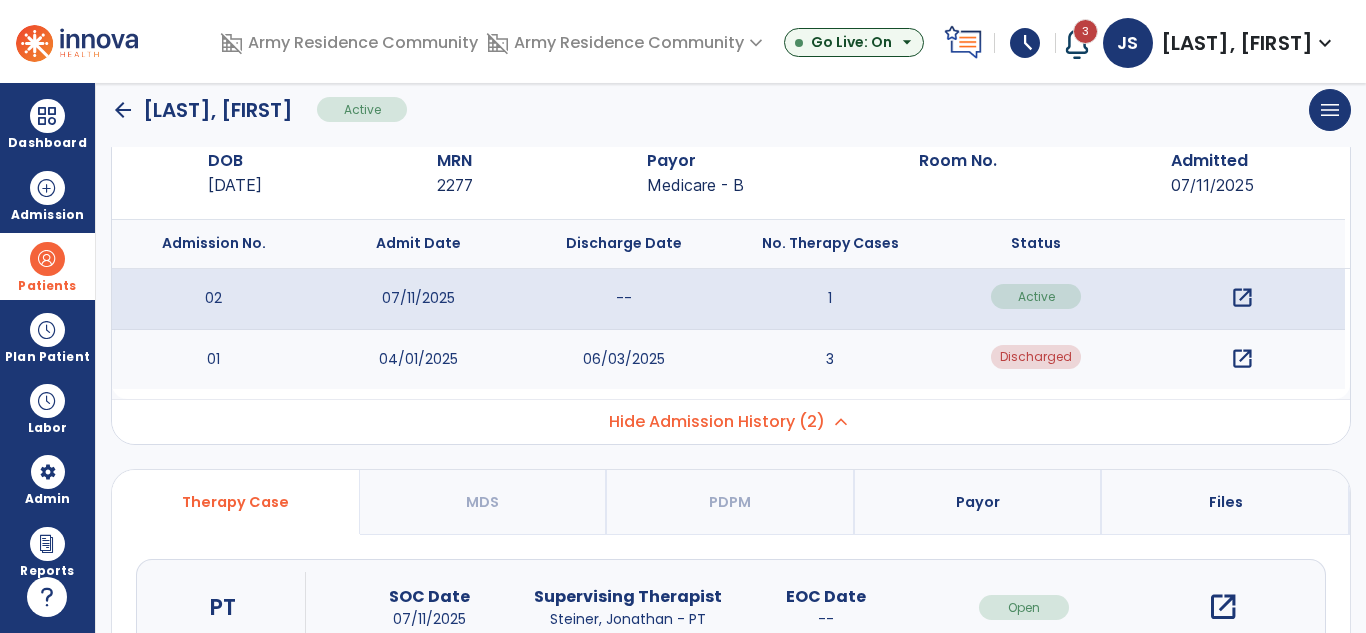 scroll, scrollTop: 100, scrollLeft: 0, axis: vertical 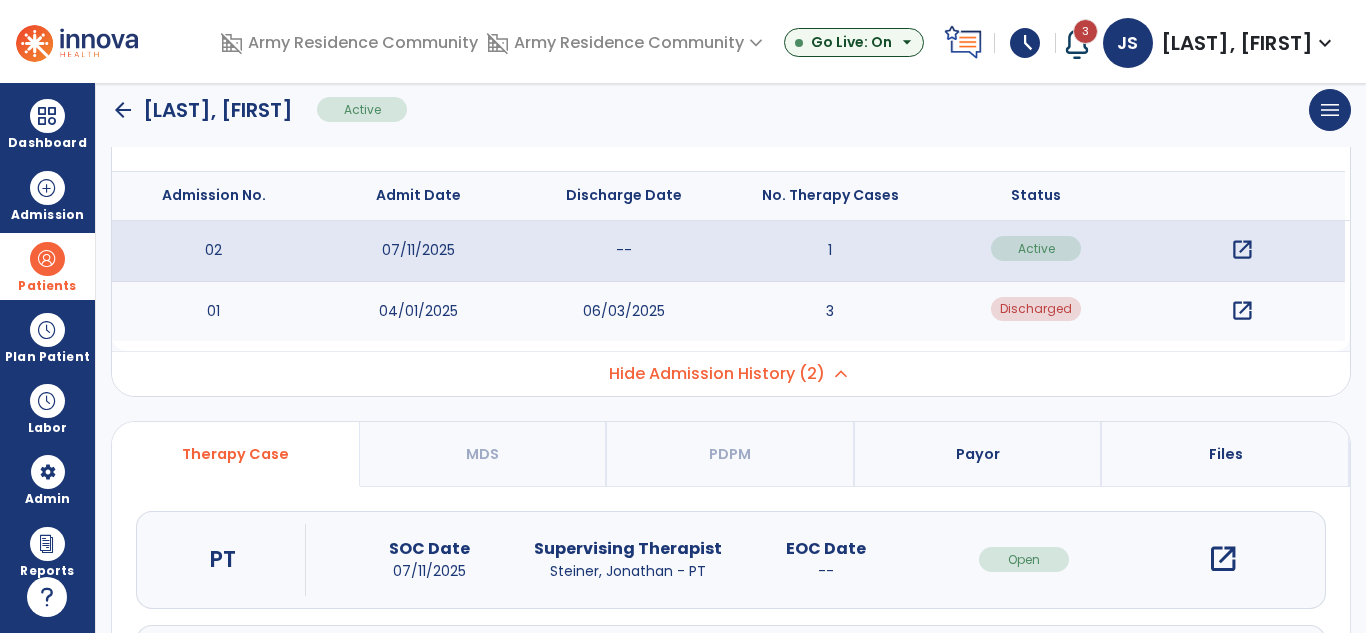 click on "open_in_new" at bounding box center (1242, 250) 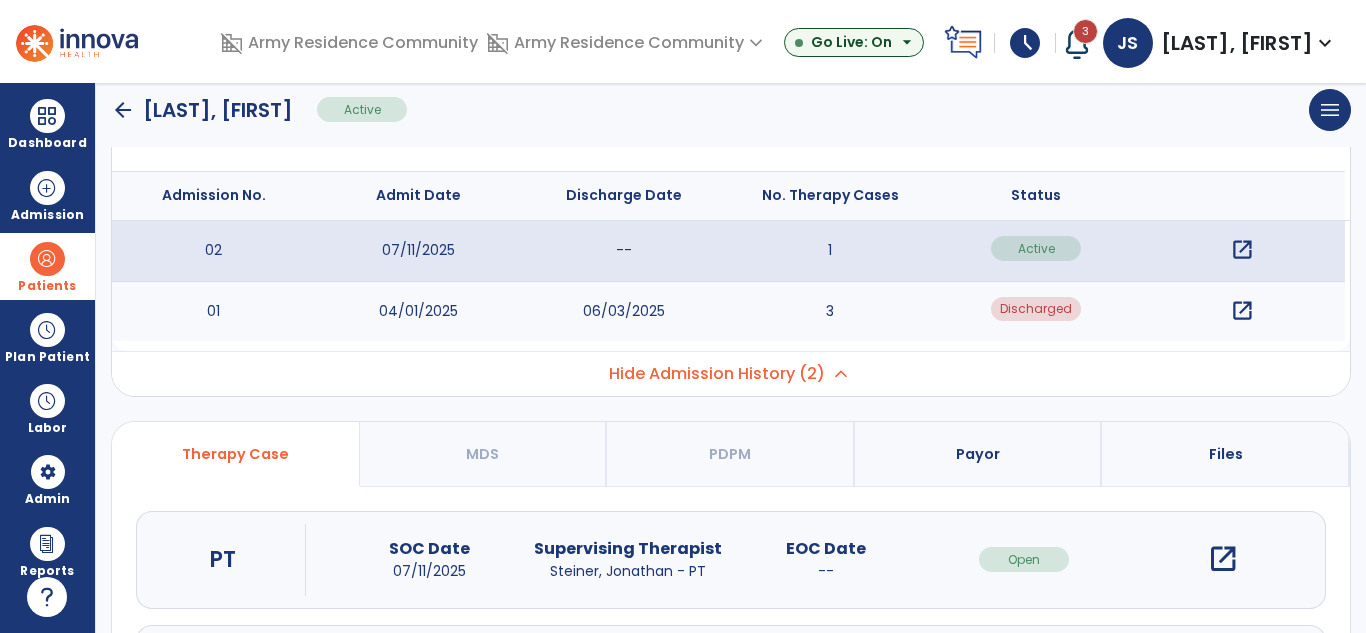 click on "open_in_new" at bounding box center [1242, 250] 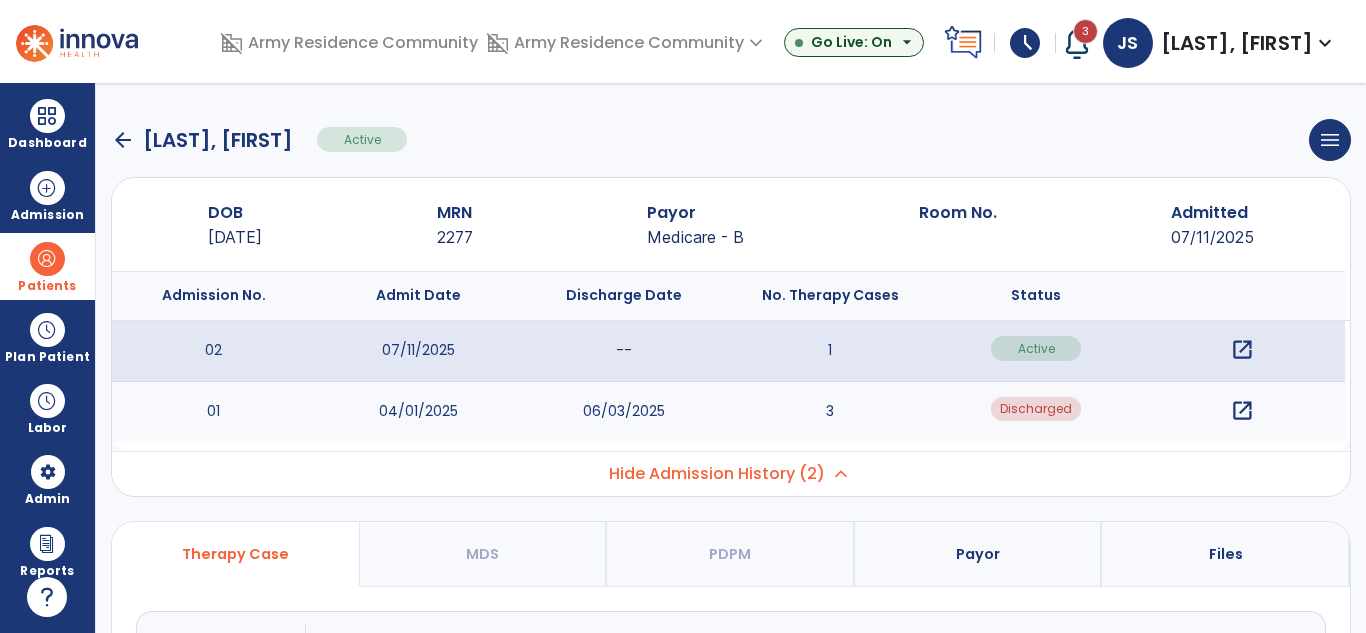 click on "arrow_back" 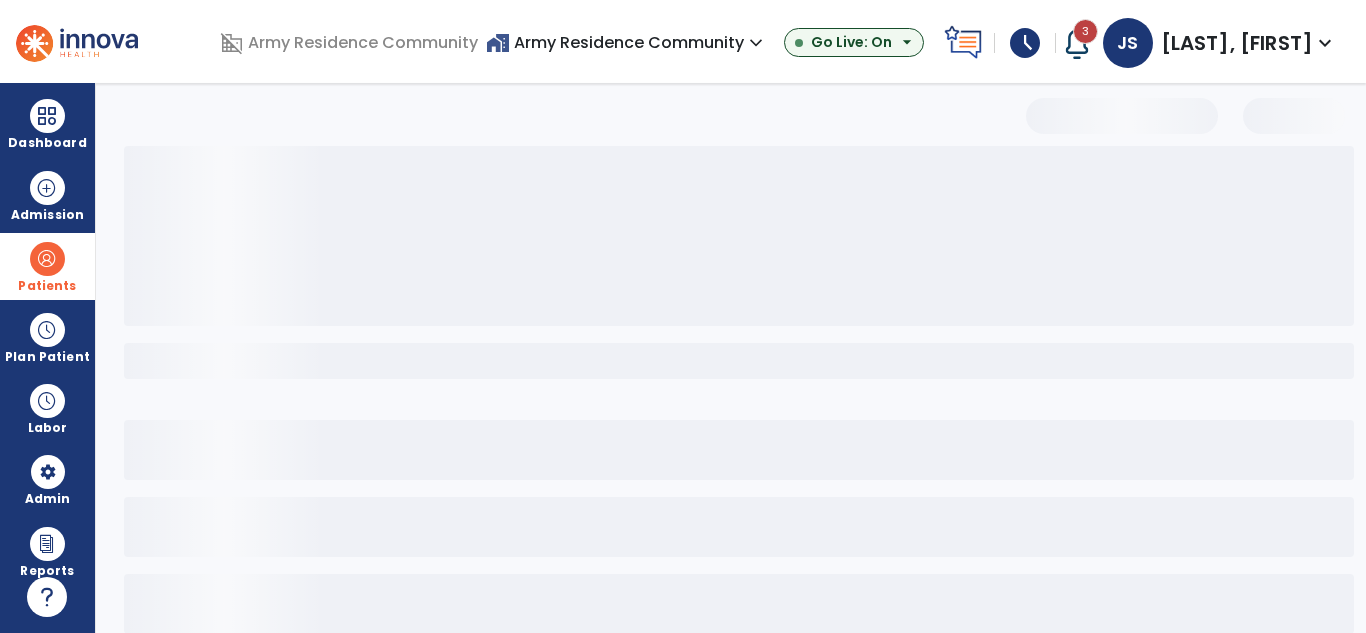 select on "***" 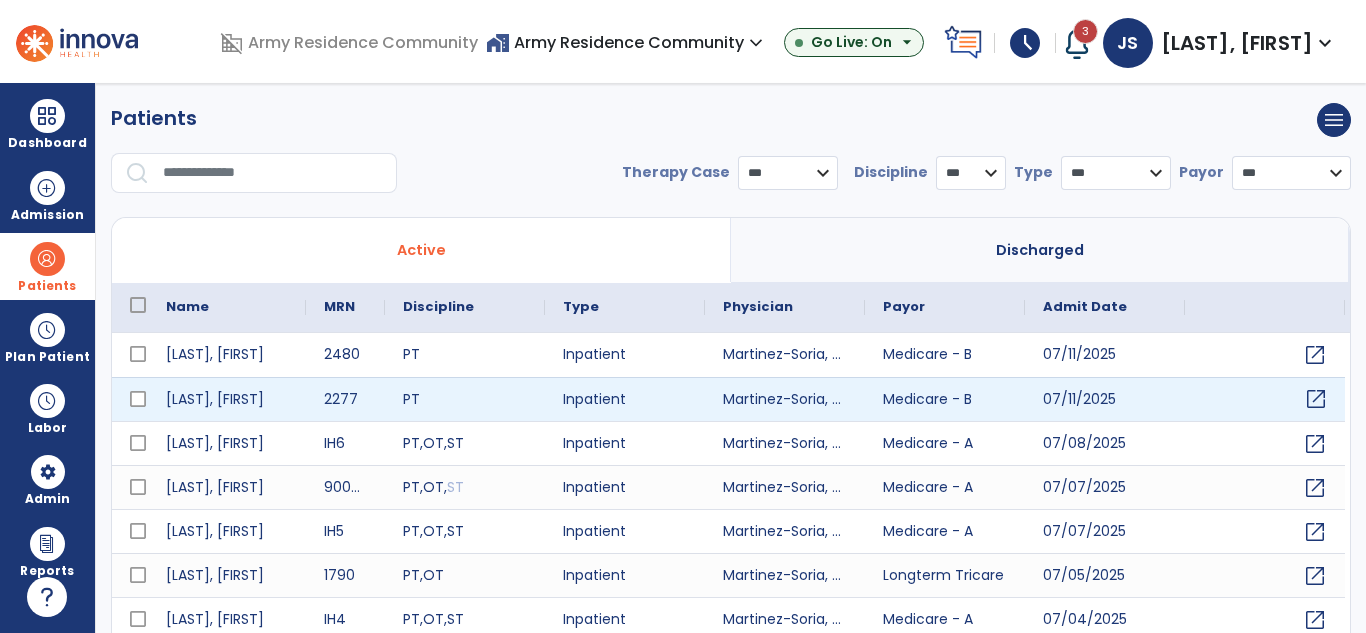 click on "open_in_new" at bounding box center [1316, 399] 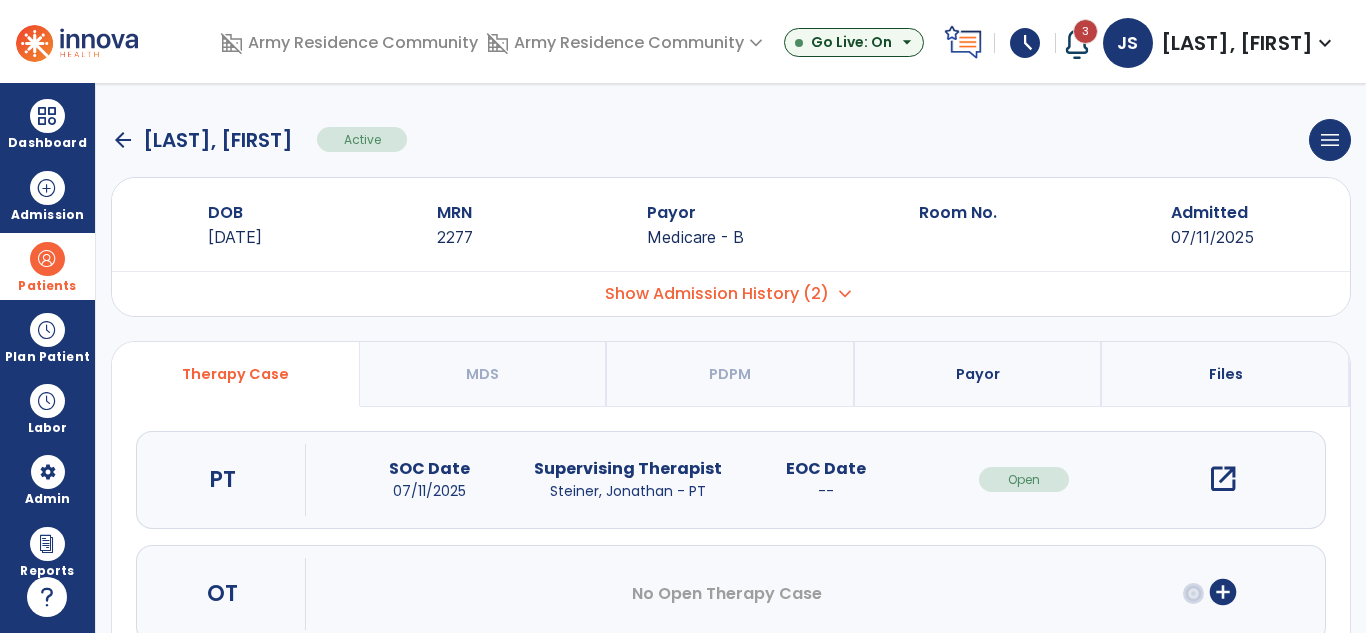 scroll, scrollTop: 100, scrollLeft: 0, axis: vertical 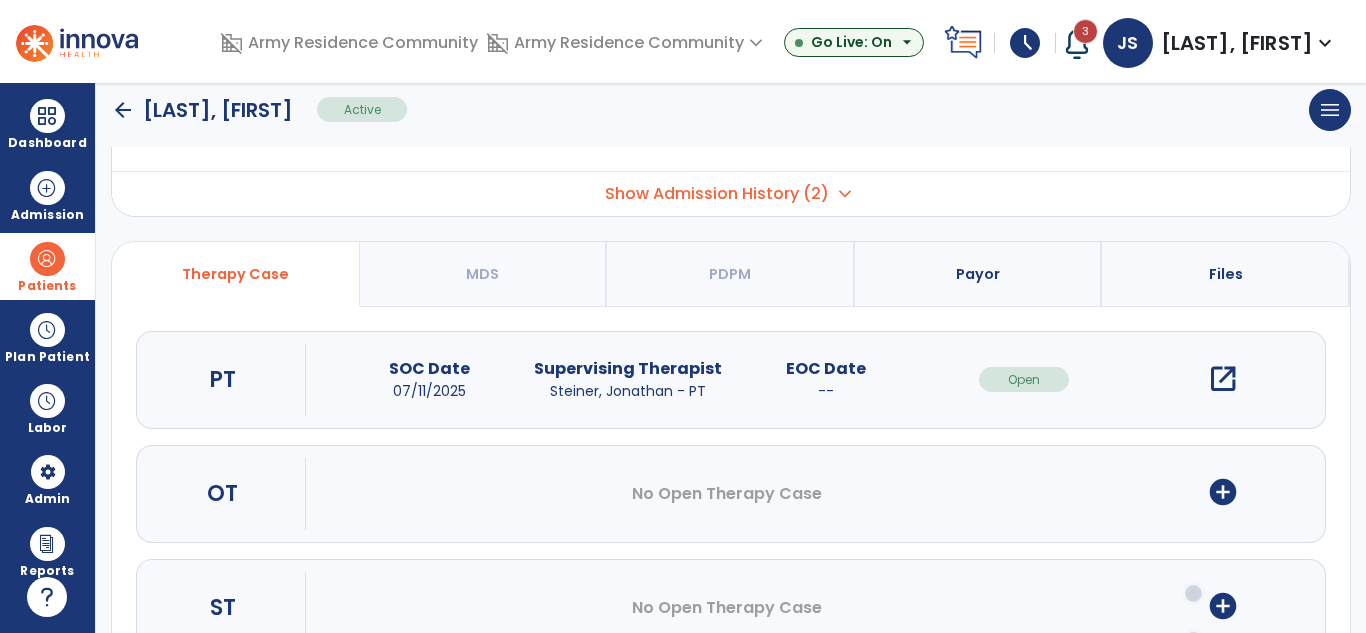 click on "open_in_new" at bounding box center [1223, 379] 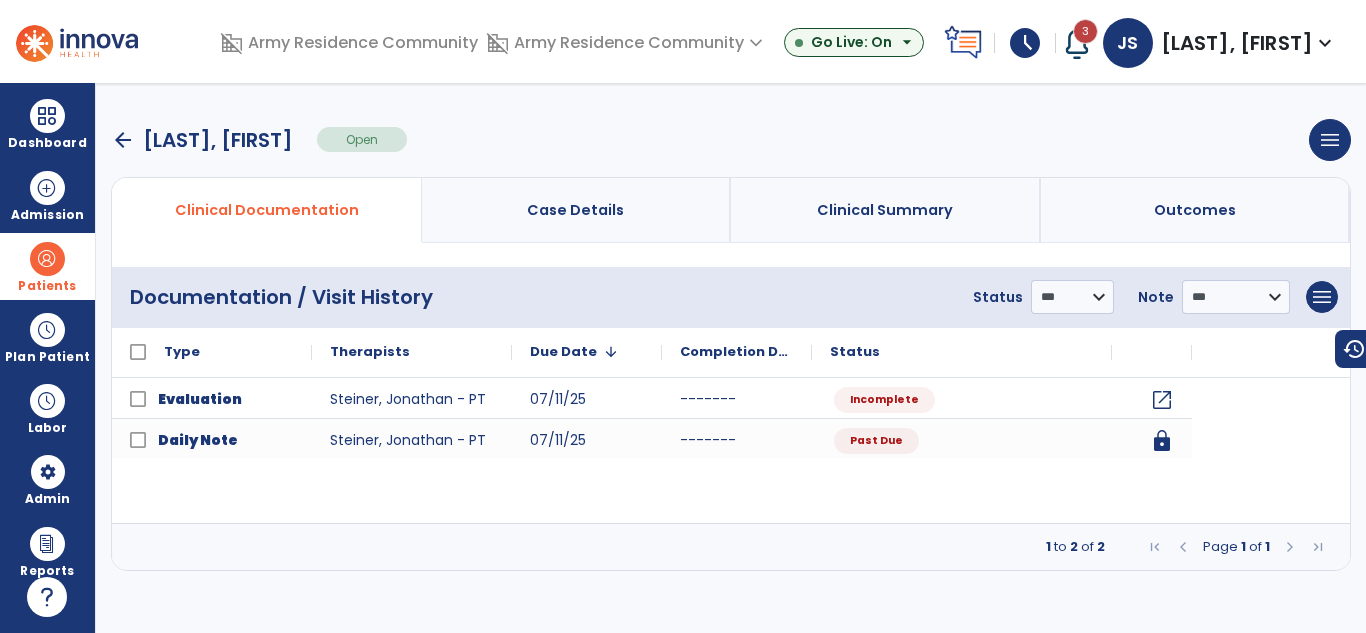 scroll, scrollTop: 0, scrollLeft: 0, axis: both 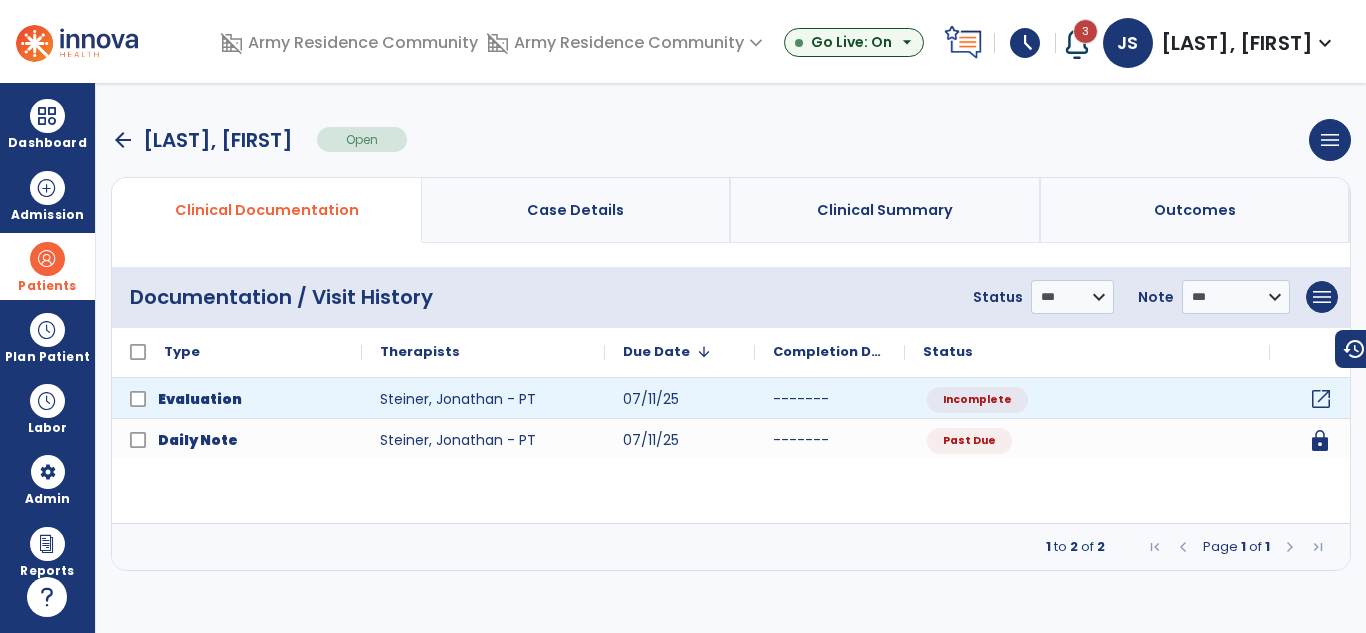 click on "open_in_new" 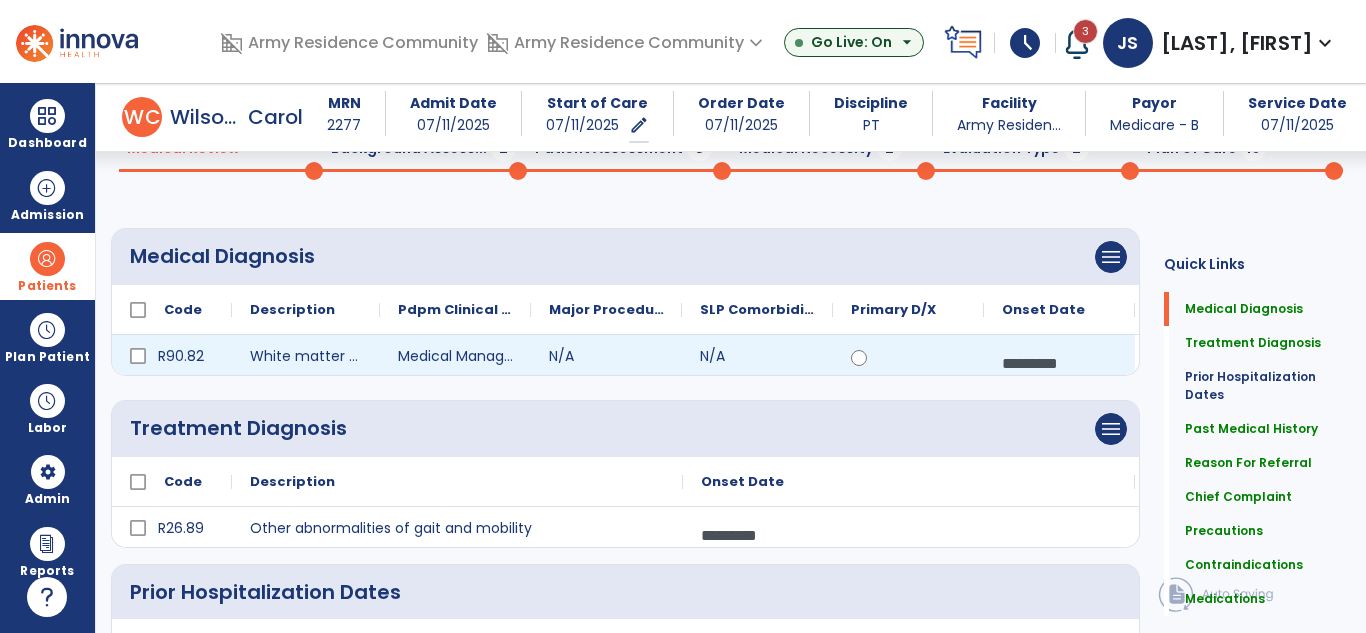 scroll, scrollTop: 0, scrollLeft: 0, axis: both 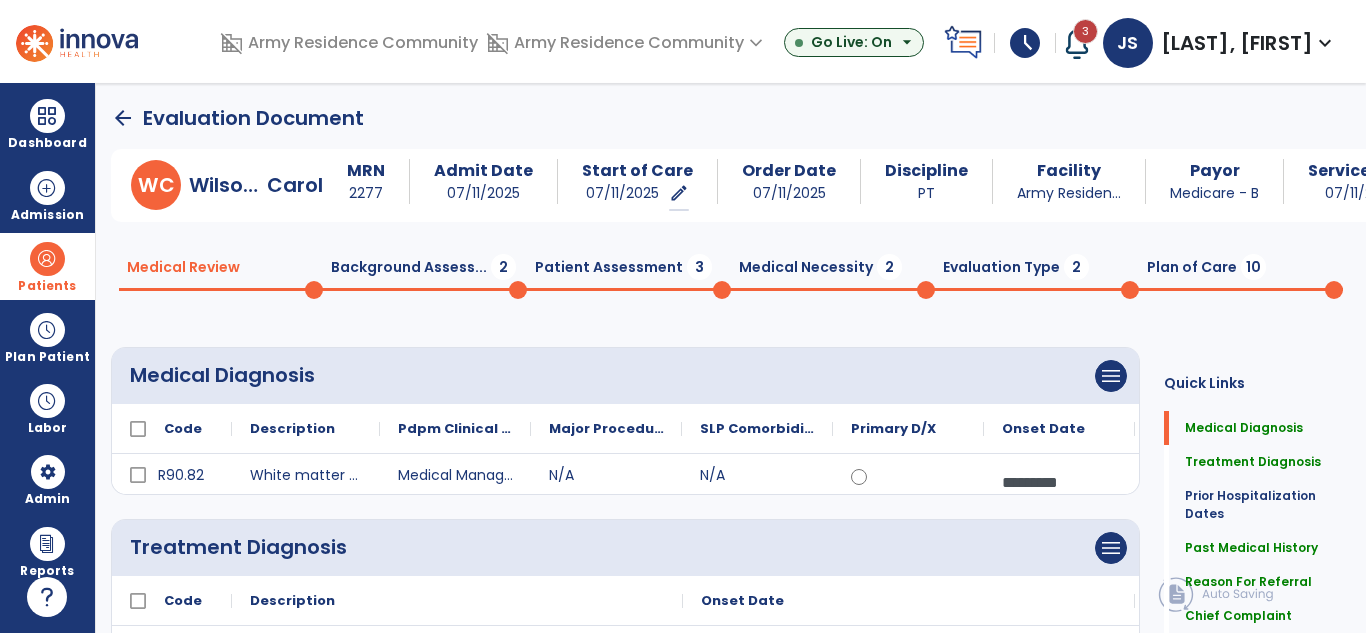 click on "Background Assess...  2" 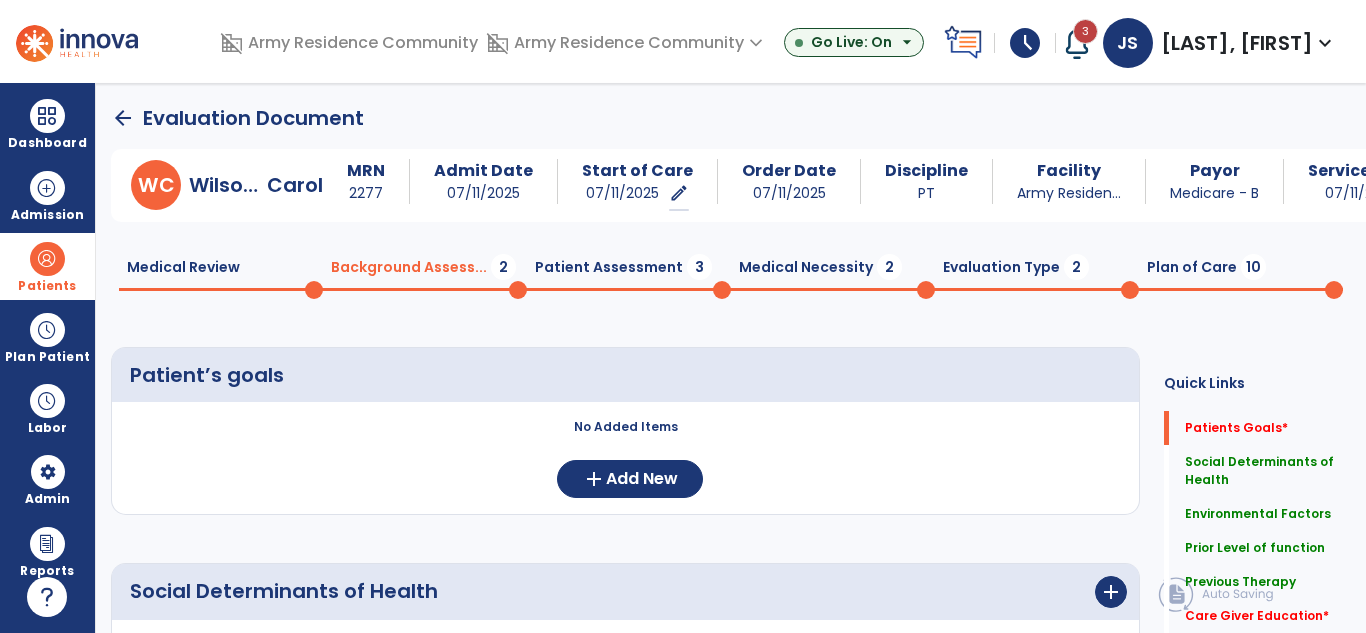 scroll, scrollTop: 100, scrollLeft: 0, axis: vertical 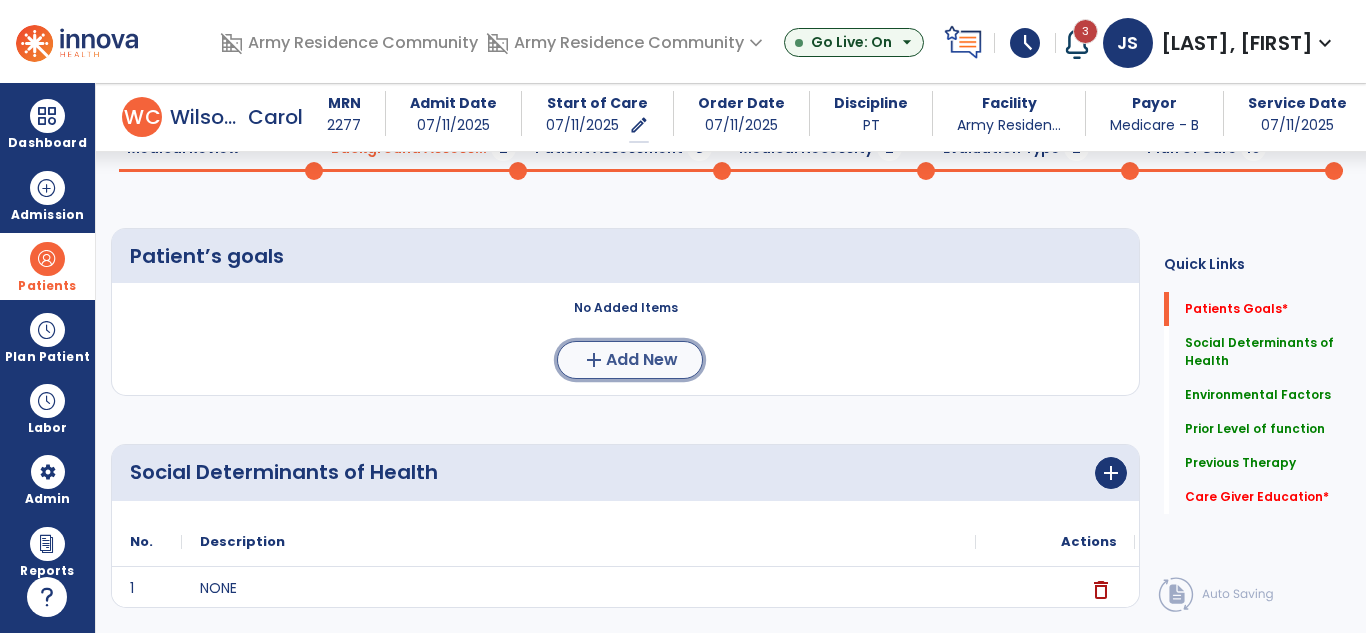 click on "add  Add New" 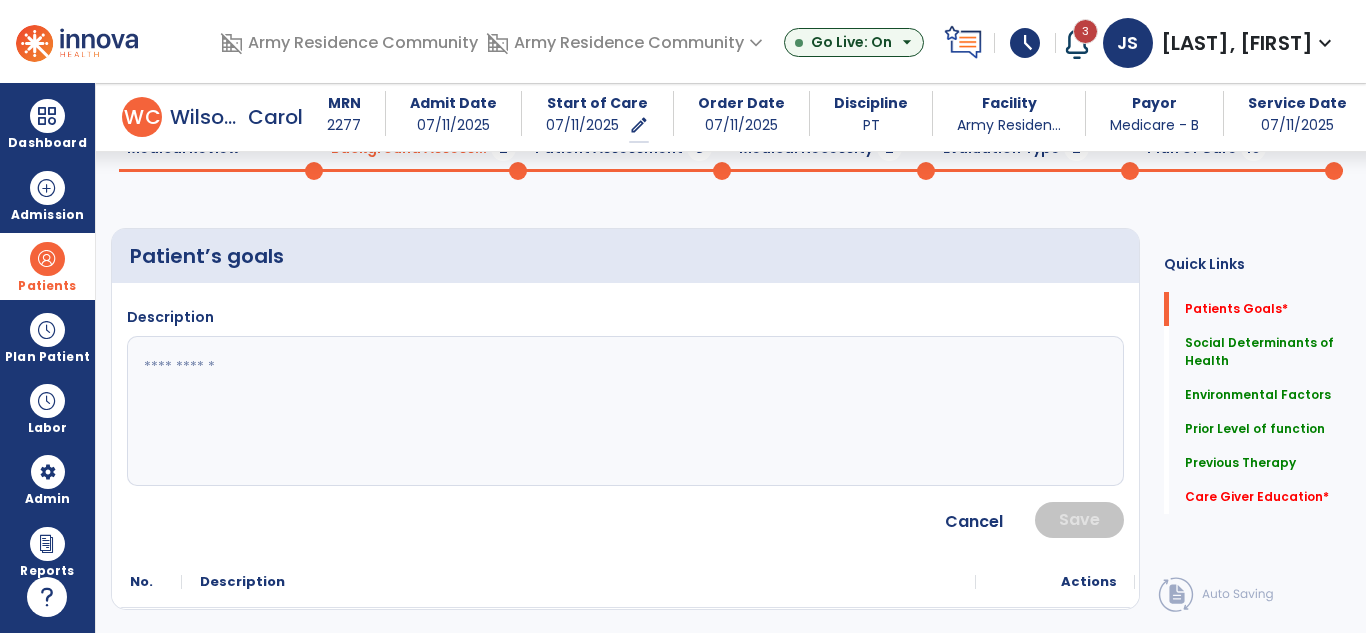 click 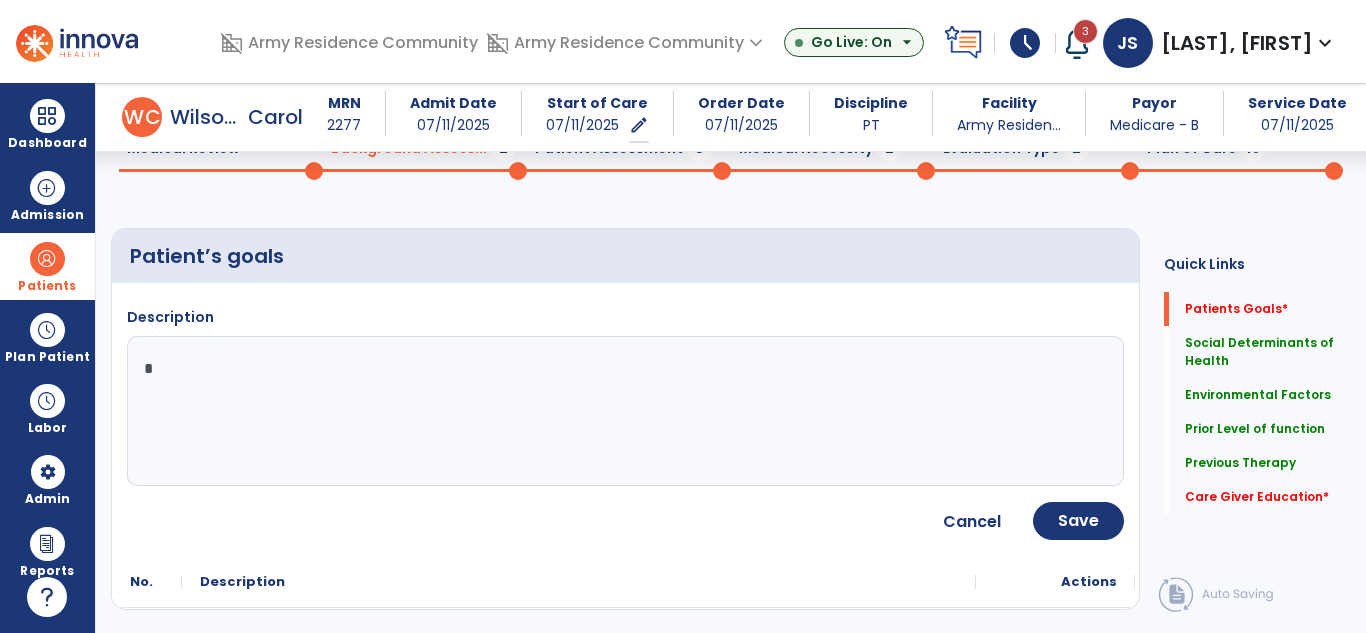 drag, startPoint x: 512, startPoint y: 367, endPoint x: 436, endPoint y: 167, distance: 213.95326 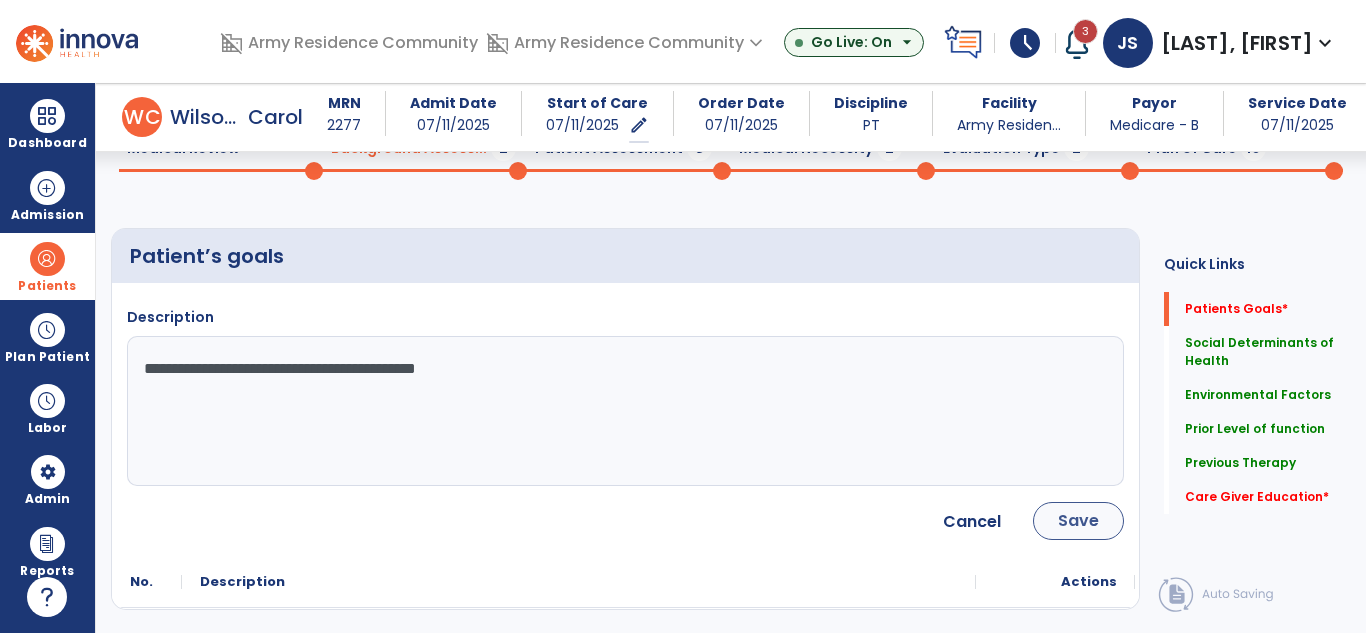 type on "**********" 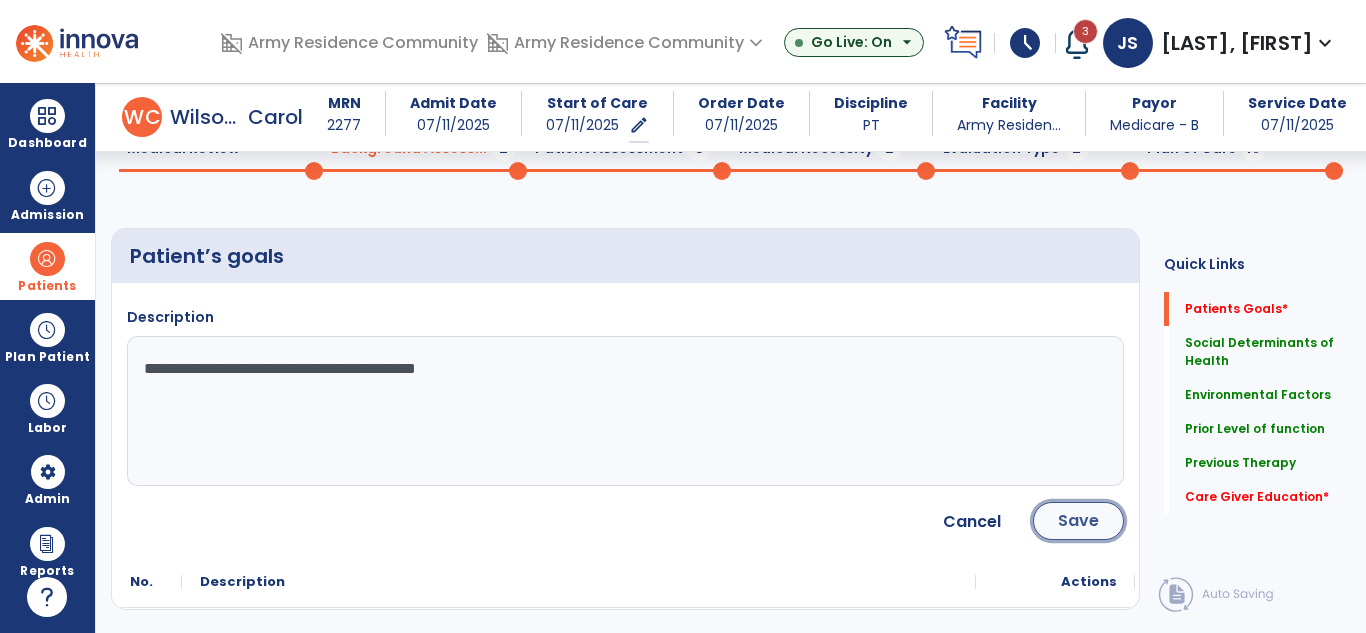 click on "Save" 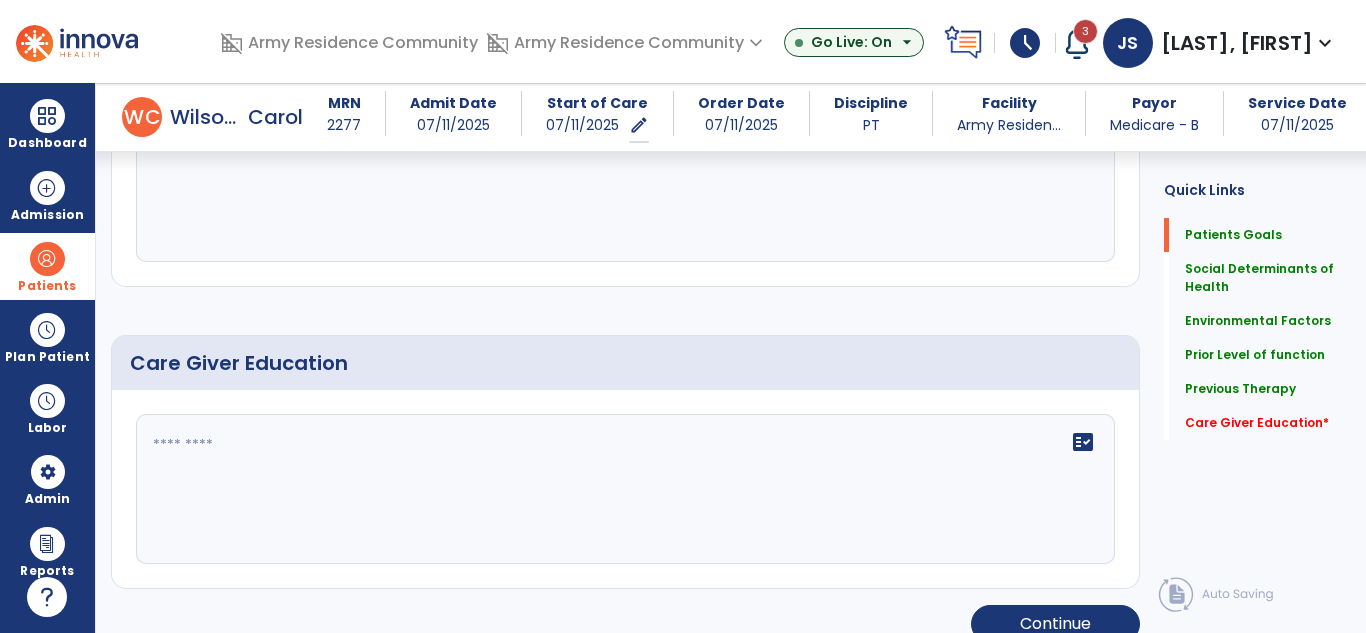 scroll, scrollTop: 1259, scrollLeft: 0, axis: vertical 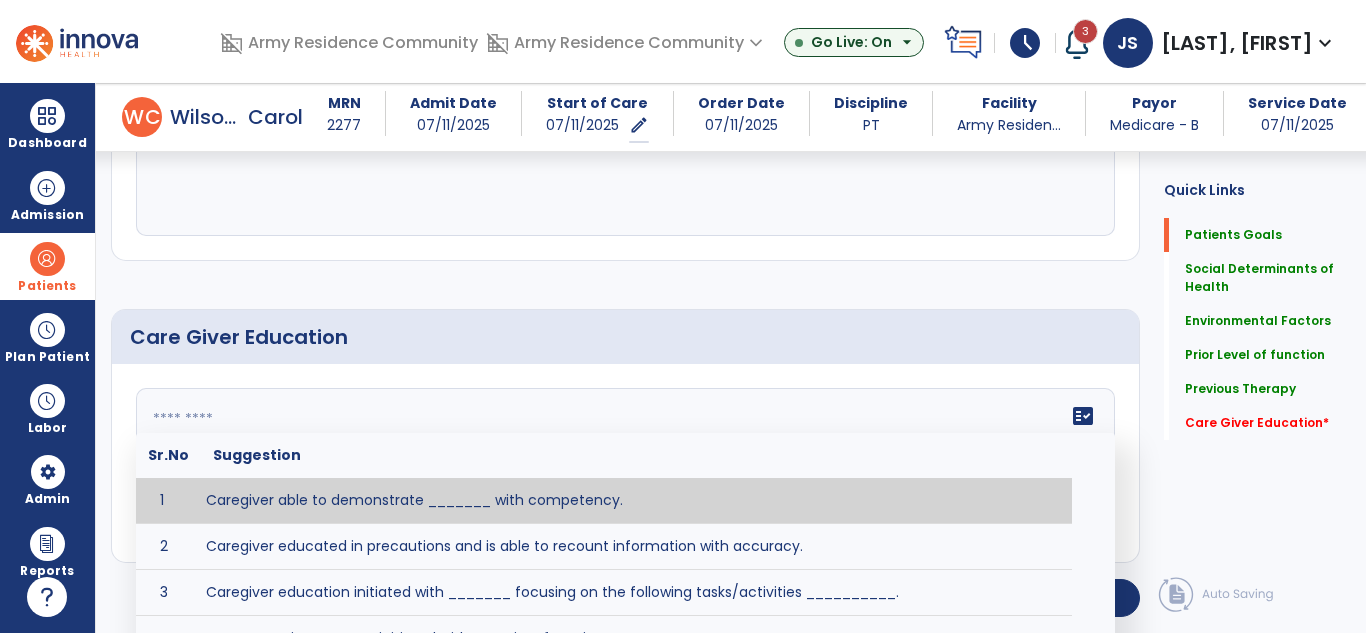 click on "fact_check  Sr.No Suggestion 1 Caregiver able to demonstrate _______ with competency. 2 Caregiver educated in precautions and is able to recount information with accuracy. 3 Caregiver education initiated with _______ focusing on the following tasks/activities __________. 4 Home exercise program initiated with caregiver focusing on __________. 5 Patient educated in precautions and is able to recount information with [VALUE]% accuracy." 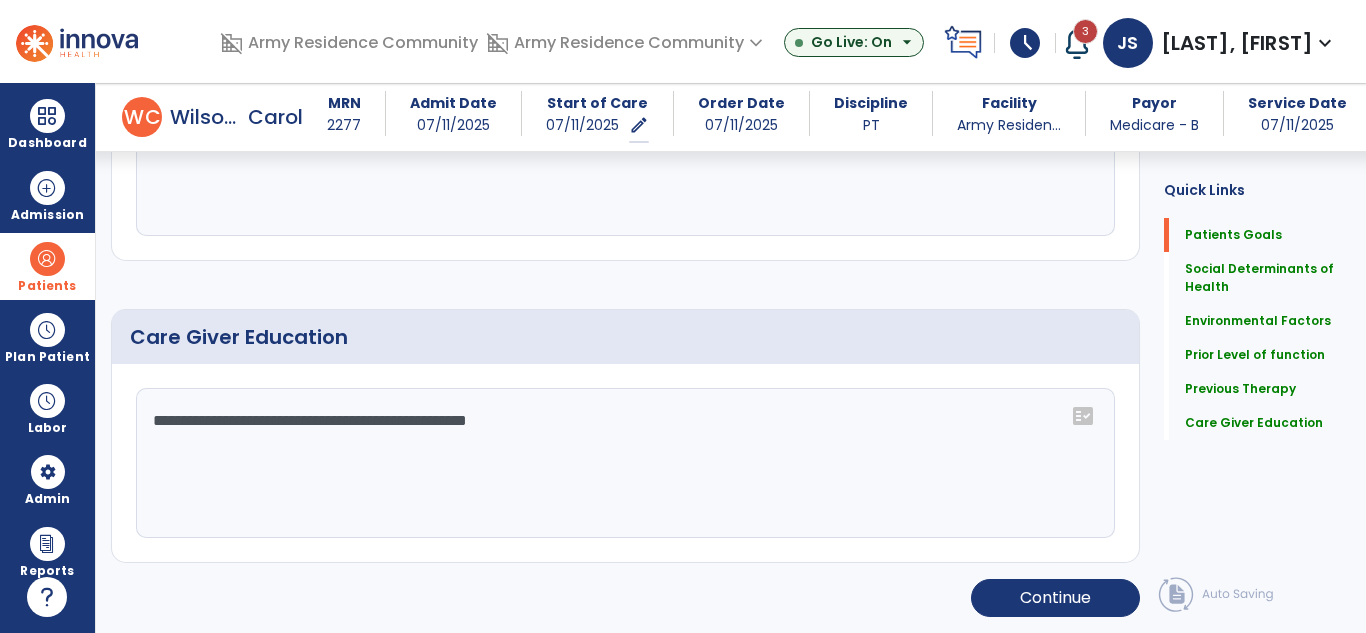 type on "**********" 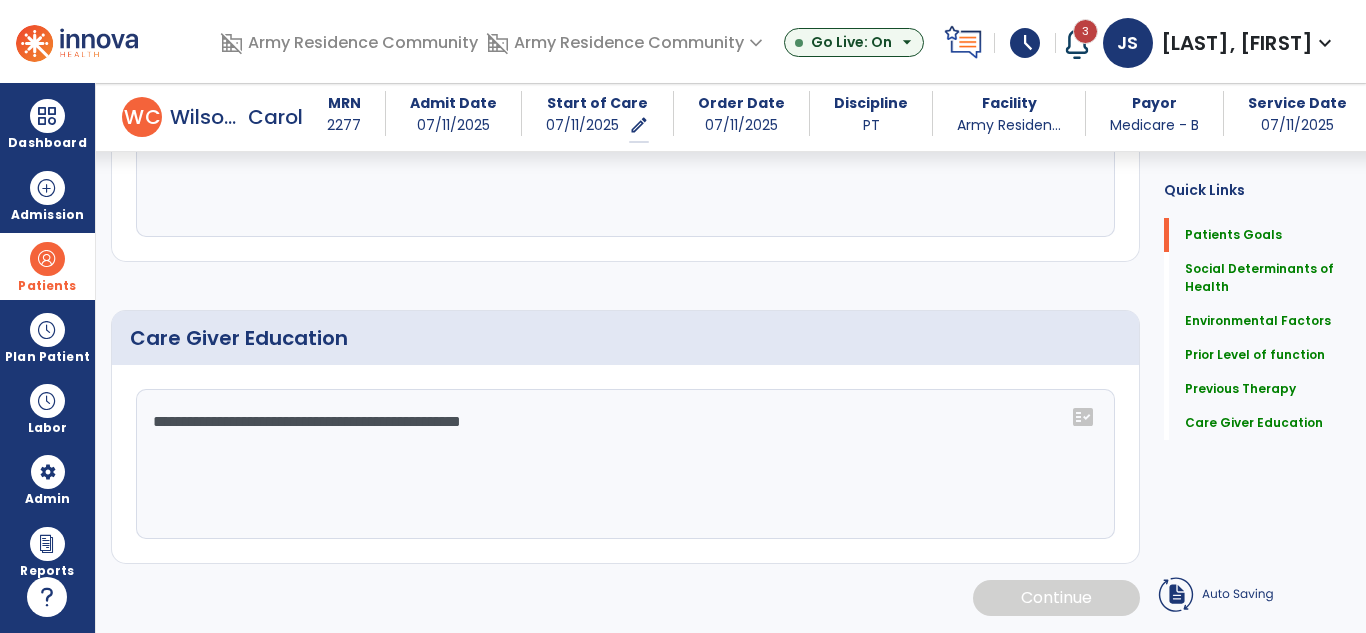 scroll, scrollTop: 1259, scrollLeft: 0, axis: vertical 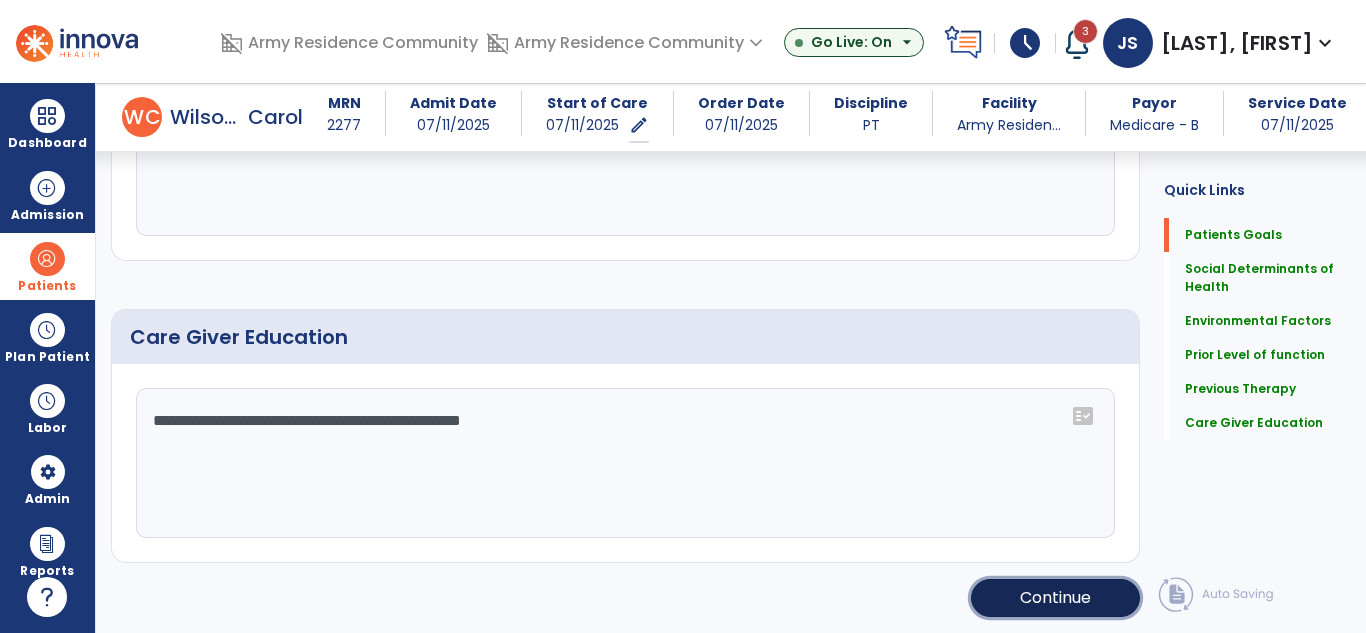 click on "Continue" 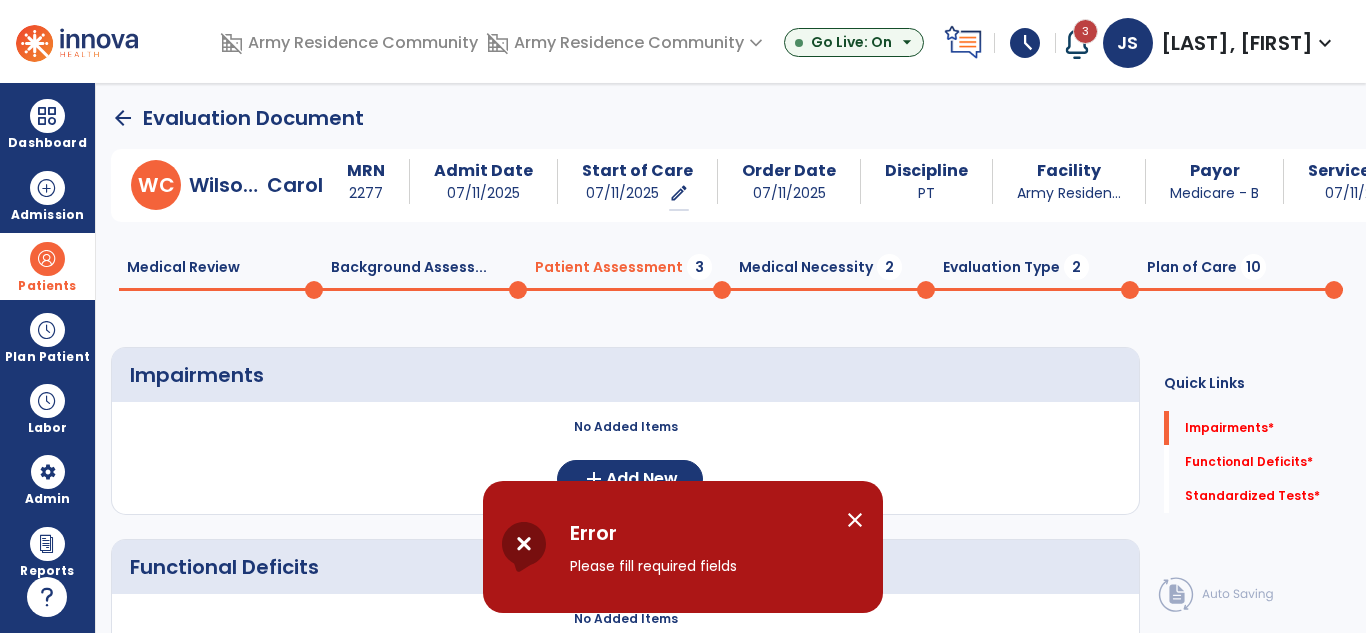 scroll, scrollTop: 100, scrollLeft: 0, axis: vertical 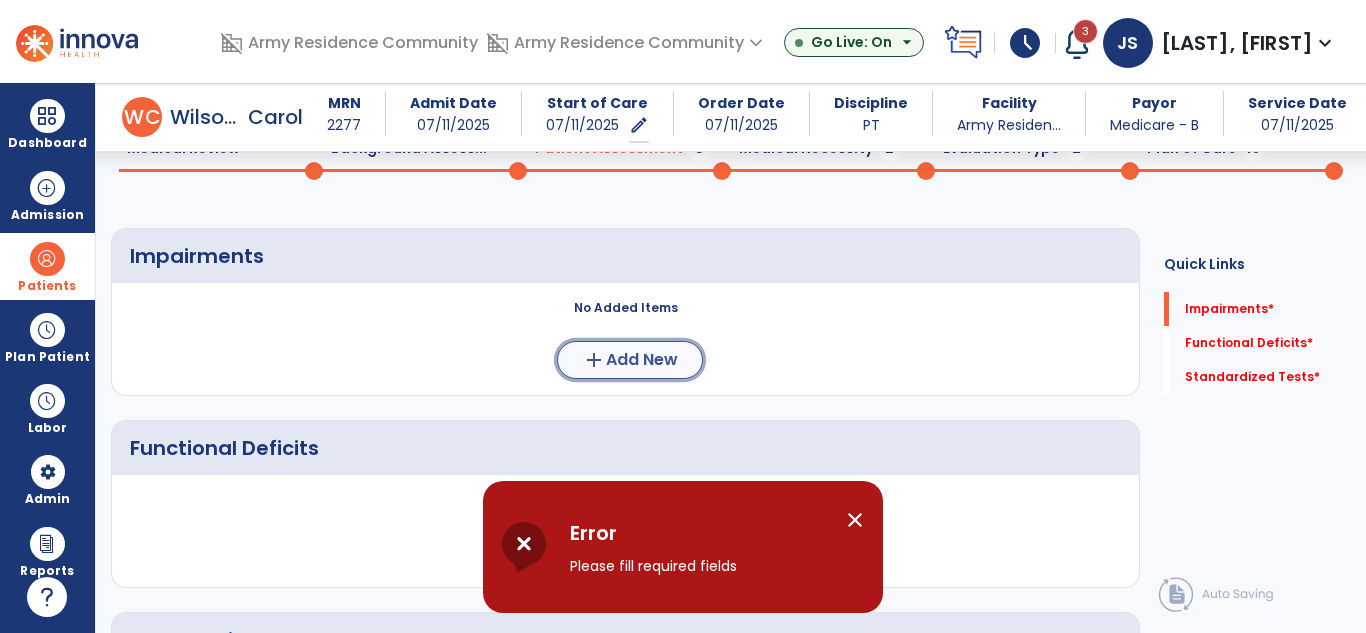 click on "Add New" 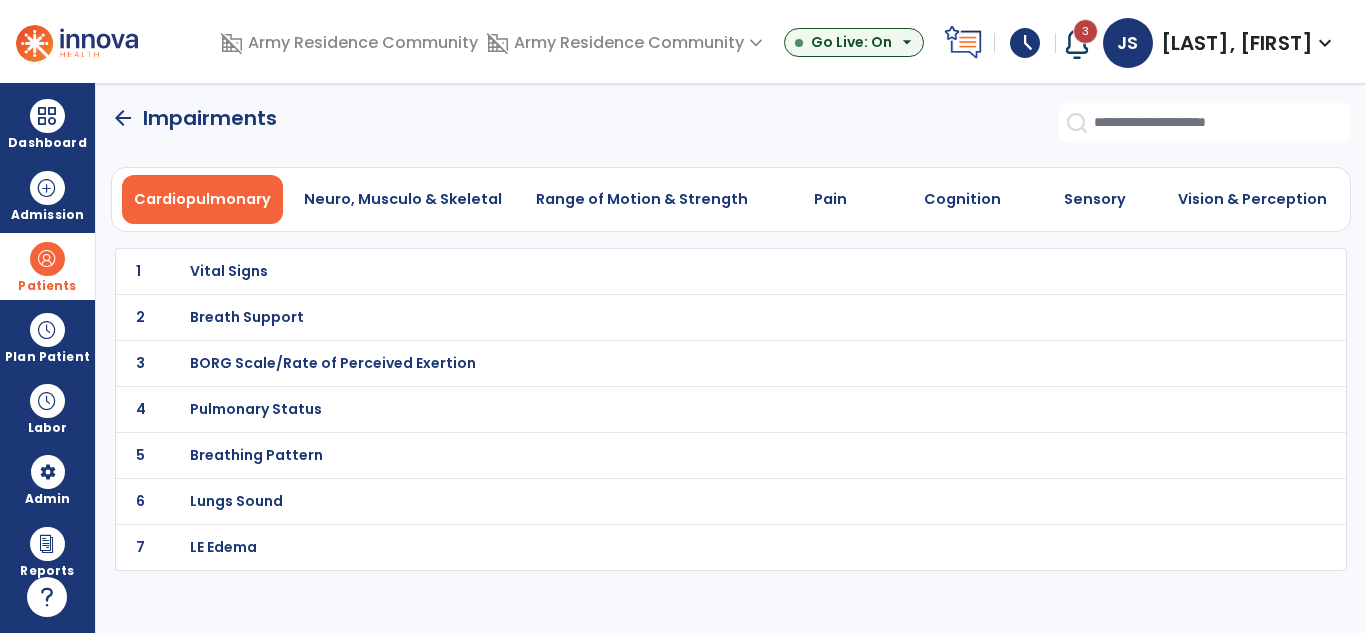scroll, scrollTop: 0, scrollLeft: 0, axis: both 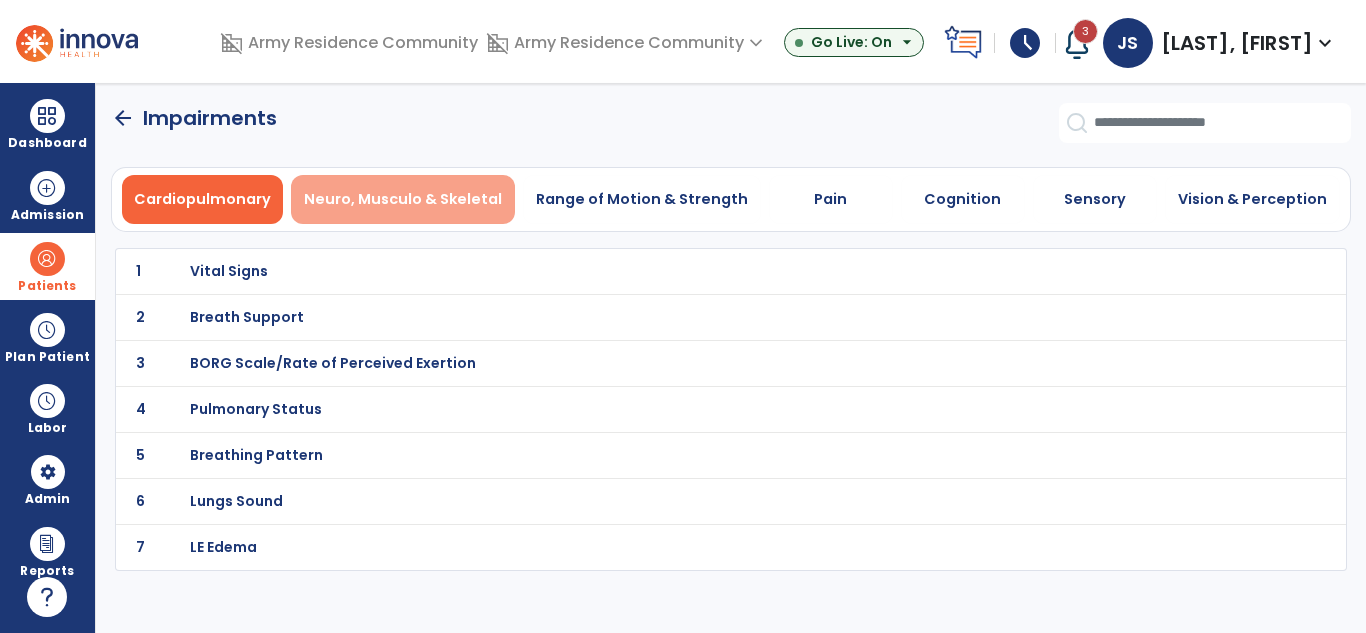 click on "Neuro, Musculo & Skeletal" at bounding box center (403, 199) 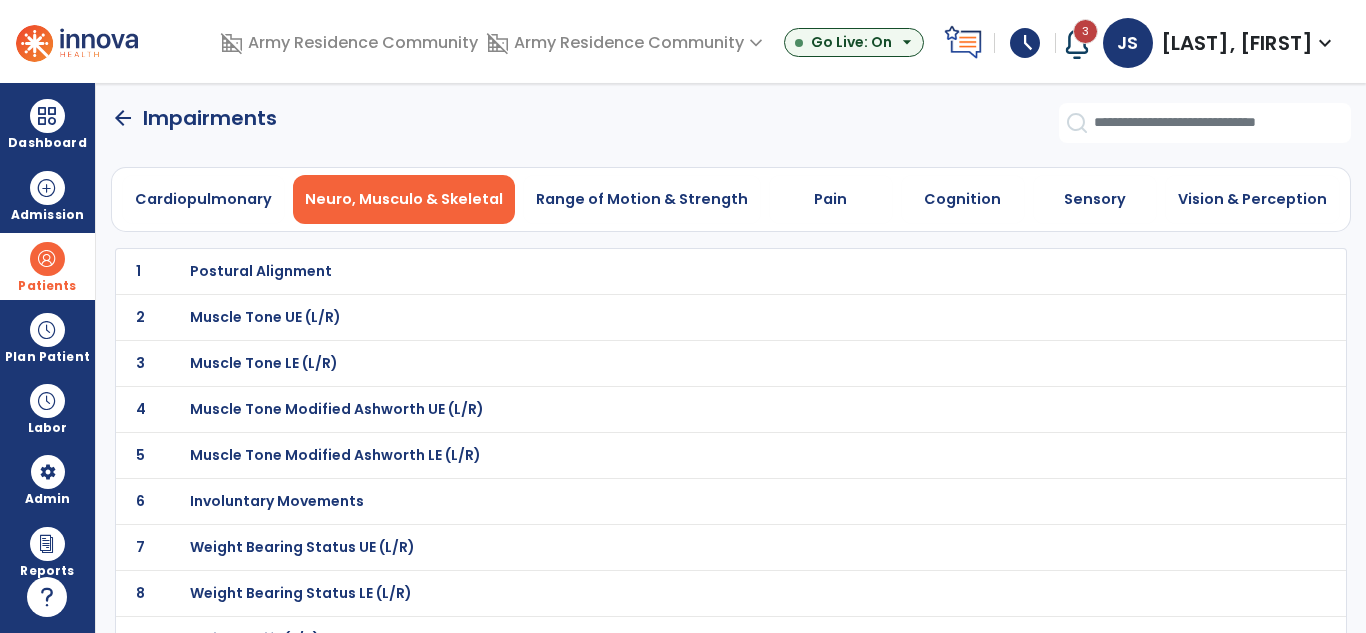 click on "Neuro, Musculo & Skeletal" at bounding box center (404, 199) 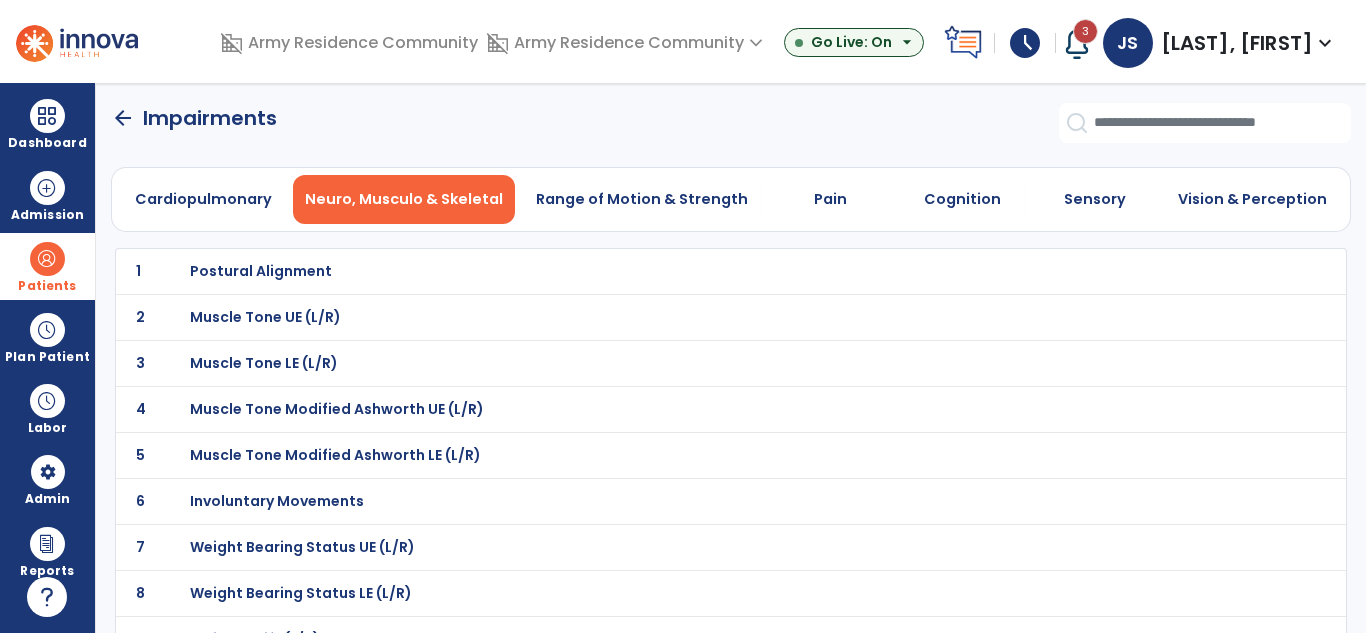 click on "Postural Alignment" at bounding box center [261, 271] 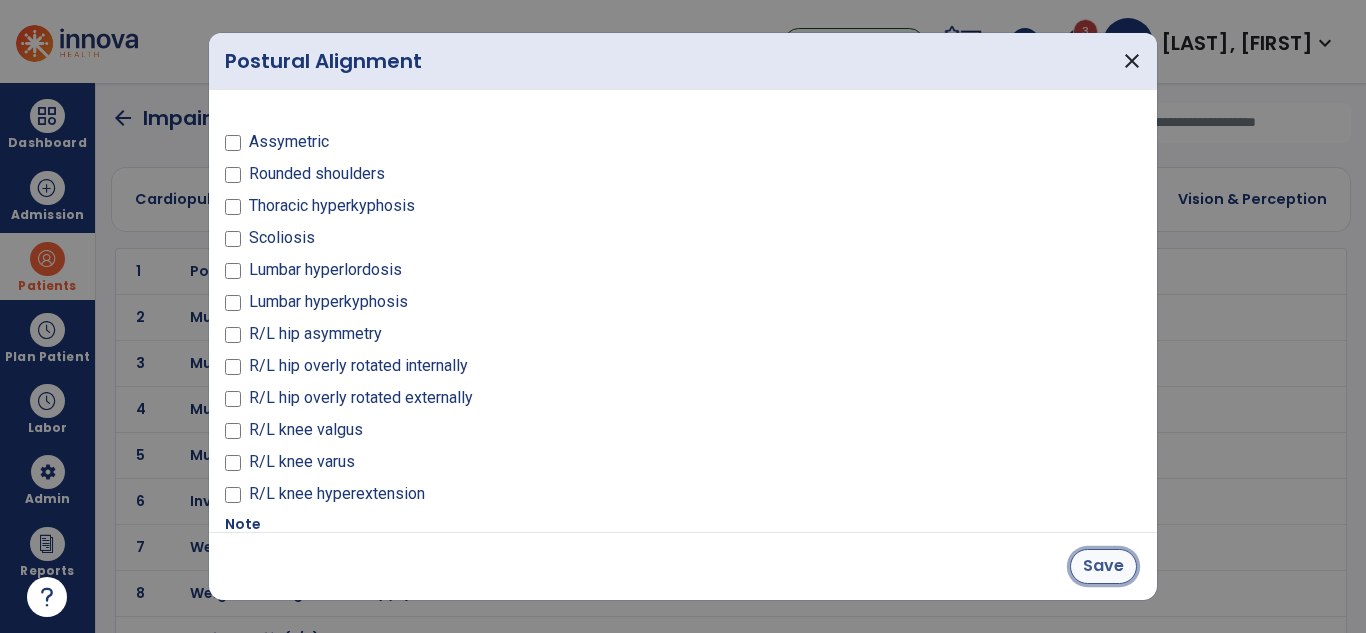 click on "Save" at bounding box center (1103, 566) 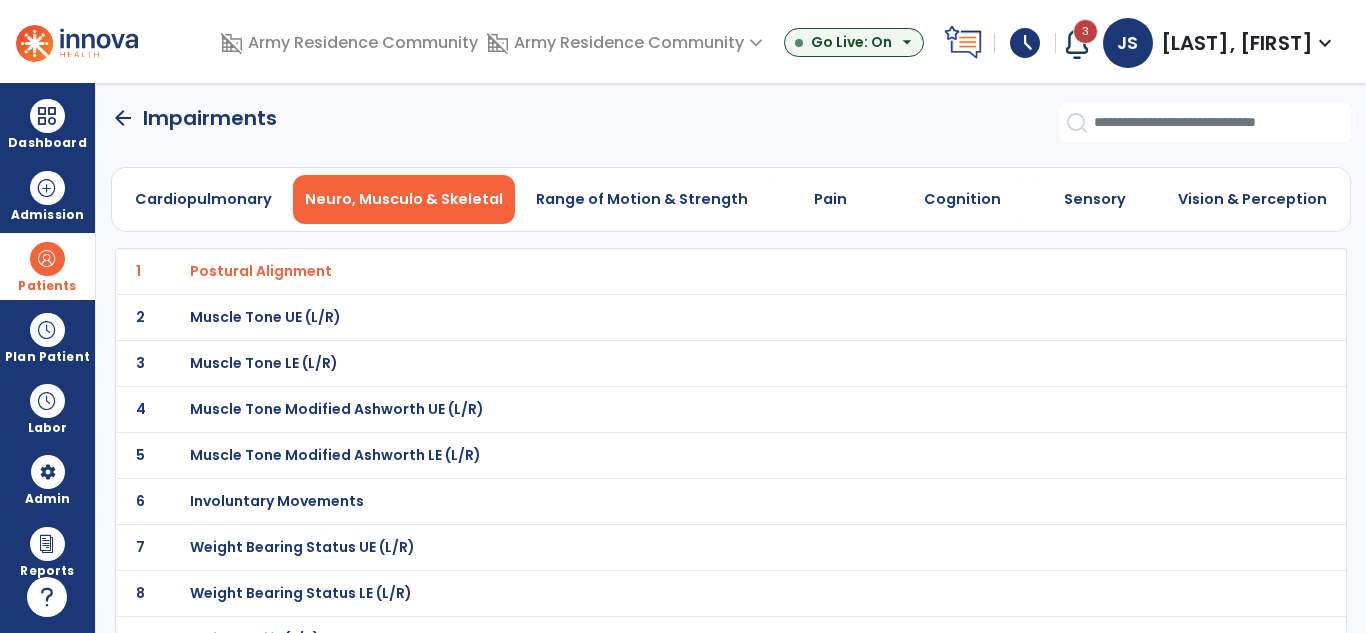 click on "Muscle Tone LE (L/R)" at bounding box center (261, 271) 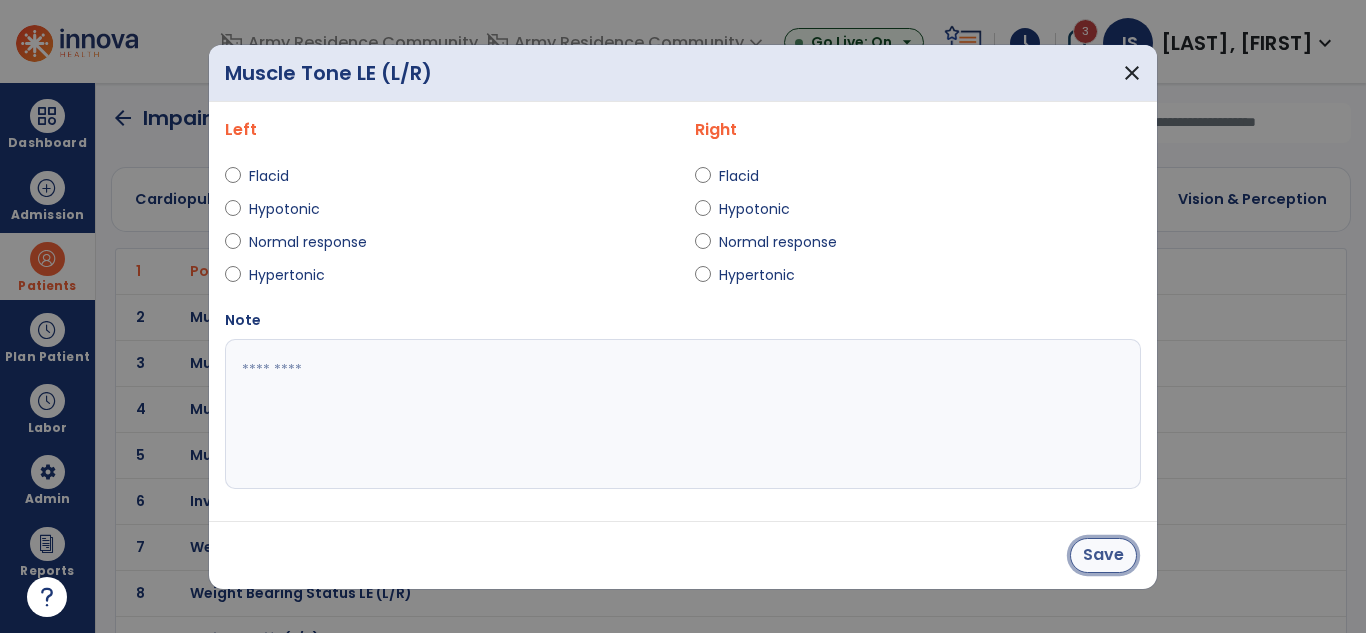 click on "Save" at bounding box center (1103, 555) 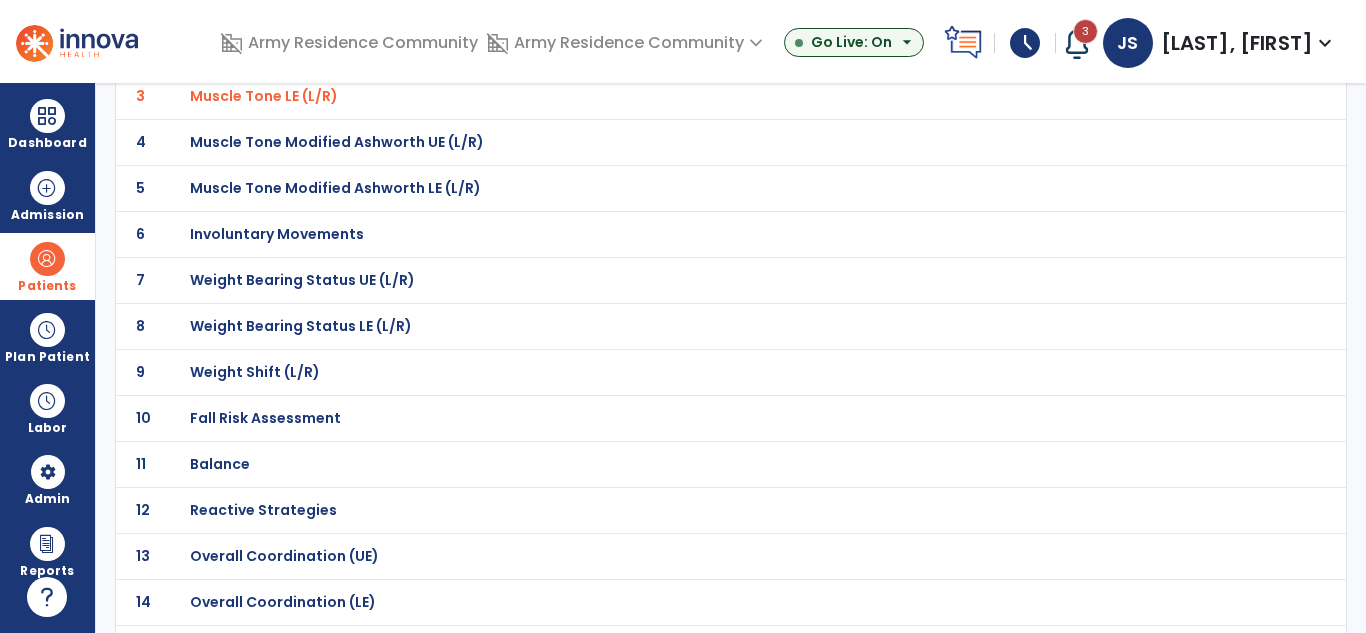 scroll, scrollTop: 300, scrollLeft: 0, axis: vertical 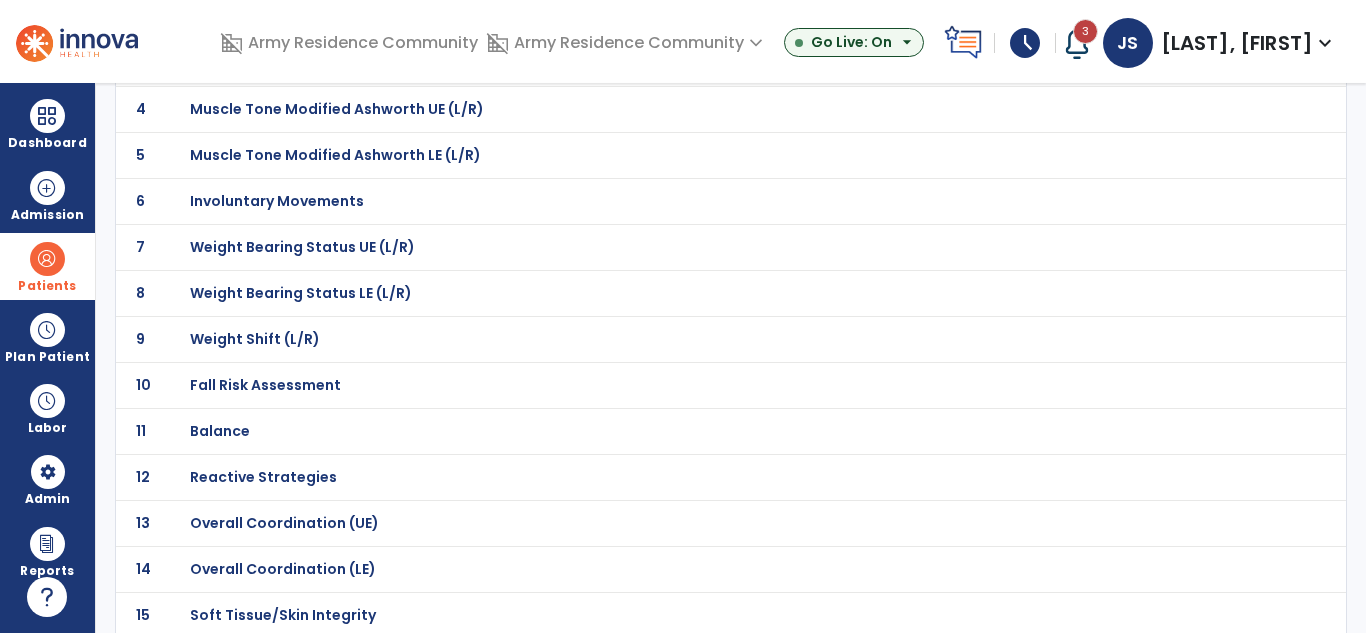 click on "Fall Risk Assessment" at bounding box center (261, -29) 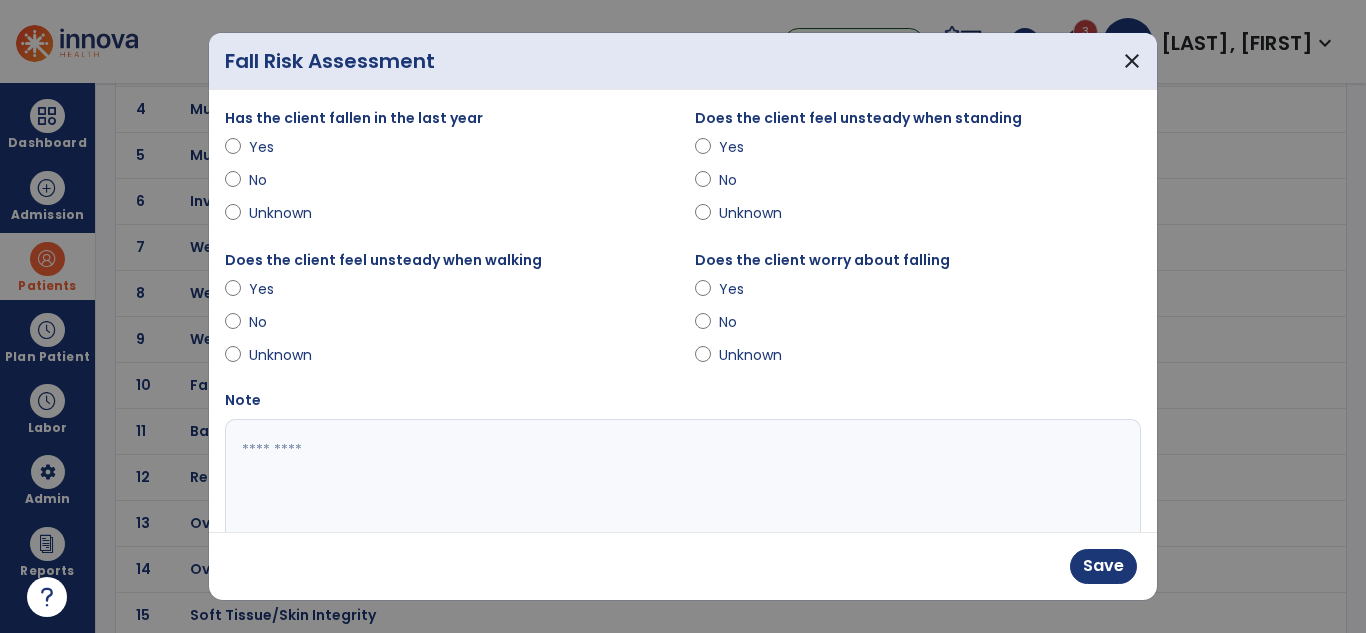 click on "Does the client worry about falling  Yes No Unknown" at bounding box center [918, 319] 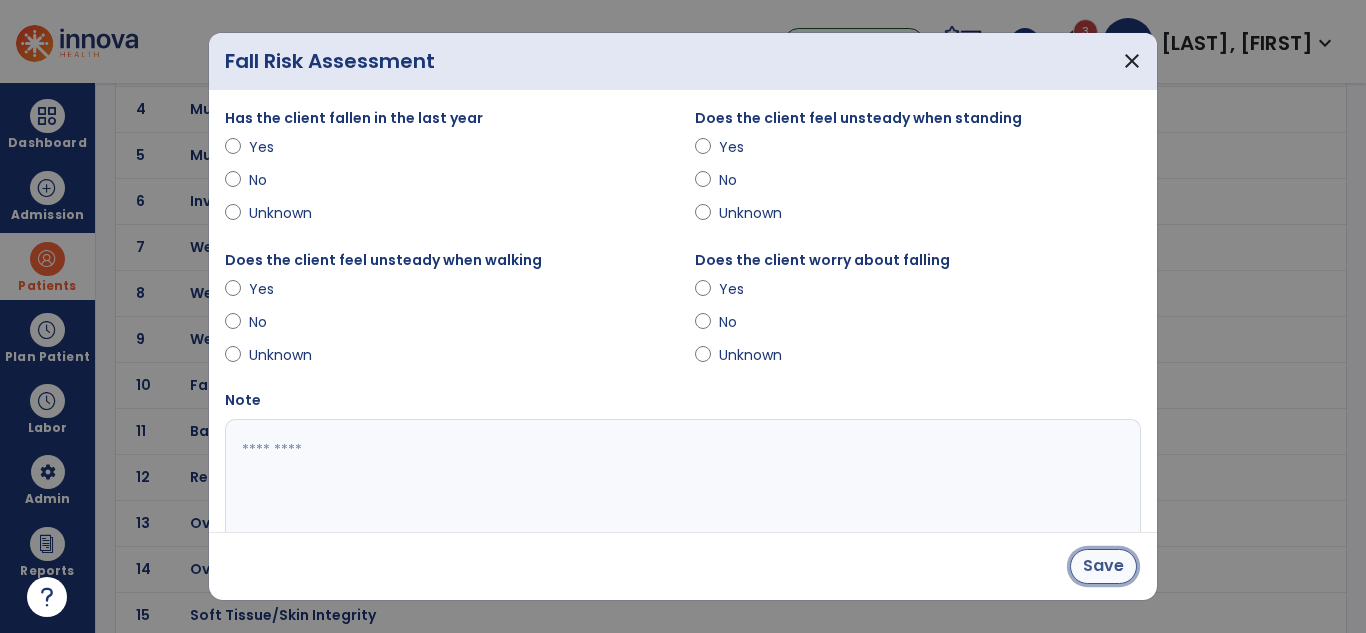 click on "Save" at bounding box center [1103, 566] 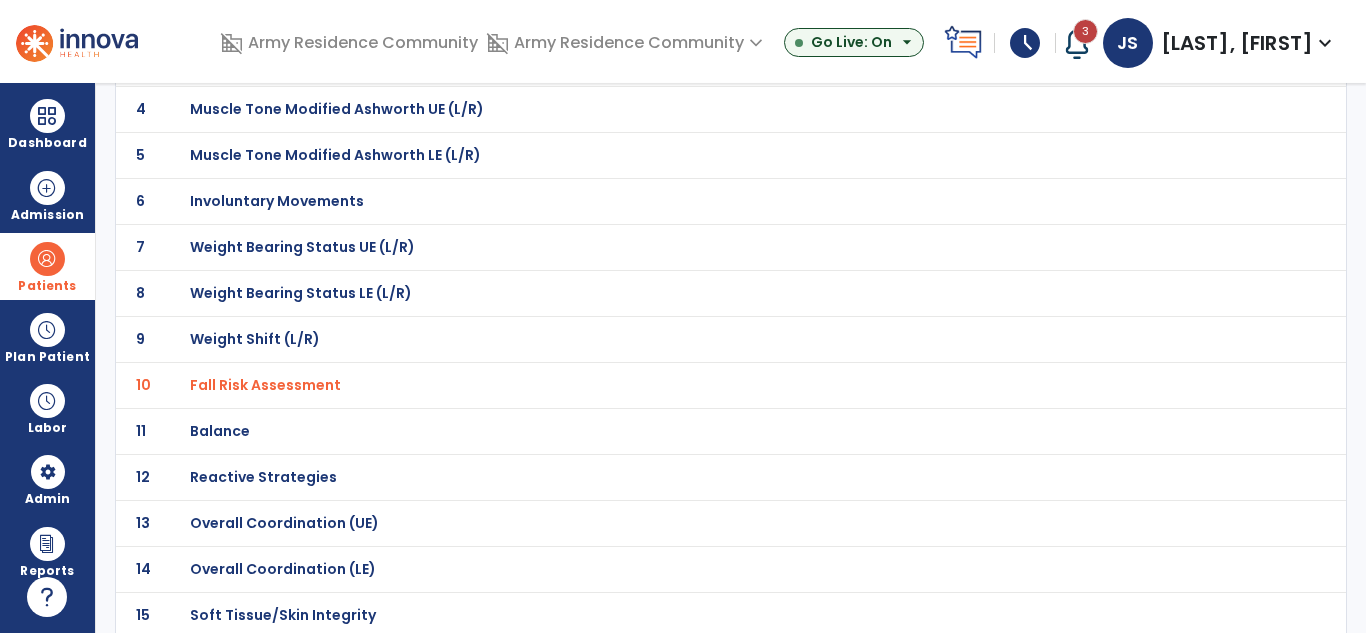 scroll, scrollTop: 400, scrollLeft: 0, axis: vertical 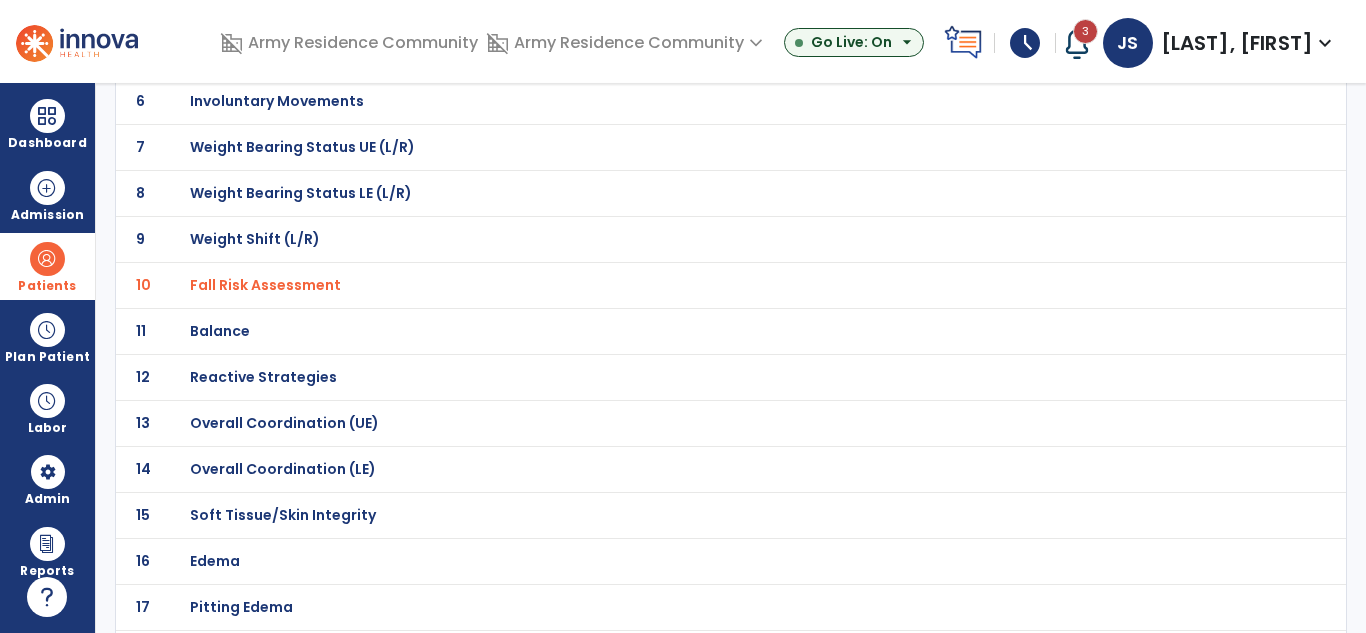 click on "Balance" at bounding box center [687, -129] 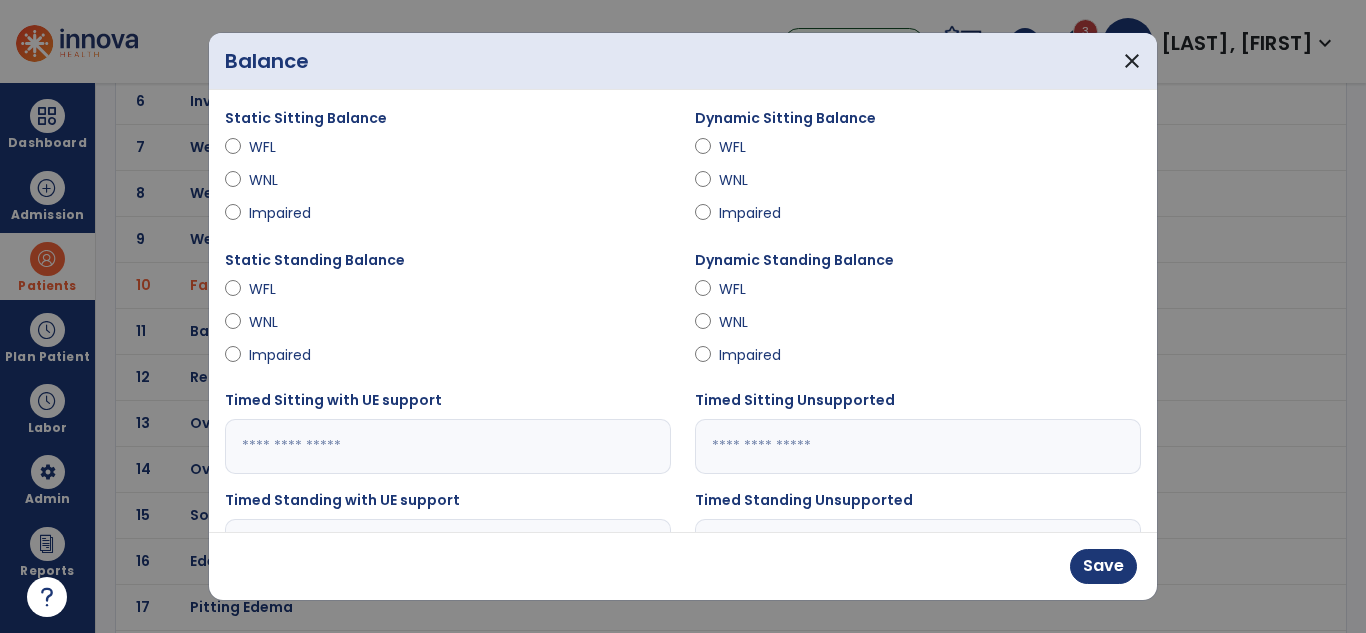 click on "WFL" at bounding box center (918, 151) 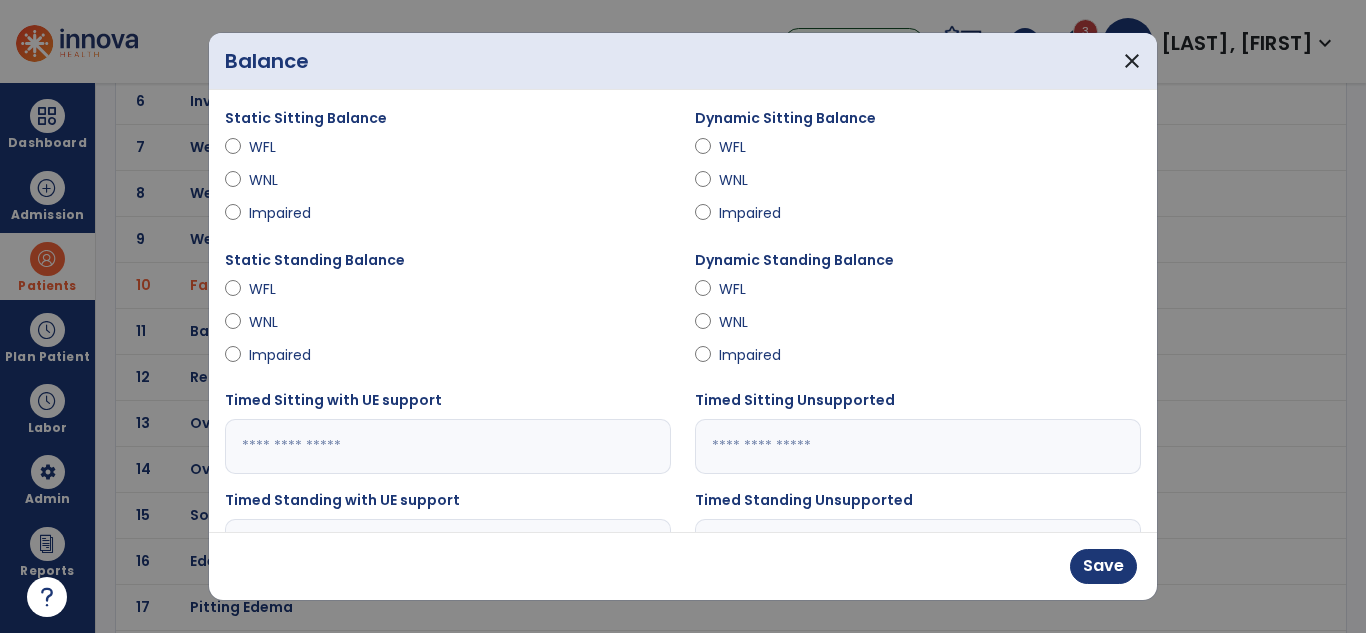 click on "Dynamic Sitting Balance WFL WNL Impaired" at bounding box center (918, 177) 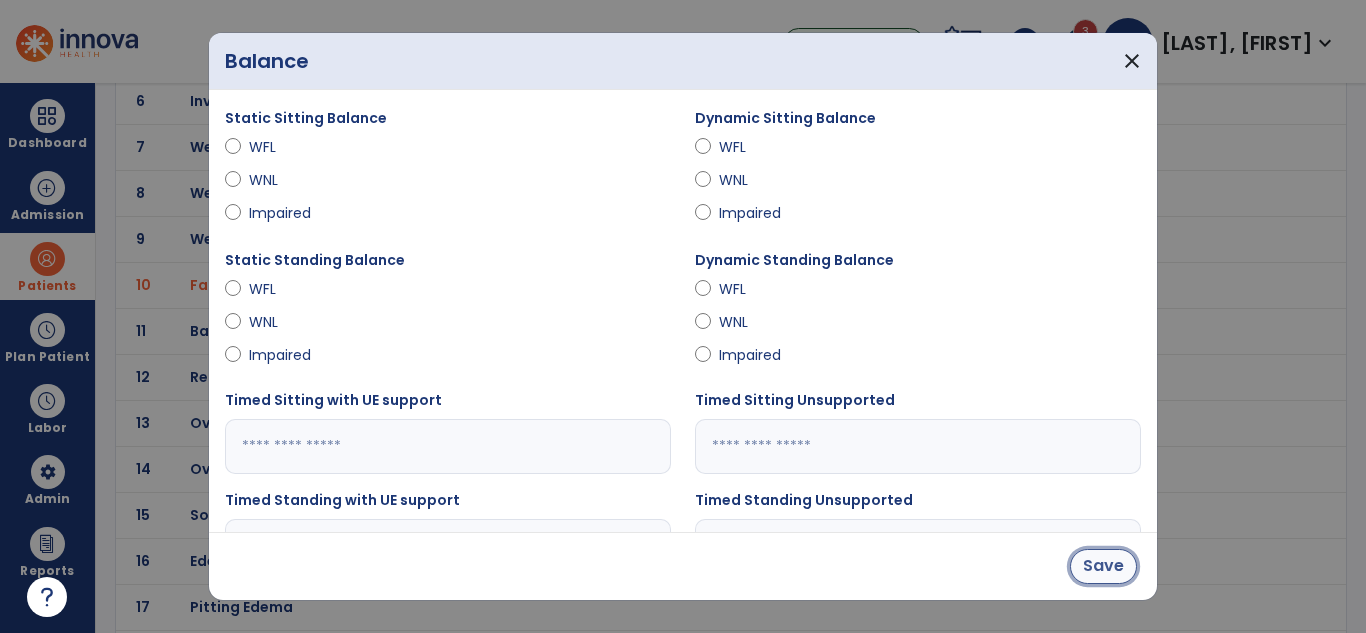 click on "Save" at bounding box center (1103, 566) 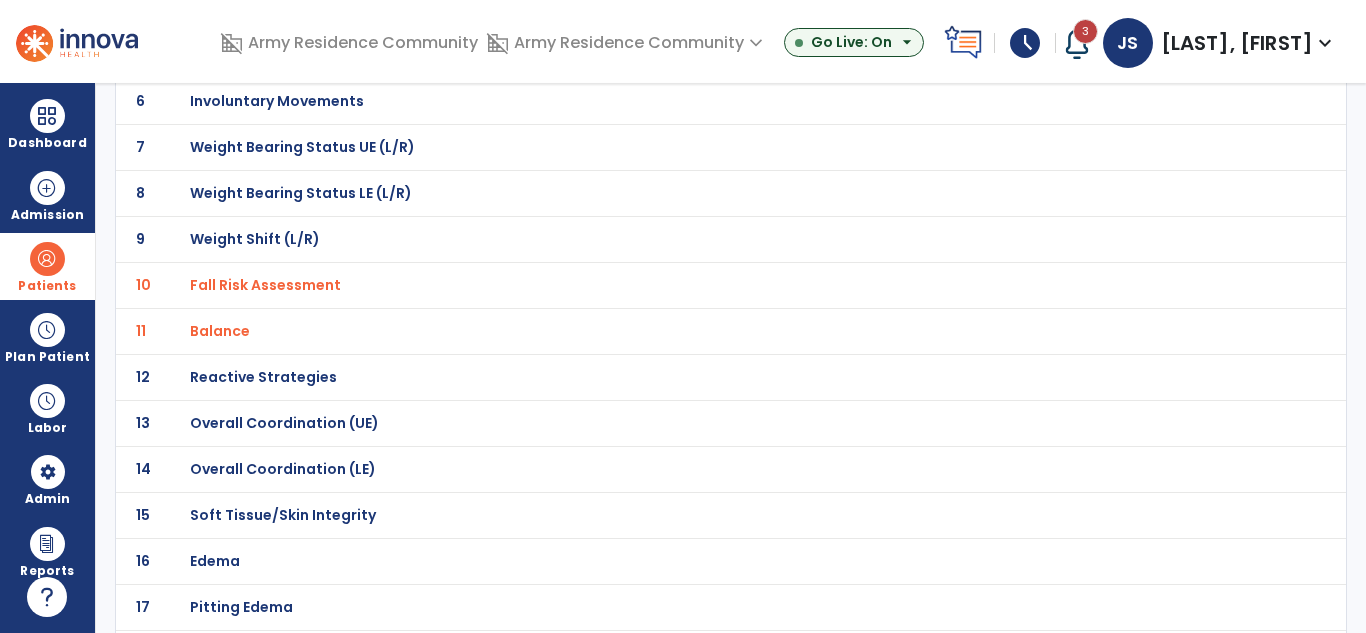 click on "Balance" at bounding box center [687, -129] 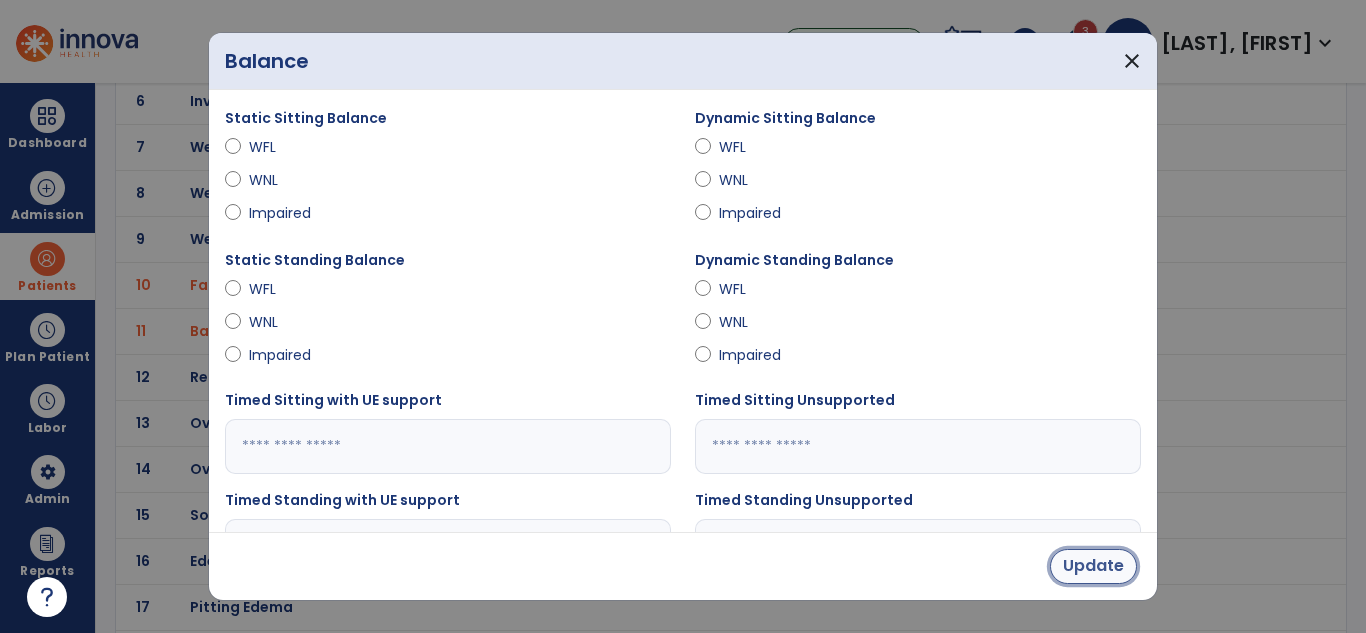 click on "Update" at bounding box center (1093, 566) 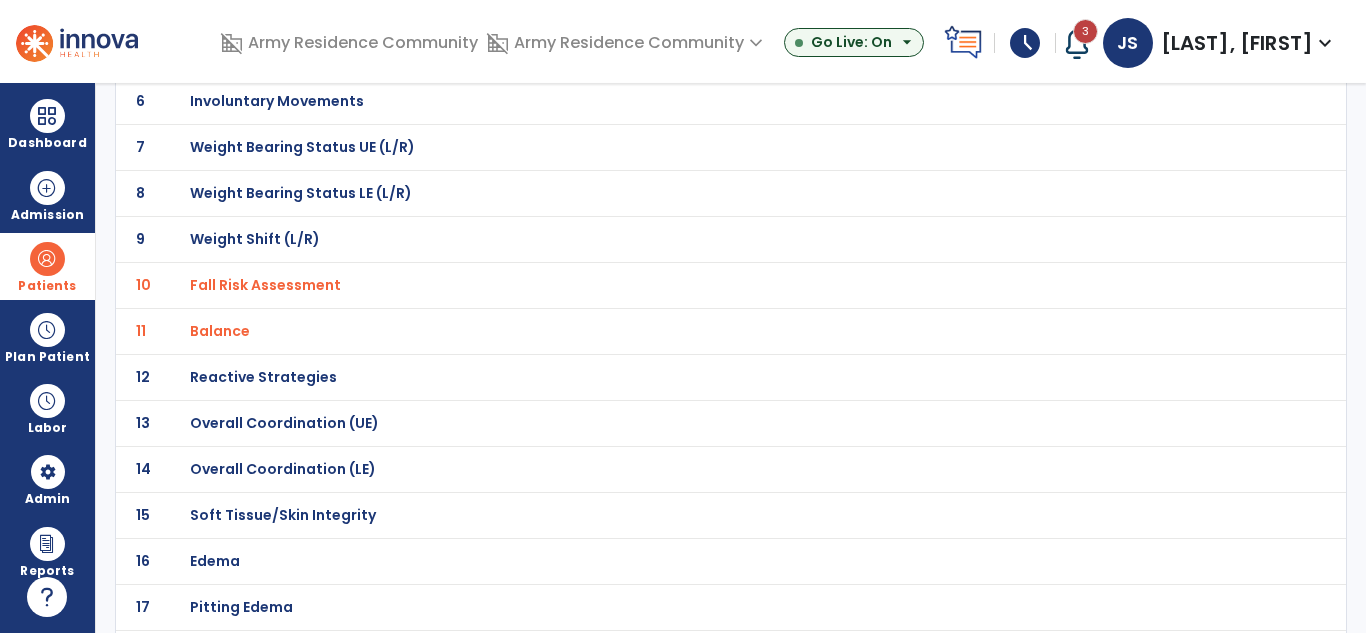 scroll, scrollTop: 500, scrollLeft: 0, axis: vertical 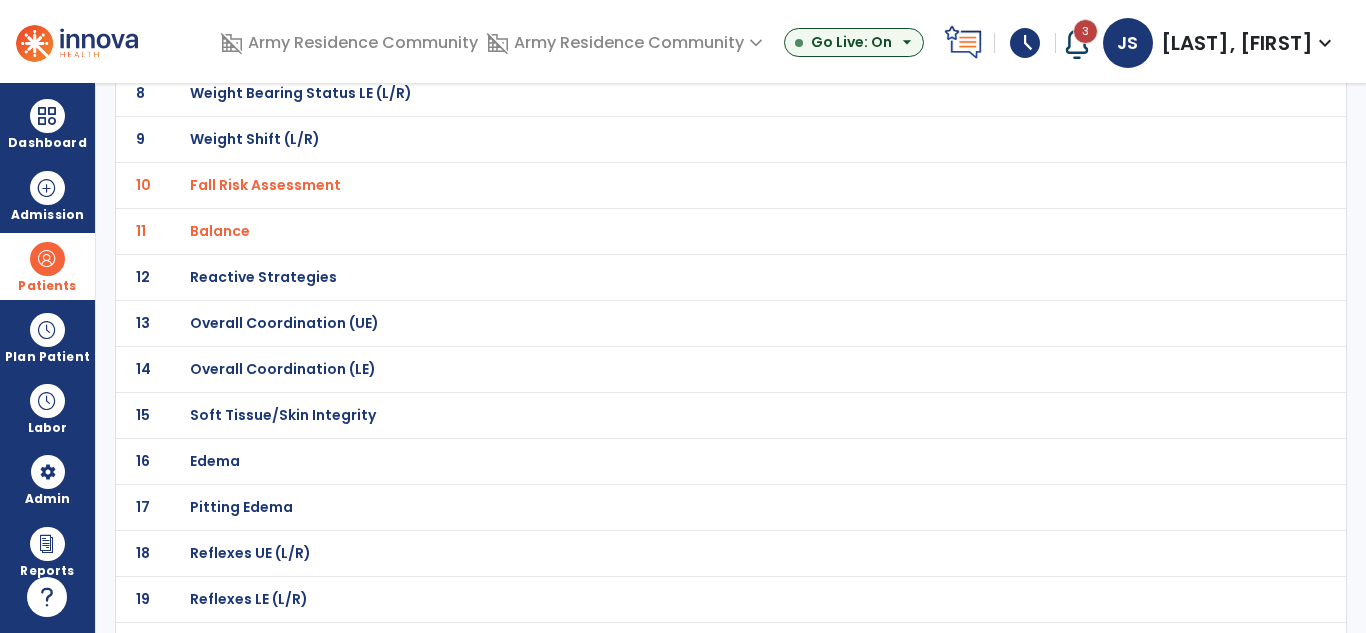 click on "Reactive Strategies" at bounding box center (687, -229) 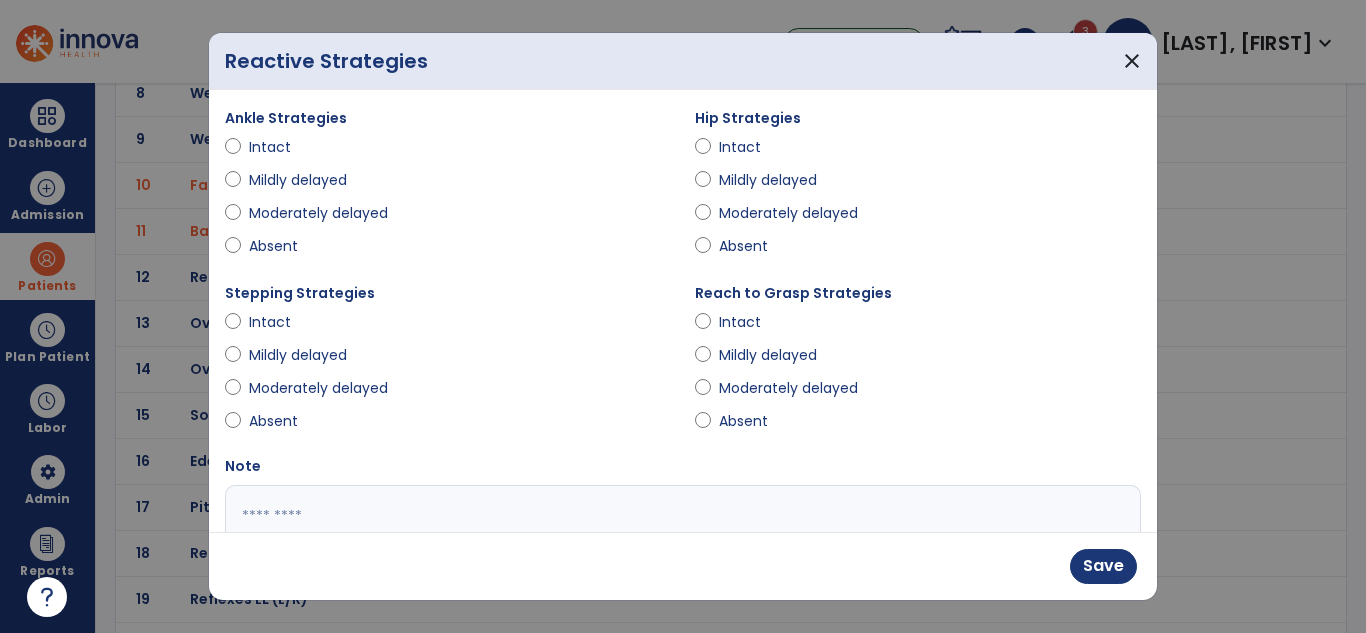 click on "Save" at bounding box center (683, 566) 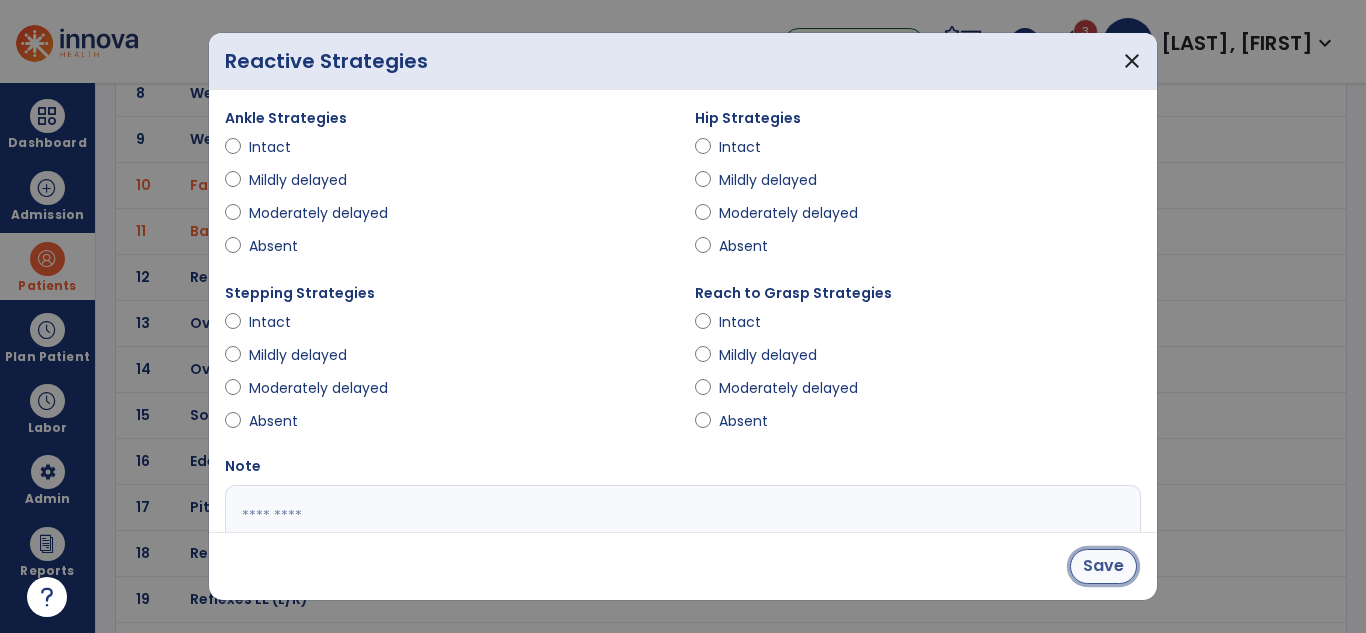 click on "Save" at bounding box center (1103, 566) 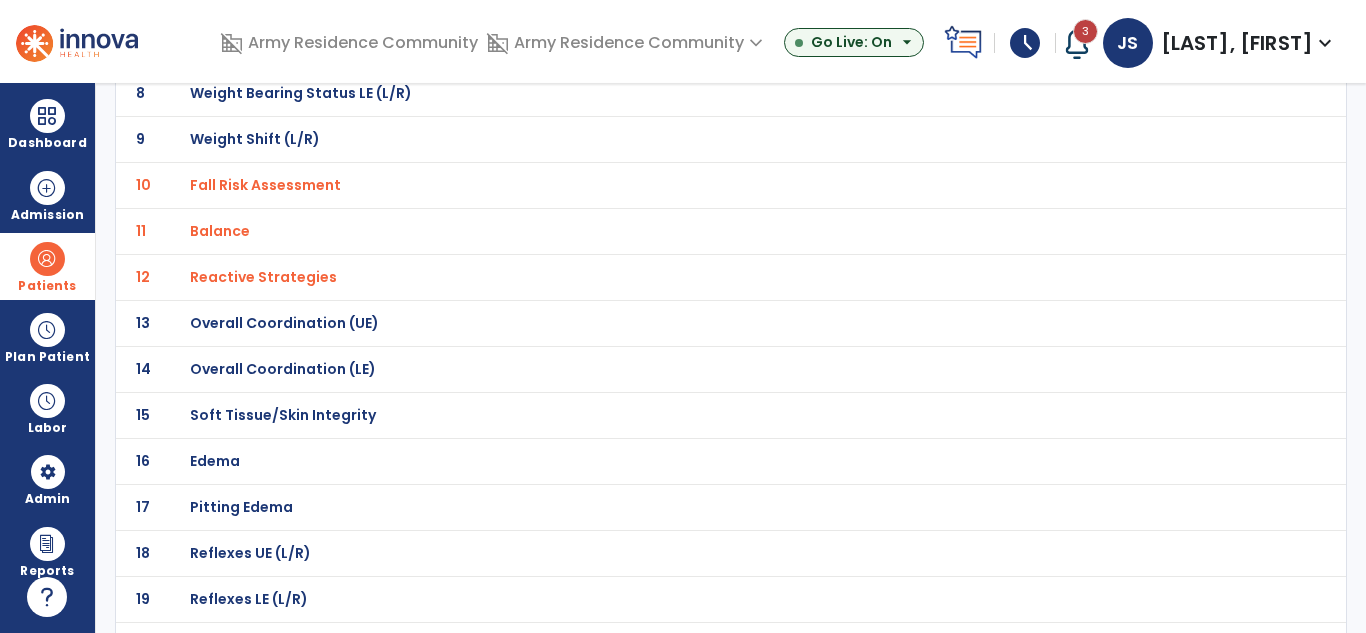 click on "Overall Coordination (LE)" at bounding box center [261, -229] 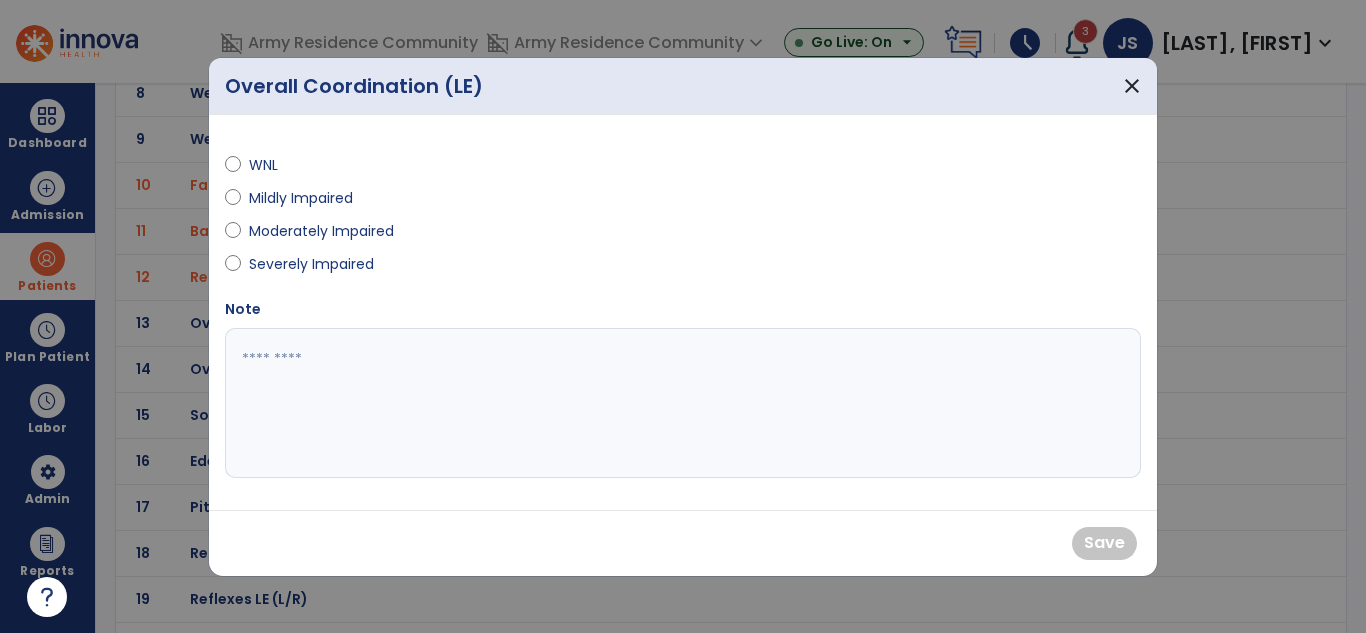 click on "Moderately Impaired" at bounding box center (448, 235) 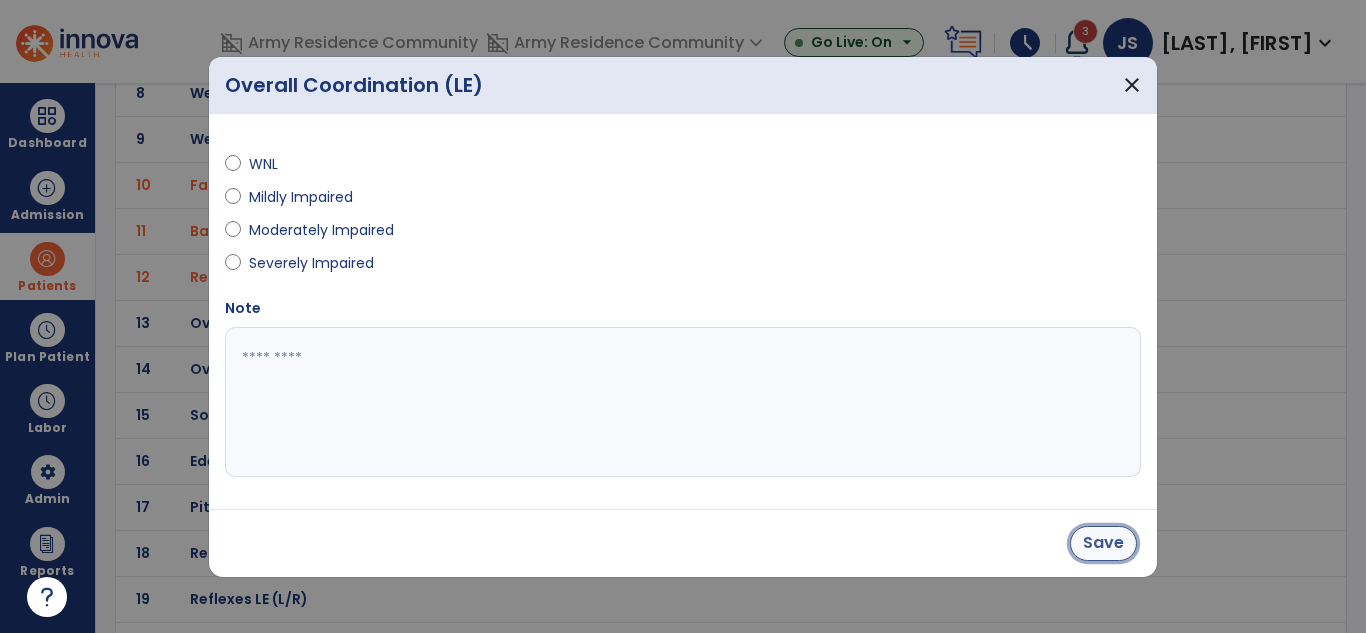 click on "Save" at bounding box center [1103, 543] 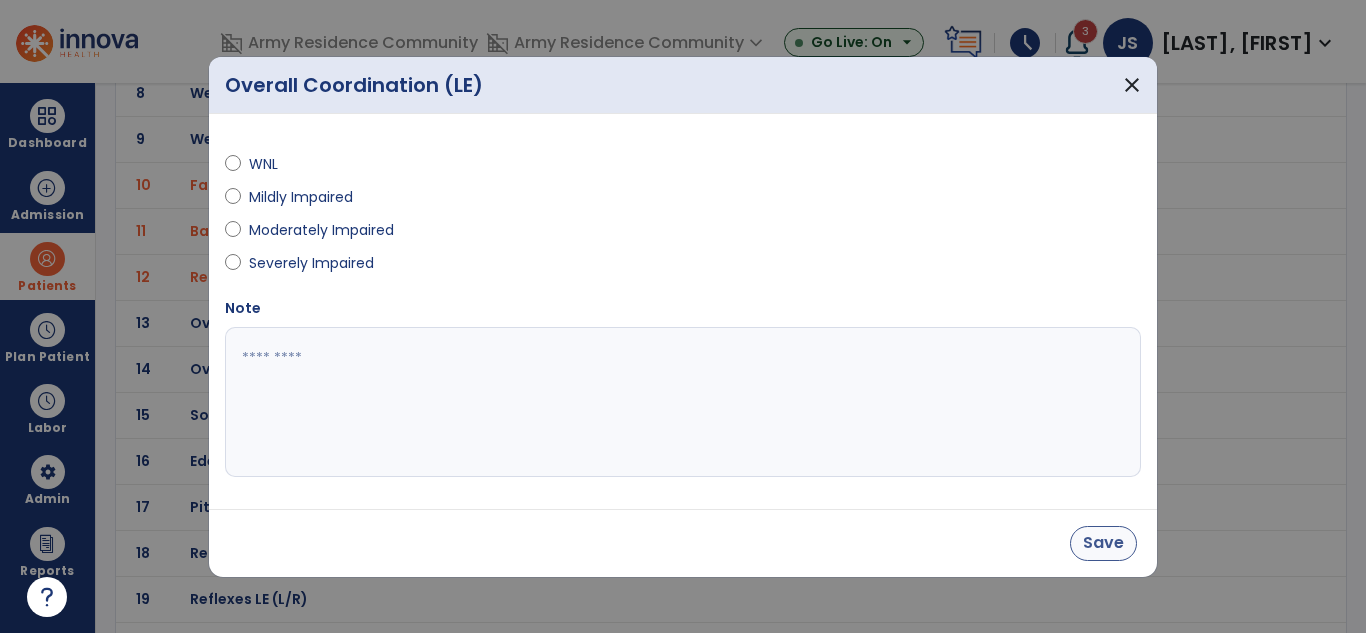 click on "Reflexes UE (L/R)" at bounding box center (687, -229) 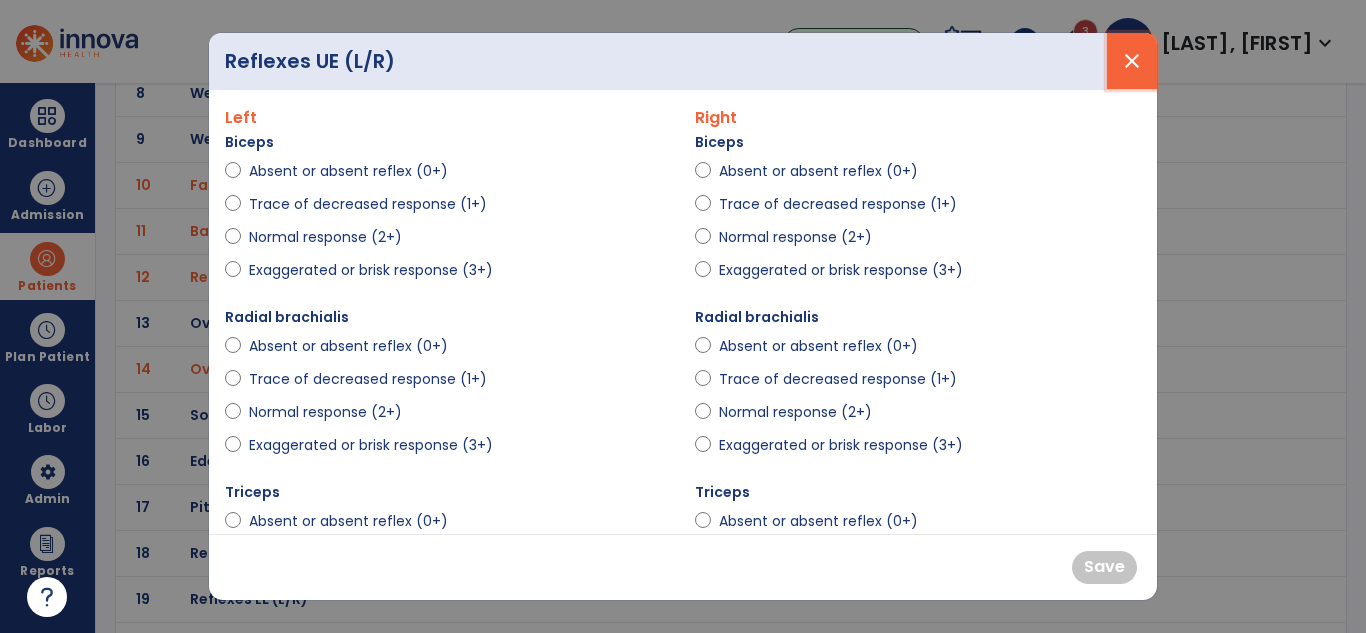 click on "close" at bounding box center [1132, 61] 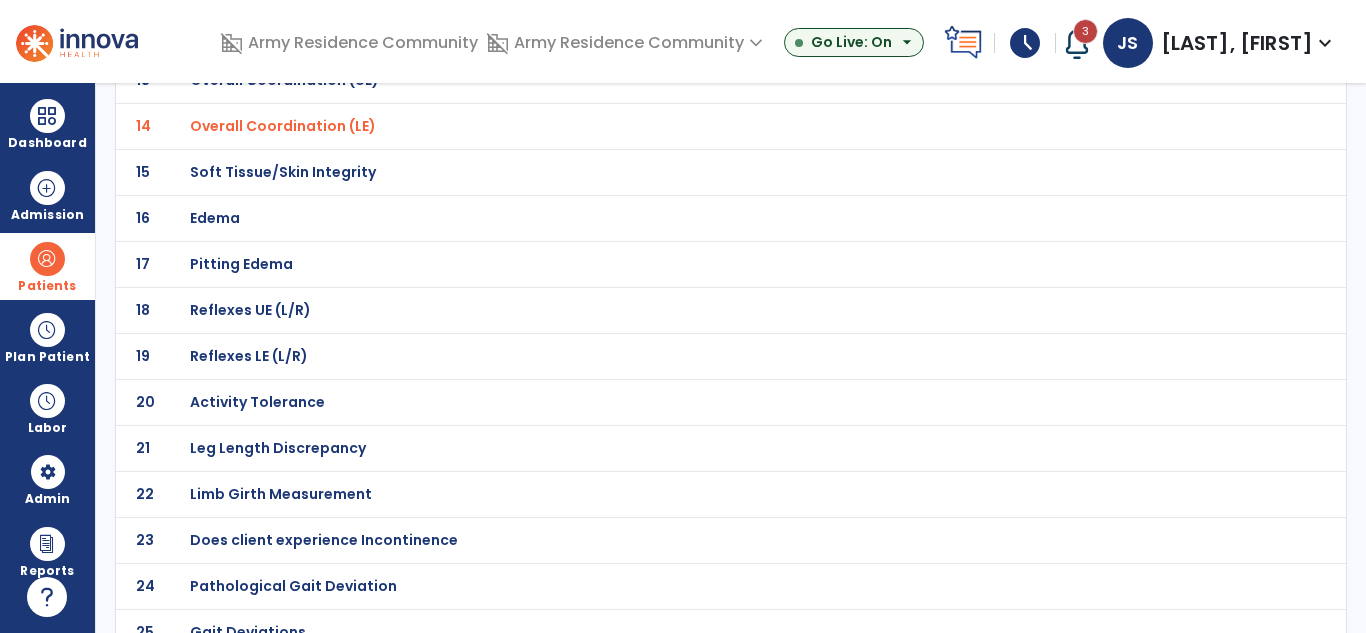 scroll, scrollTop: 766, scrollLeft: 0, axis: vertical 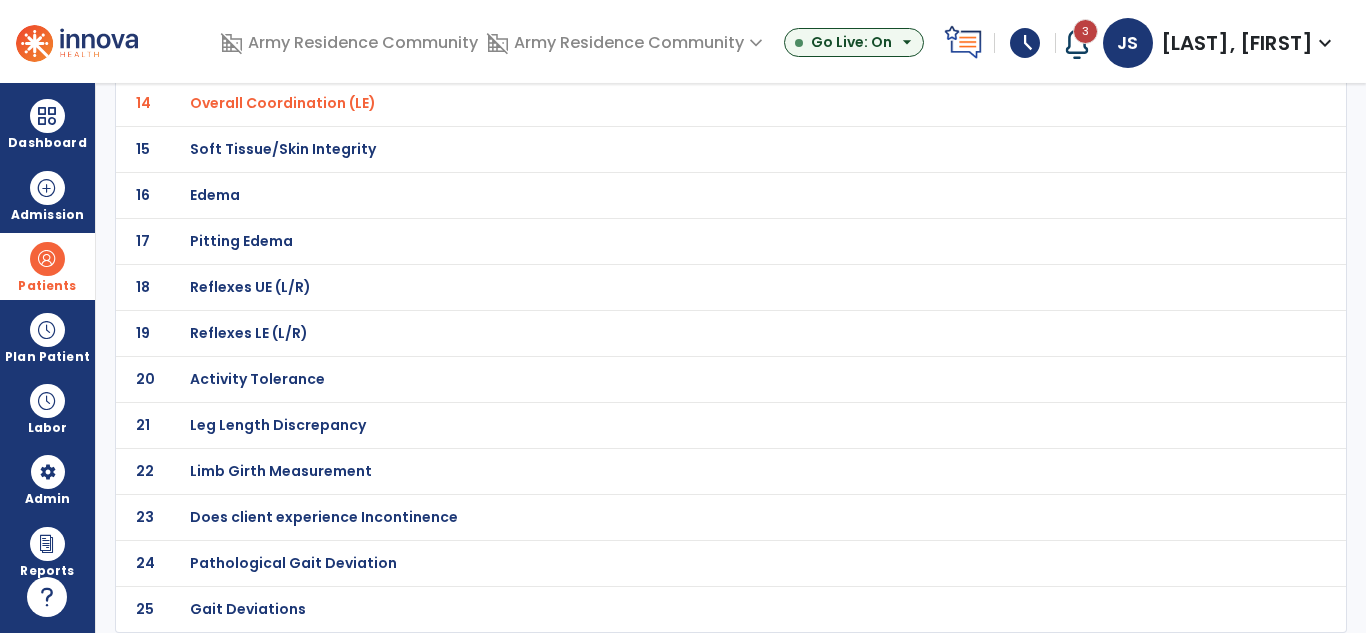 click on "Pathological Gait Deviation" at bounding box center [687, -495] 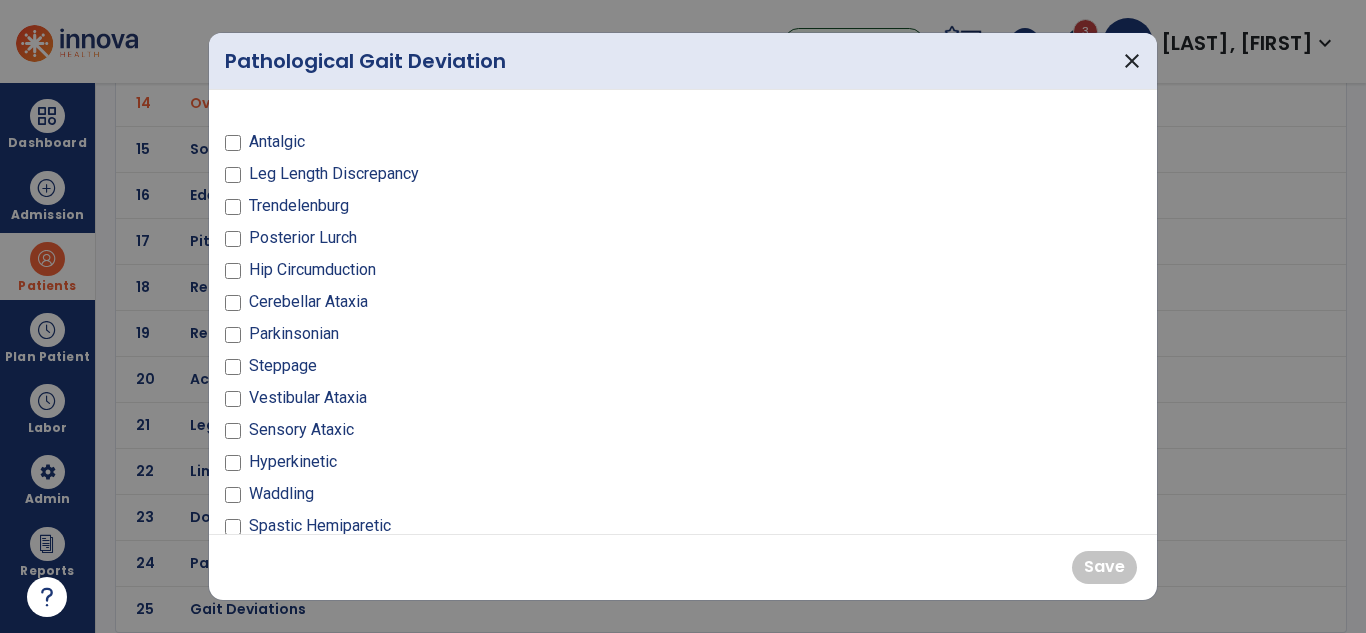 click on "[GAIT_TYPE]      [GAIT_TYPE]      [GAIT_TYPE]      [GAIT_TYPE]      [GAIT_TYPE]      [GAIT_TYPE]      [GAIT_TYPE]      [GAIT_TYPE]      [GAIT_TYPE]      [GAIT_TYPE]      [GAIT_TYPE]      [GAIT_TYPE]      [GAIT_TYPE]      [GAIT_TYPE]" at bounding box center (448, 342) 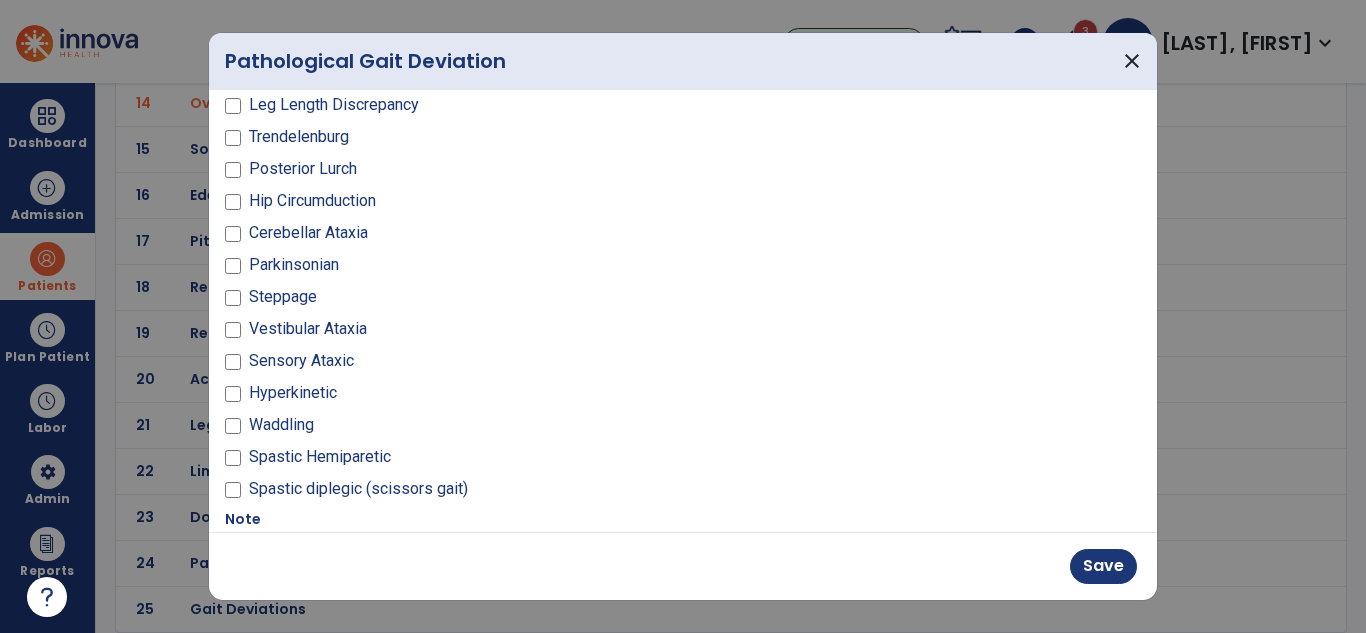 scroll, scrollTop: 100, scrollLeft: 0, axis: vertical 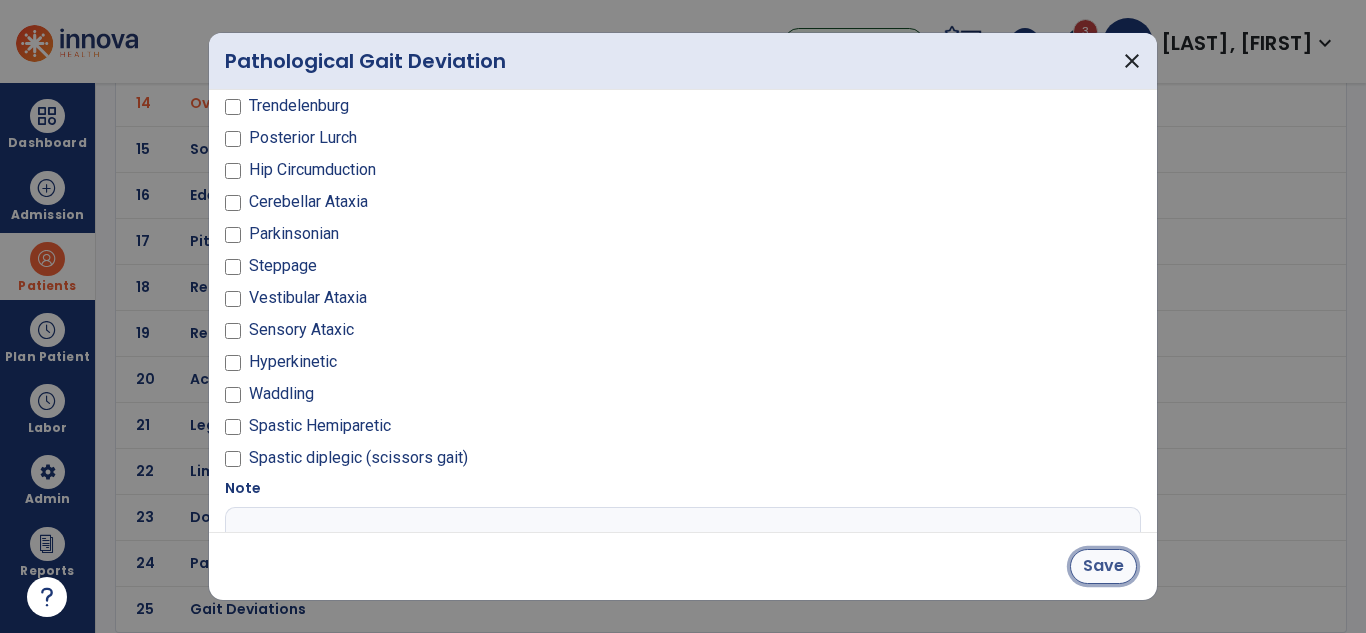 click on "Save" at bounding box center (1103, 566) 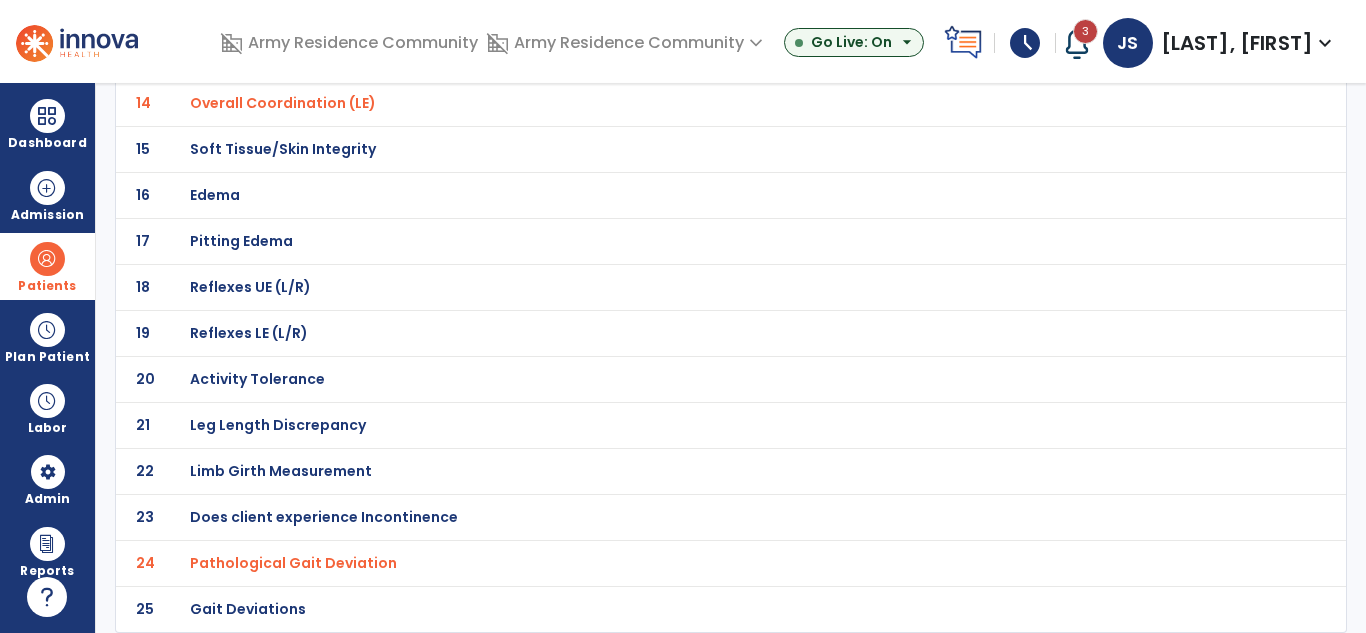 click on "Gait Deviations" at bounding box center (687, -495) 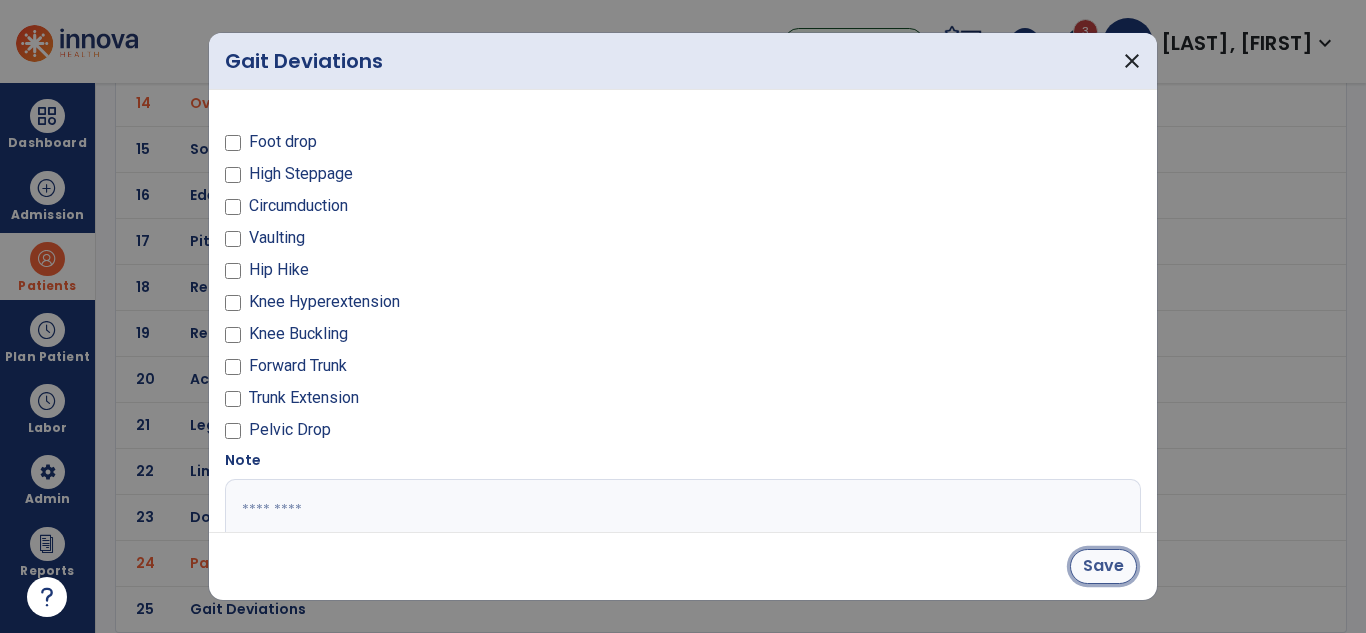 click on "Save" at bounding box center [1103, 566] 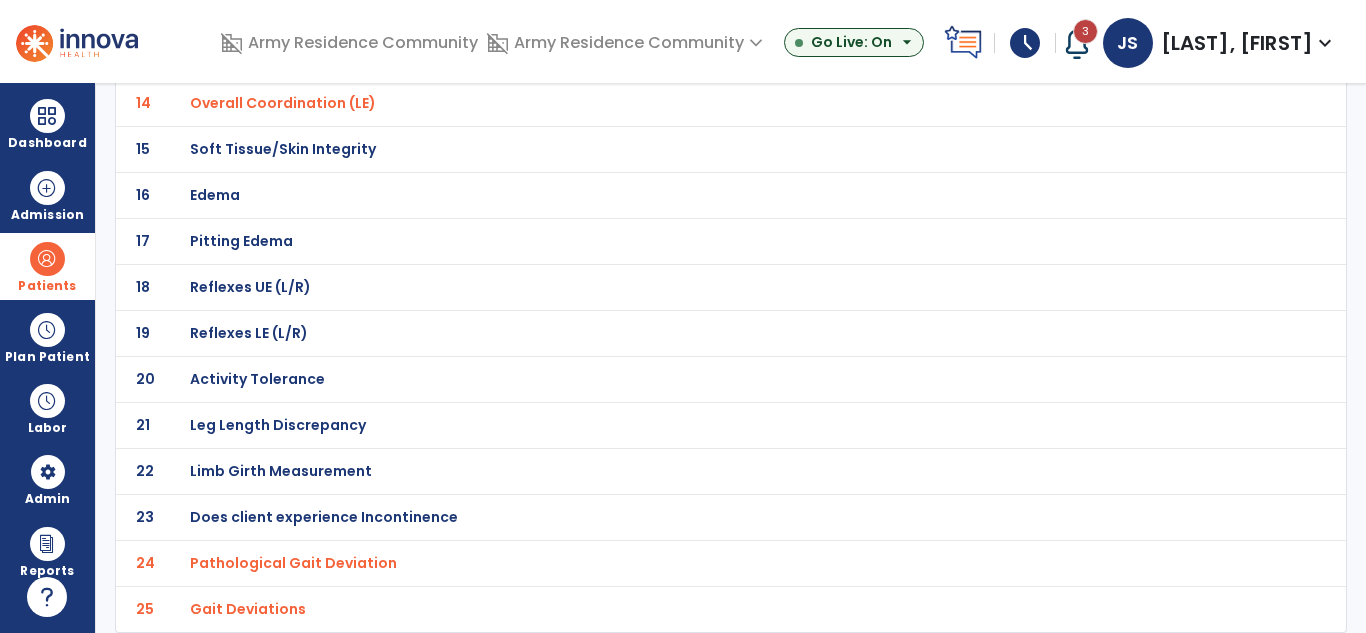 click on "Activity Tolerance" at bounding box center (261, -495) 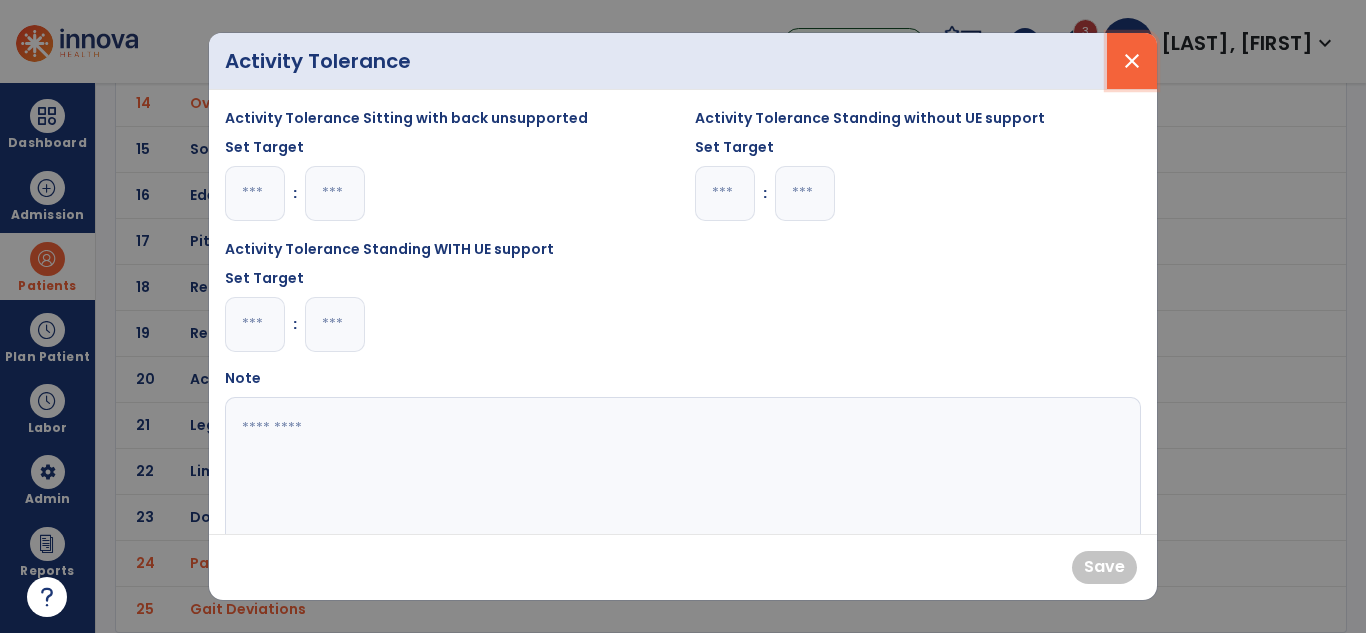 click on "close" at bounding box center [1132, 61] 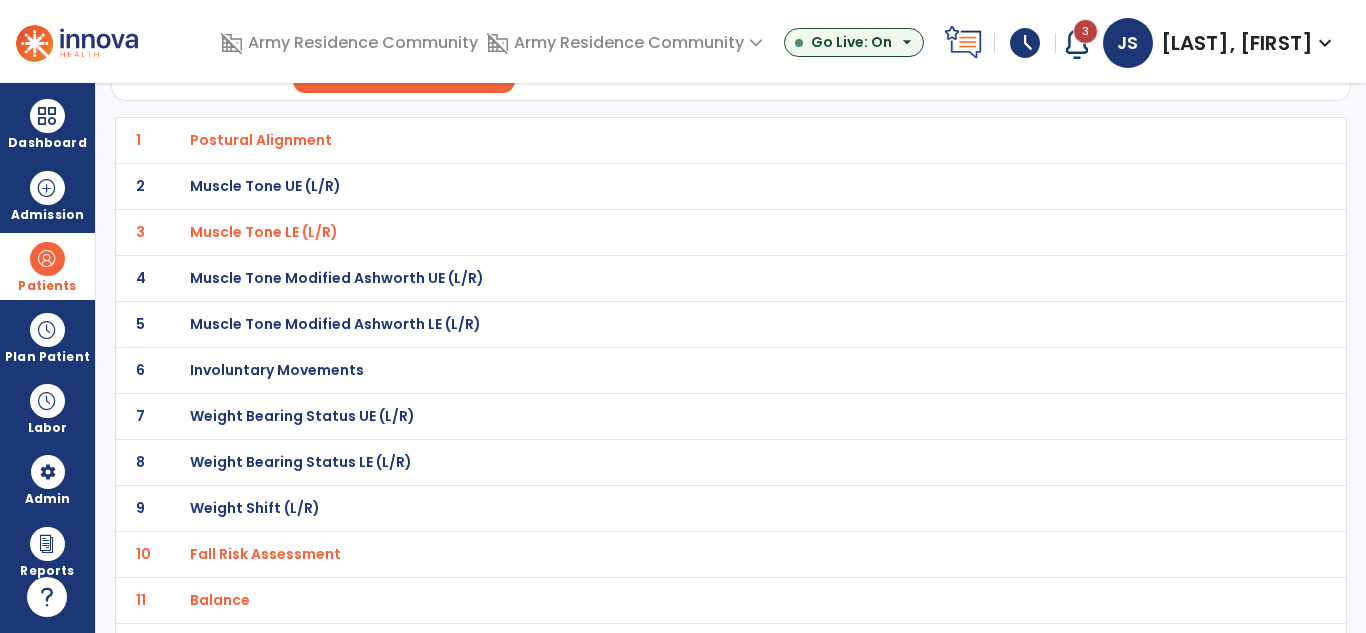 scroll, scrollTop: 0, scrollLeft: 0, axis: both 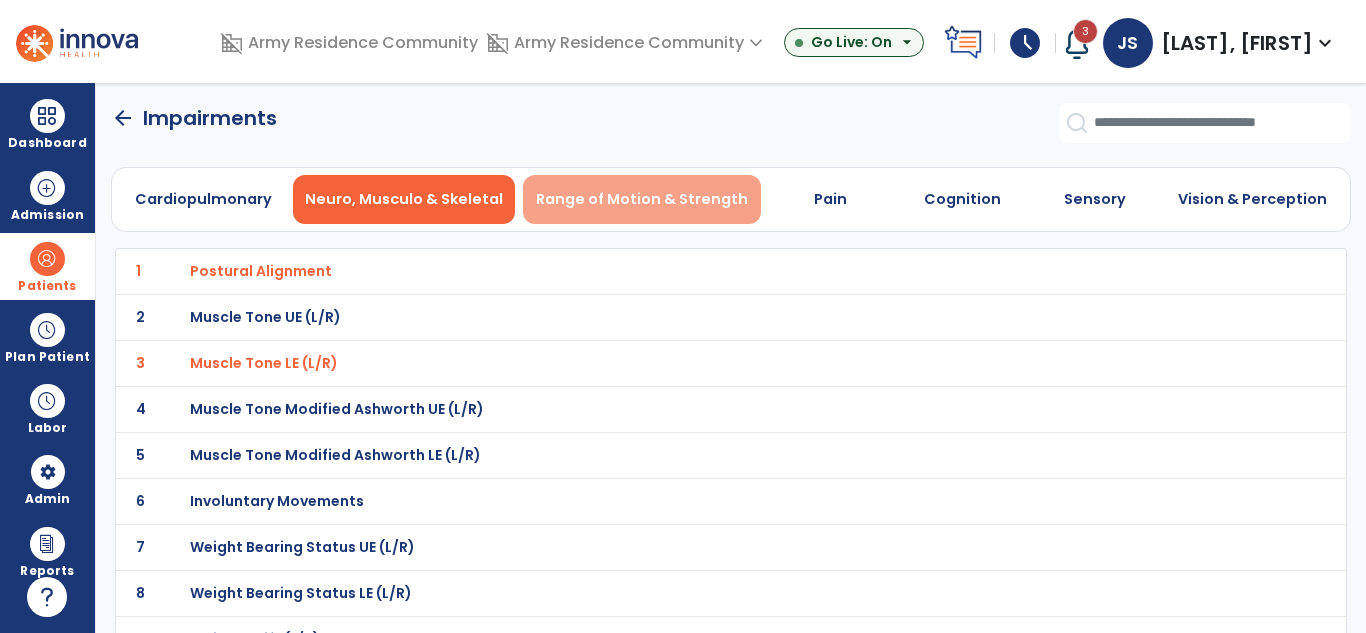 click on "Range of Motion & Strength" at bounding box center [642, 199] 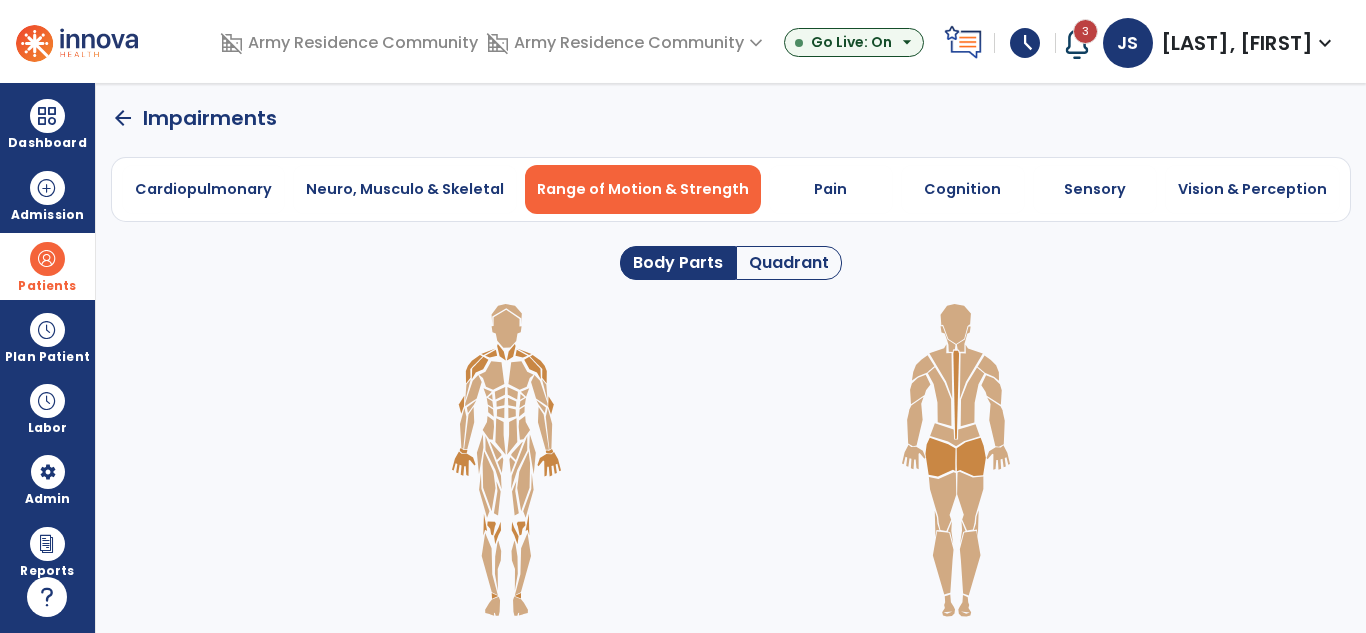 click on "Quadrant" 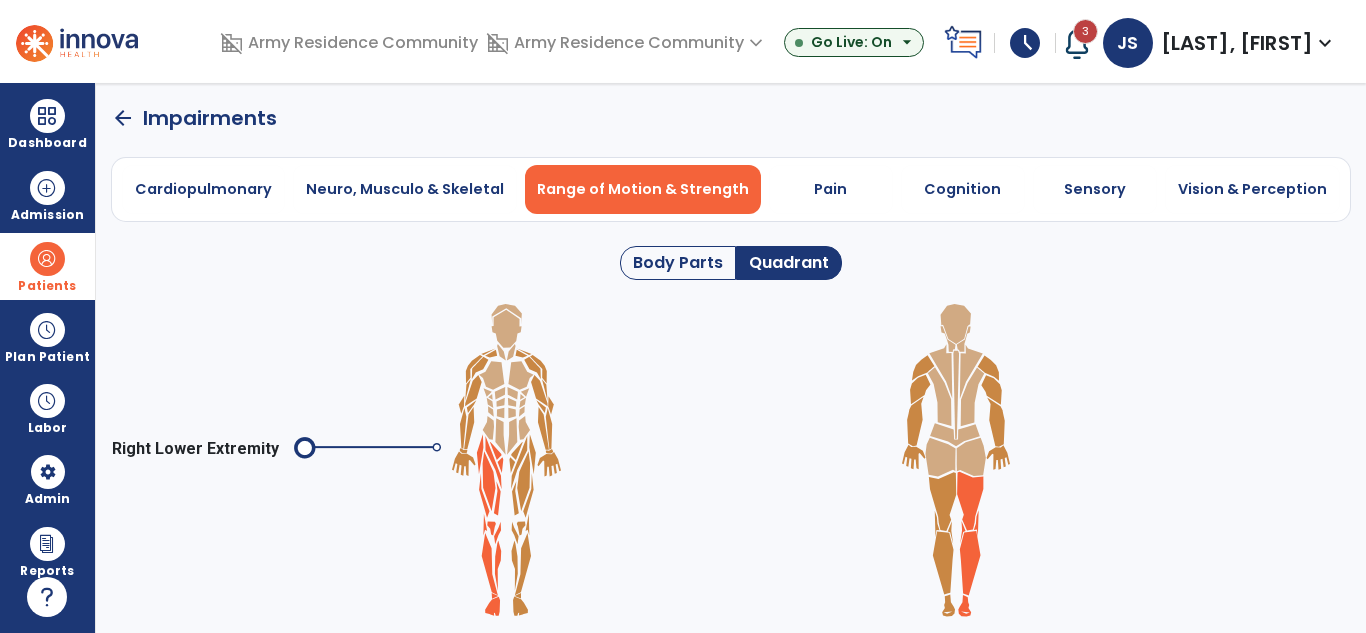 click 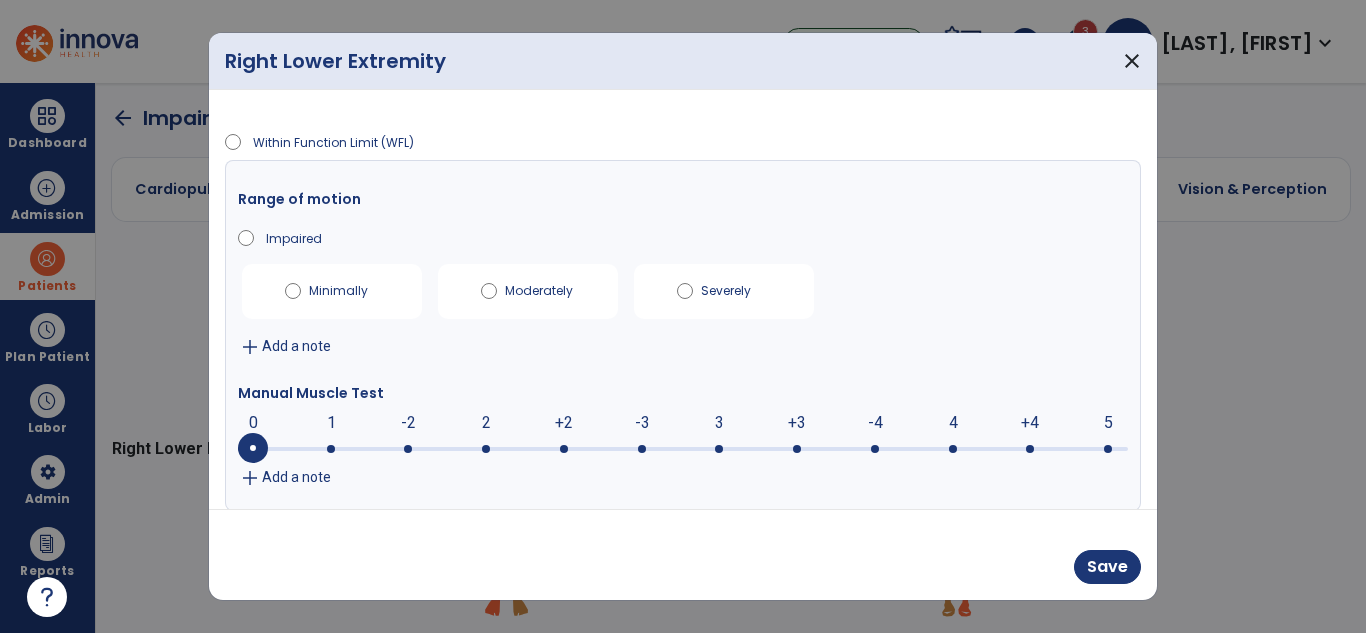 click at bounding box center [683, 447] 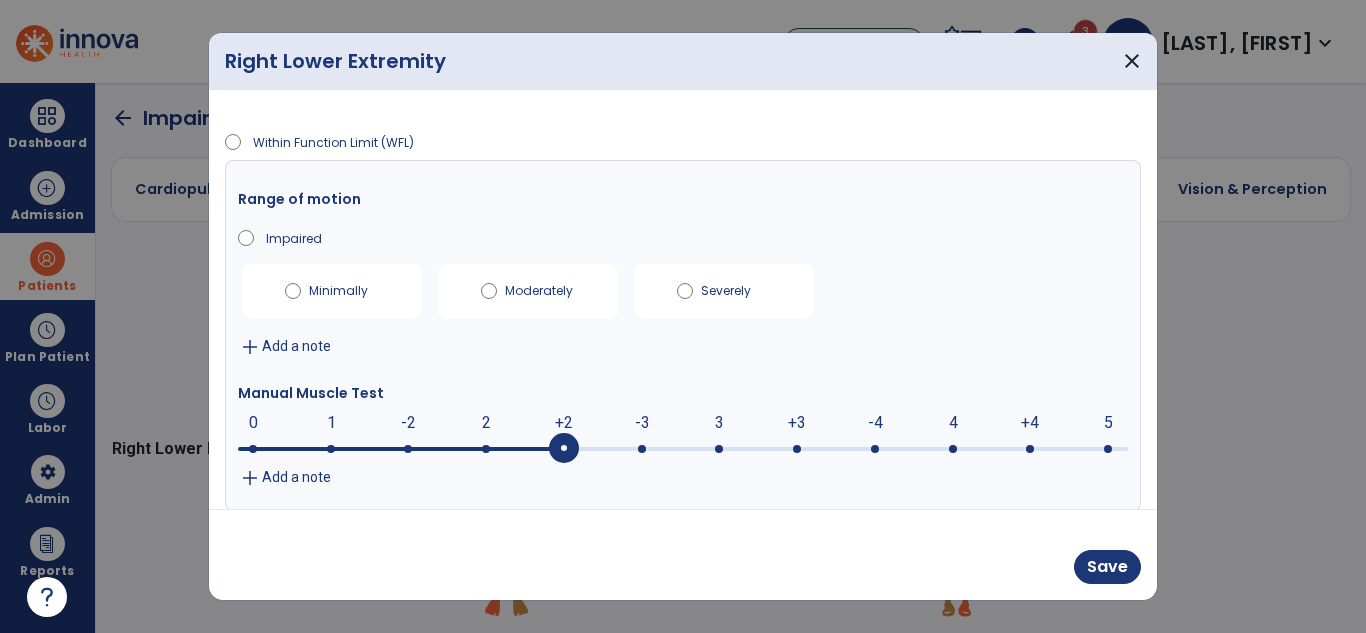 click at bounding box center (683, 449) 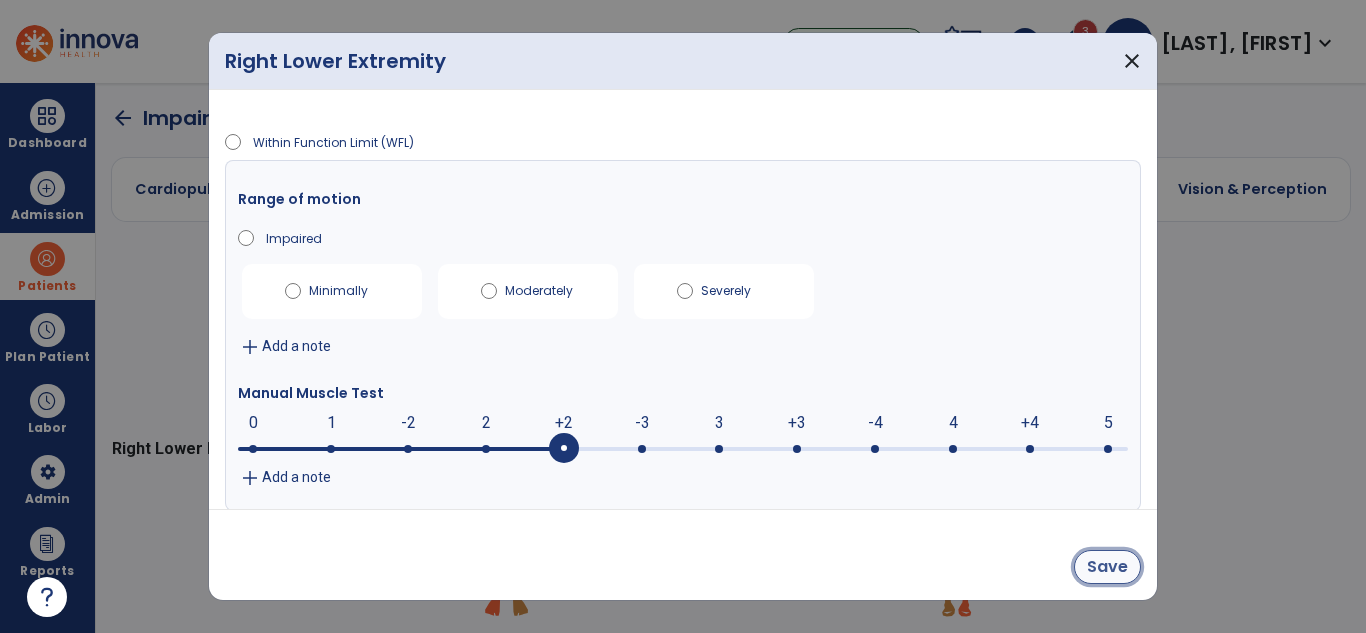 click on "Save" at bounding box center [1107, 567] 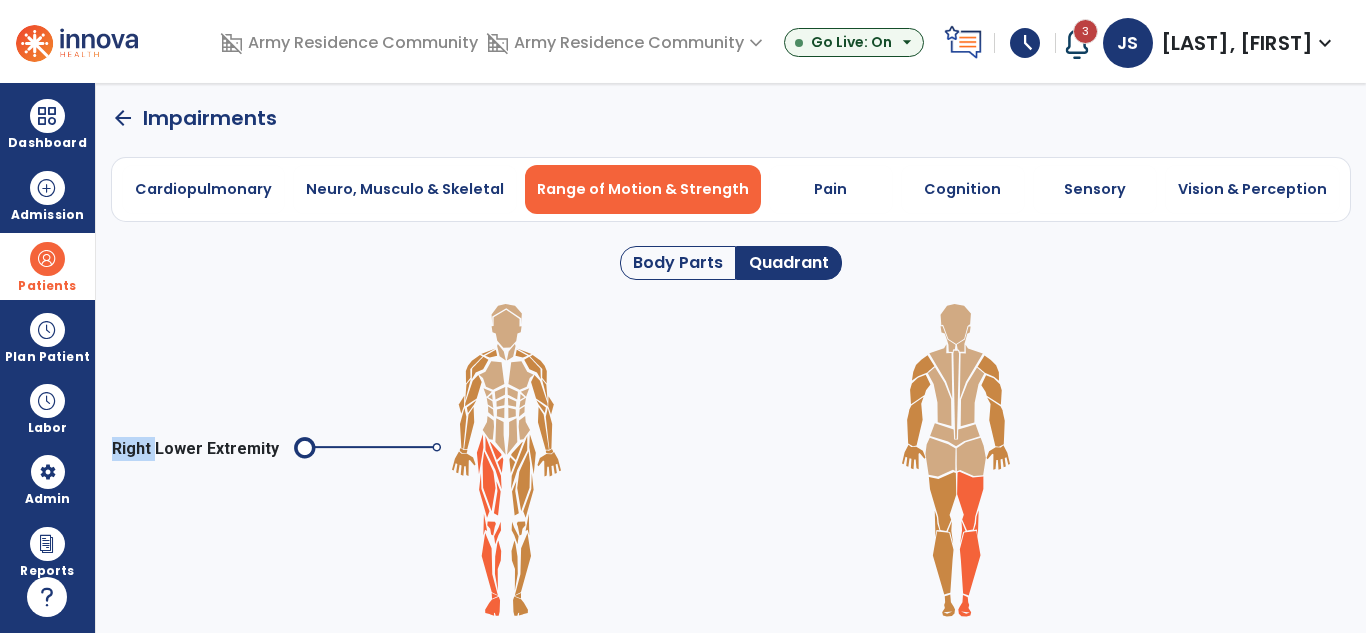 drag, startPoint x: 1109, startPoint y: 566, endPoint x: 1082, endPoint y: 561, distance: 27.45906 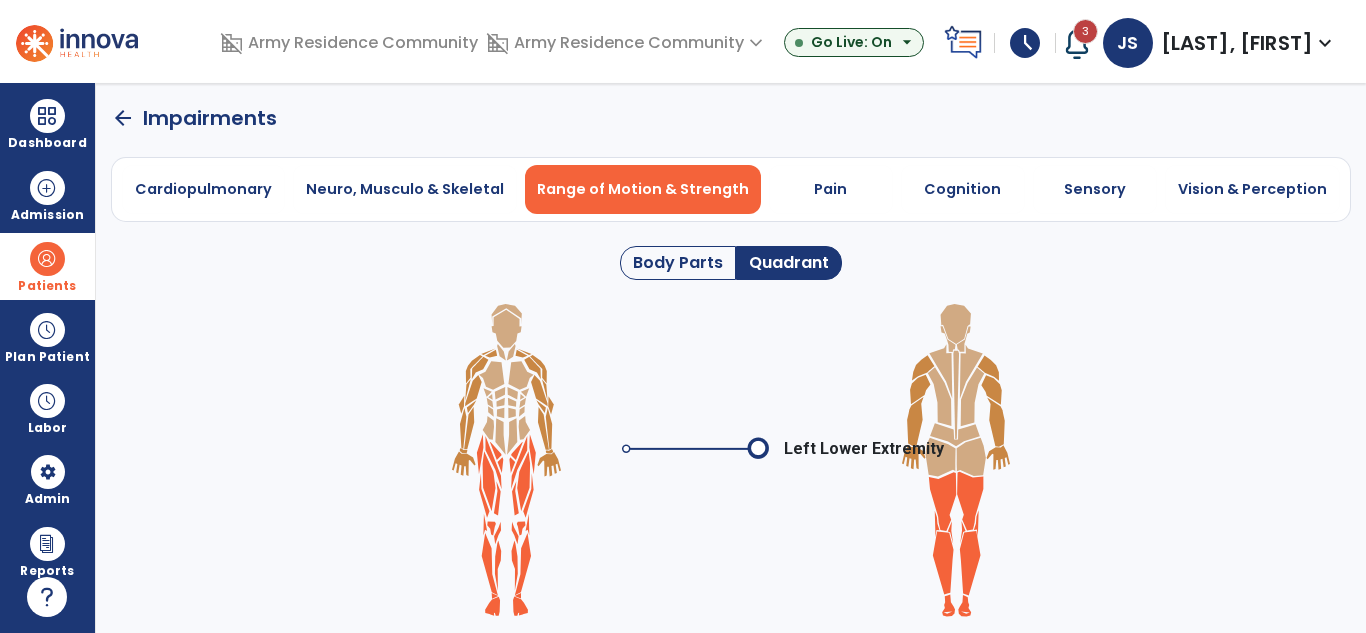 click 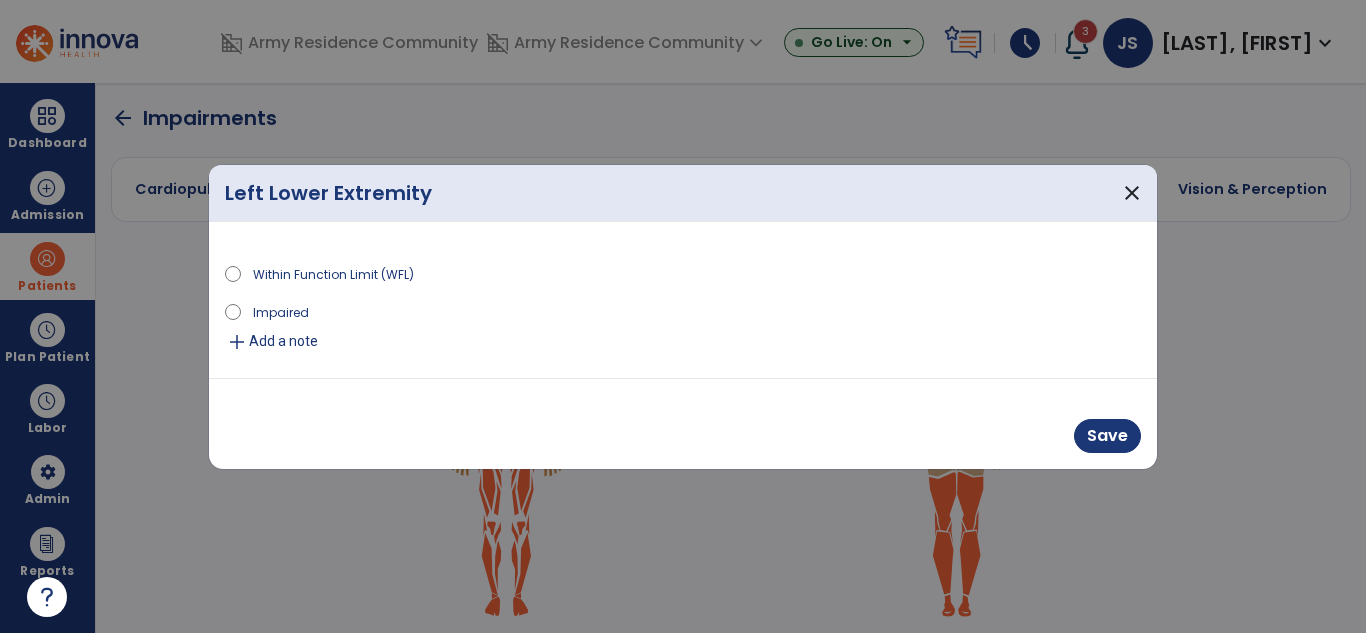click on "Impaired" at bounding box center [683, 315] 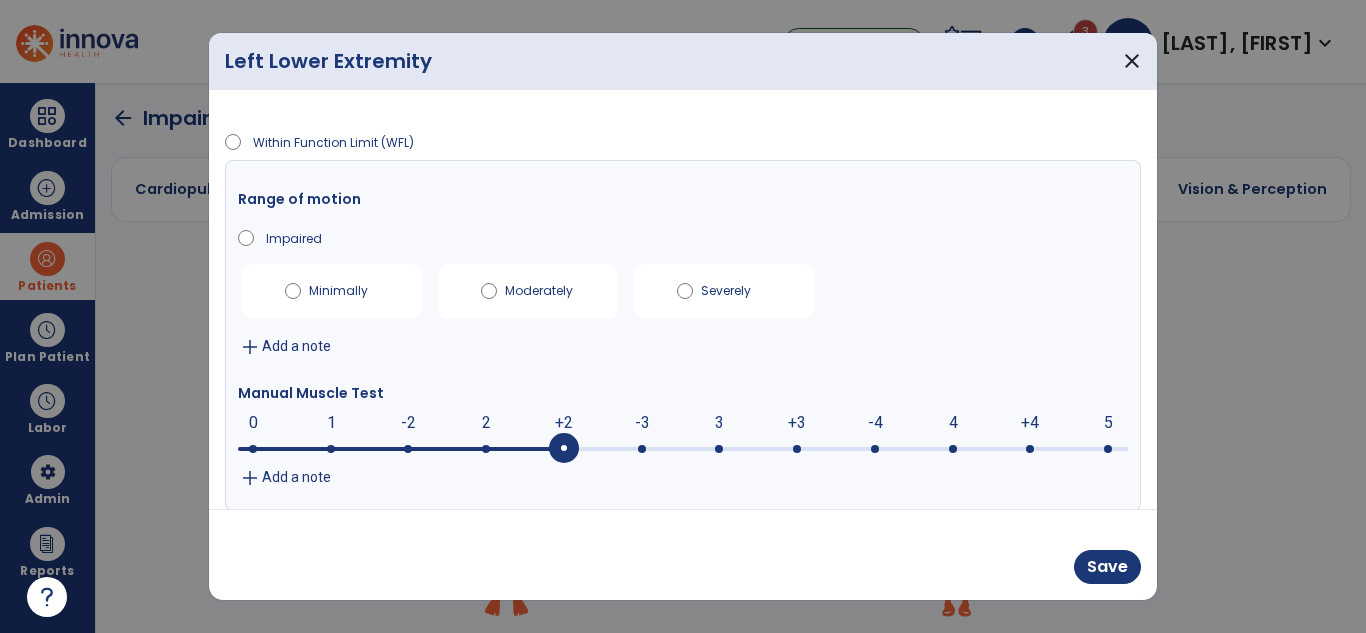 click at bounding box center [683, 447] 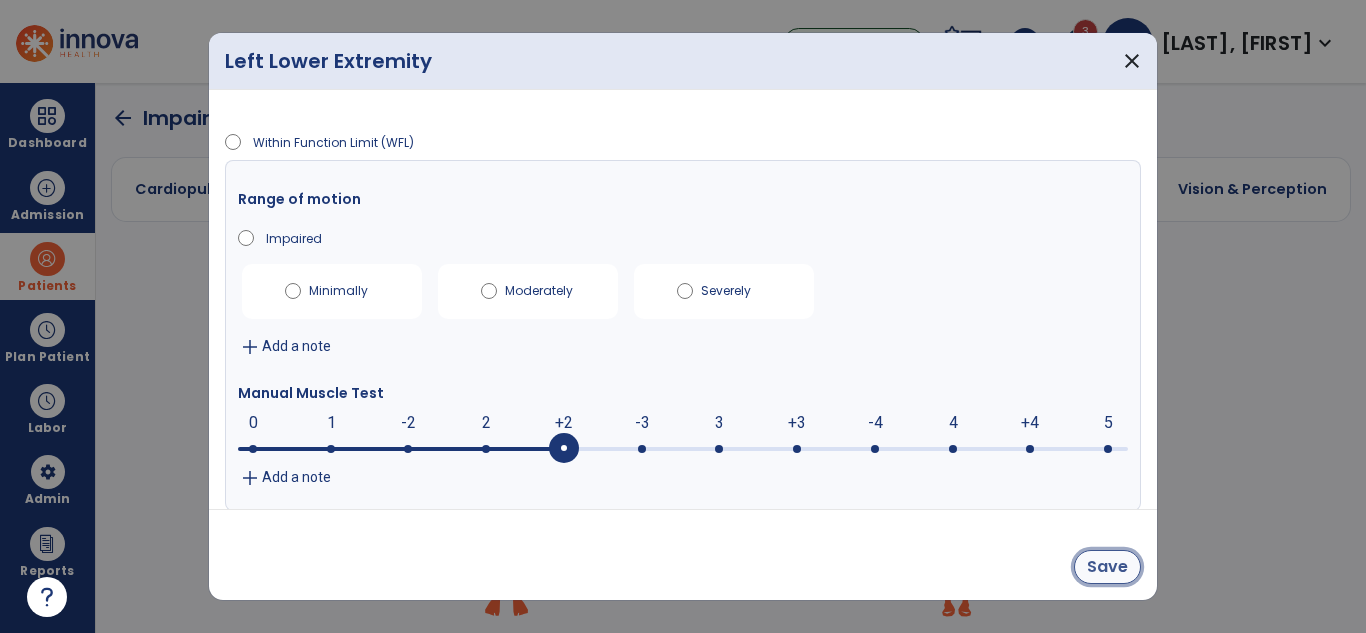 click on "Save" at bounding box center (1107, 567) 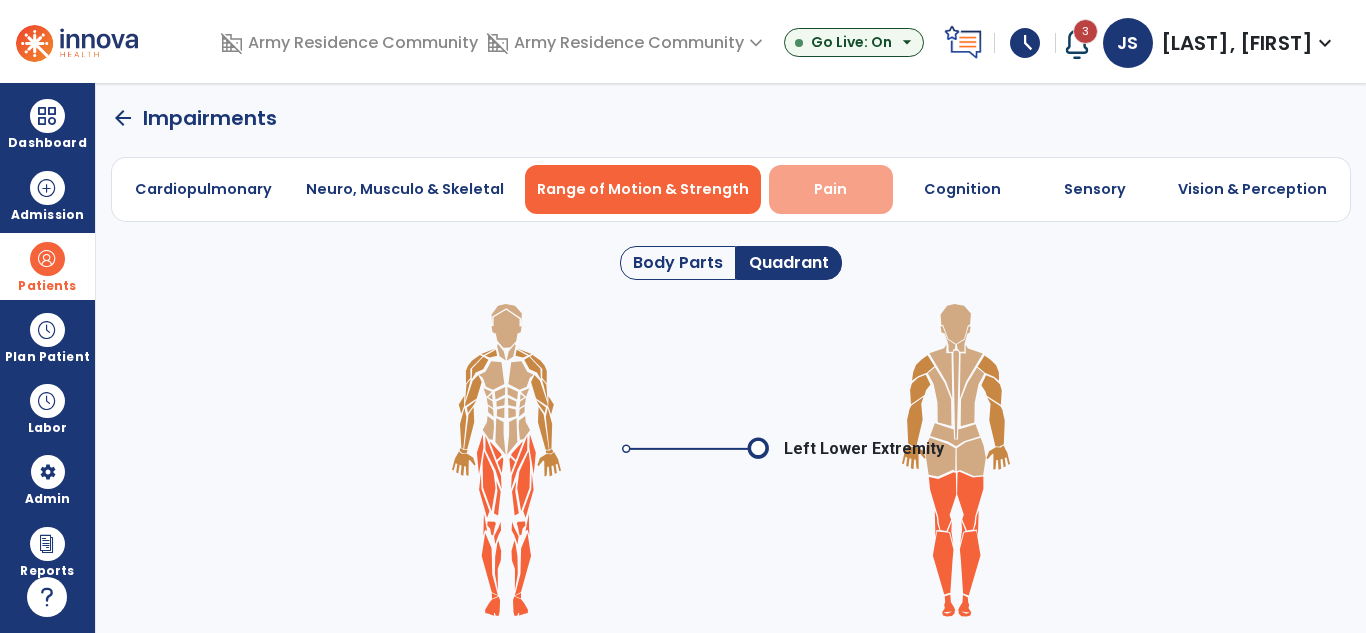 click on "Pain" at bounding box center (830, 189) 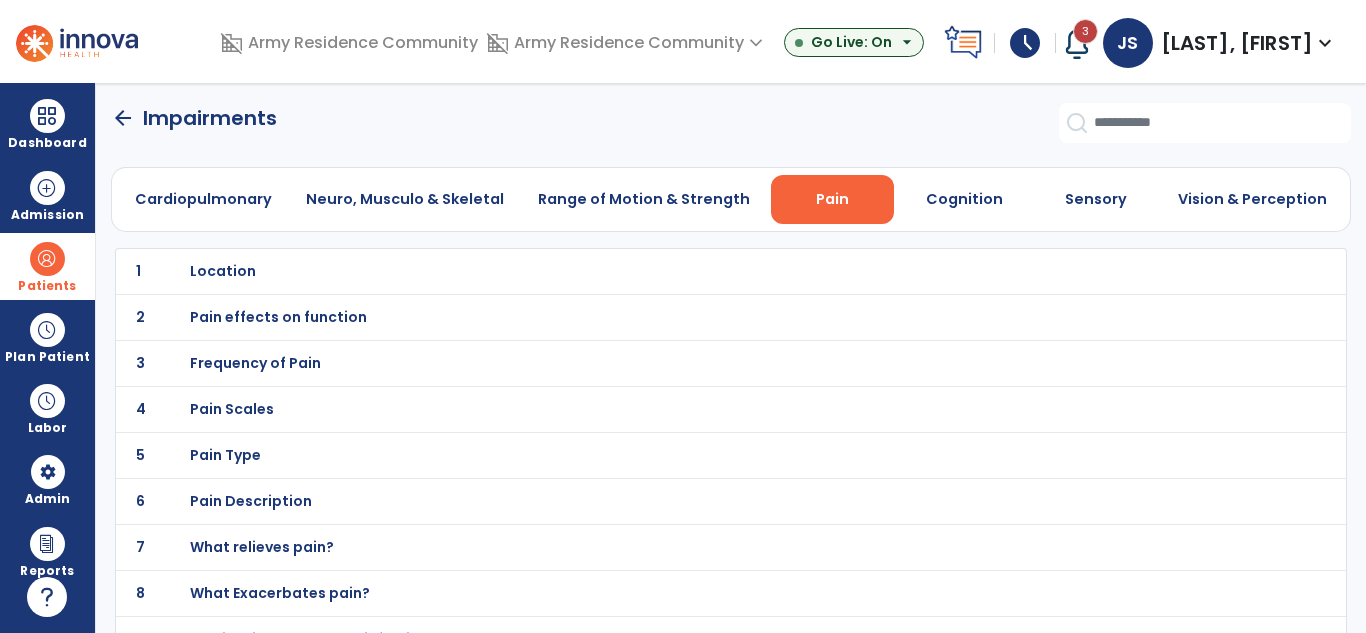 click on "Pain Scales" at bounding box center [687, 271] 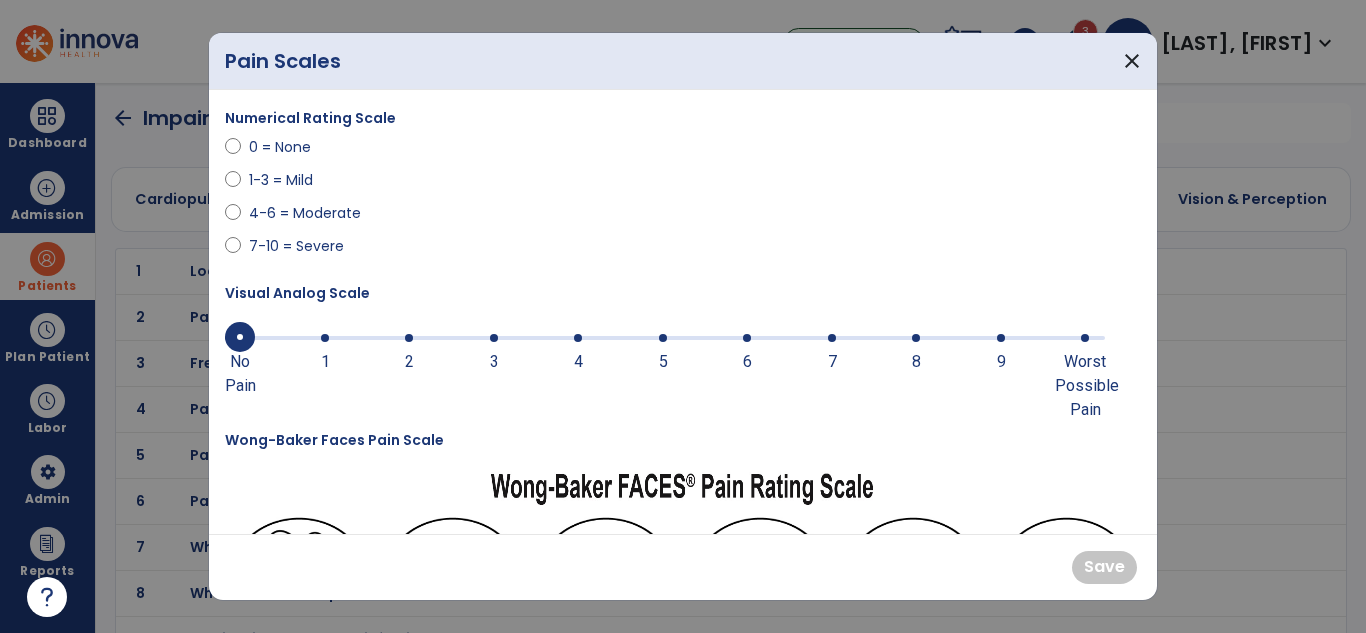 click on "Numerical Rating Scale 0 = None 1-3 = Mild 4-6 = Moderate 7-10 = Severe" at bounding box center (448, 193) 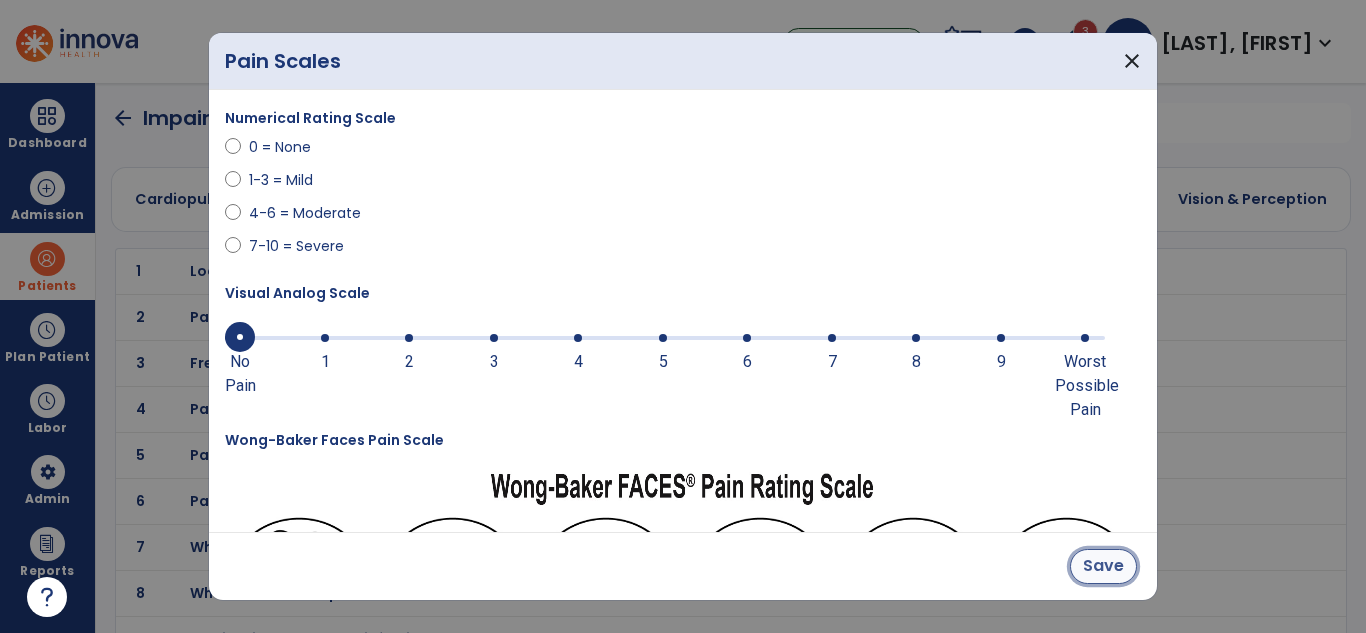 click on "Save" at bounding box center (1103, 566) 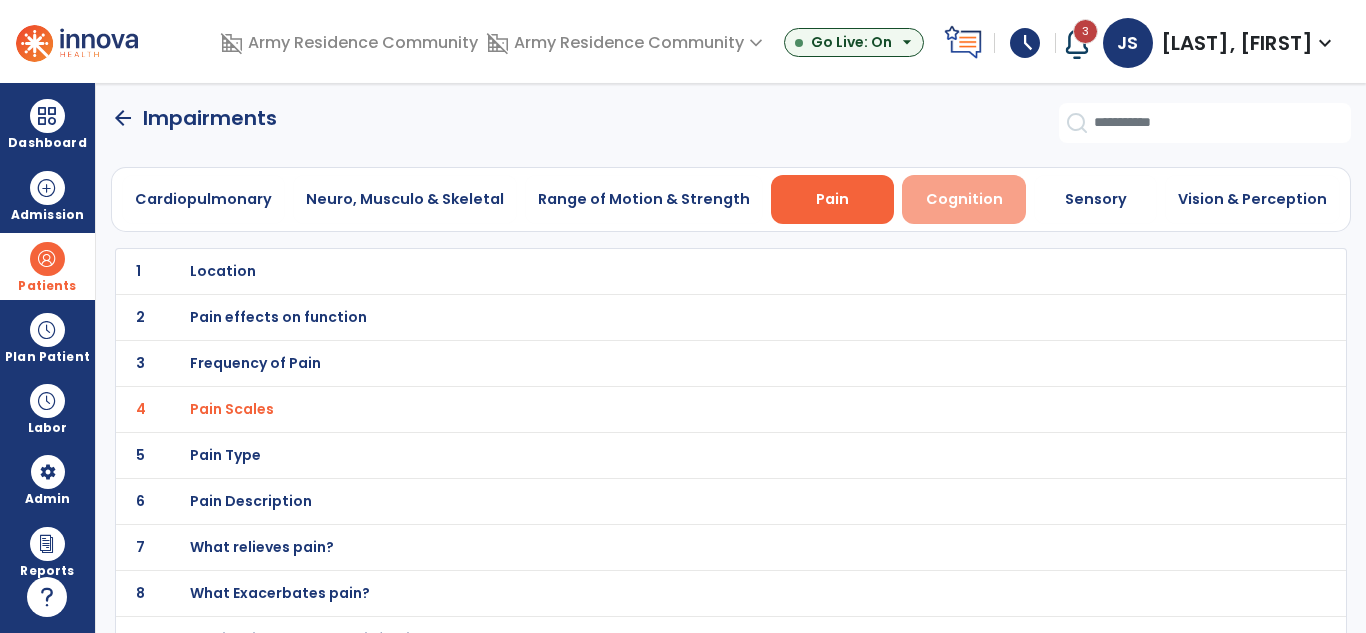 click on "Cognition" at bounding box center (964, 199) 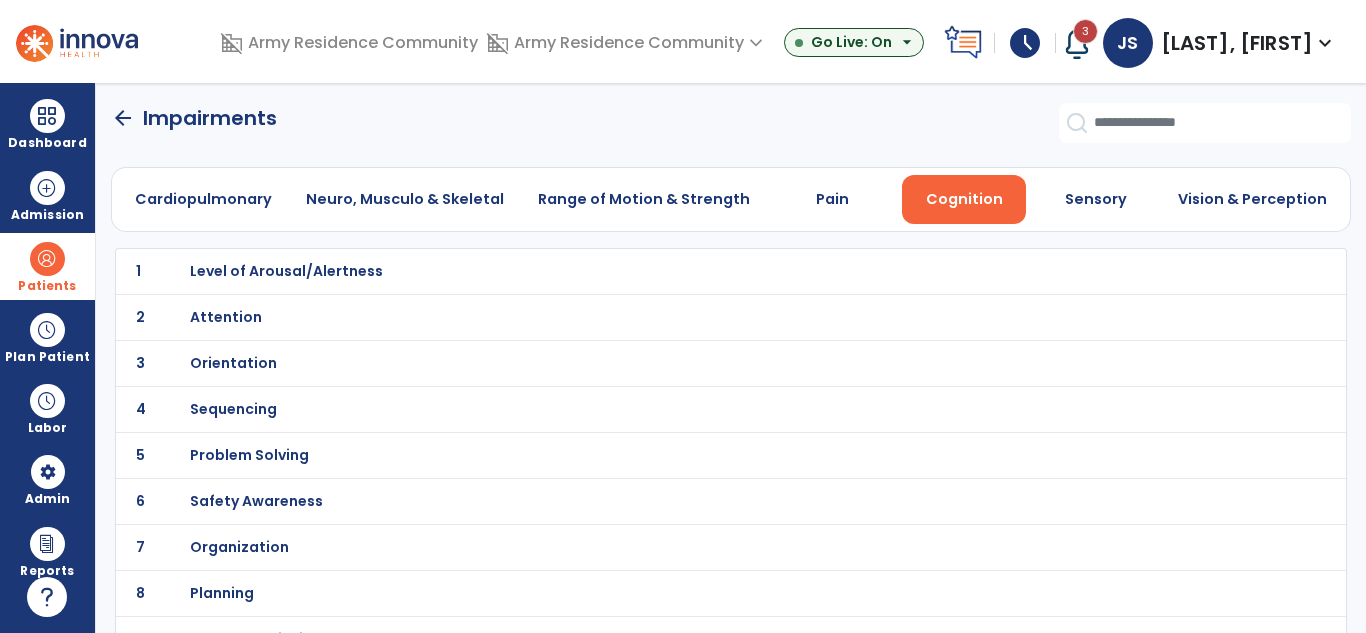 click on "Level of Arousal/Alertness" at bounding box center [286, 271] 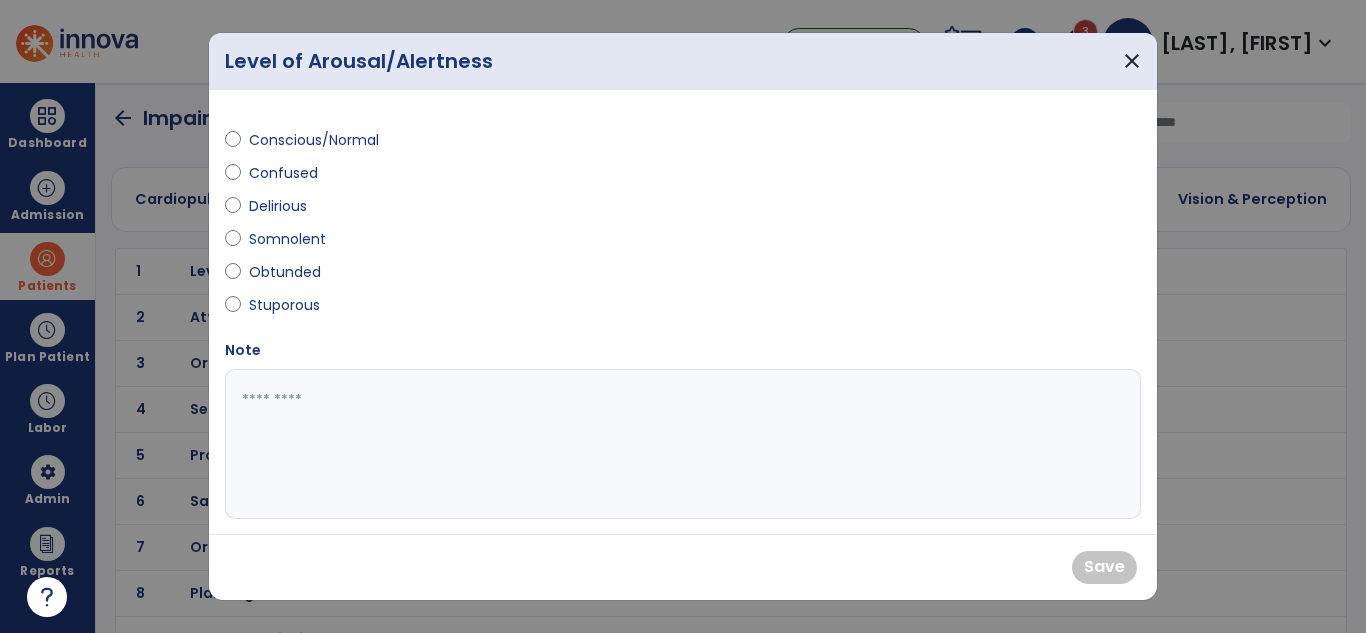 click on "Conscious/Normal Confused Delirious Somnolent Obtunded Stuporous" at bounding box center [448, 223] 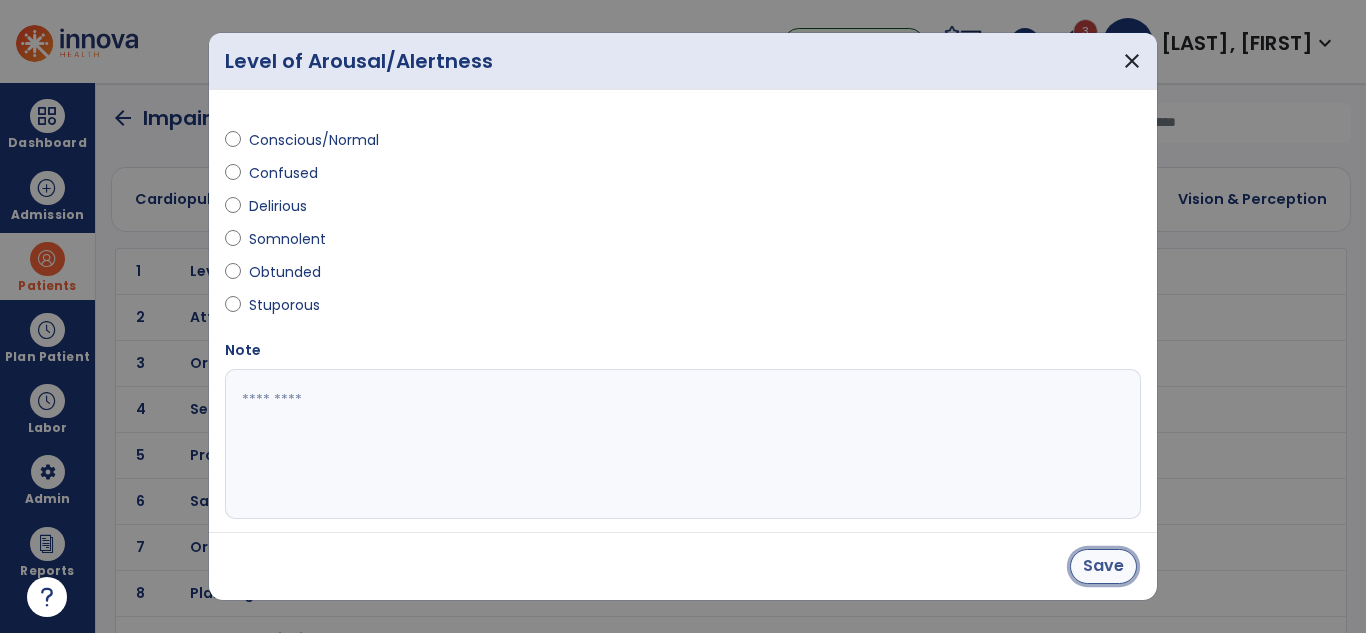 click on "Save" at bounding box center (1103, 566) 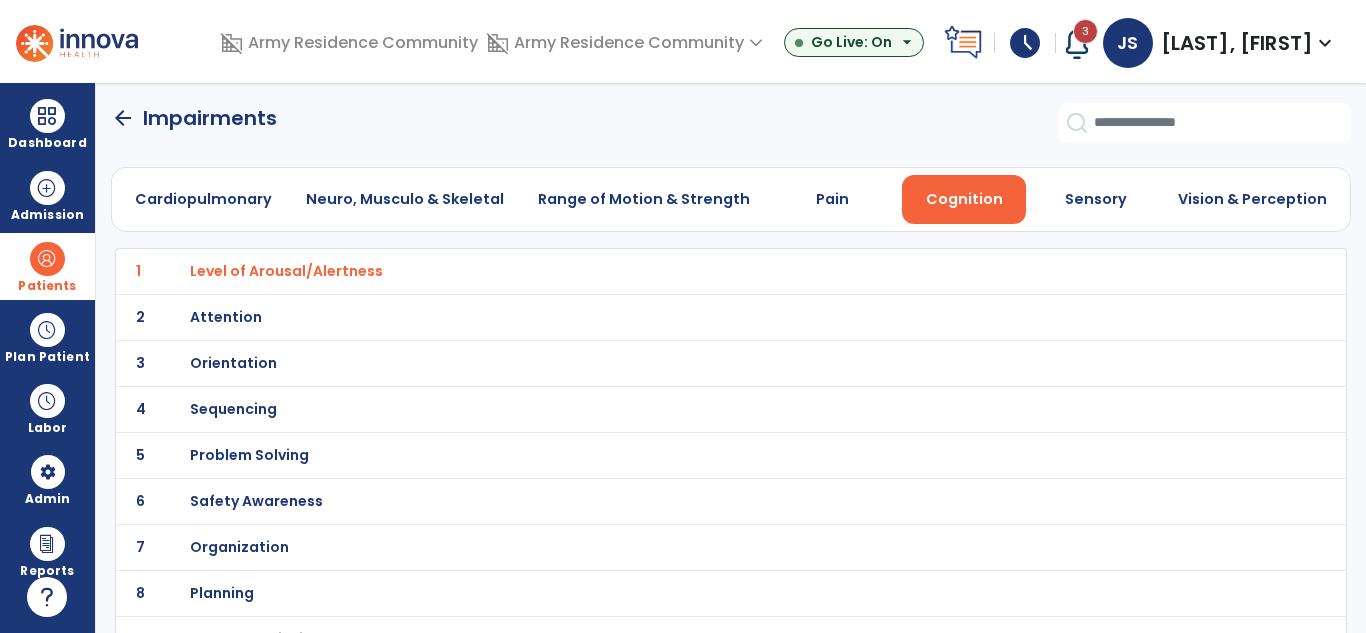 click on "Attention" at bounding box center (687, 271) 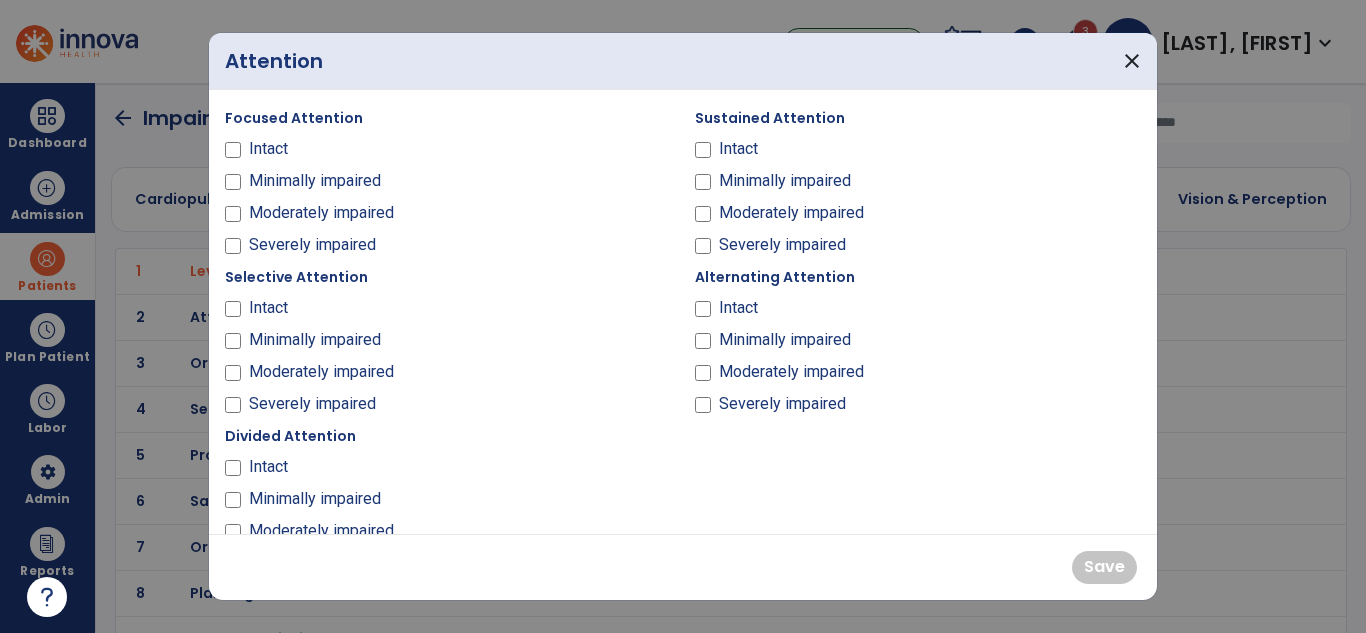 click at bounding box center (233, 185) 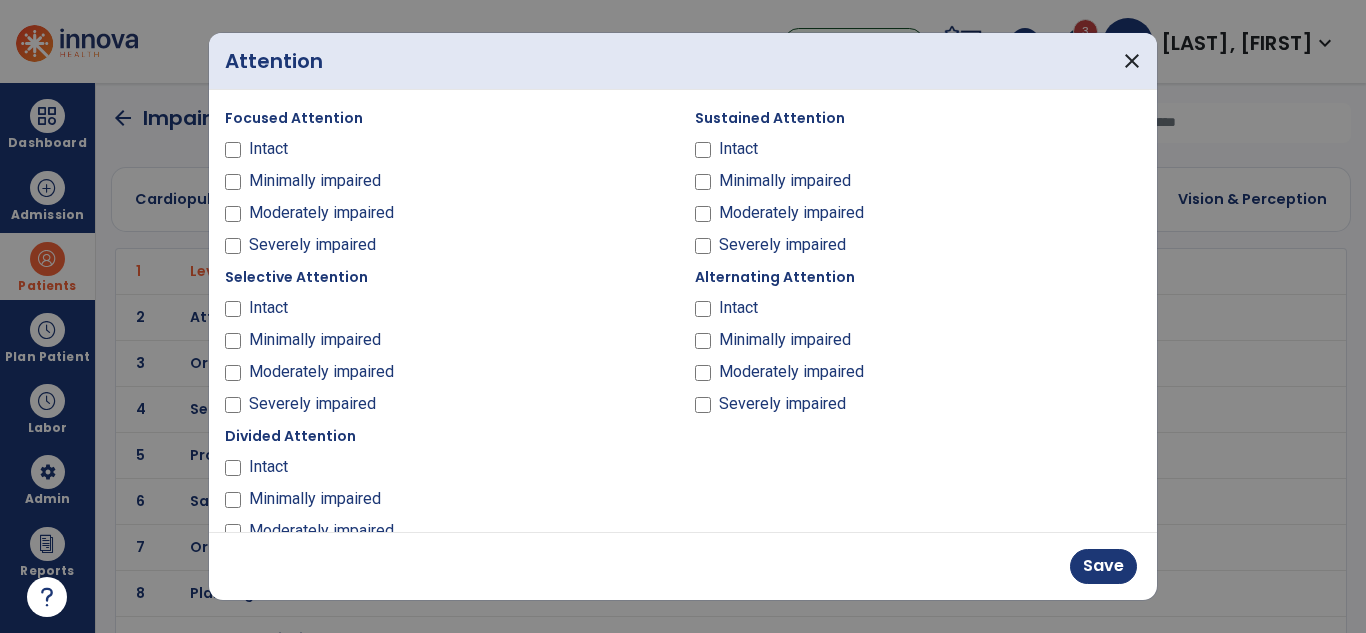 click on "Minimally impaired" at bounding box center [918, 185] 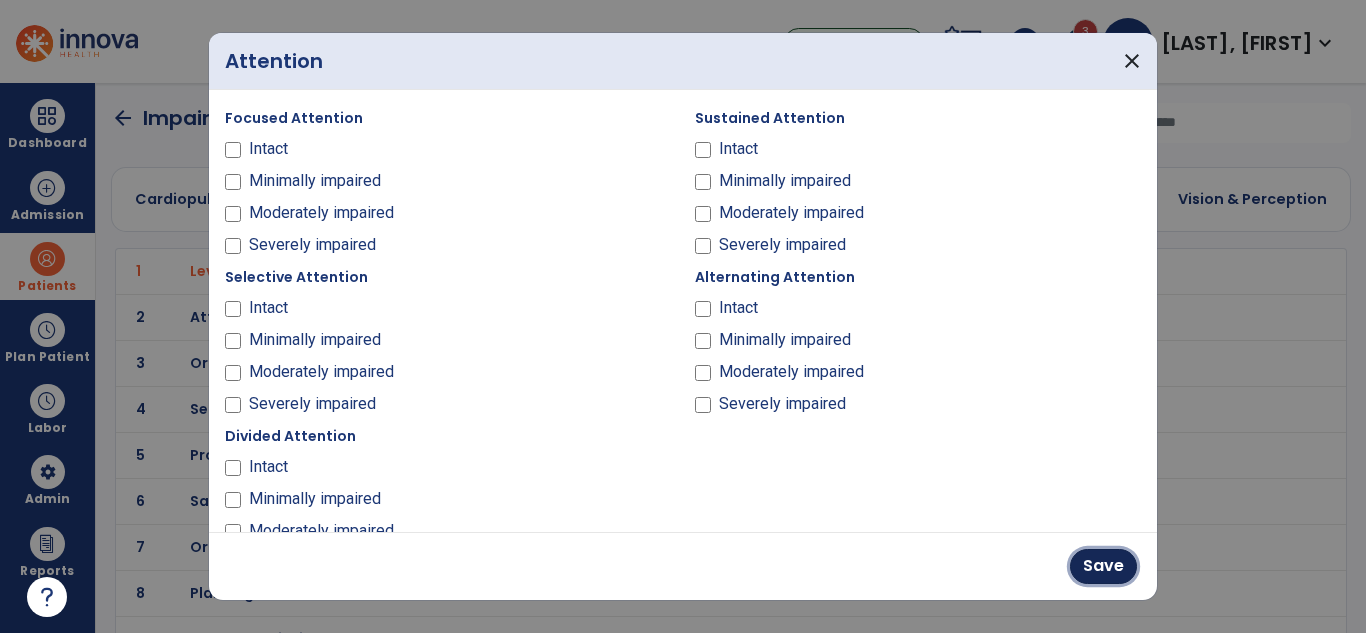 drag, startPoint x: 1122, startPoint y: 574, endPoint x: 1112, endPoint y: 561, distance: 16.40122 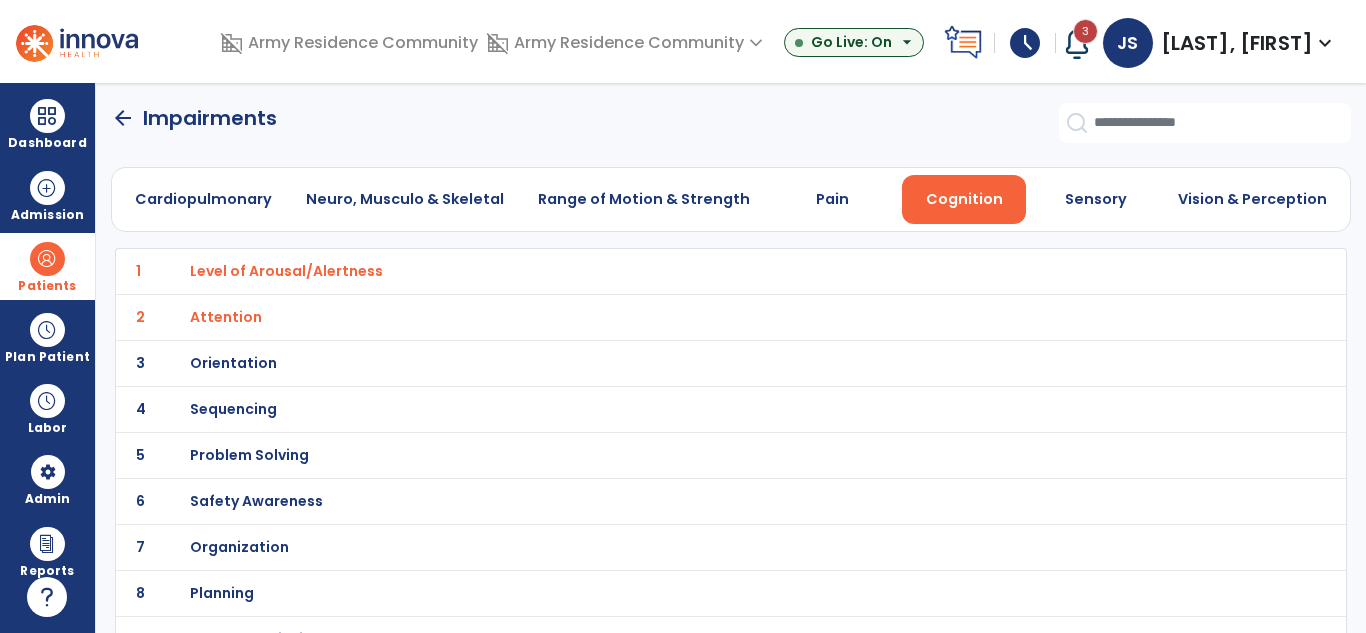click on "Attention" at bounding box center (687, 271) 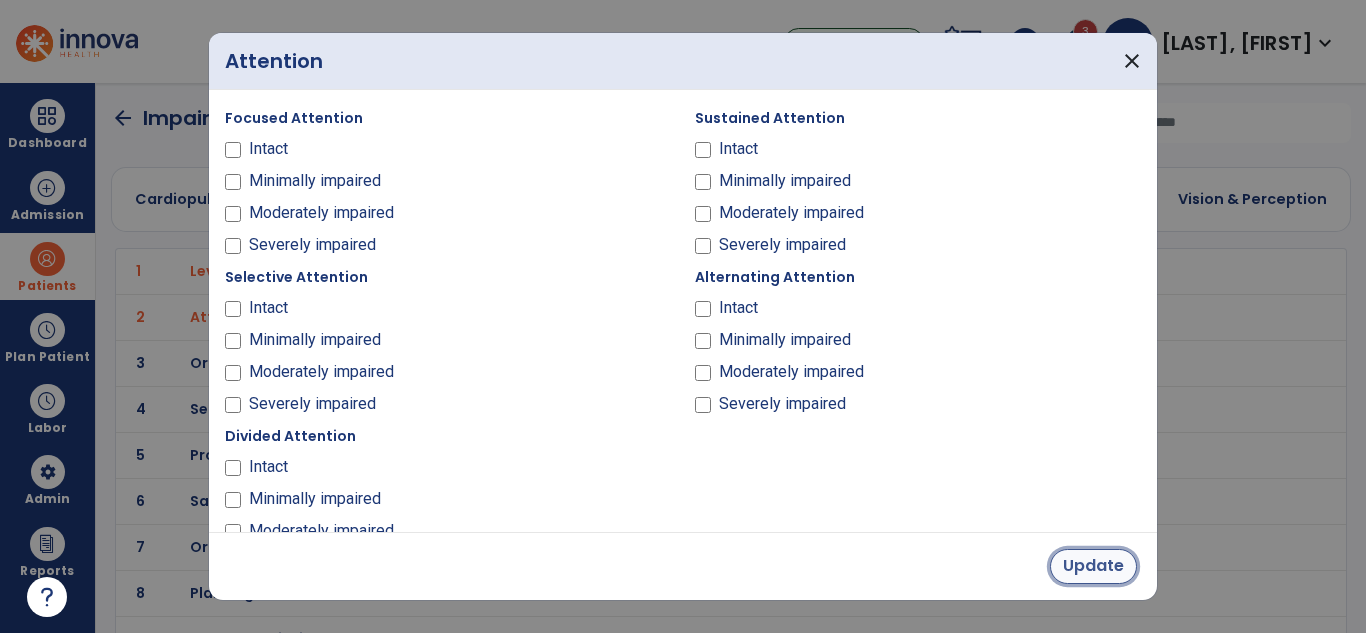 click on "Update" at bounding box center (1093, 566) 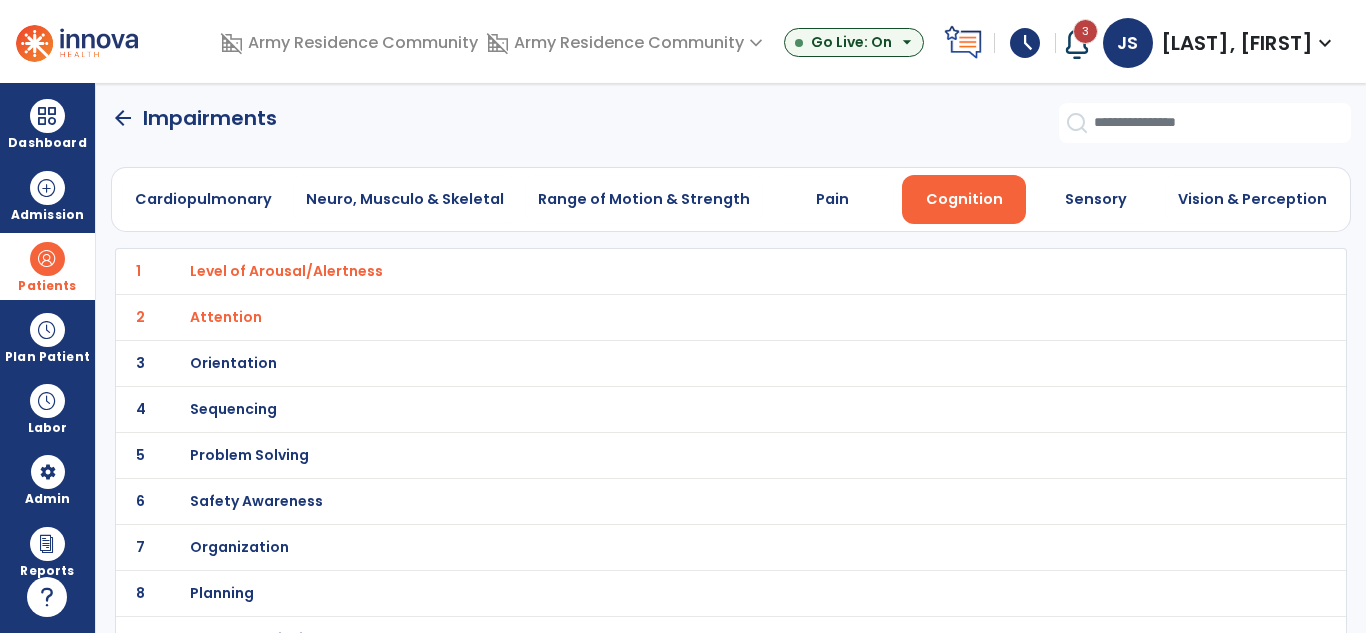 click on "Orientation" at bounding box center (687, 271) 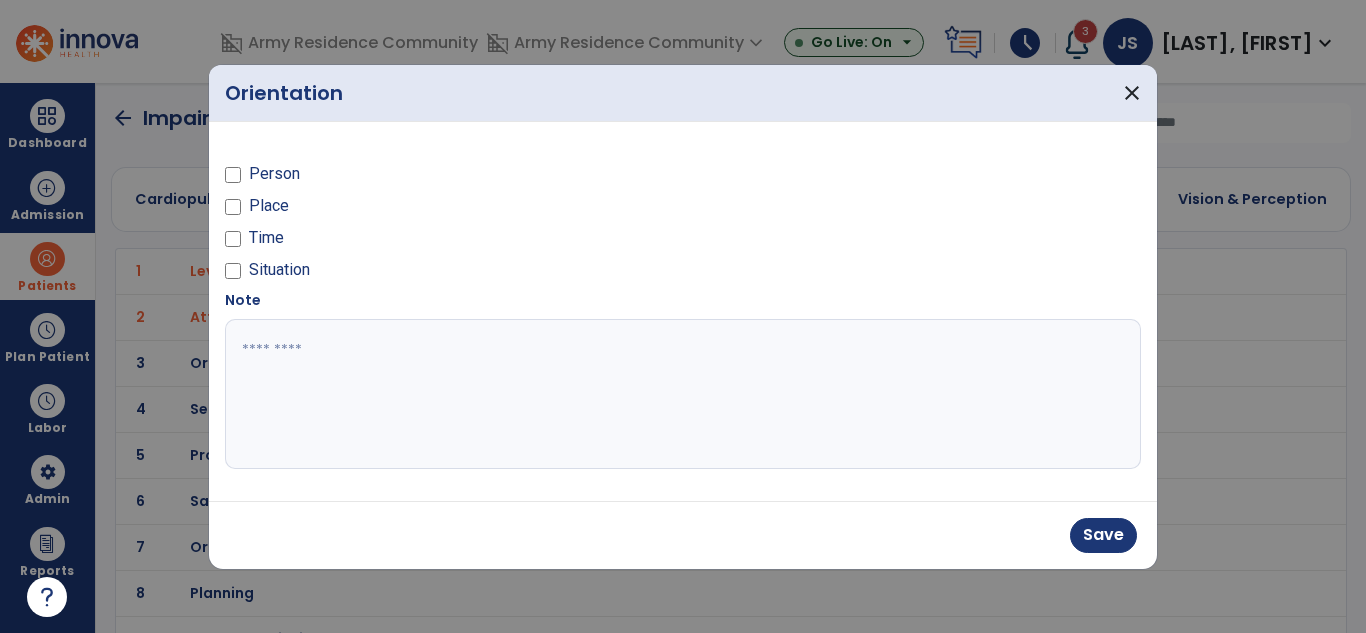 click at bounding box center (233, 178) 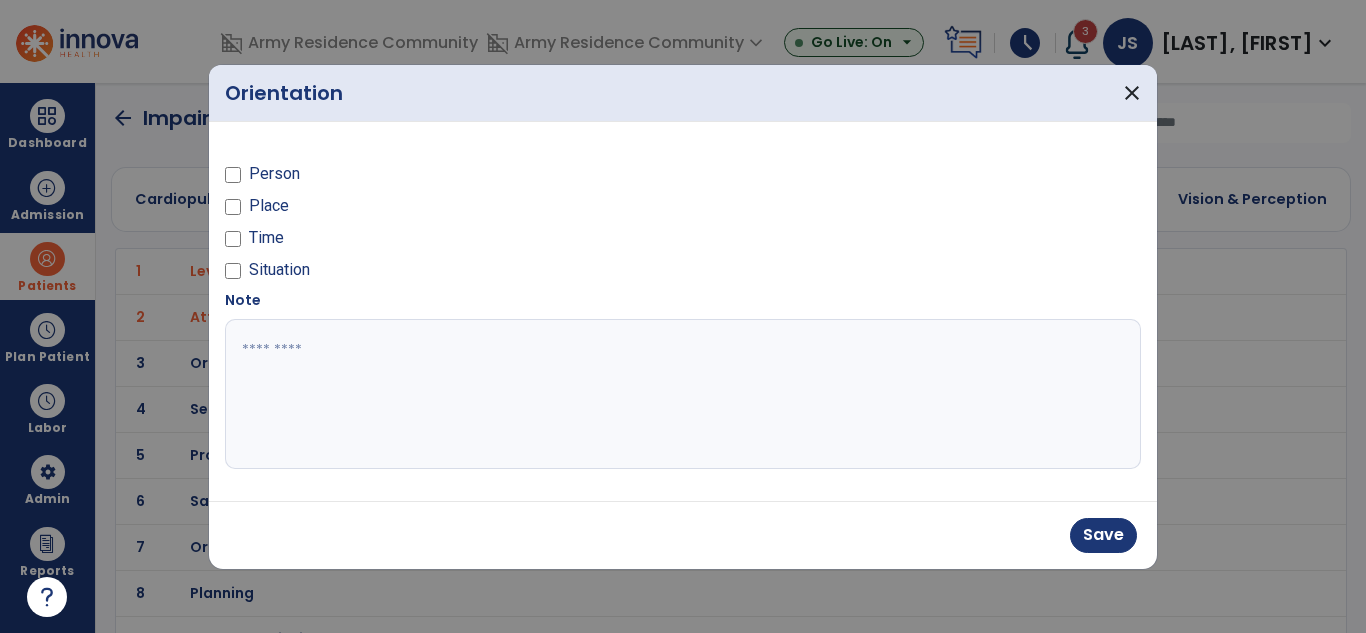 click at bounding box center [233, 178] 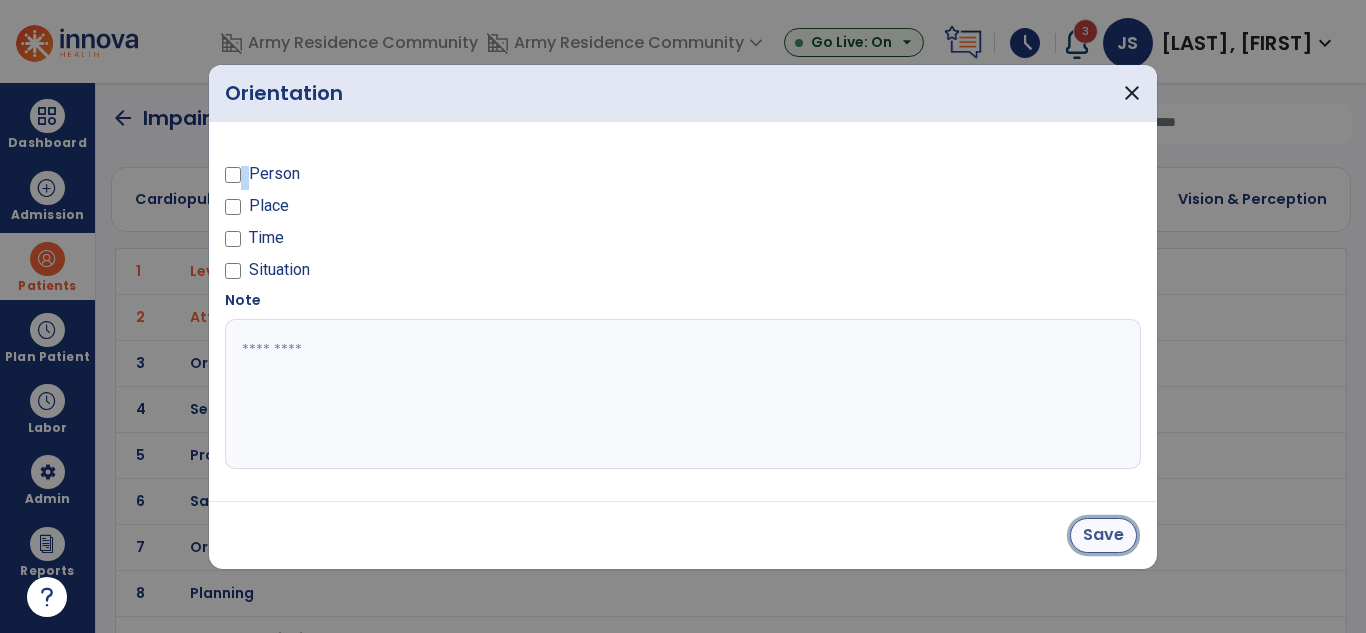 click on "Save" at bounding box center (1103, 535) 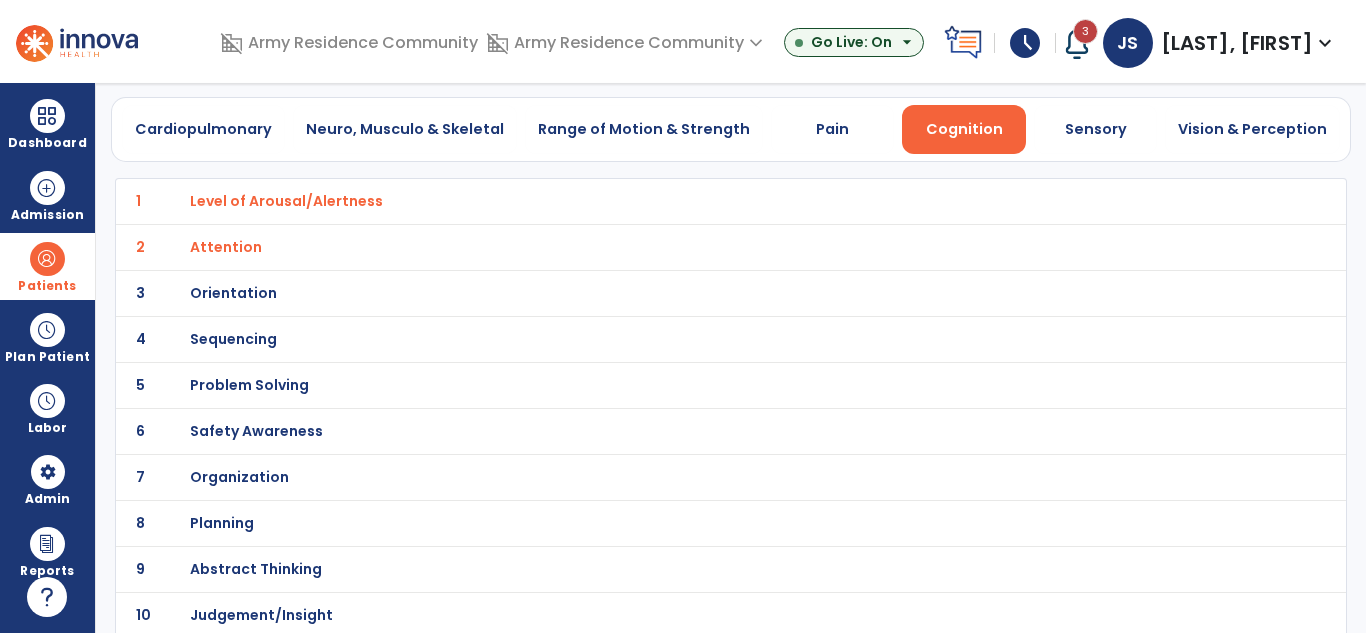 scroll, scrollTop: 100, scrollLeft: 0, axis: vertical 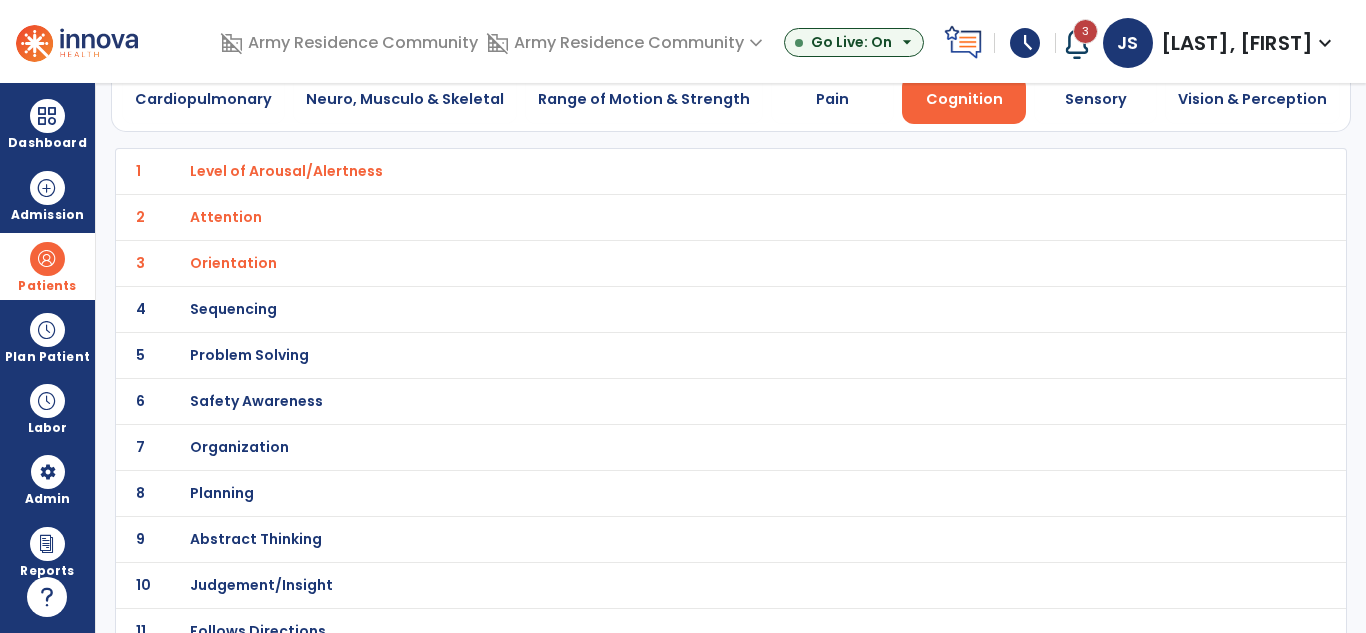 click on "Sequencing" at bounding box center [687, 171] 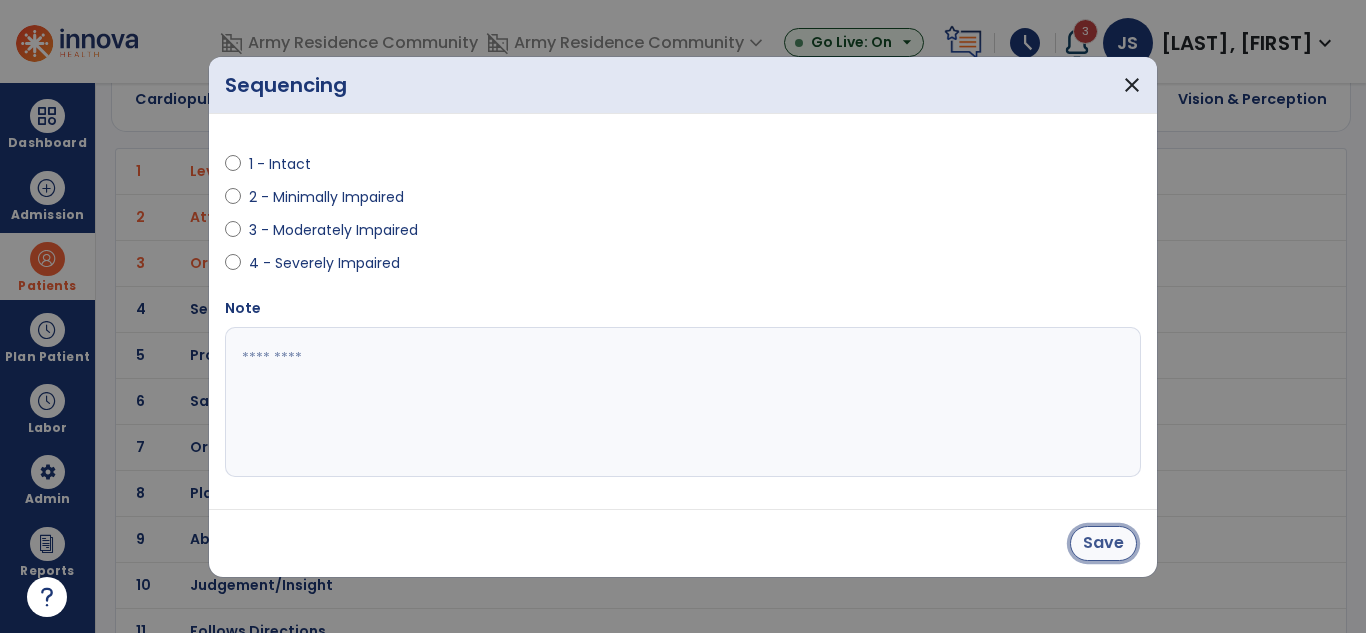 click on "Save" at bounding box center (1103, 543) 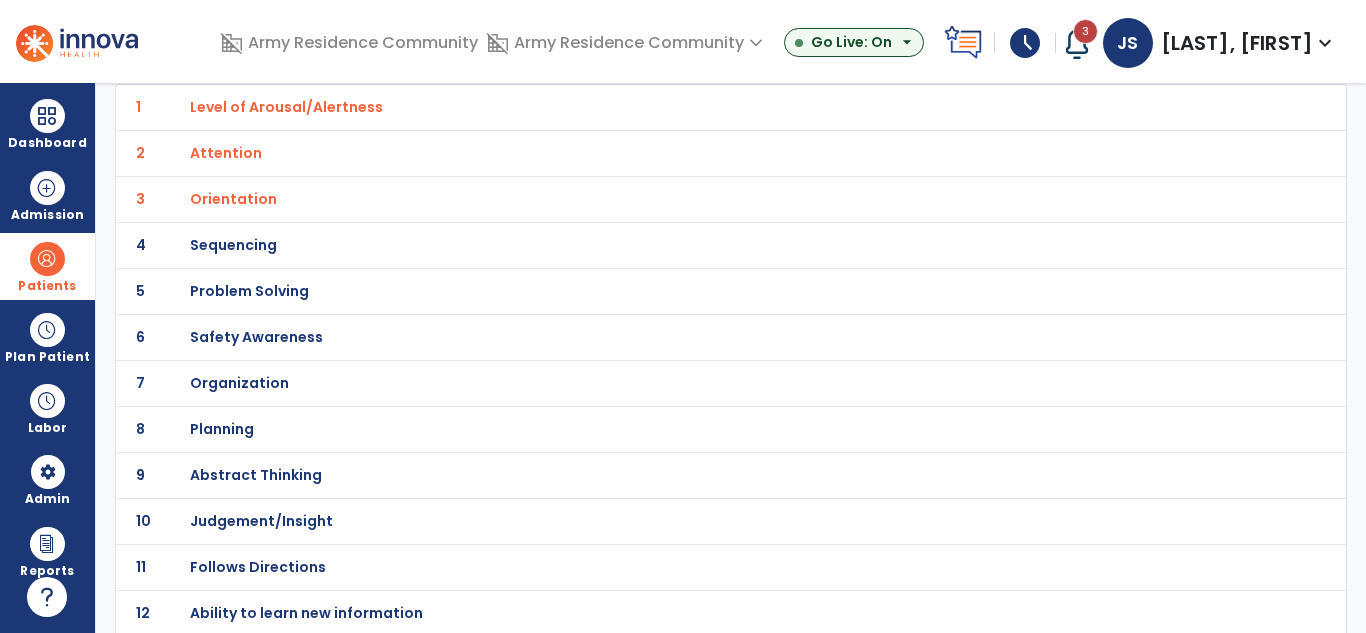 scroll, scrollTop: 200, scrollLeft: 0, axis: vertical 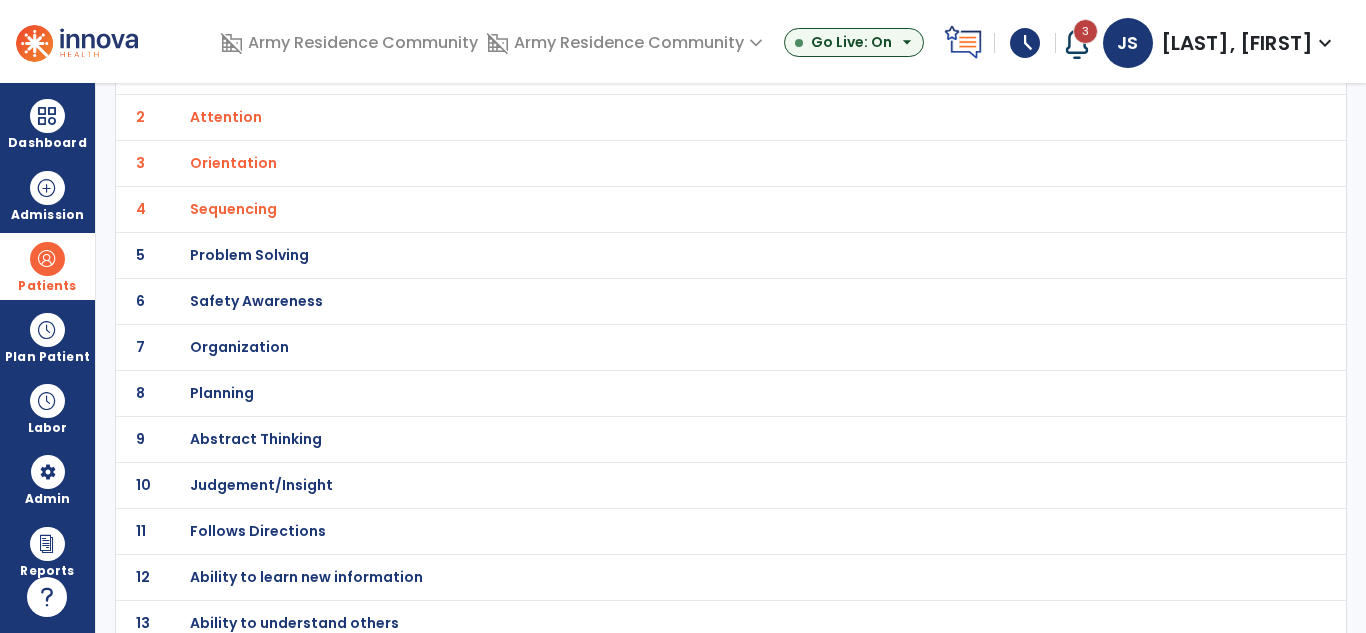 click on "Problem Solving" at bounding box center (687, 71) 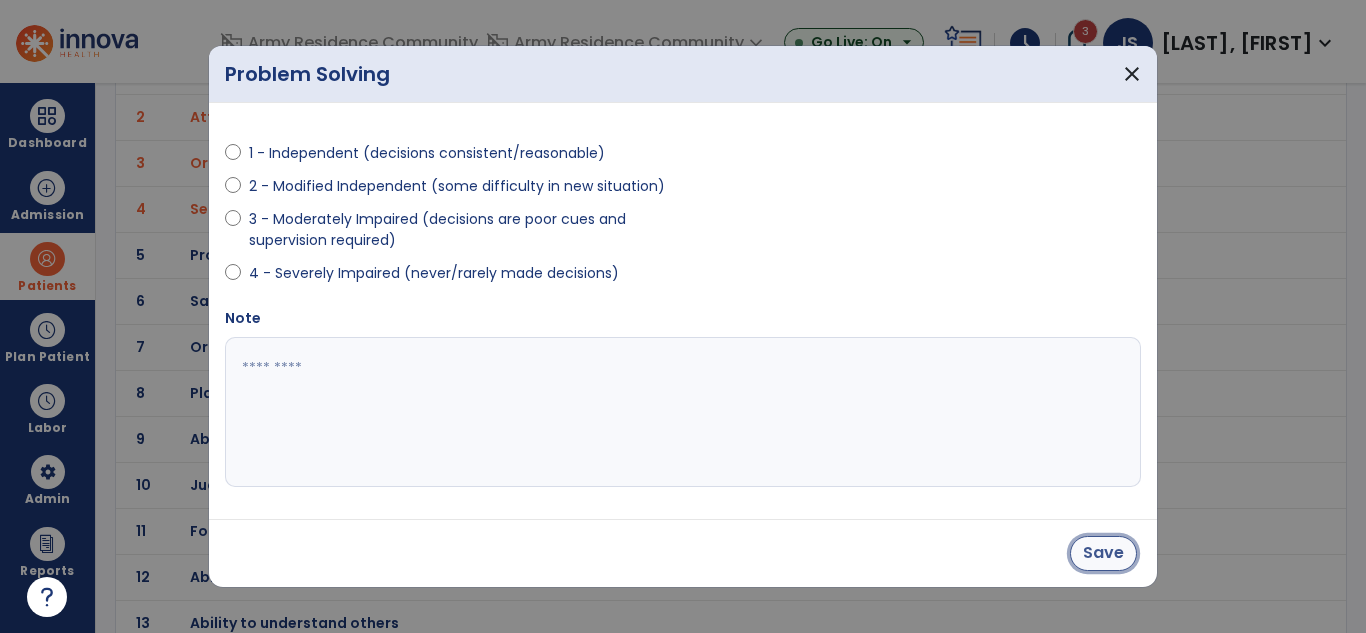 click on "Save" at bounding box center [1103, 553] 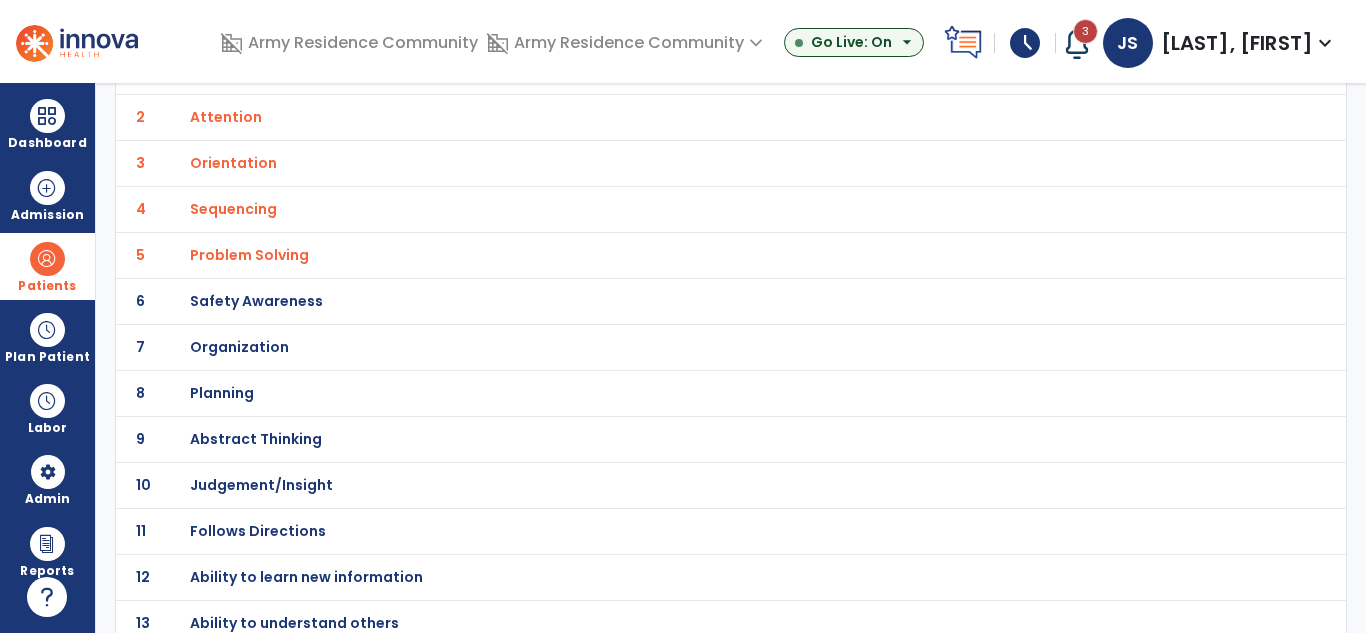 click on "Safety Awareness" at bounding box center (687, 71) 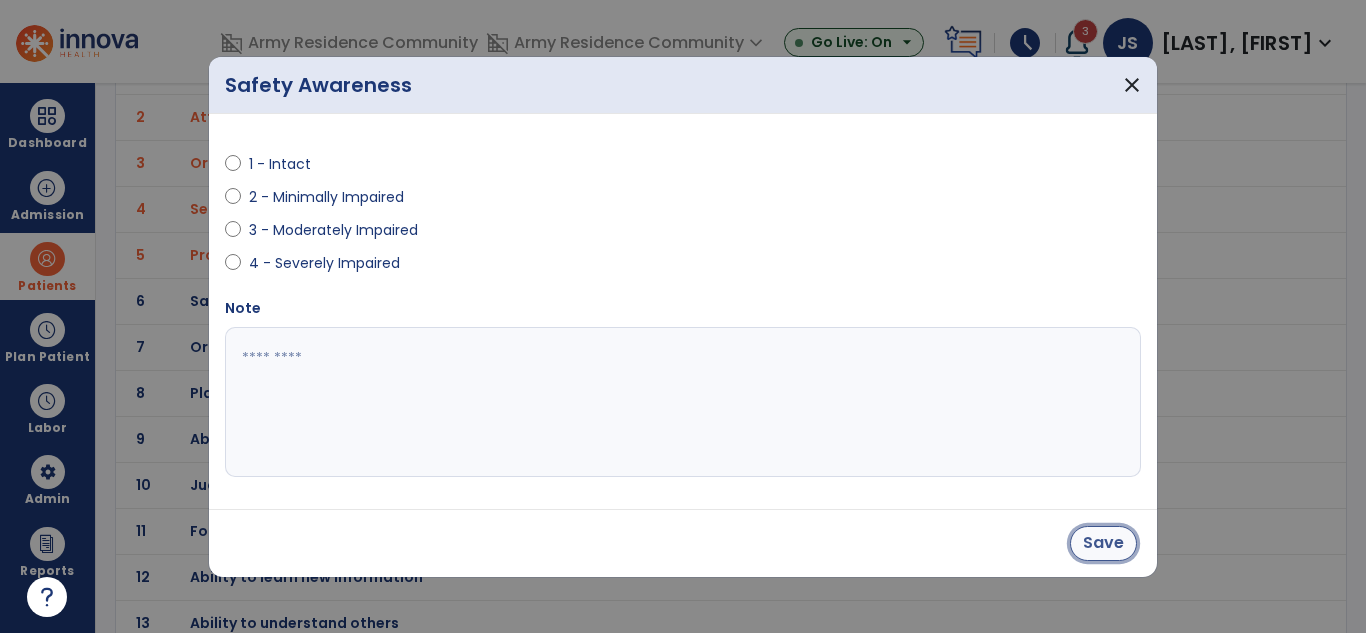 click on "Save" at bounding box center [1103, 543] 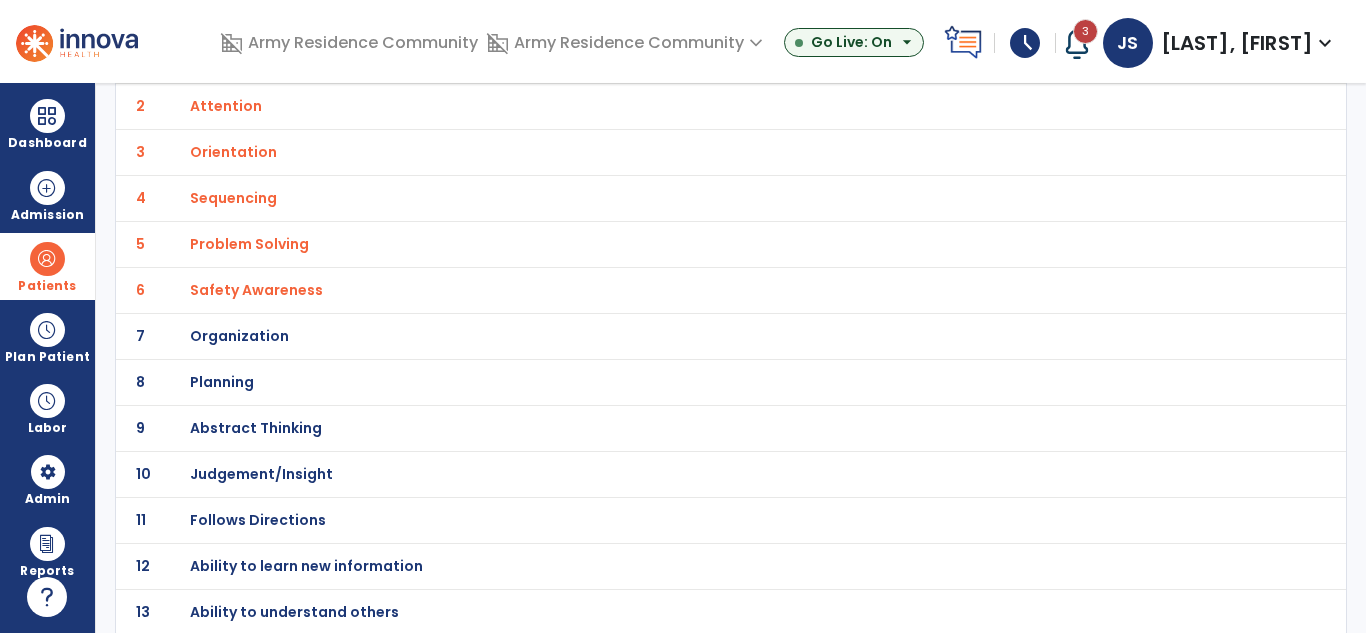 scroll, scrollTop: 214, scrollLeft: 0, axis: vertical 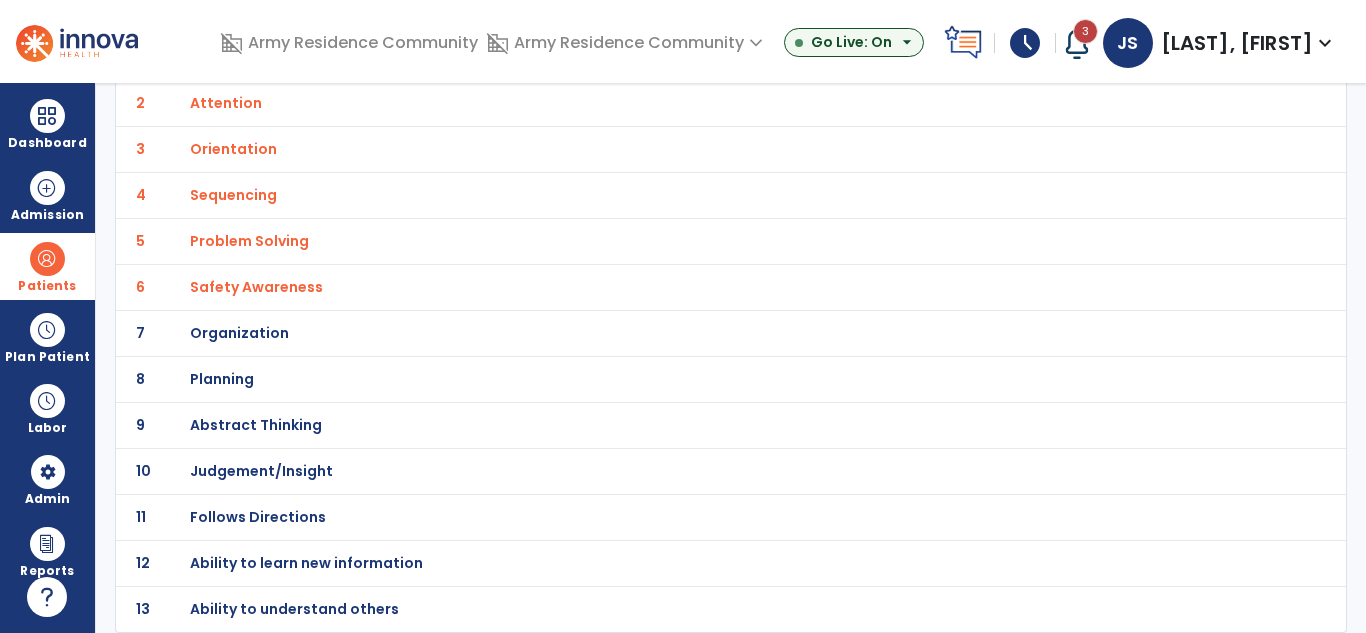 click on "Judgement/Insight" at bounding box center (286, 57) 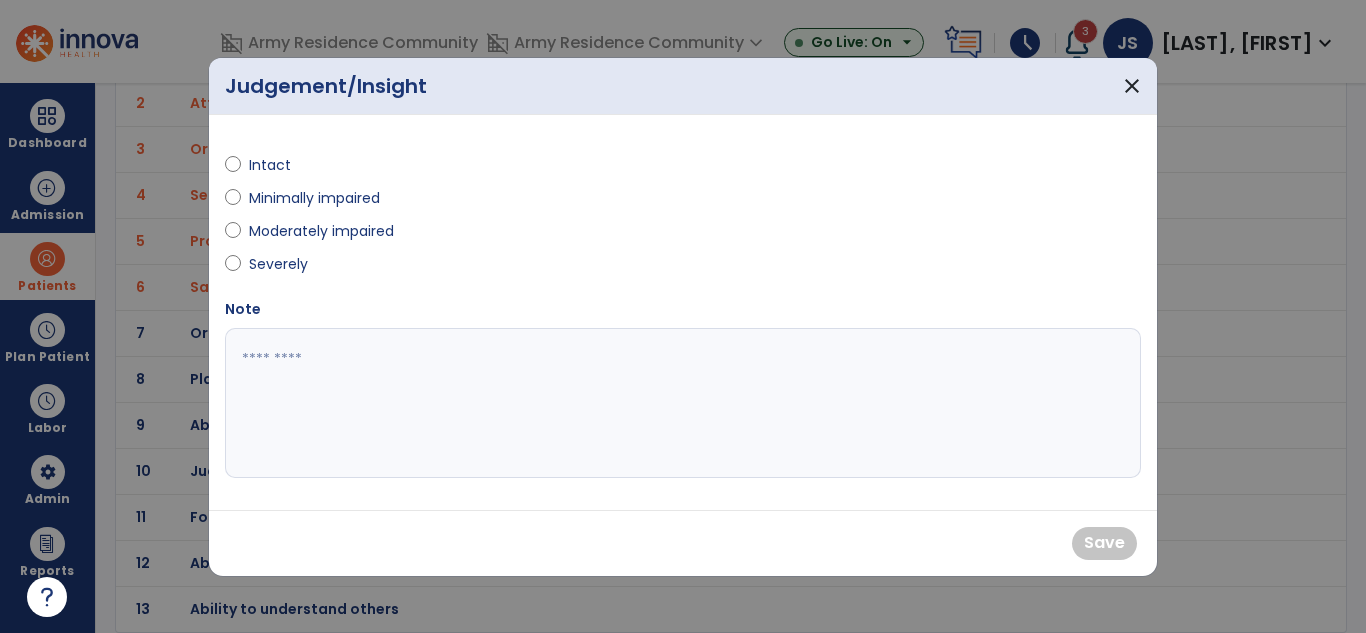 click on "Moderately impaired" at bounding box center (448, 235) 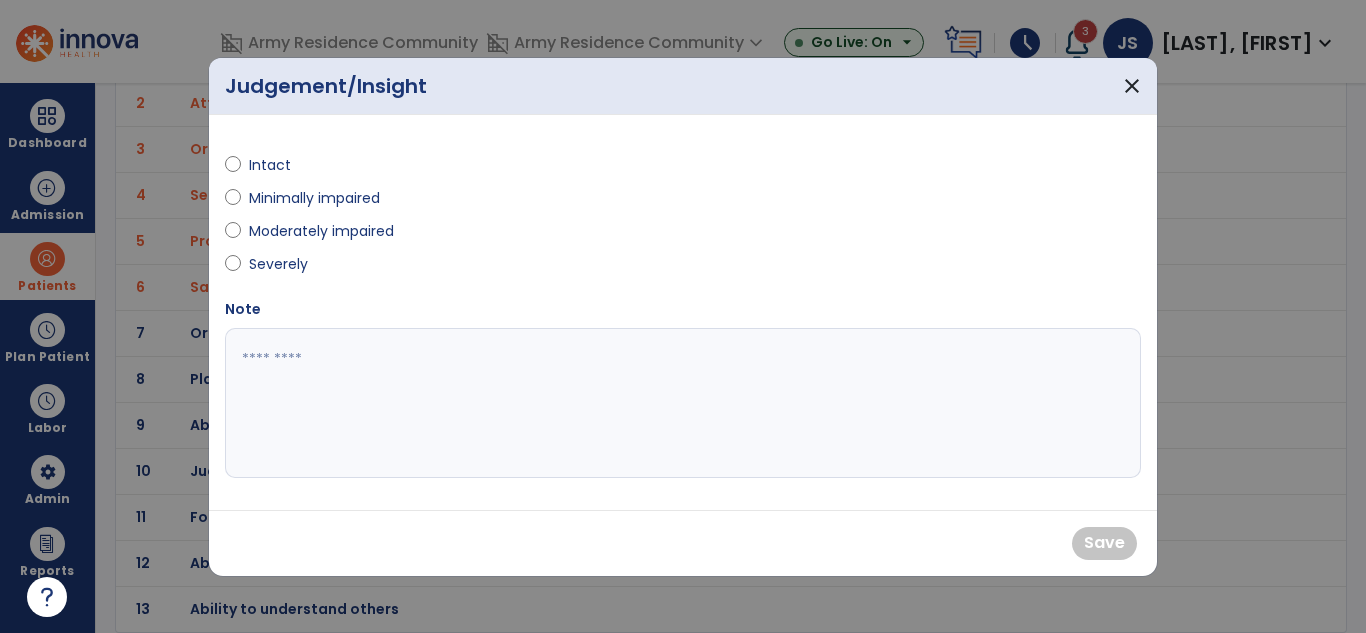 click on "Moderately impaired" at bounding box center (448, 235) 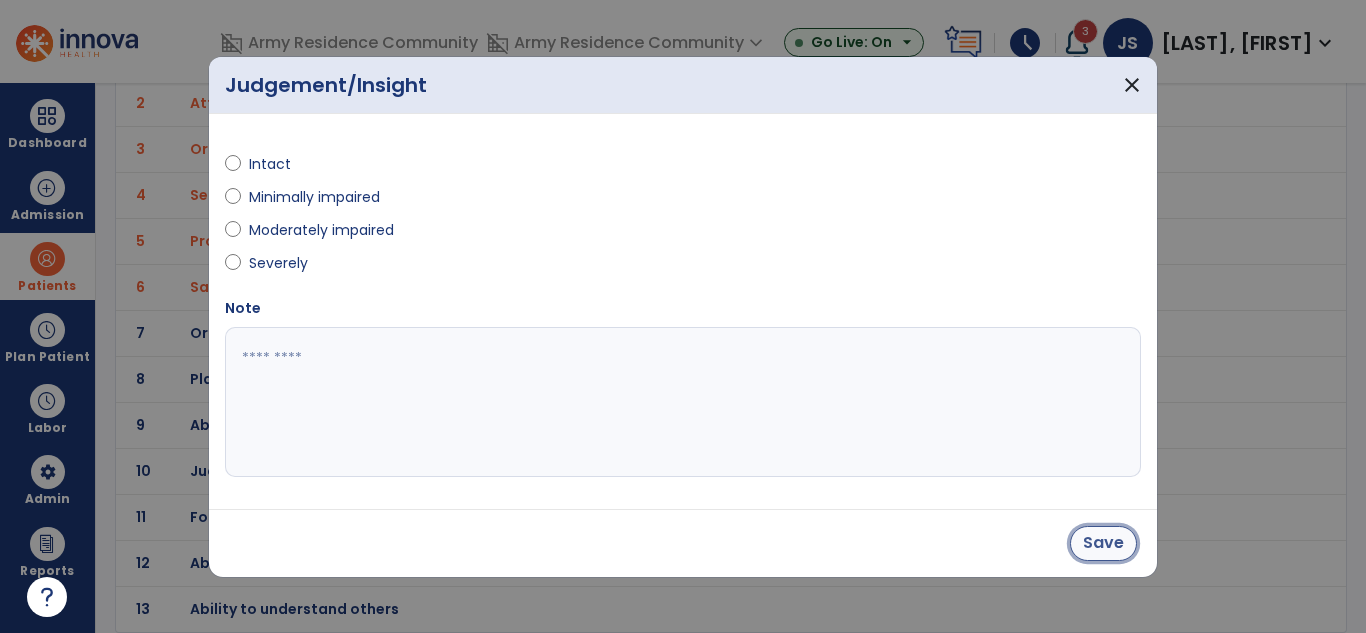 click on "Save" at bounding box center [1103, 543] 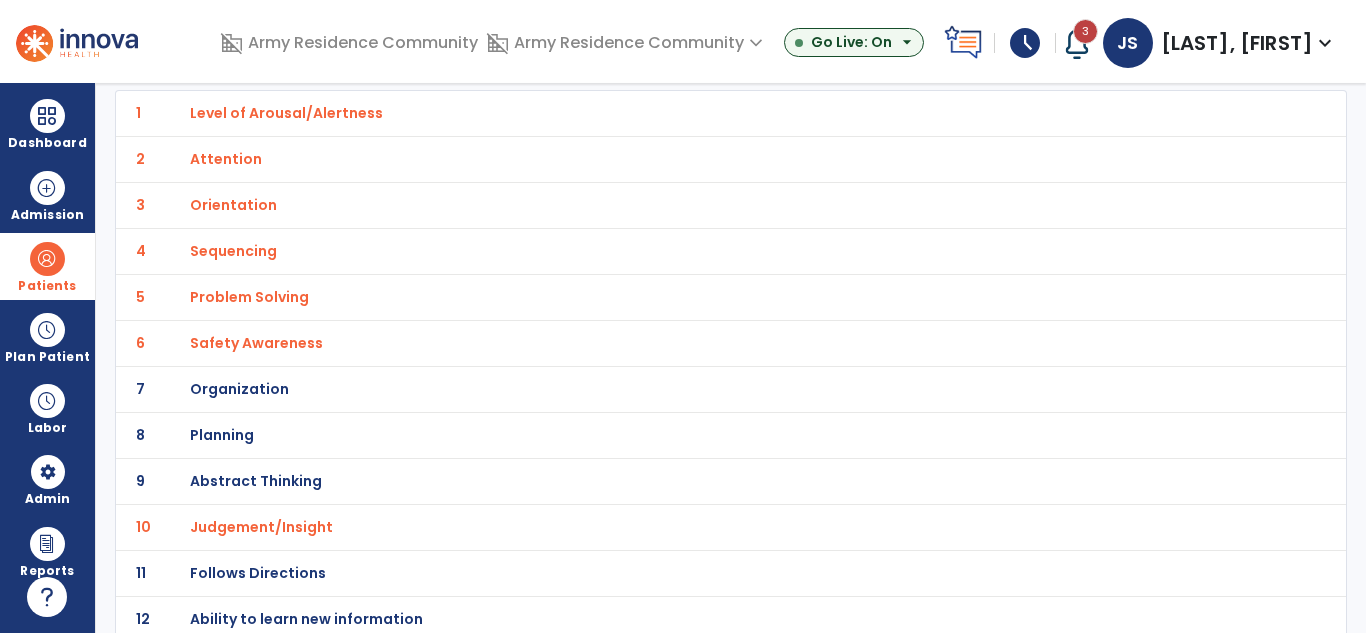 scroll, scrollTop: 214, scrollLeft: 0, axis: vertical 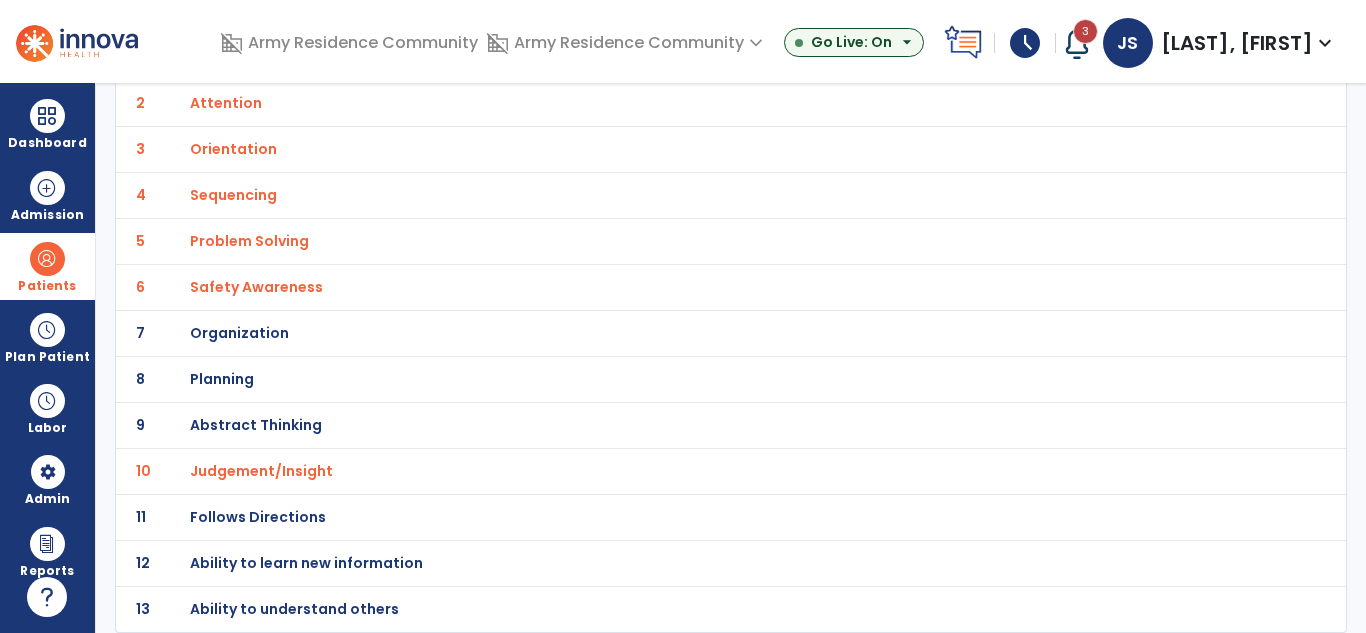 click on "Follows Directions" at bounding box center (687, 57) 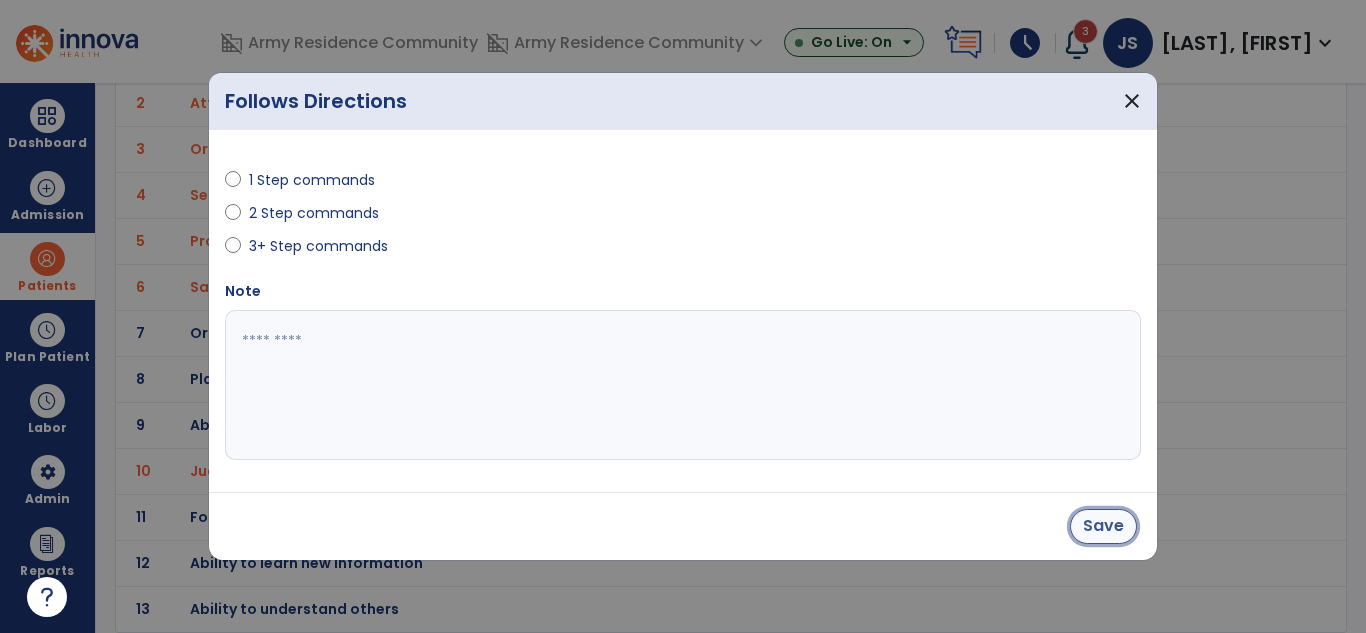 click on "Save" at bounding box center (1103, 526) 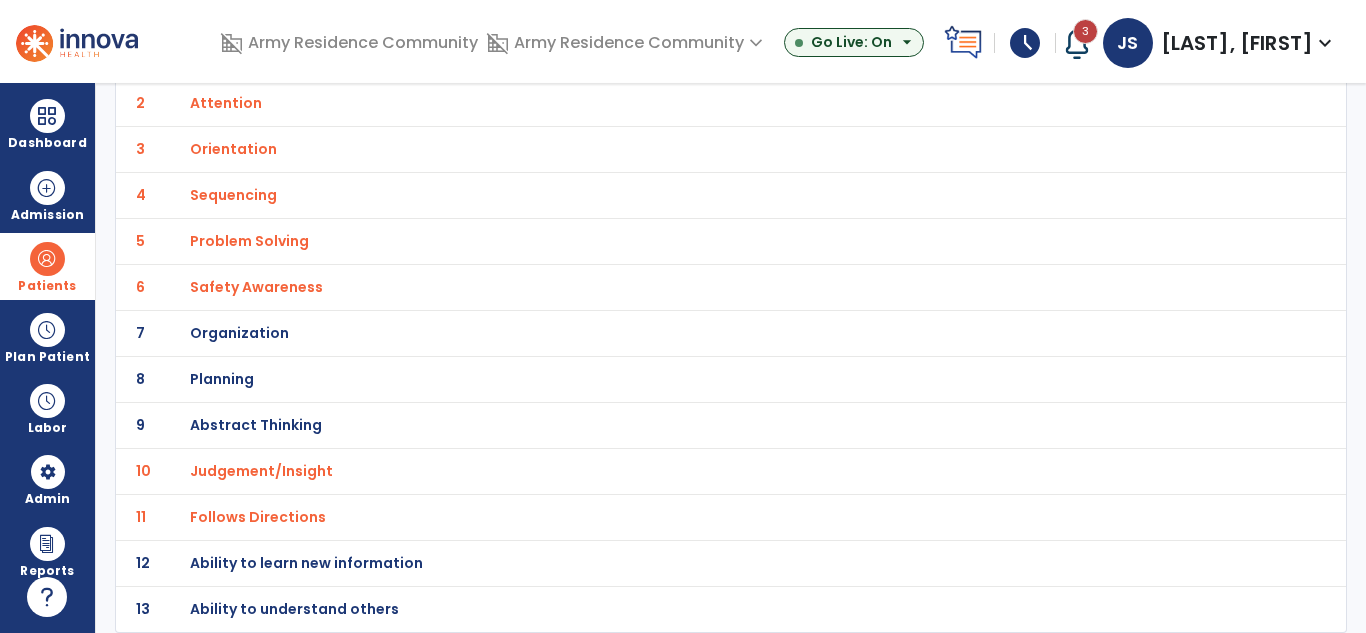 click on "Ability to learn new information" at bounding box center [687, 57] 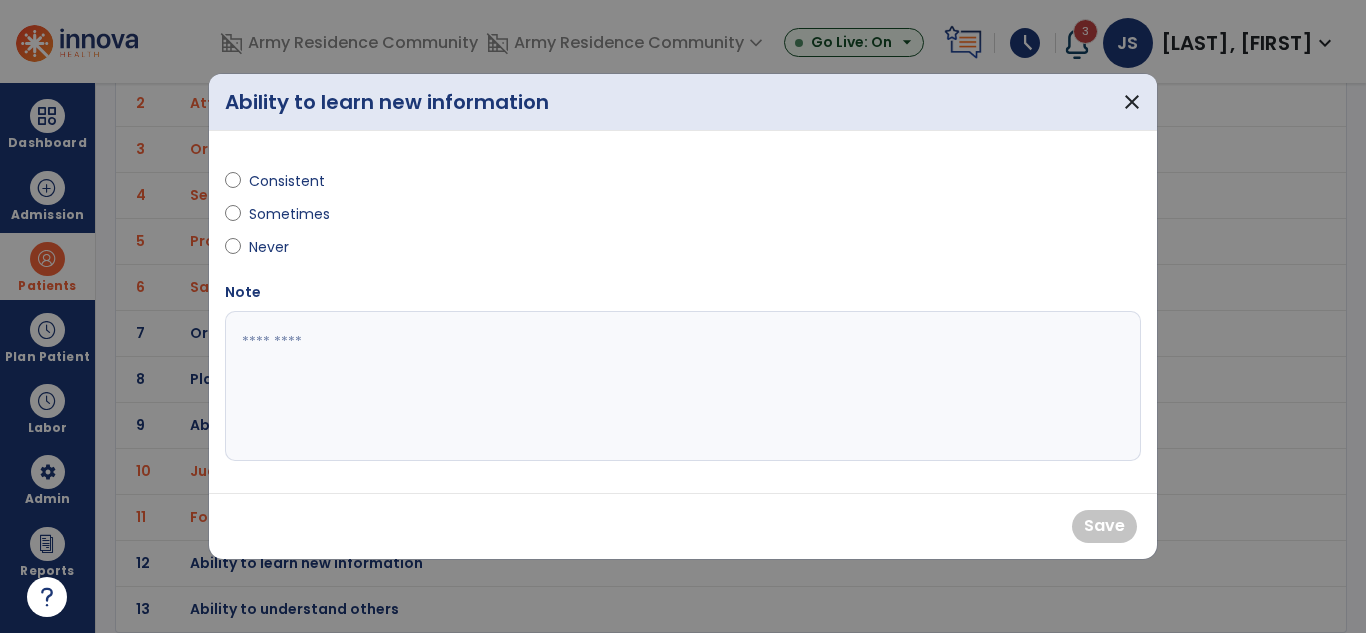 click on "Sometimes" at bounding box center [448, 218] 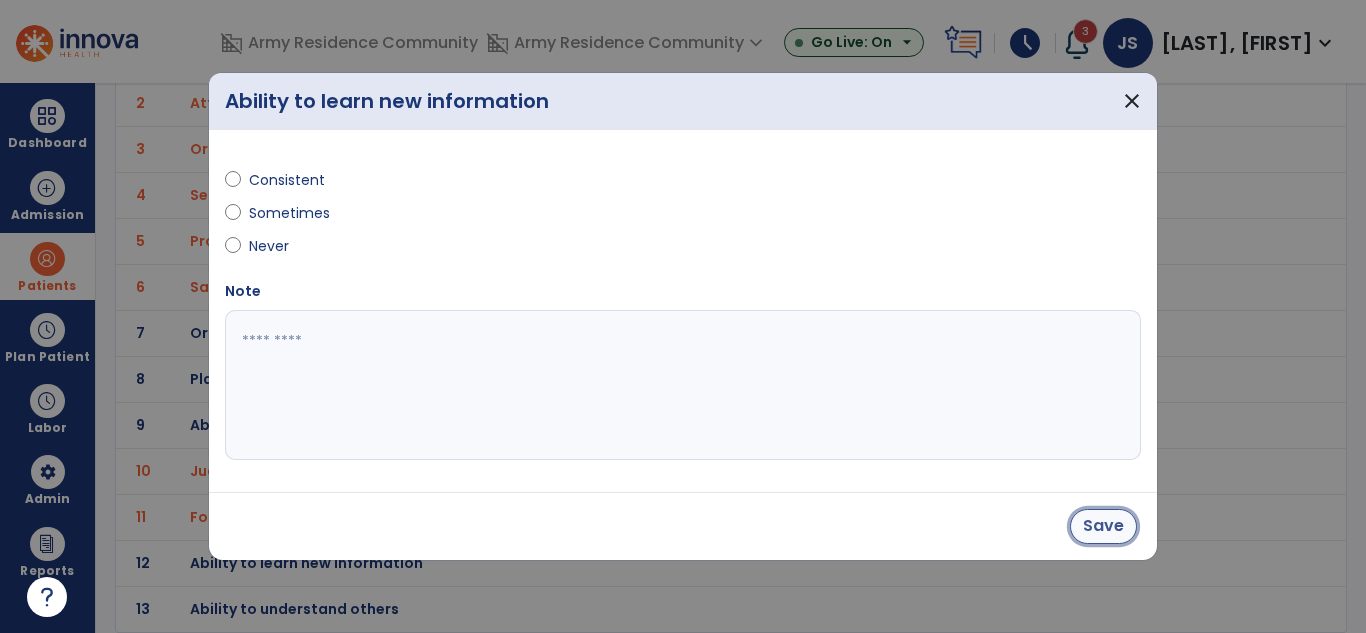 click on "Save" at bounding box center [1103, 526] 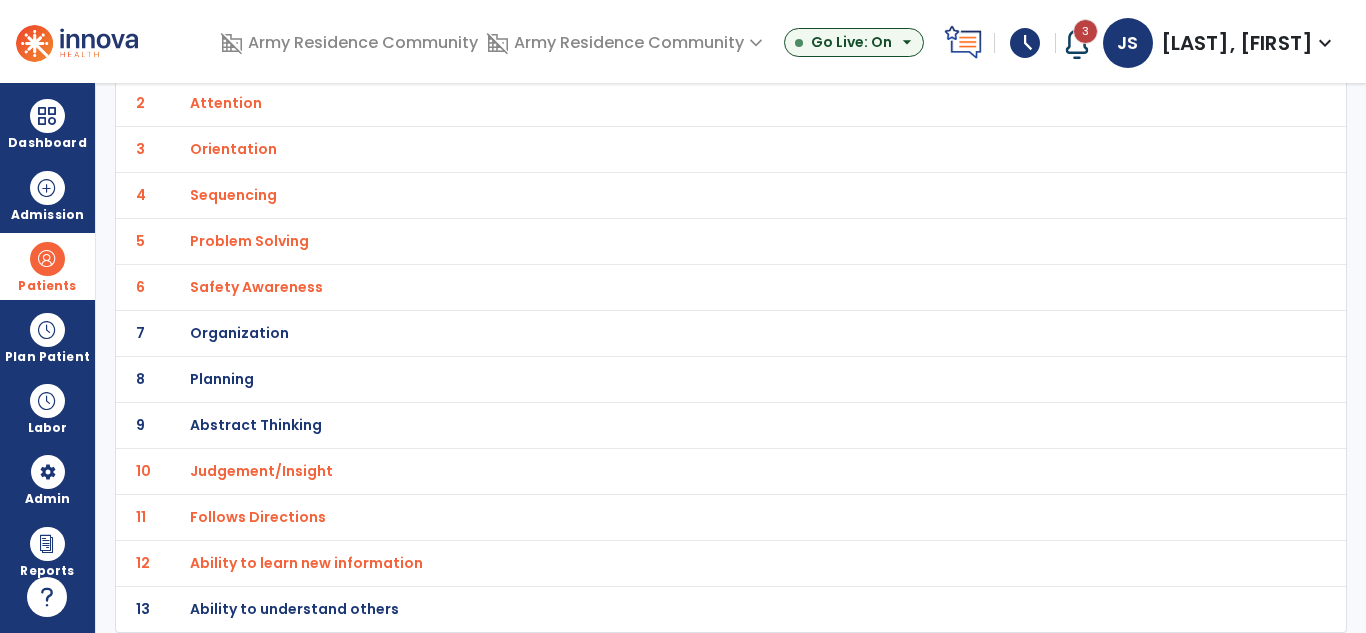 scroll, scrollTop: 0, scrollLeft: 0, axis: both 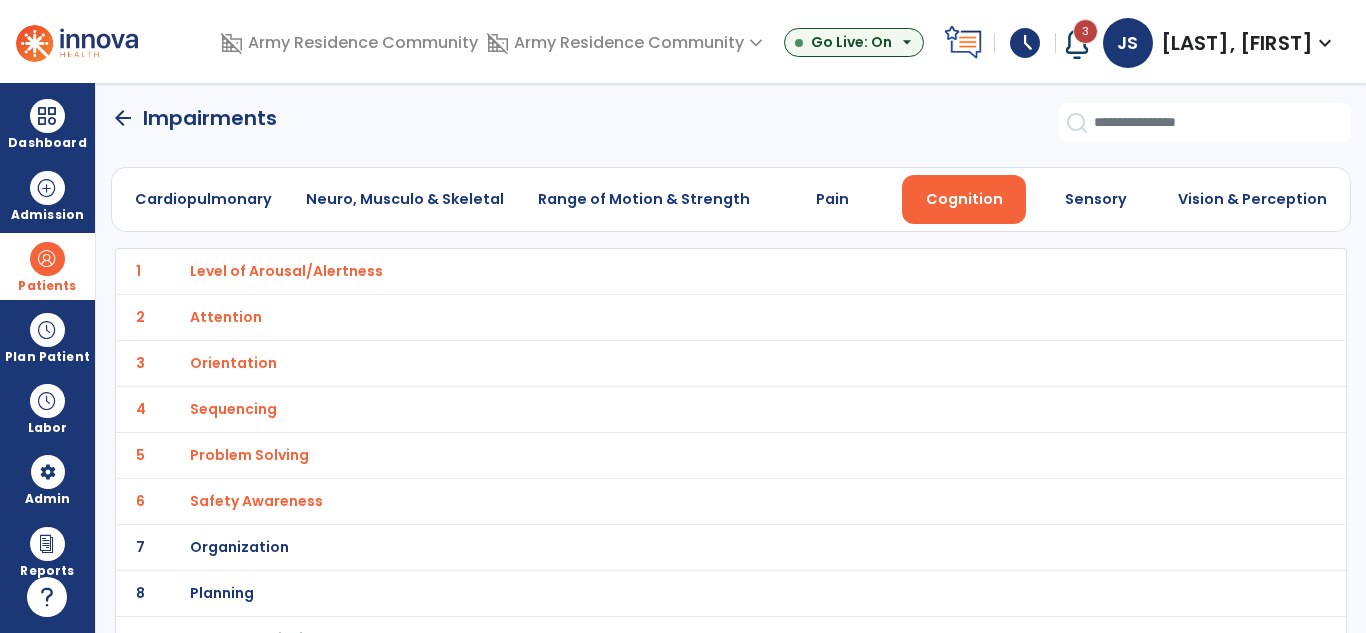 click on "arrow_back" 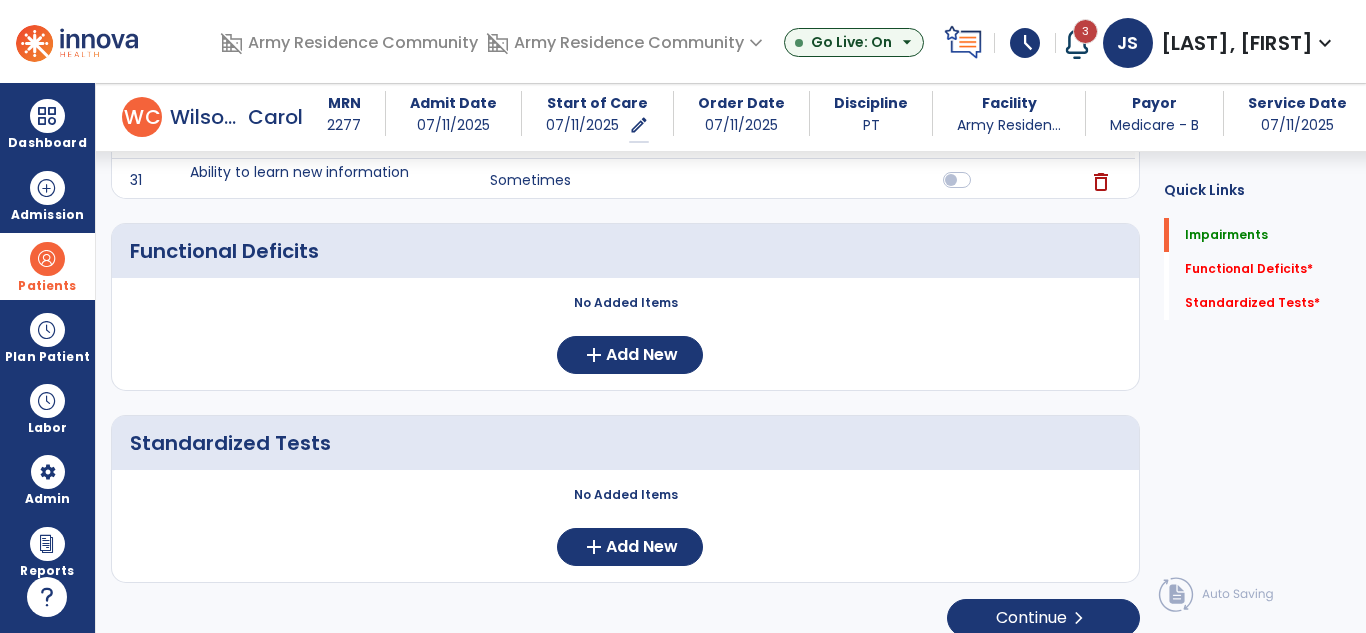 scroll, scrollTop: 1697, scrollLeft: 0, axis: vertical 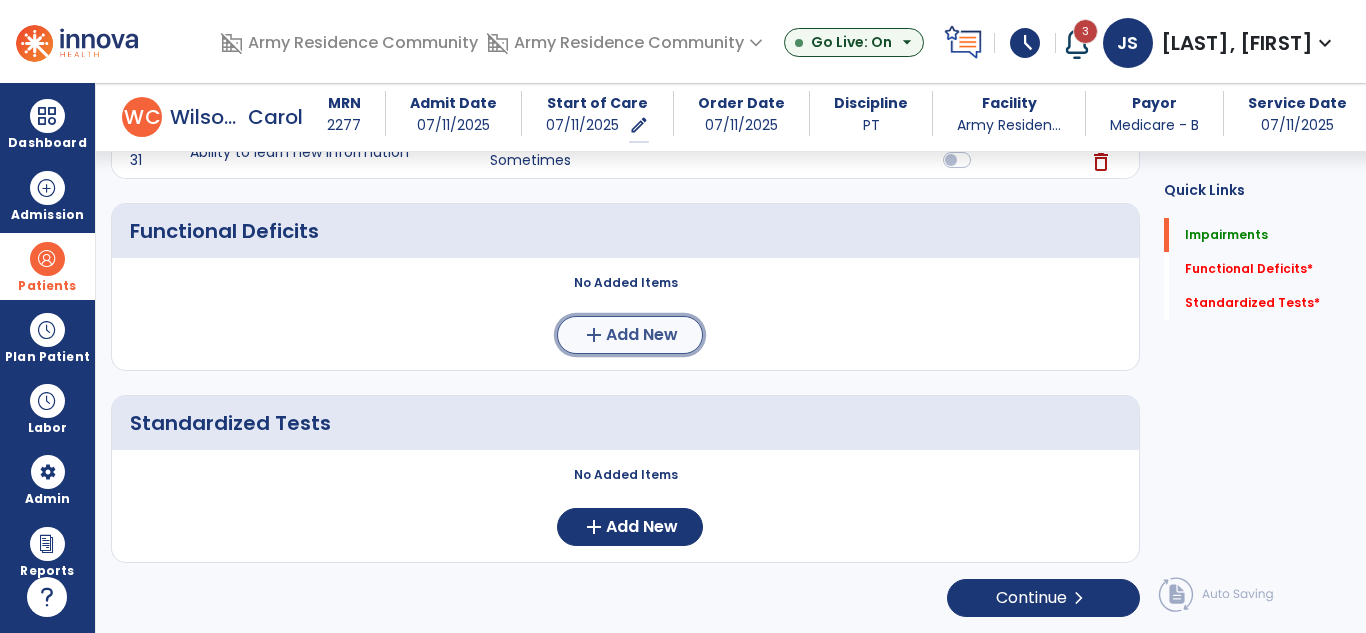 click on "add  Add New" 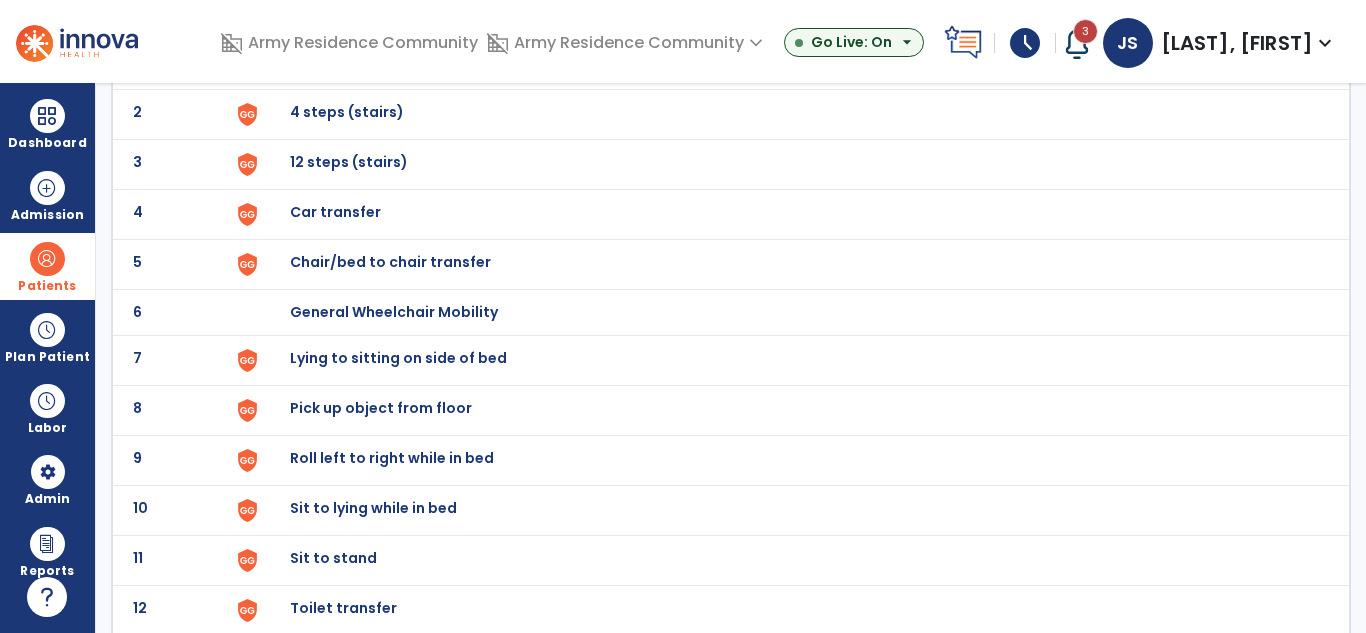 scroll, scrollTop: 300, scrollLeft: 0, axis: vertical 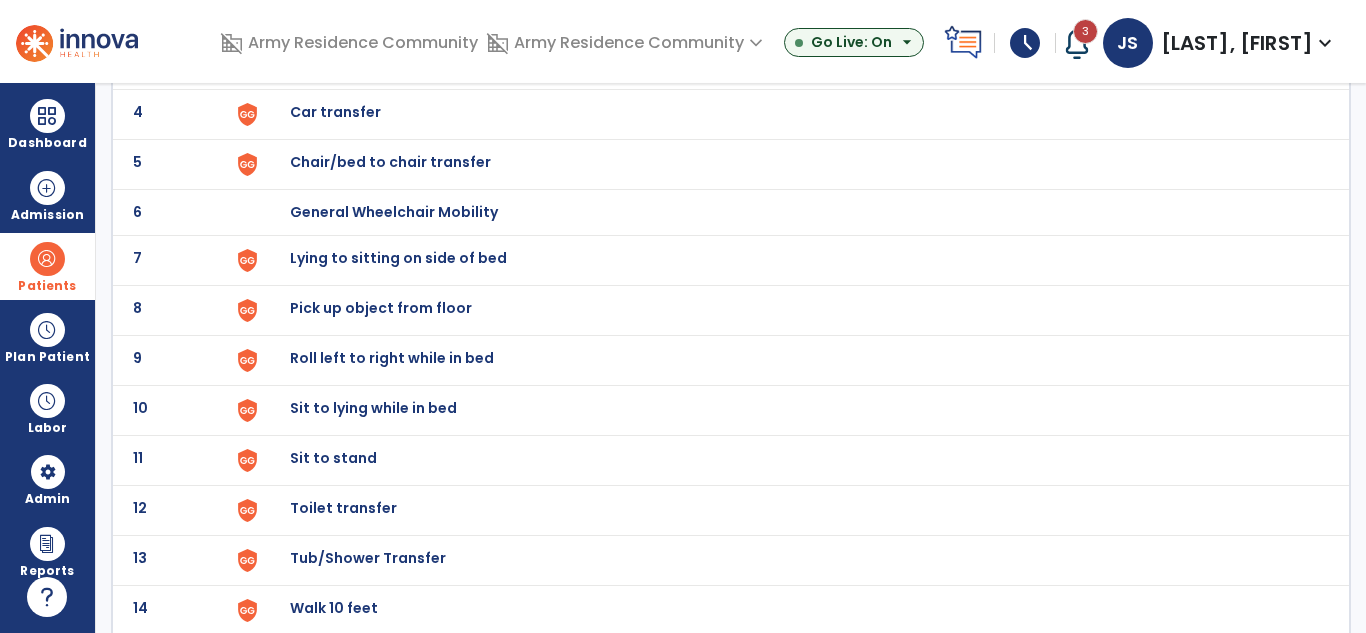 click on "Chair/bed to chair transfer" at bounding box center (336, -38) 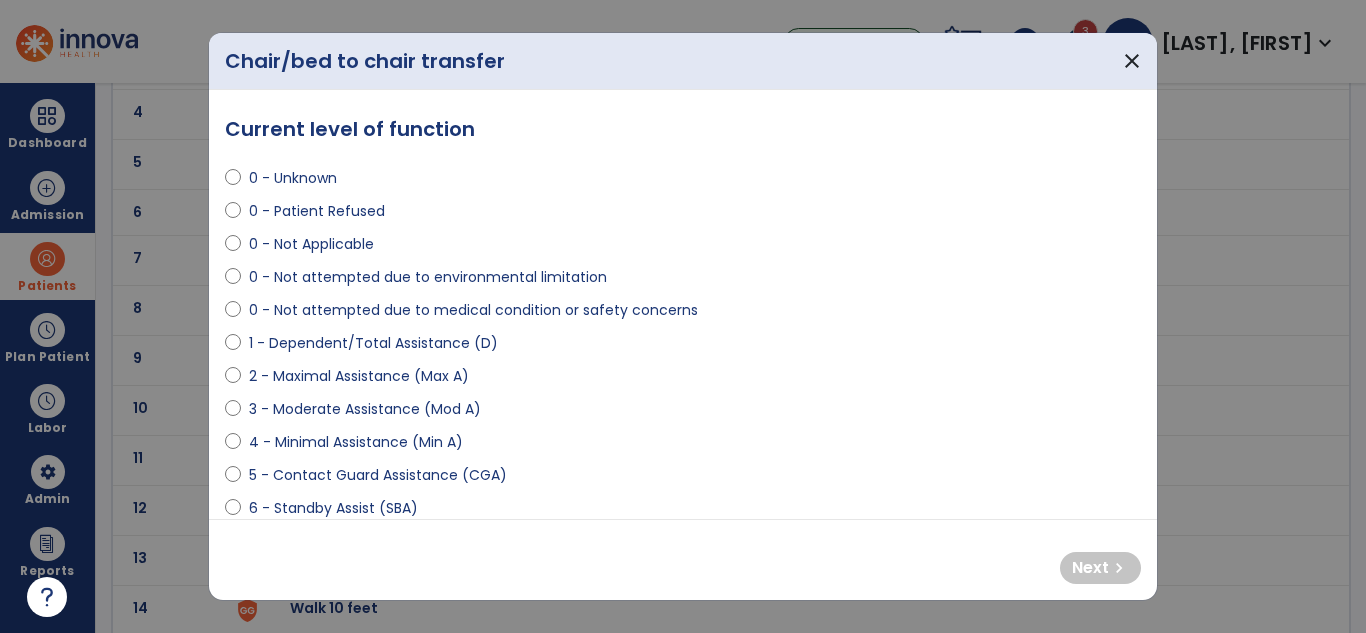 select on "**********" 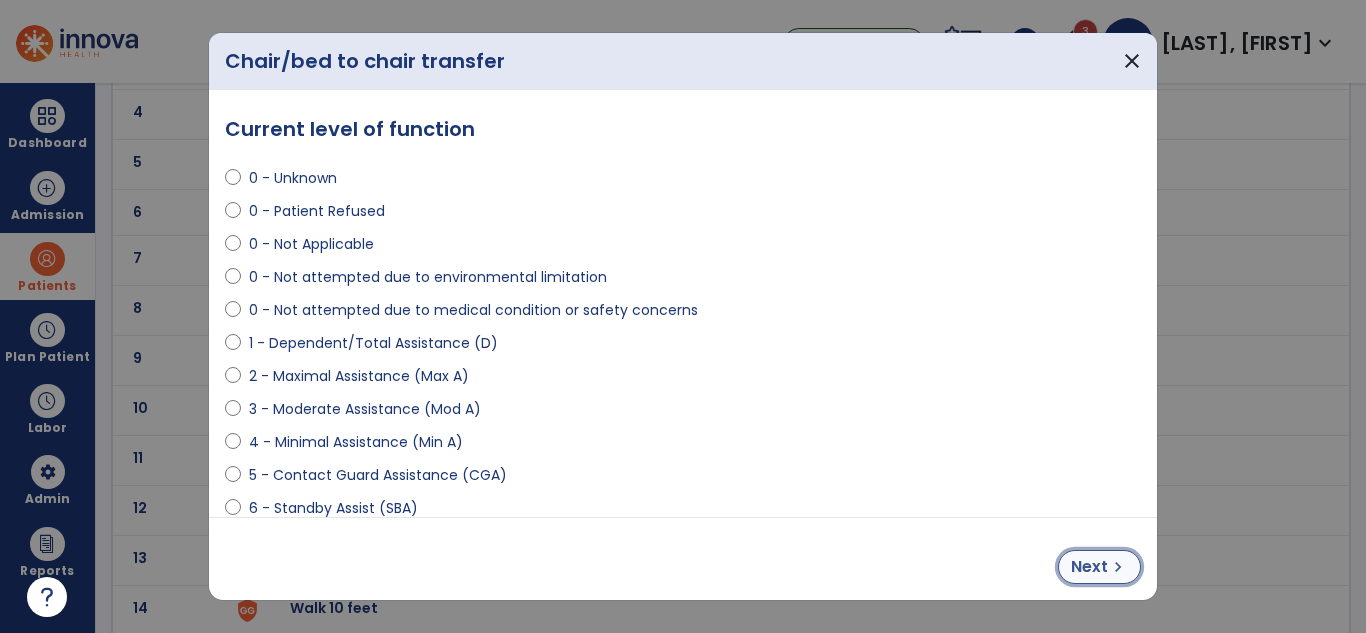 click on "Next" at bounding box center (1089, 567) 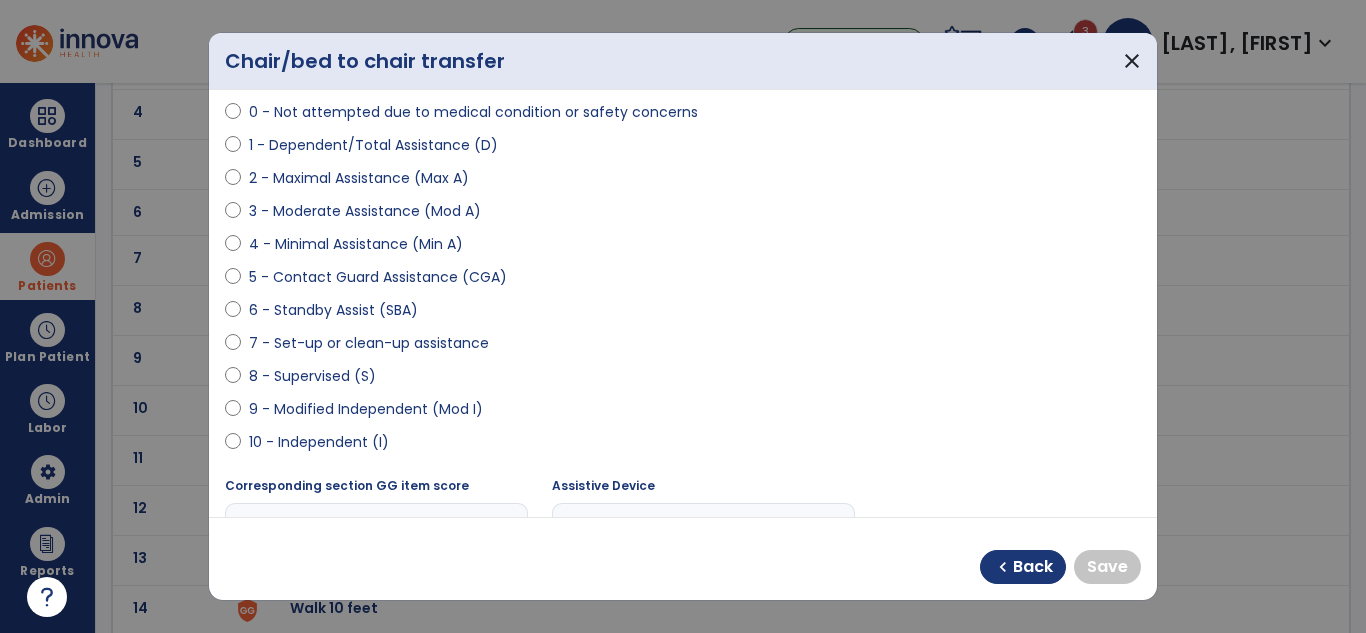 scroll, scrollTop: 200, scrollLeft: 0, axis: vertical 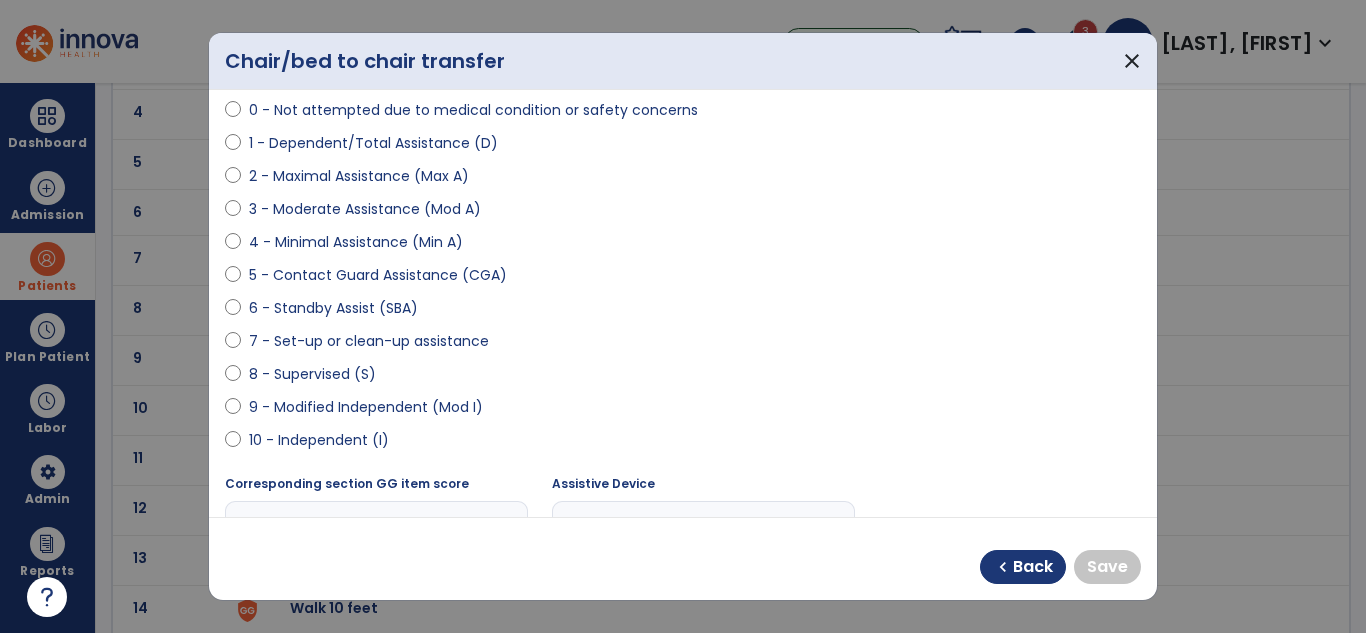 select on "**********" 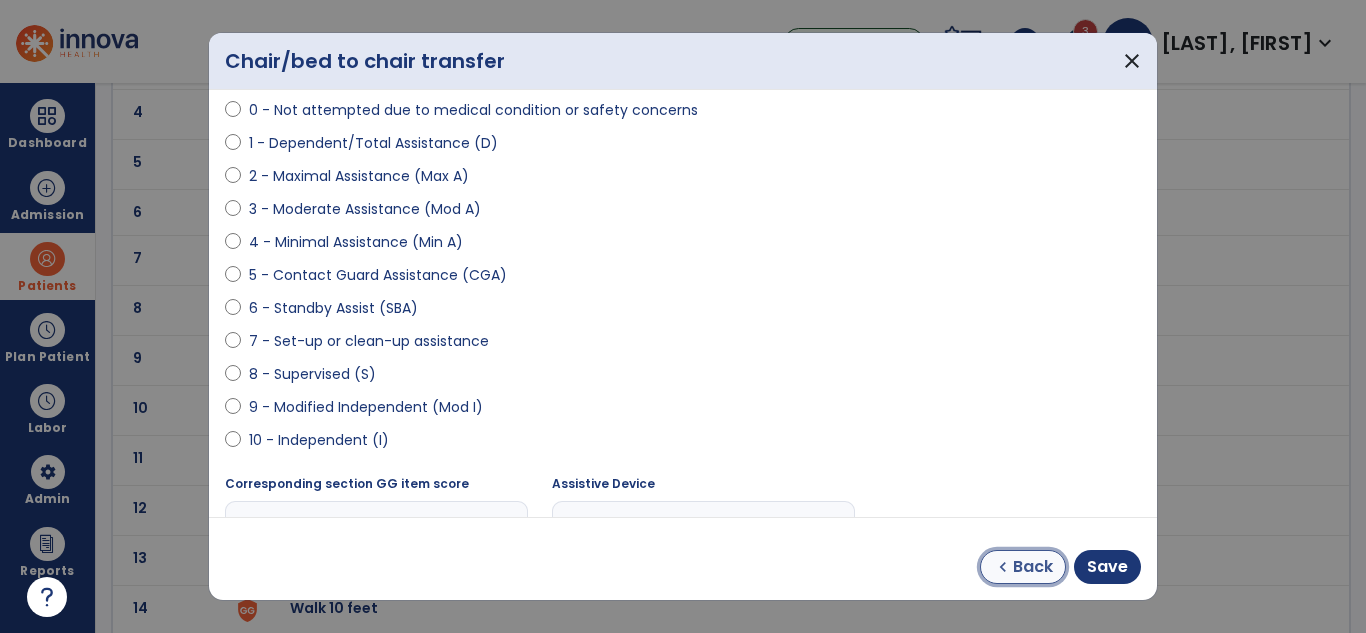 click on "Back" at bounding box center [1033, 567] 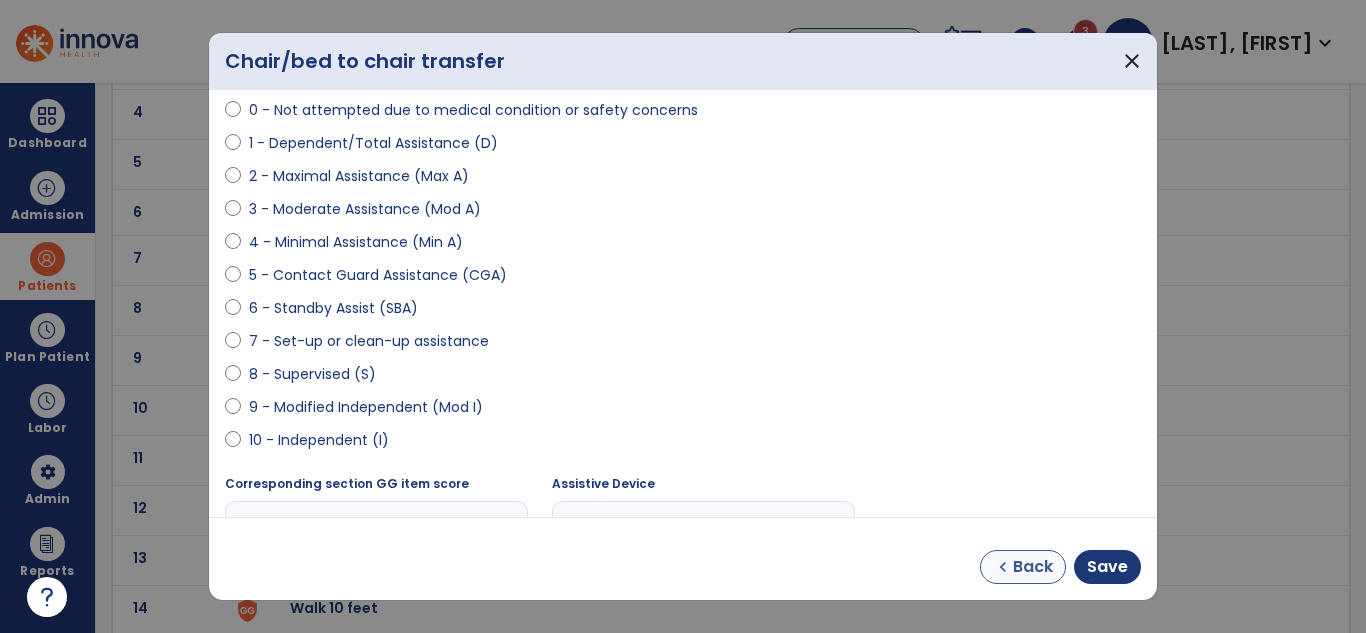select on "**********" 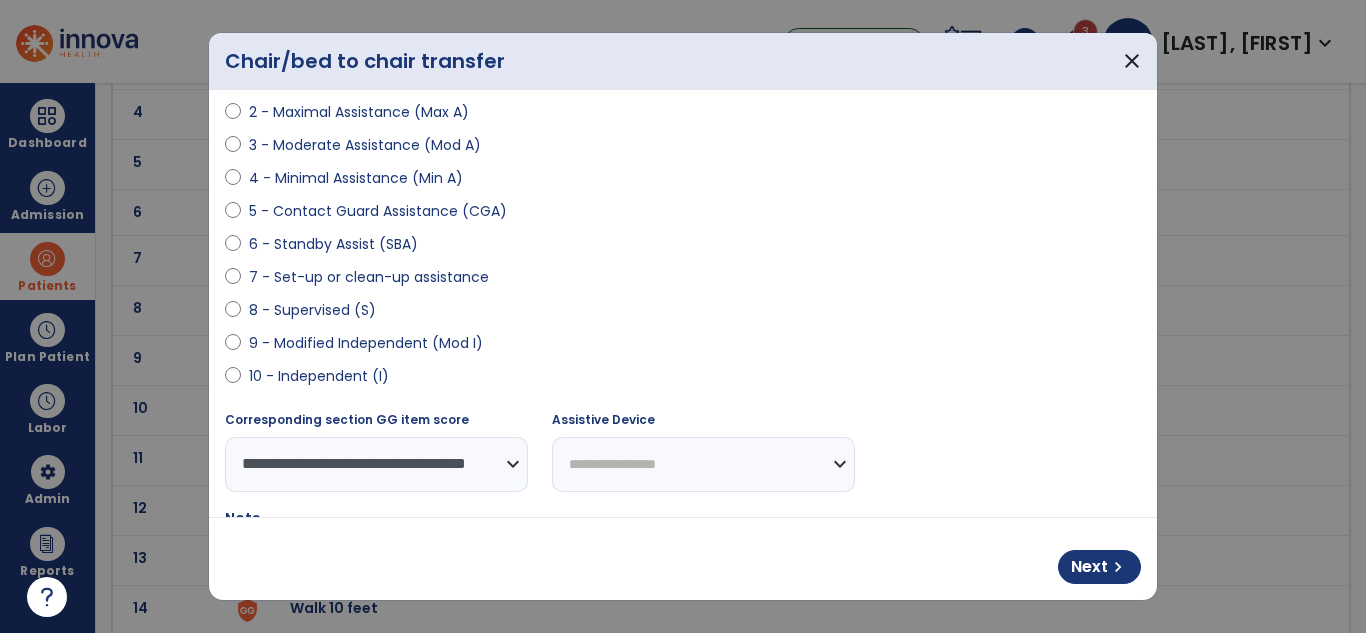 scroll, scrollTop: 300, scrollLeft: 0, axis: vertical 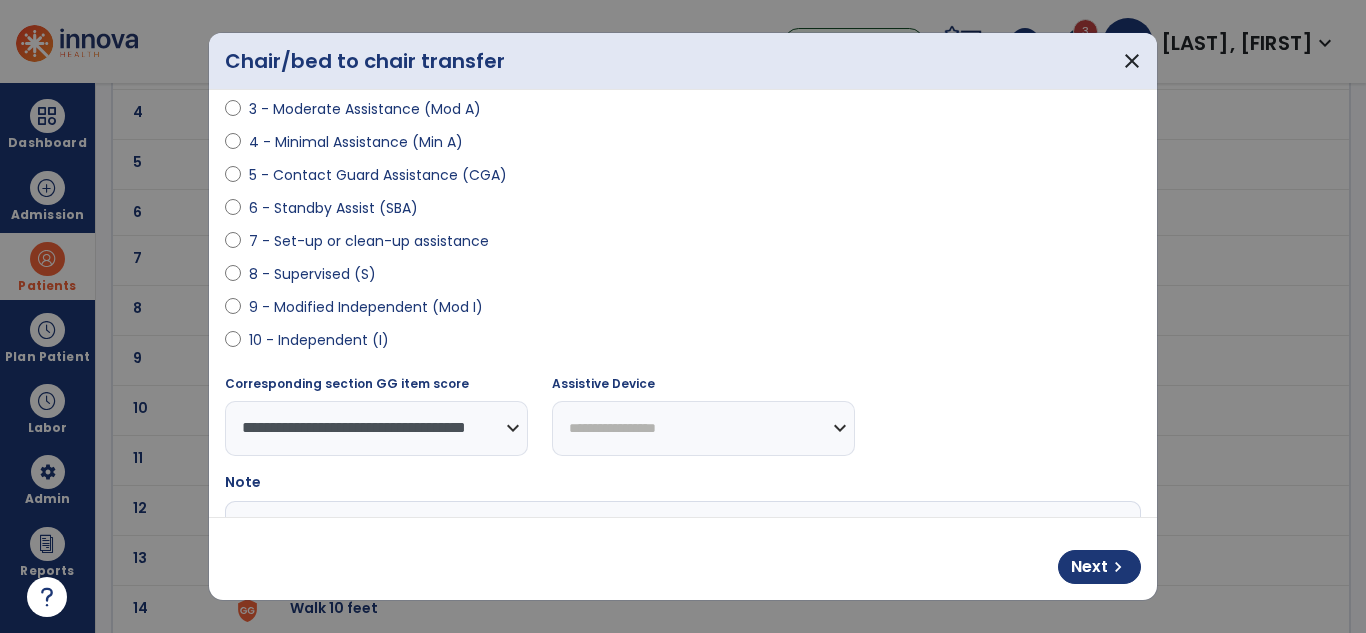 click on "**********" at bounding box center (703, 428) 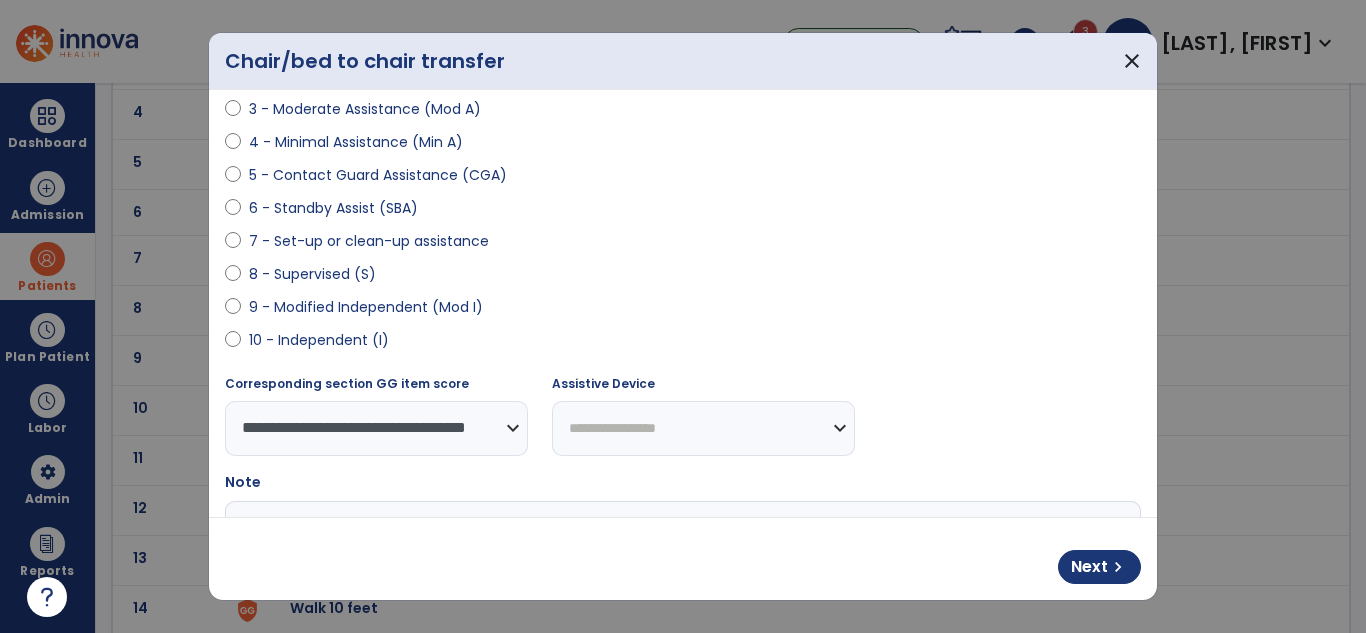 select on "**********" 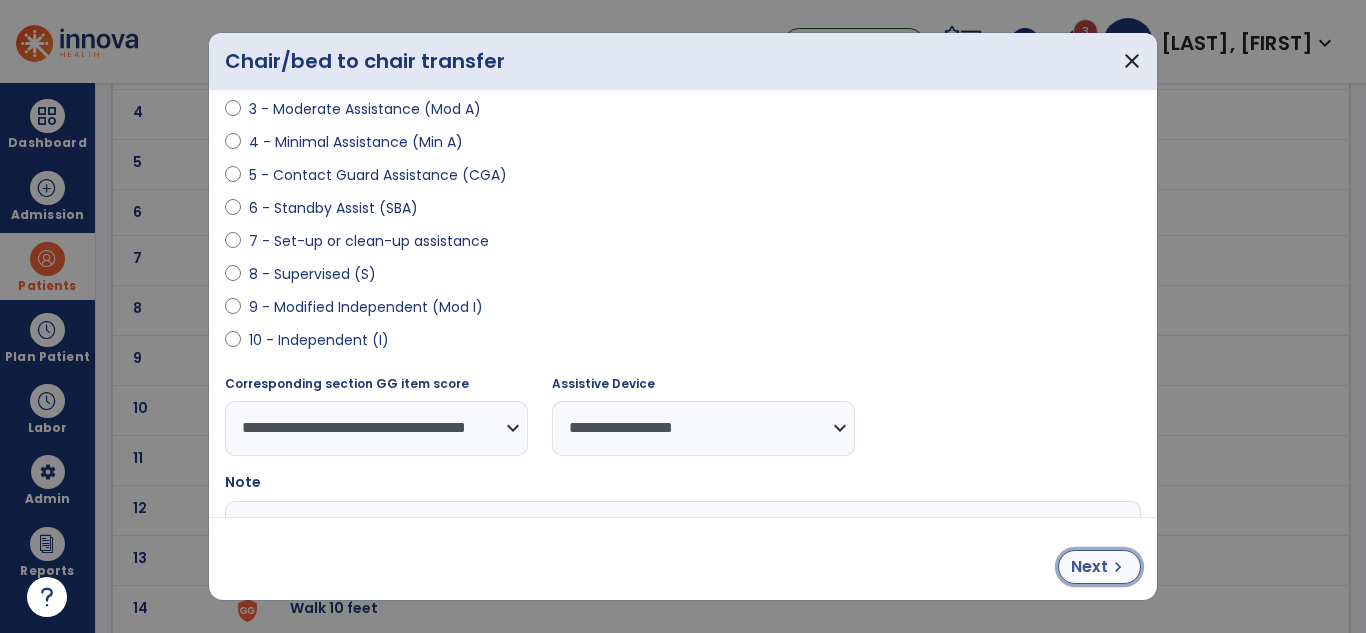 click on "chevron_right" at bounding box center [1118, 567] 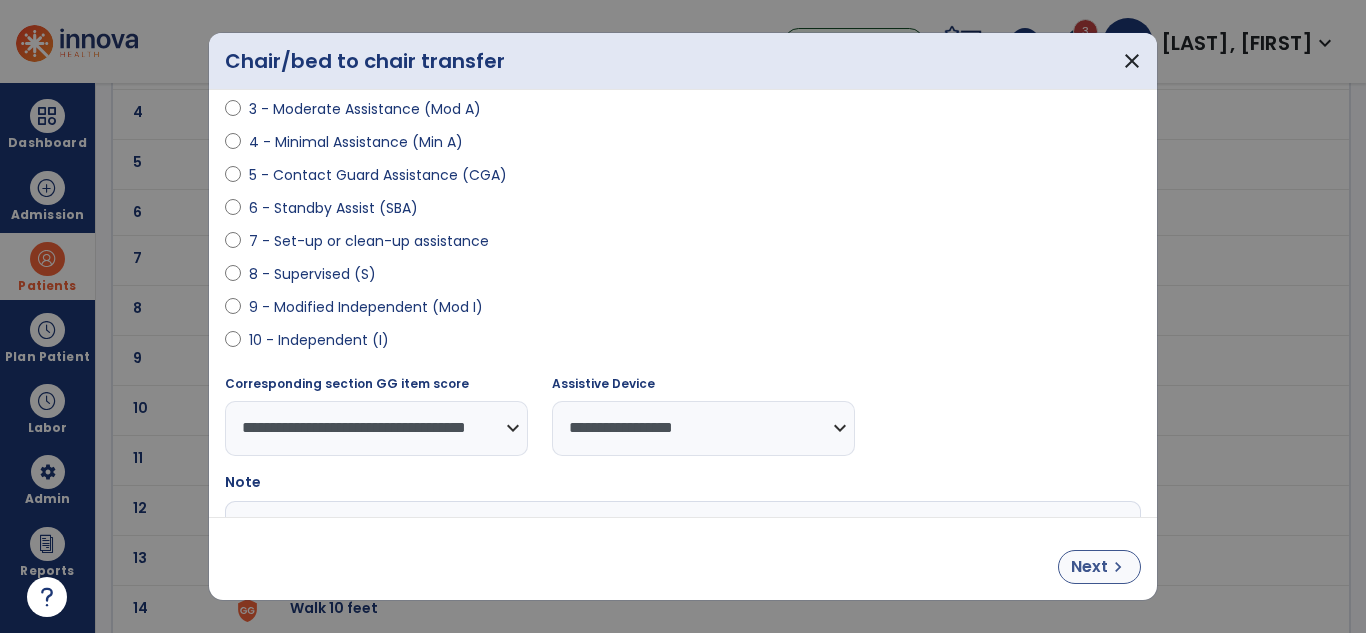 select on "**********" 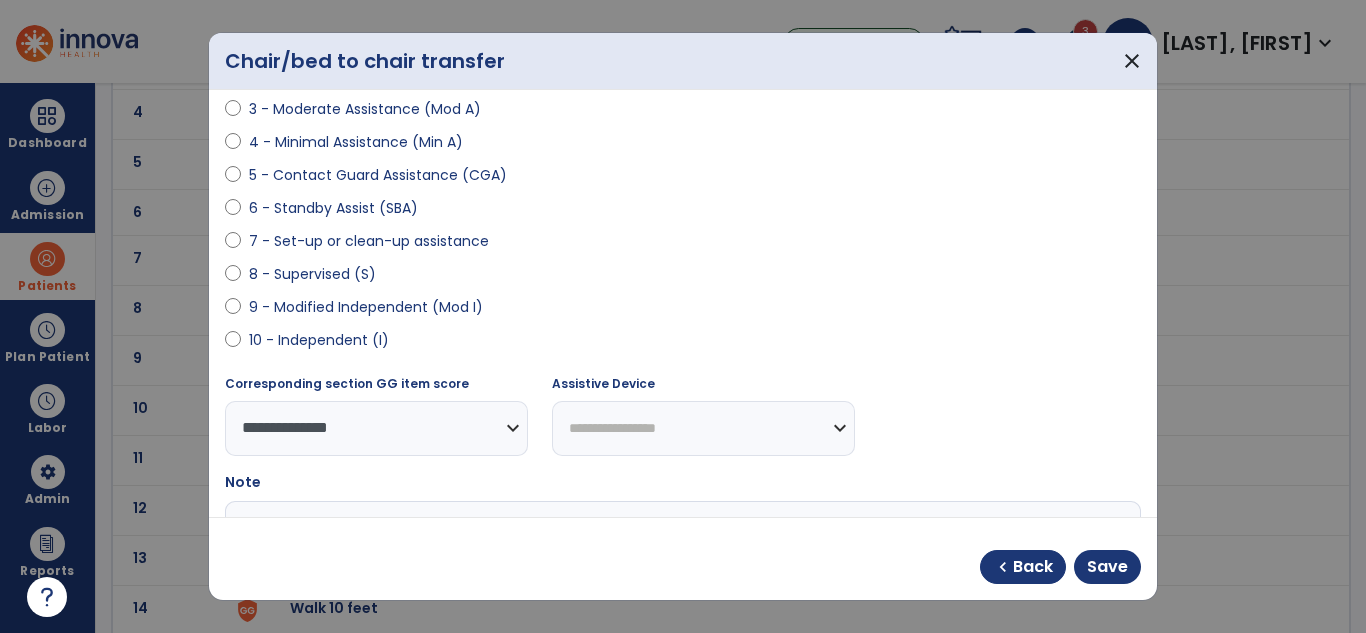 click on "**********" at bounding box center [703, 428] 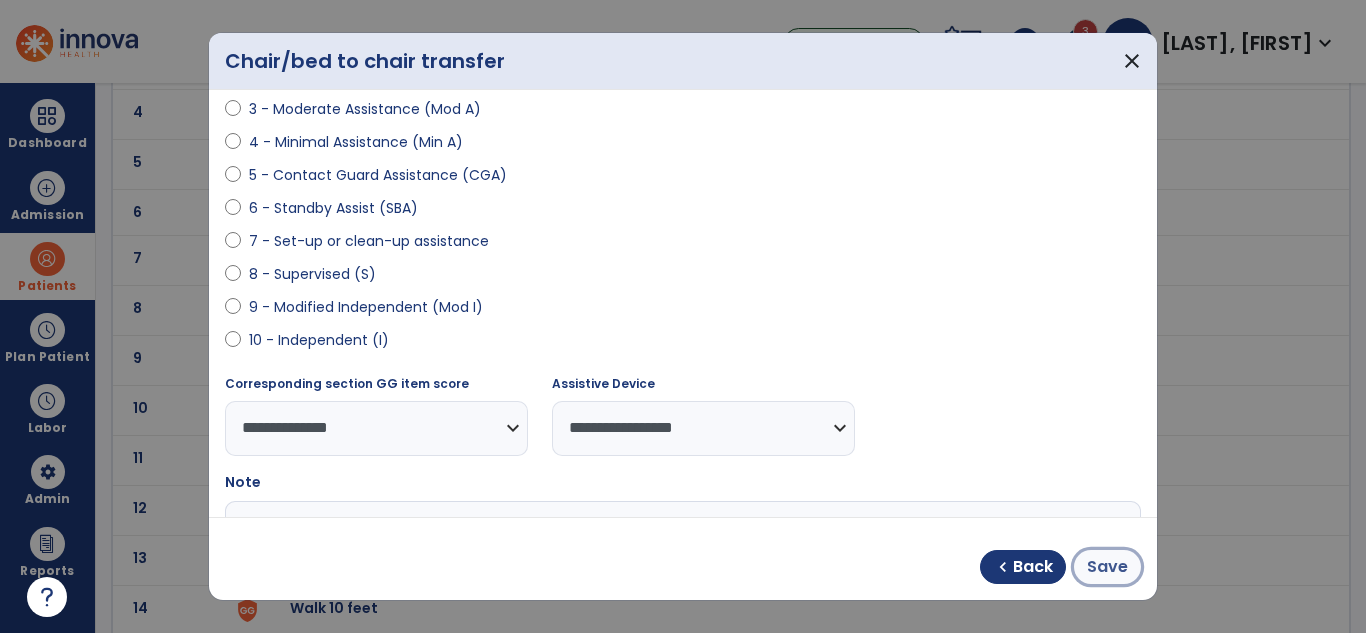 click on "Save" at bounding box center (1107, 567) 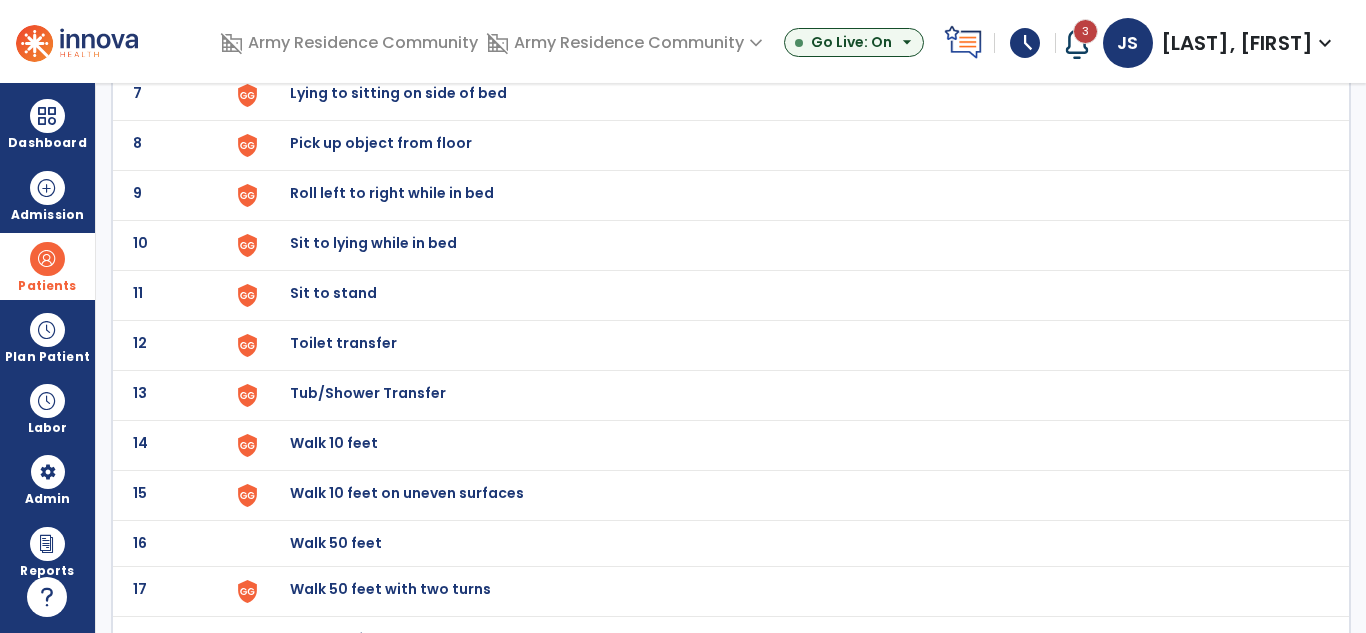 scroll, scrollTop: 500, scrollLeft: 0, axis: vertical 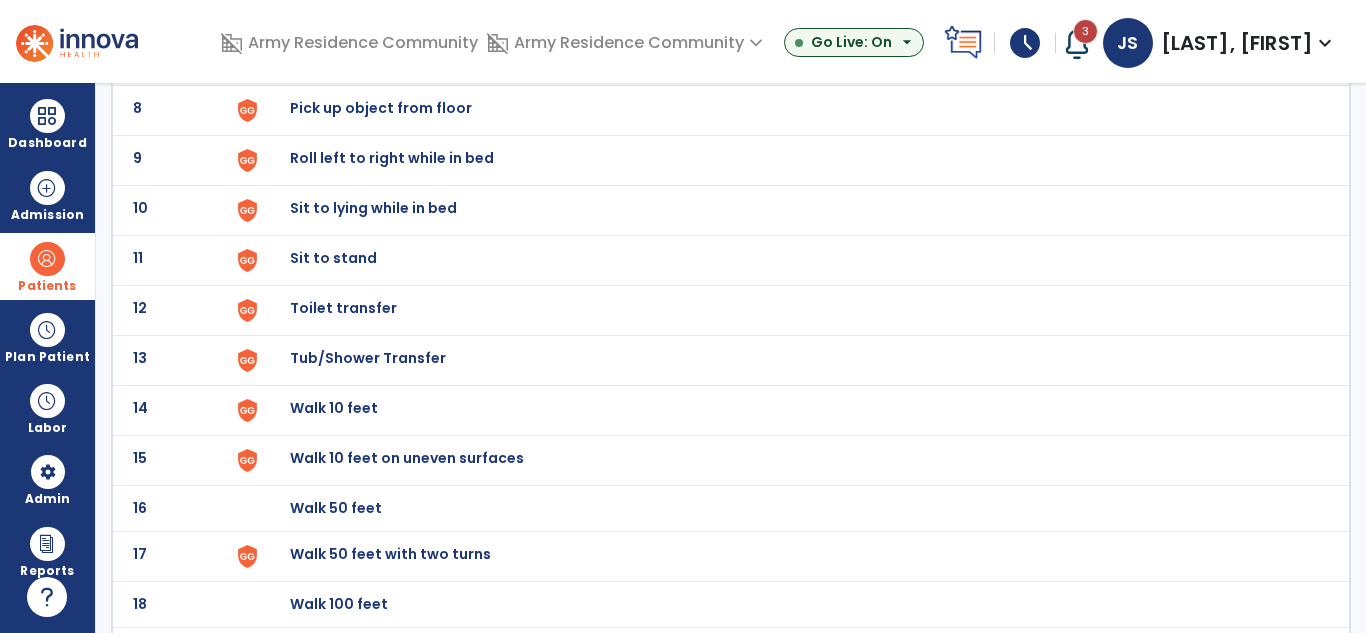 click on "Toilet transfer" at bounding box center (336, -238) 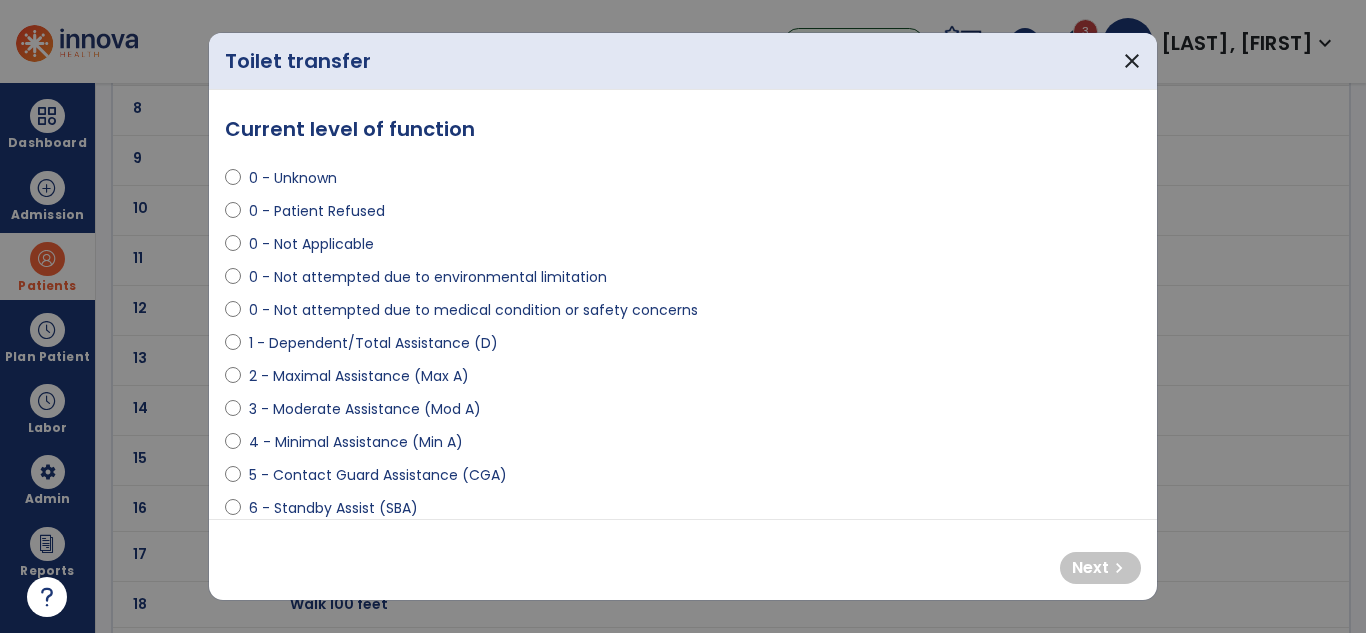 select on "**********" 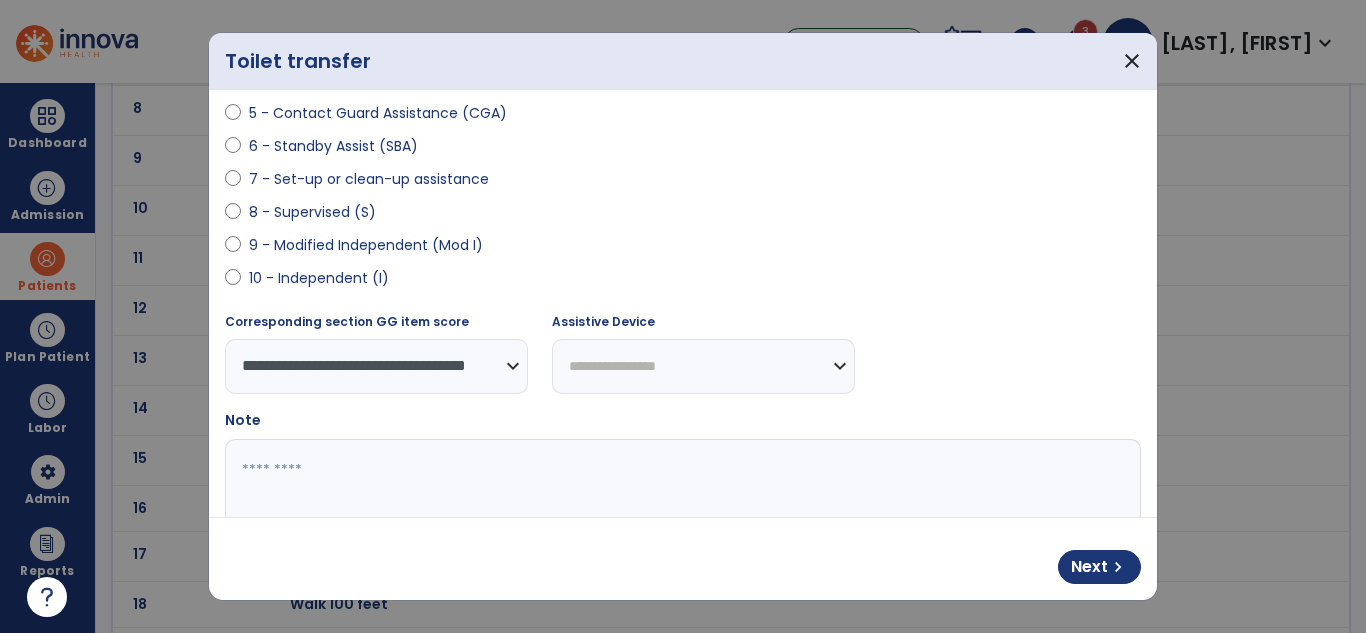 scroll, scrollTop: 400, scrollLeft: 0, axis: vertical 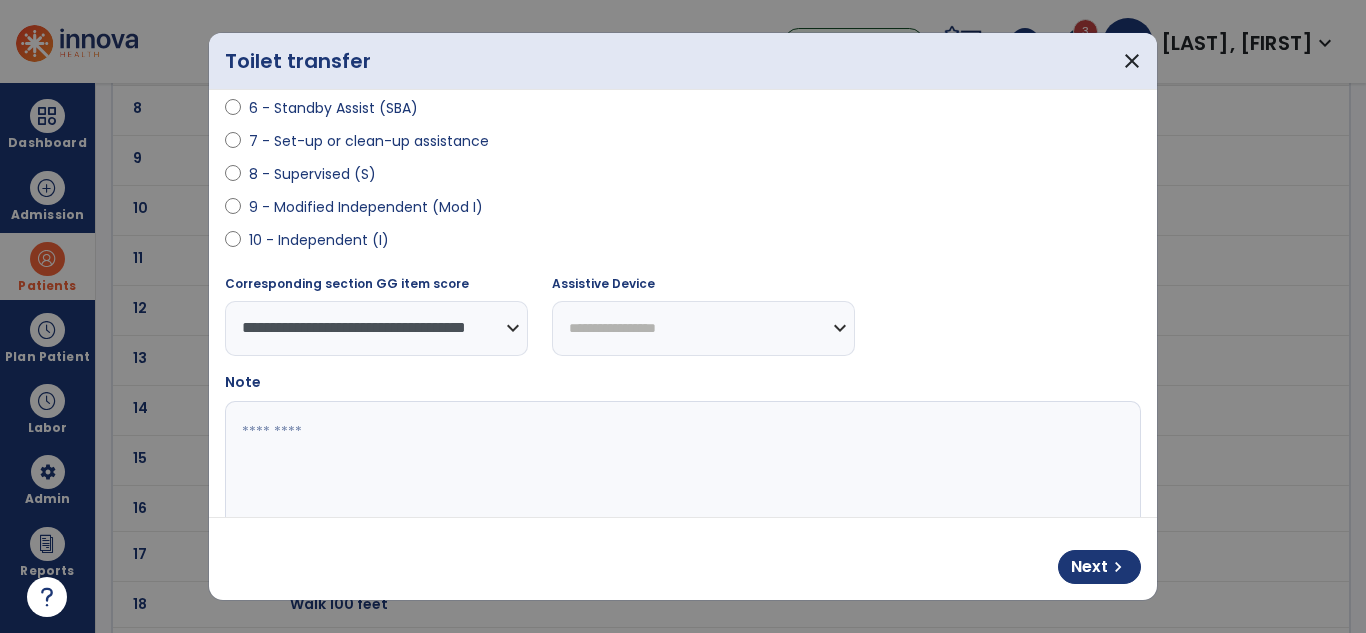 click on "**********" at bounding box center (703, 328) 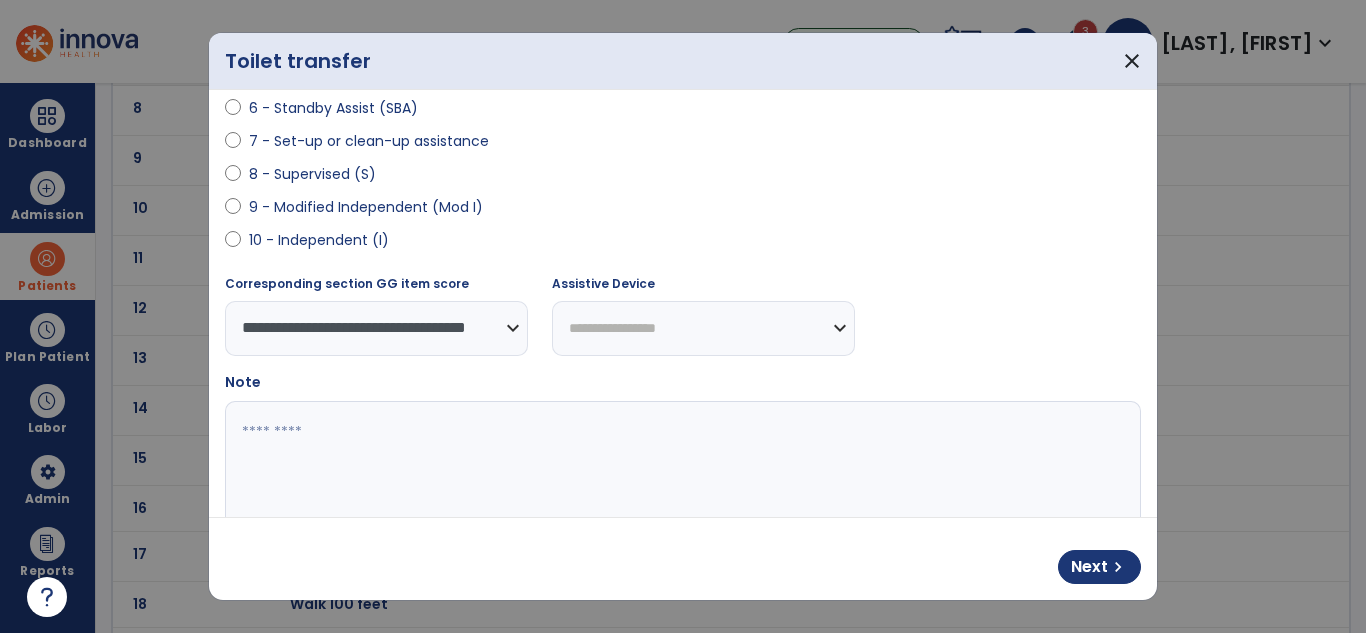 select on "**********" 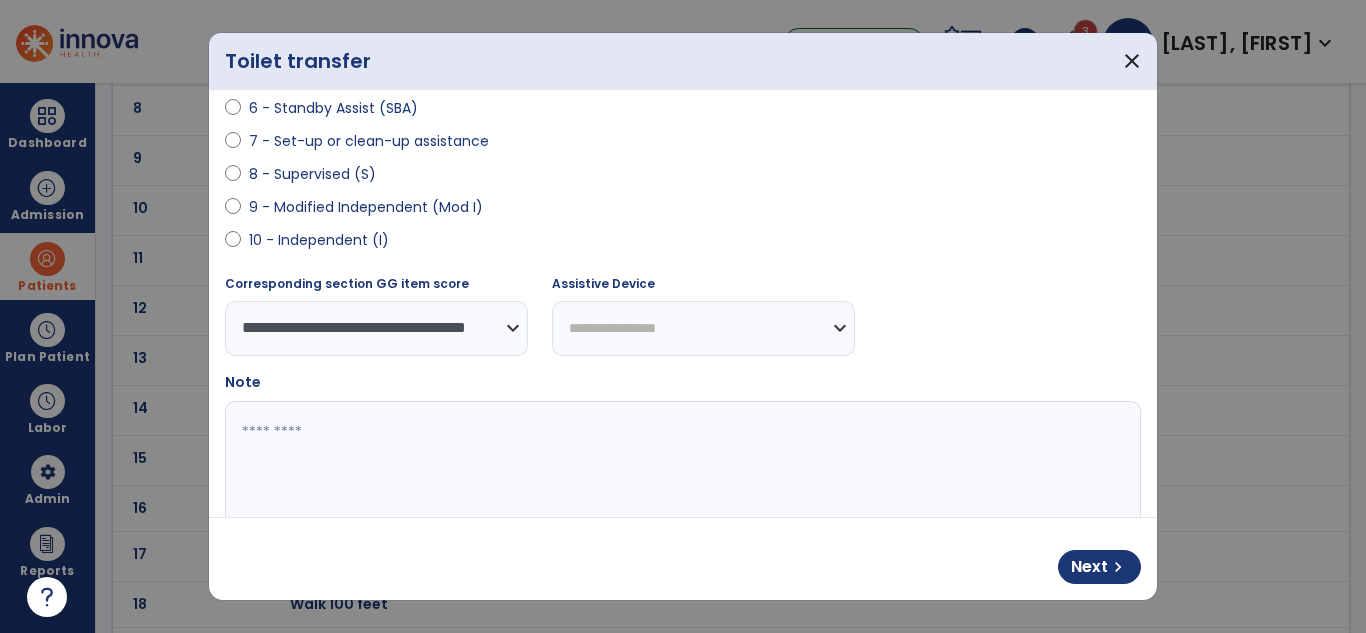 click on "**********" at bounding box center [703, 328] 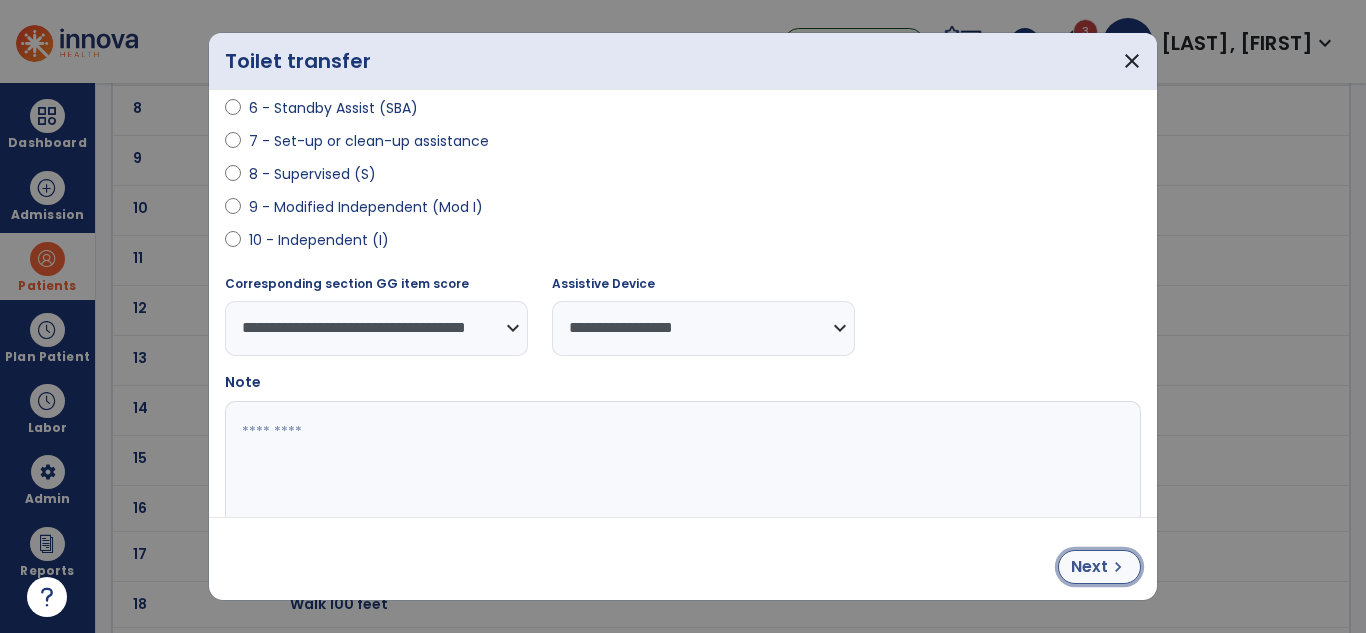 click on "Next" at bounding box center (1089, 567) 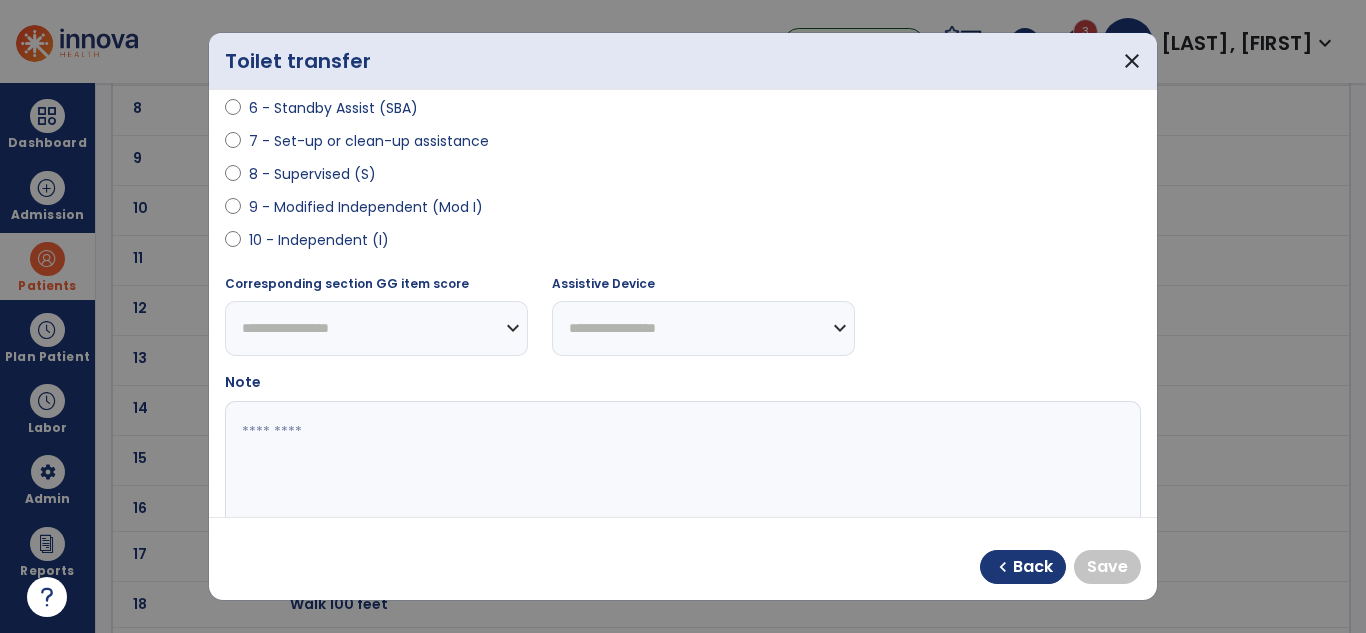 select on "**********" 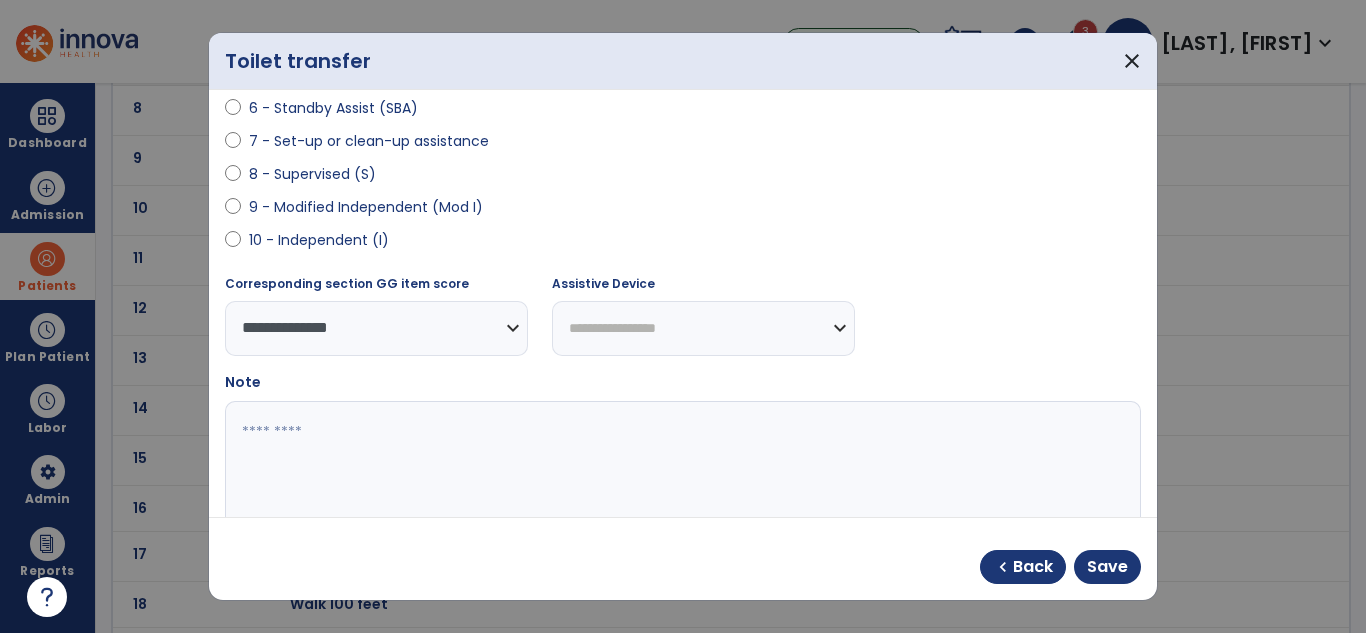 click on "**********" at bounding box center (703, 328) 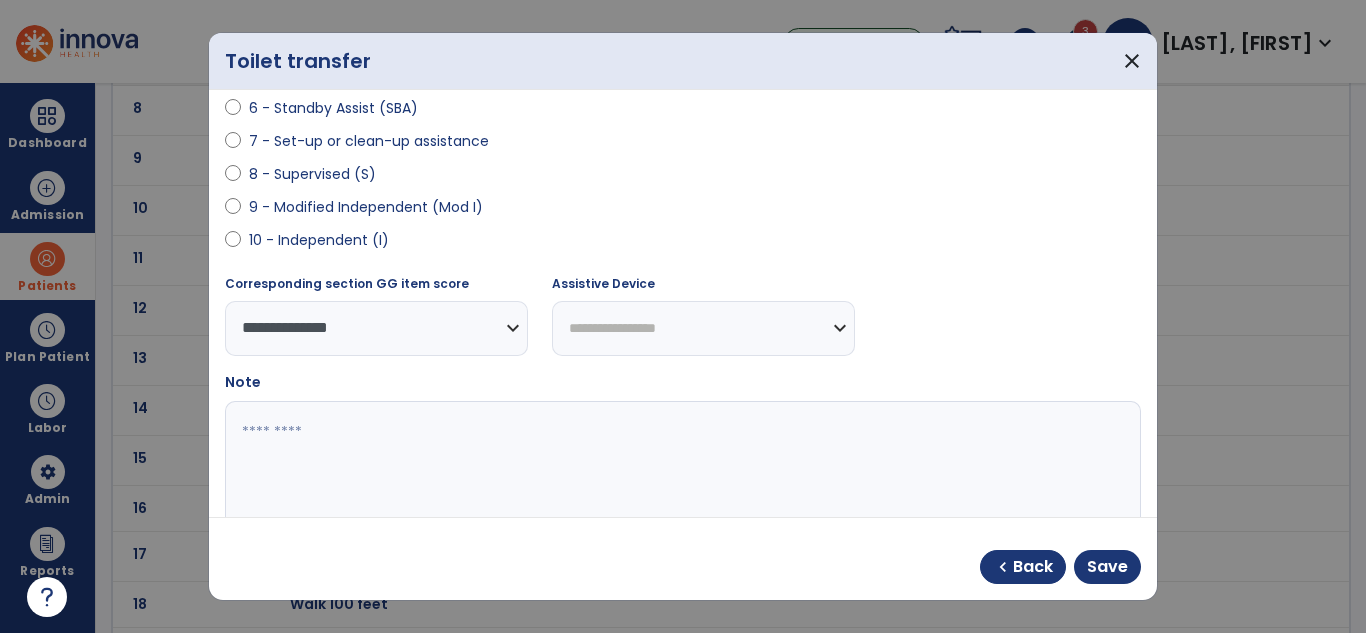 select on "**********" 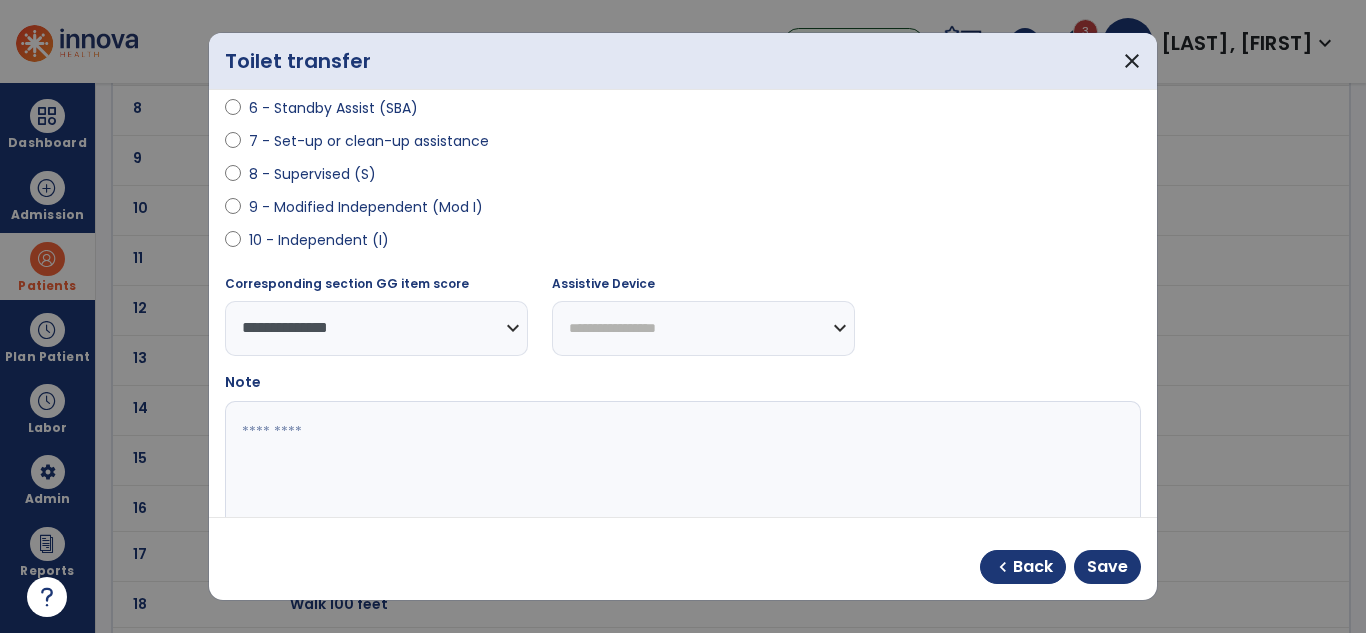 click on "**********" at bounding box center [703, 328] 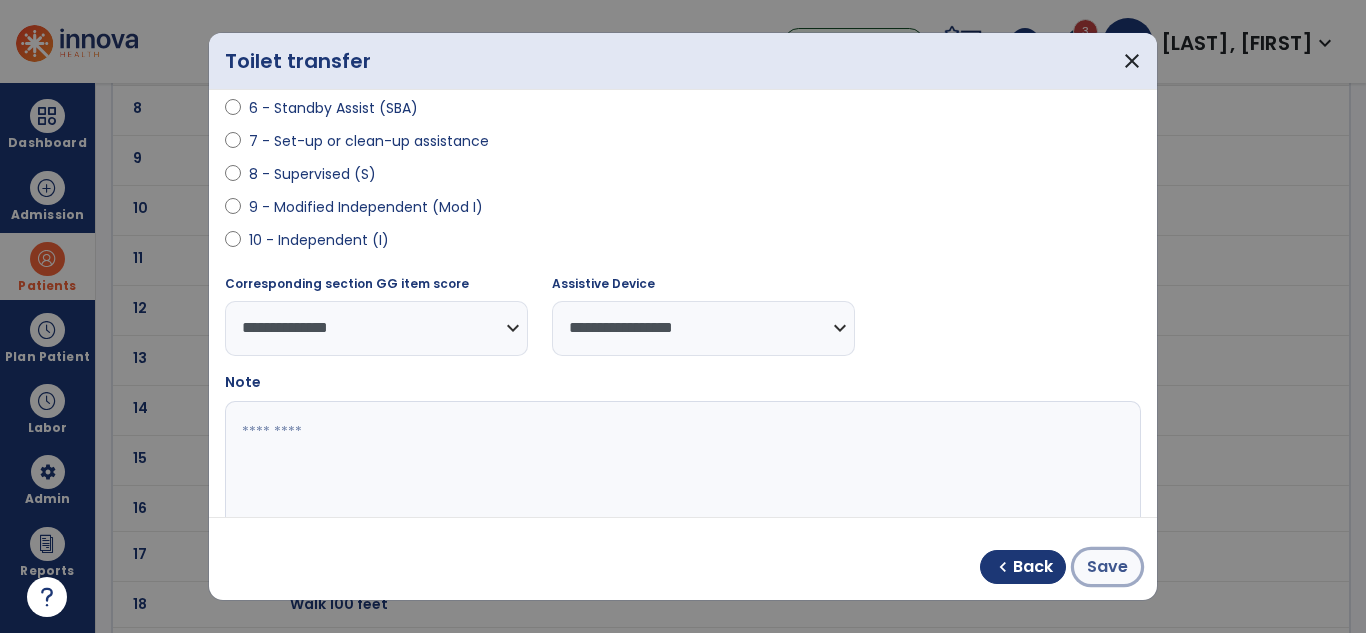 click on "Save" at bounding box center [1107, 567] 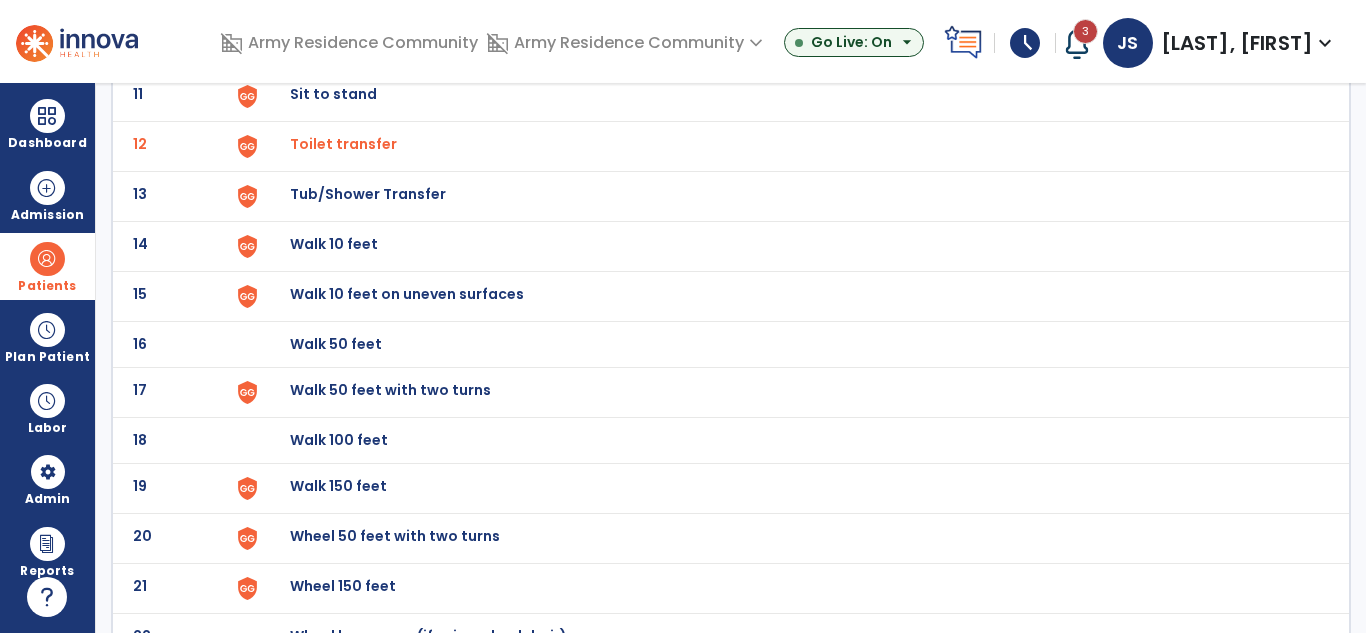 scroll, scrollTop: 700, scrollLeft: 0, axis: vertical 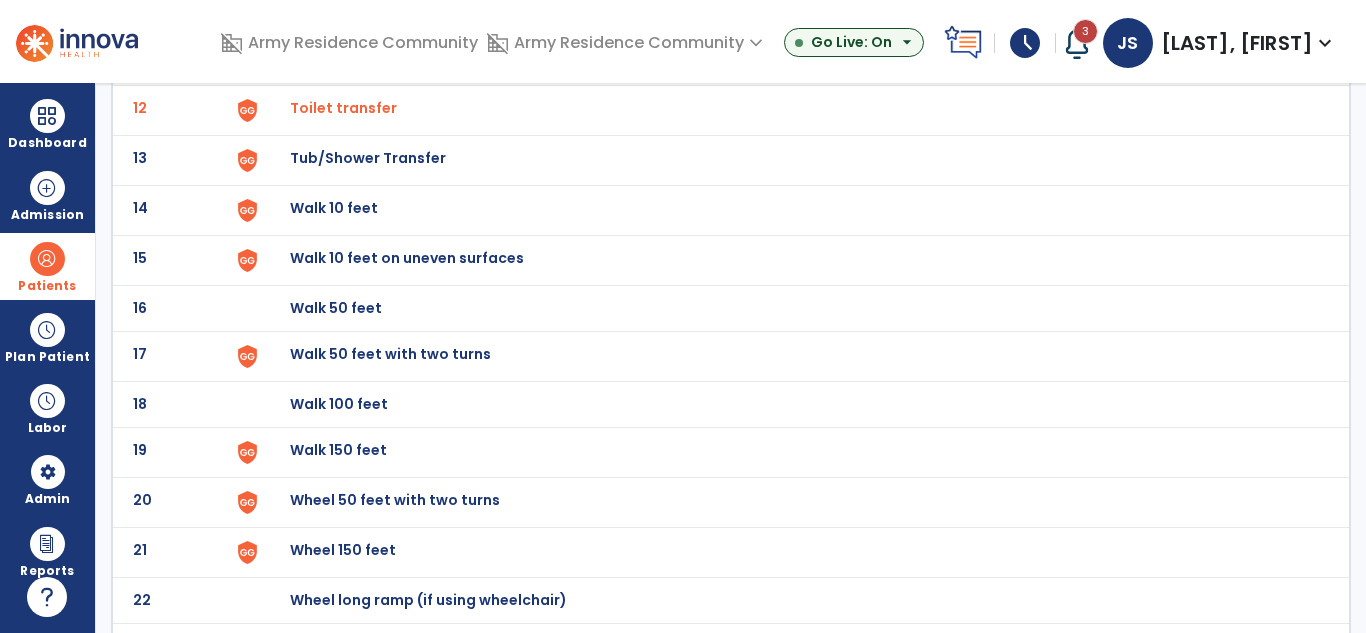 click on "Walk 150 feet" at bounding box center [336, -438] 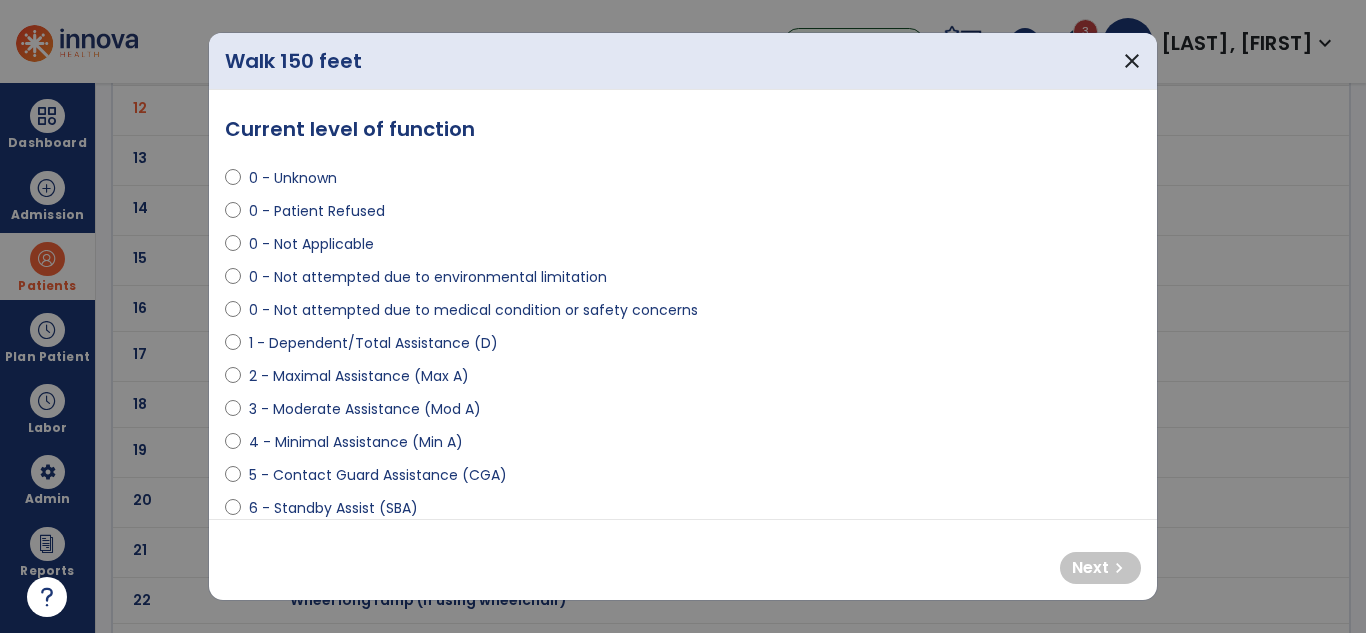 select on "**********" 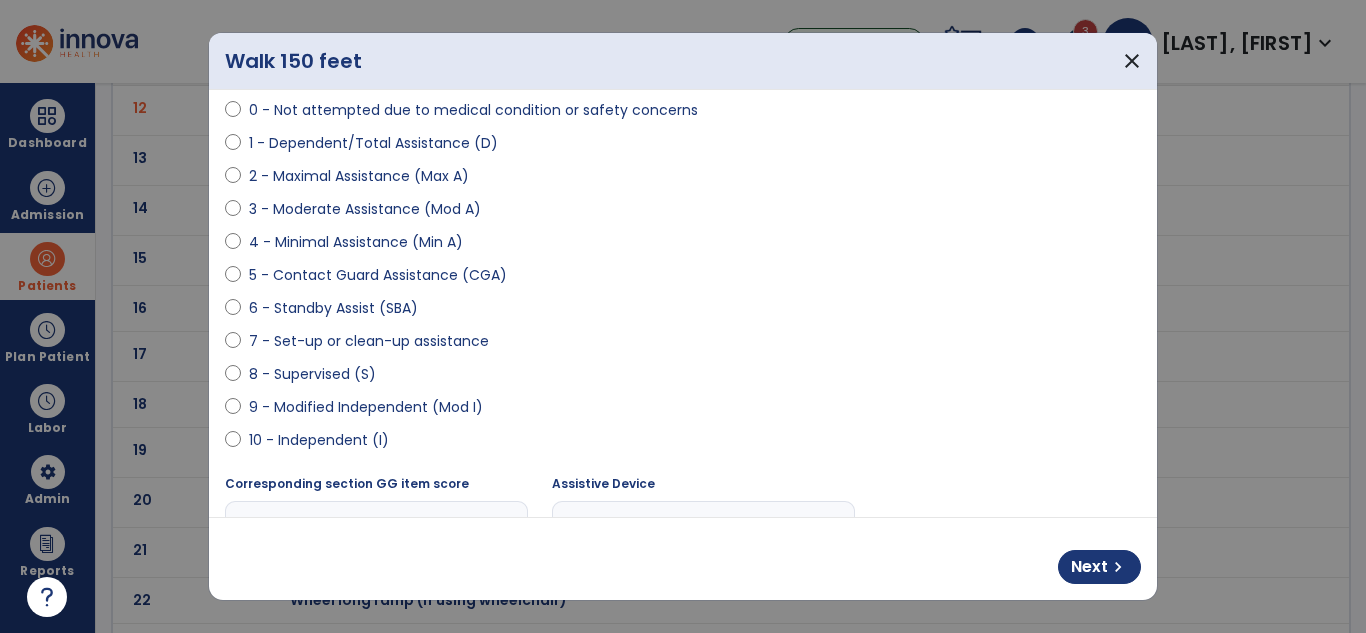 click on "**********" at bounding box center [703, 528] 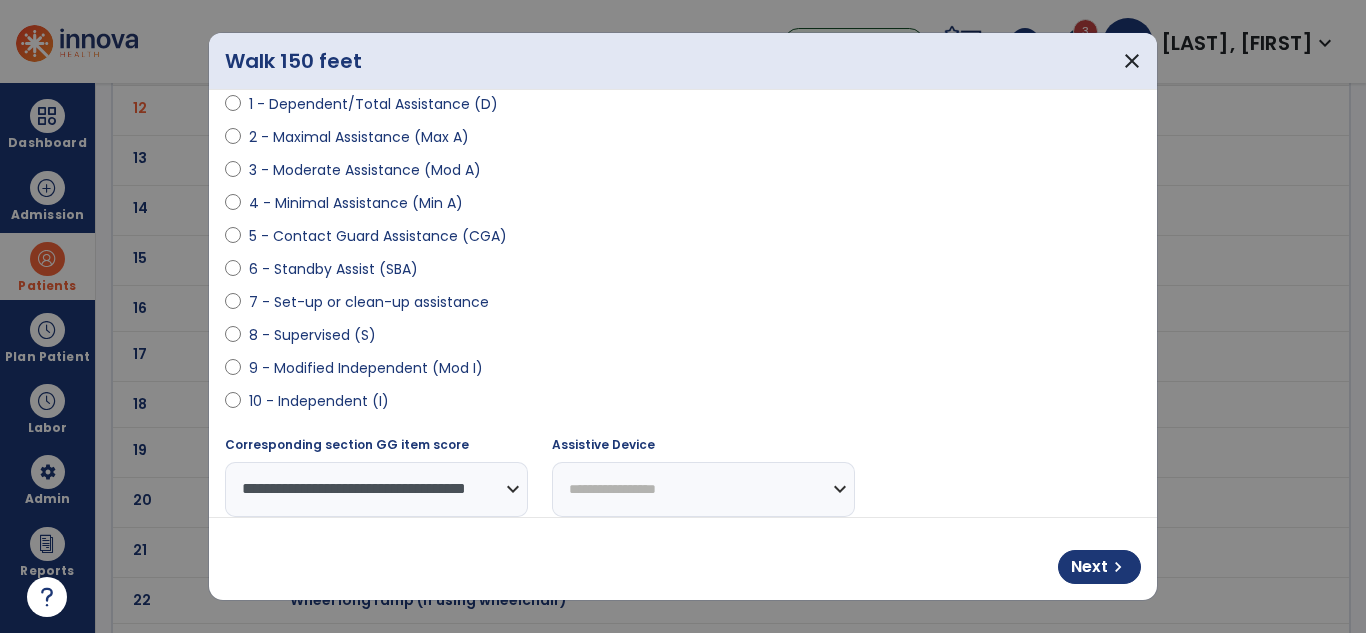 select on "**********" 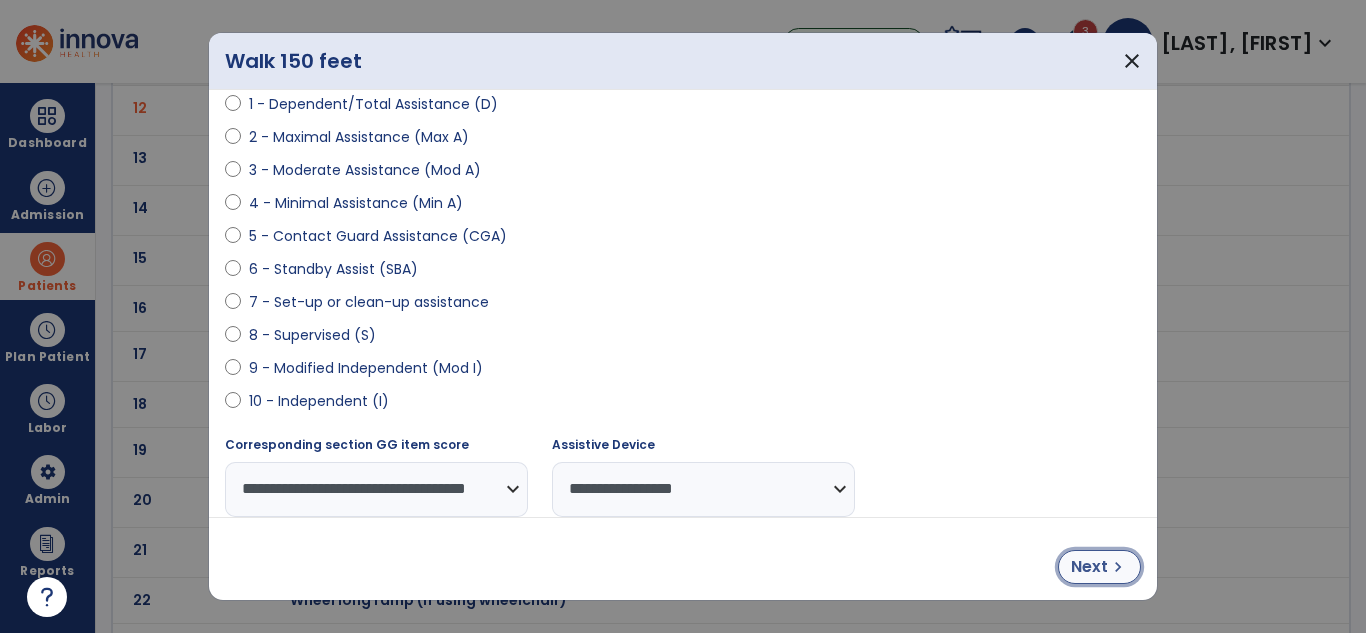 click on "chevron_right" at bounding box center [1118, 567] 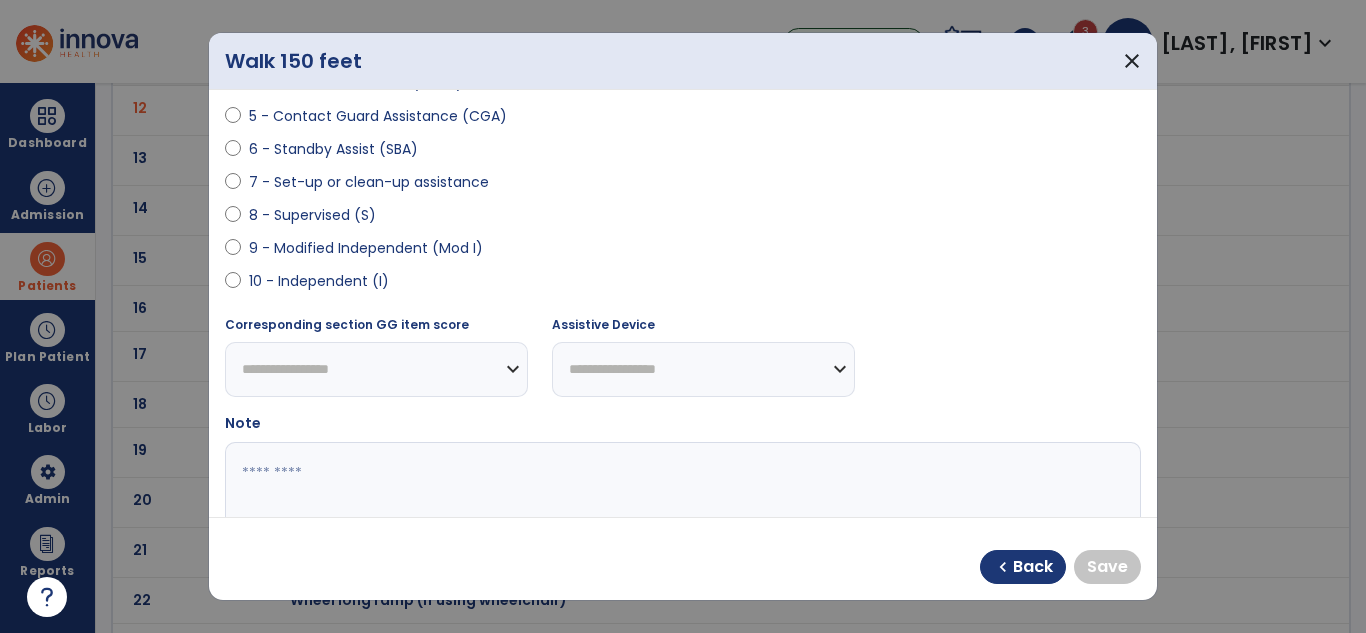 scroll, scrollTop: 439, scrollLeft: 0, axis: vertical 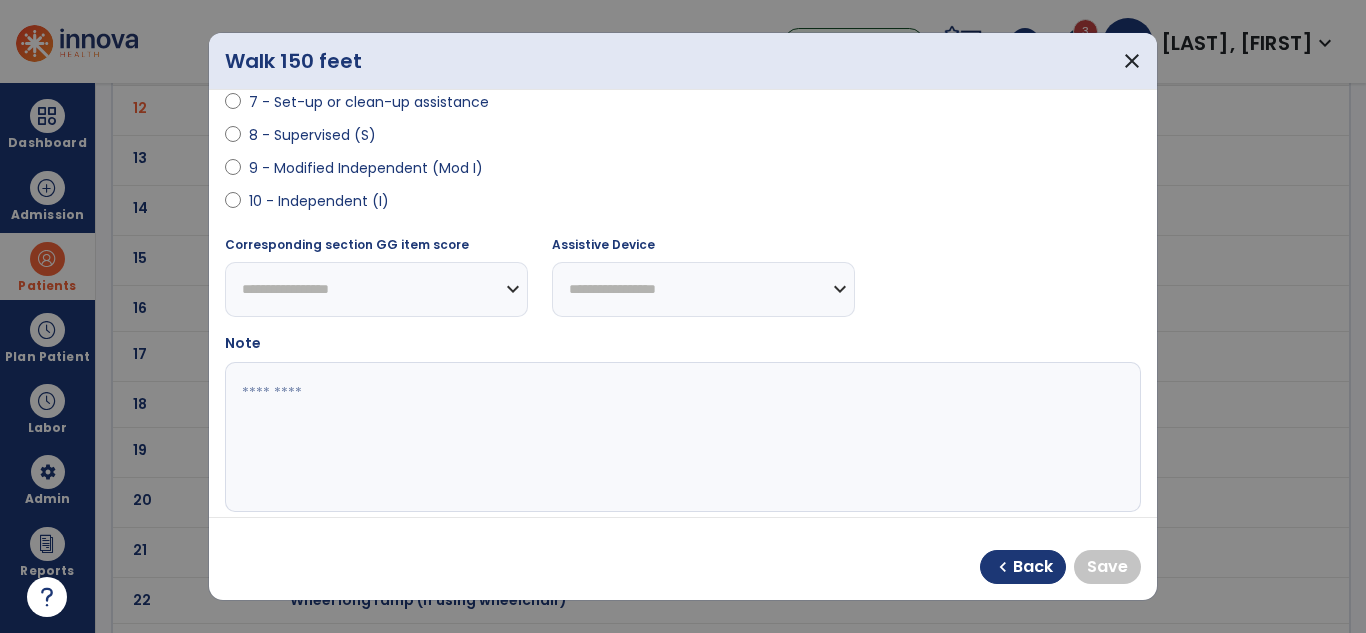select on "**********" 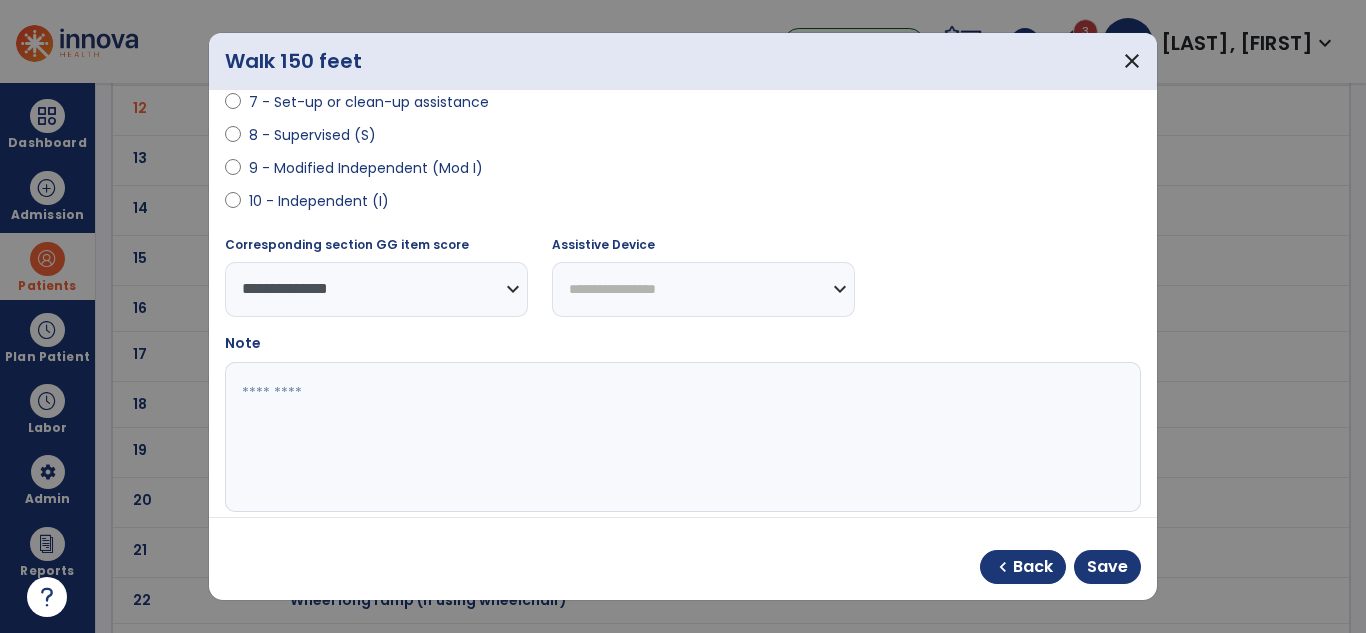 click on "**********" at bounding box center (703, 289) 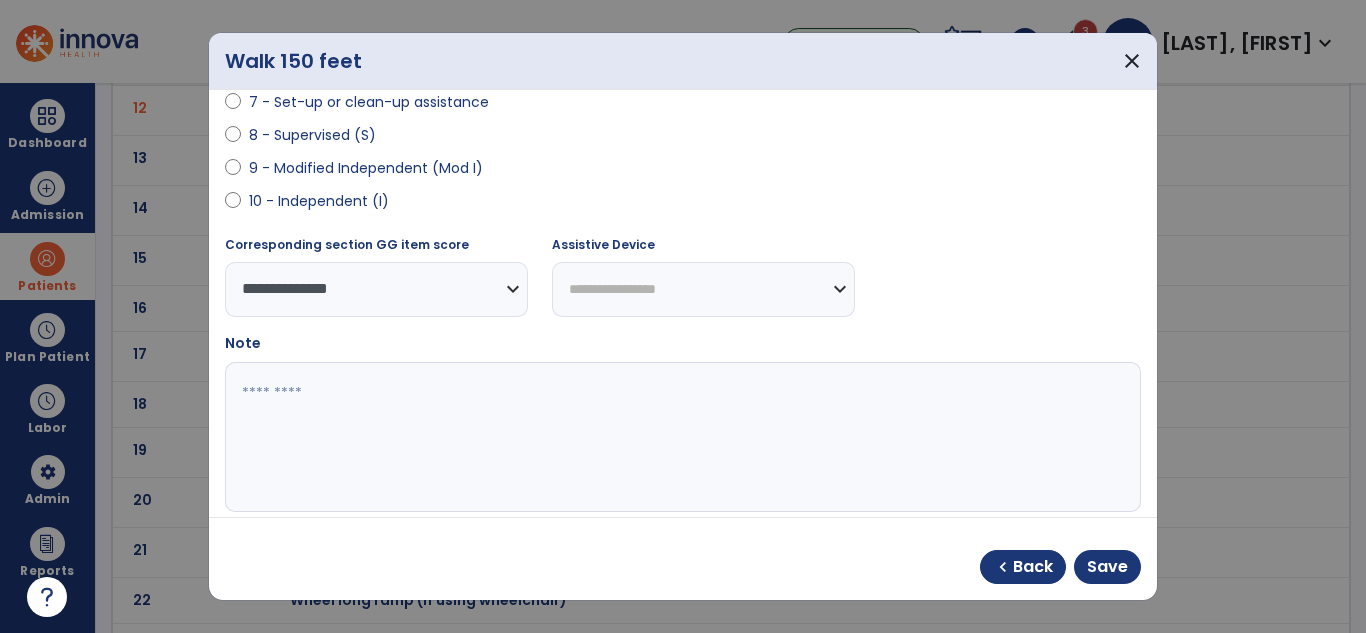 select on "**********" 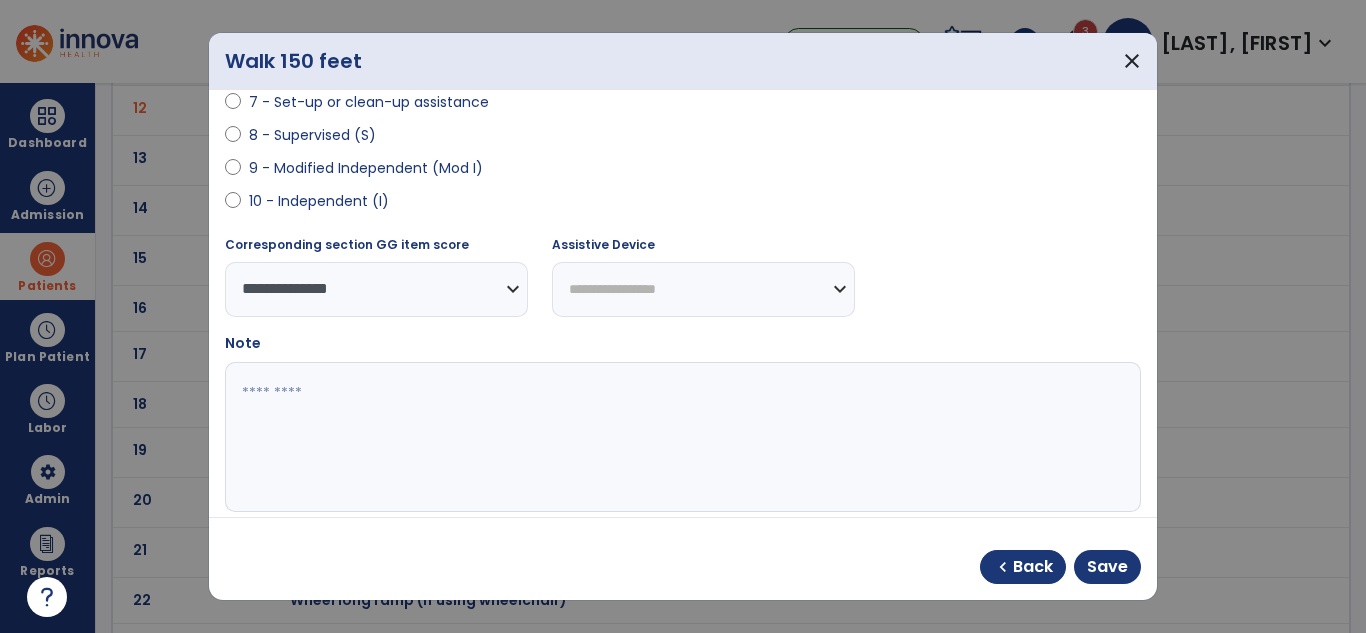 click on "**********" at bounding box center (703, 289) 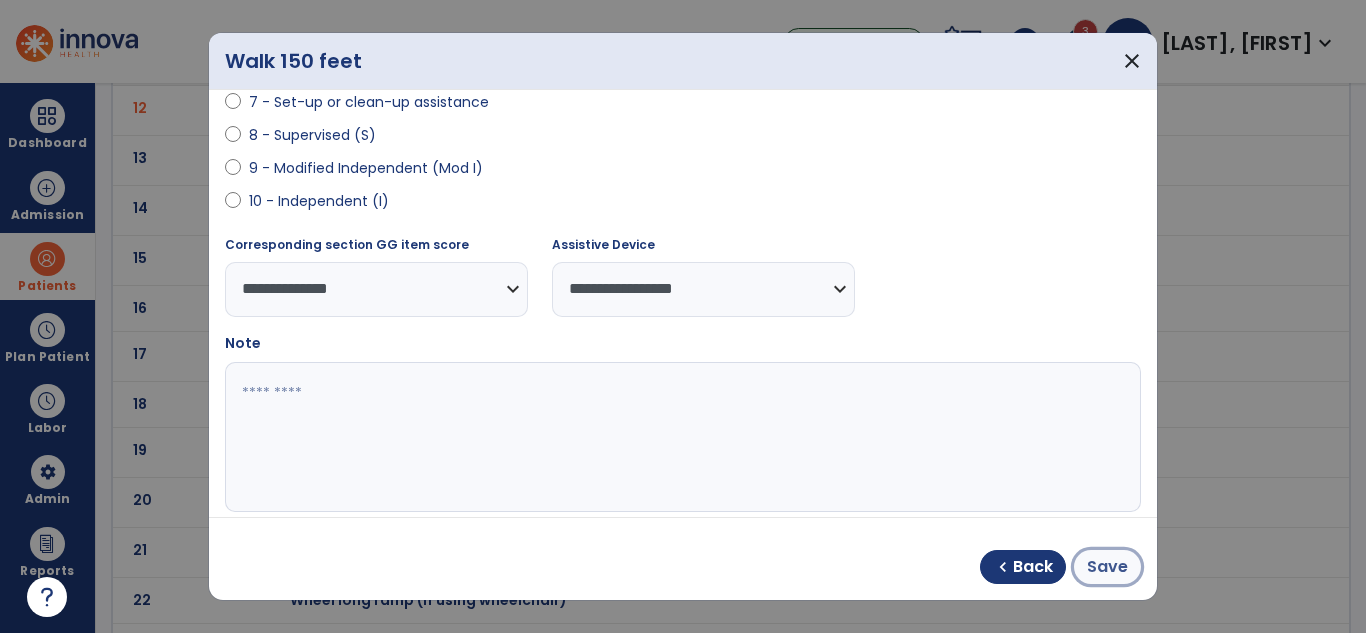 click on "Save" at bounding box center [1107, 567] 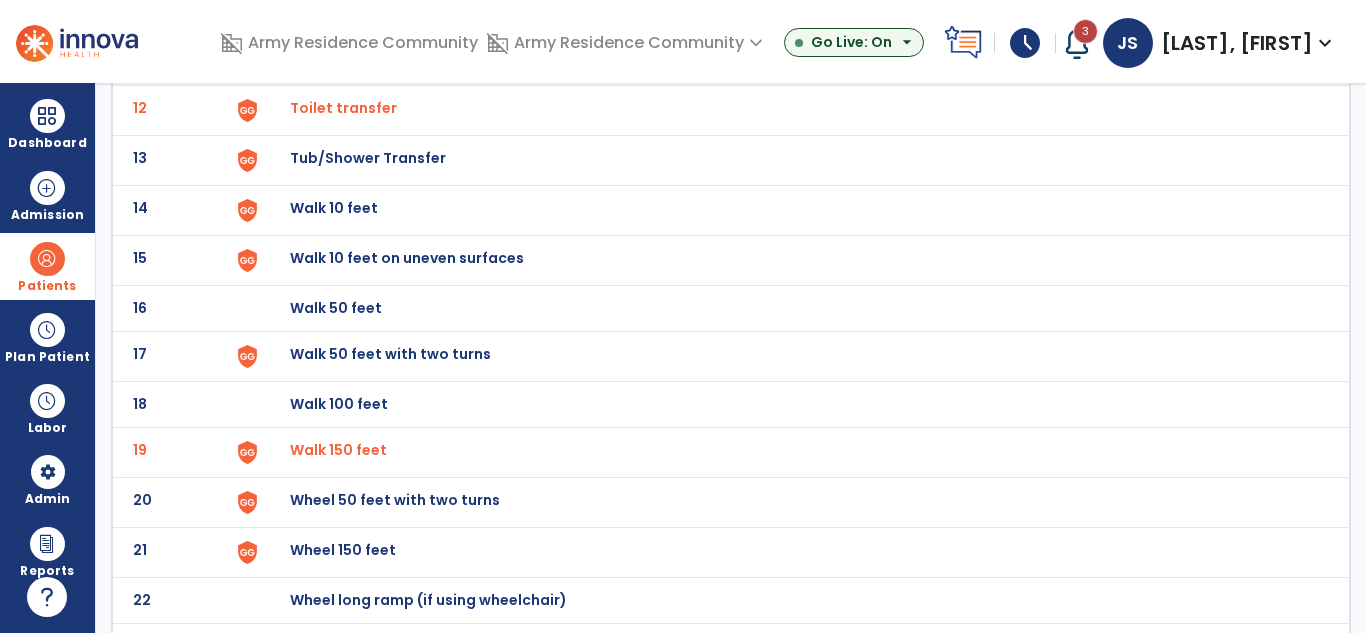 click on "Walk 10 feet on uneven surfaces" at bounding box center [336, -438] 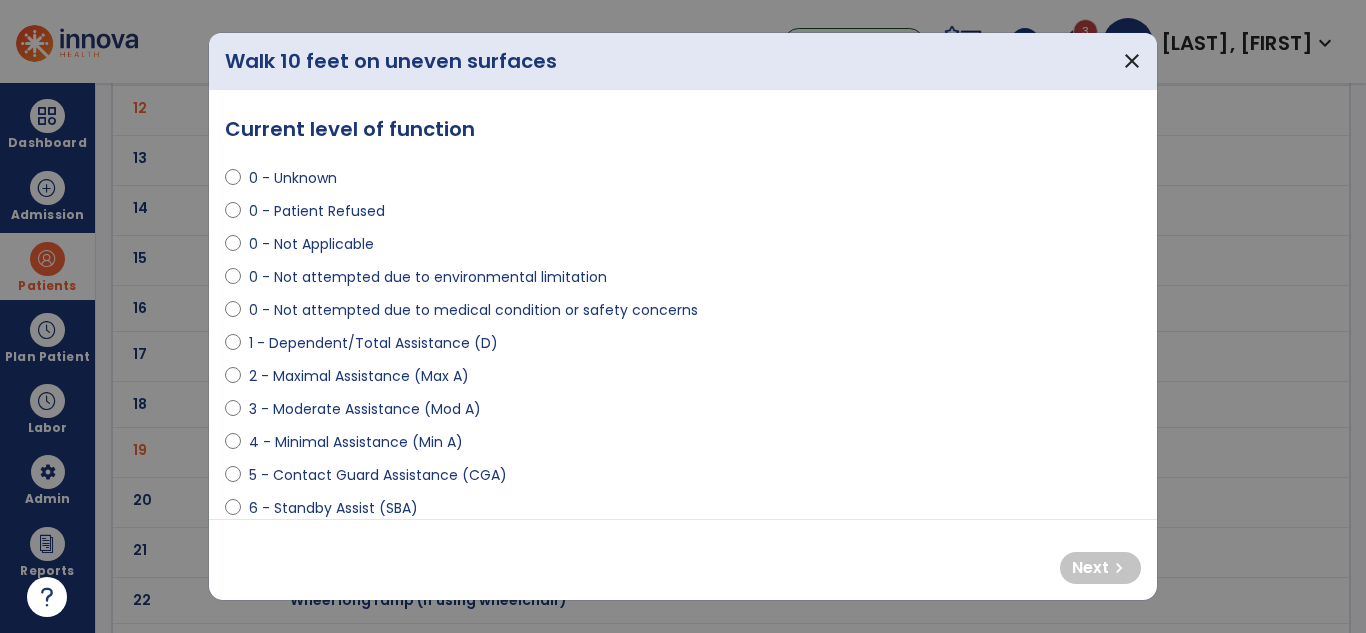 select on "**********" 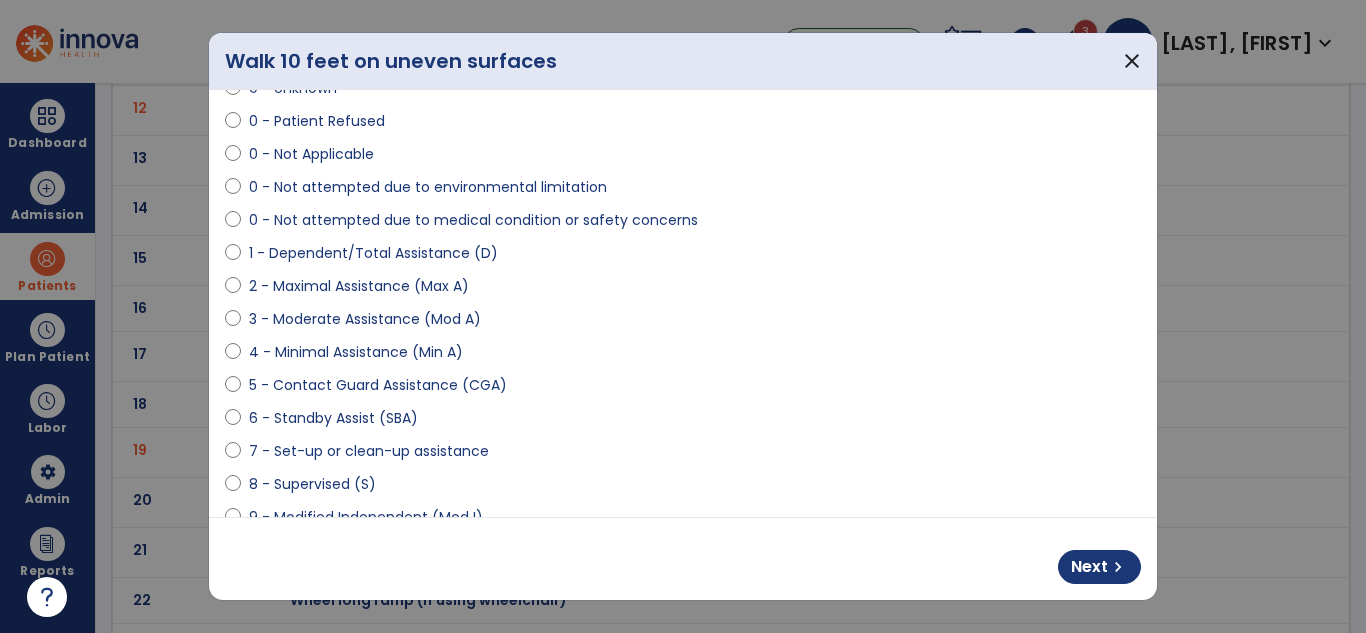 scroll, scrollTop: 300, scrollLeft: 0, axis: vertical 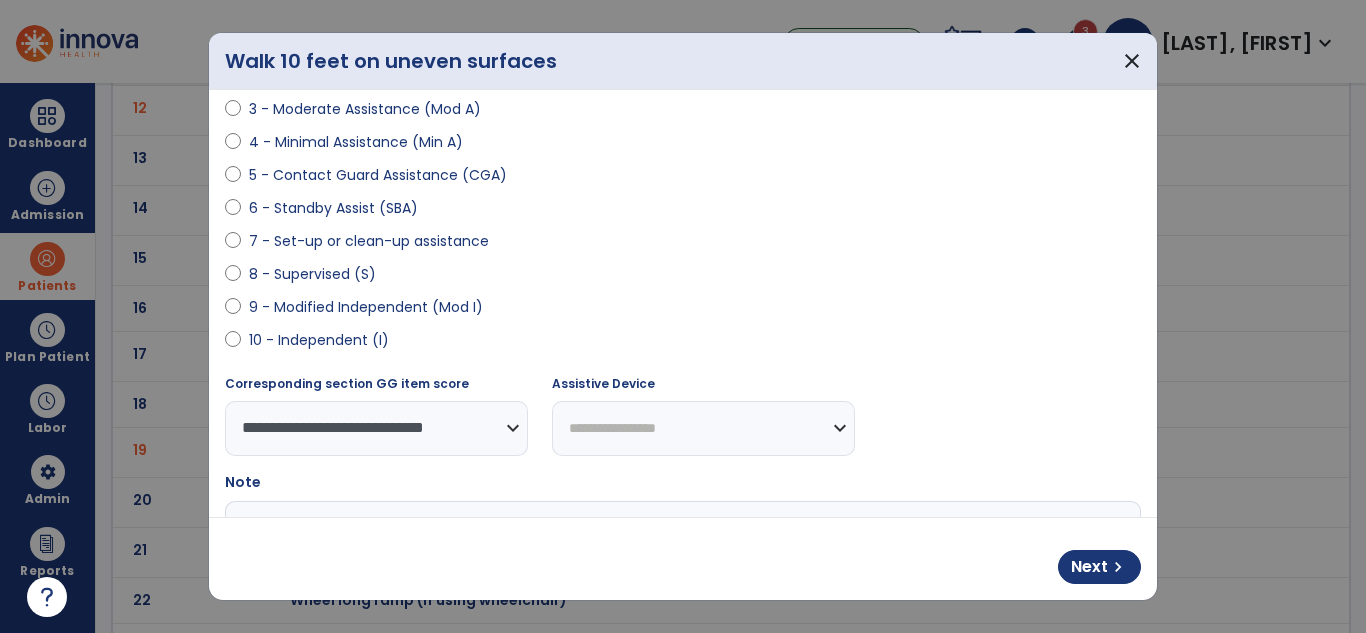 click on "**********" at bounding box center (703, 428) 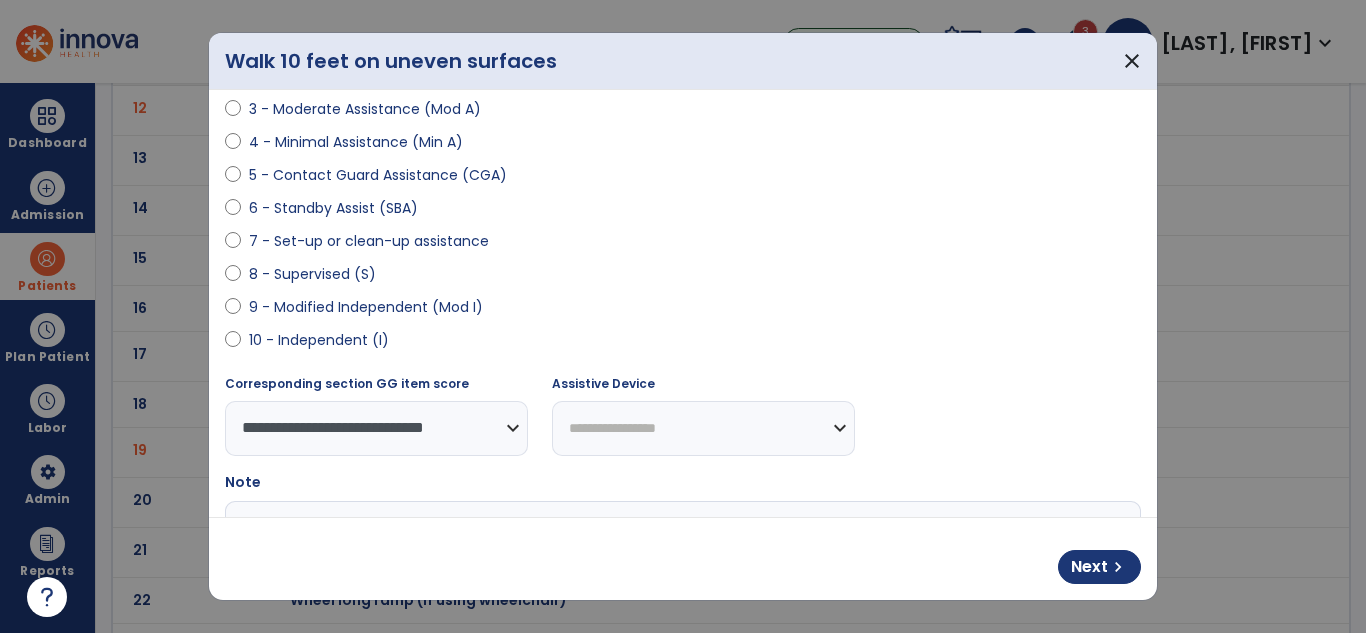 select on "**********" 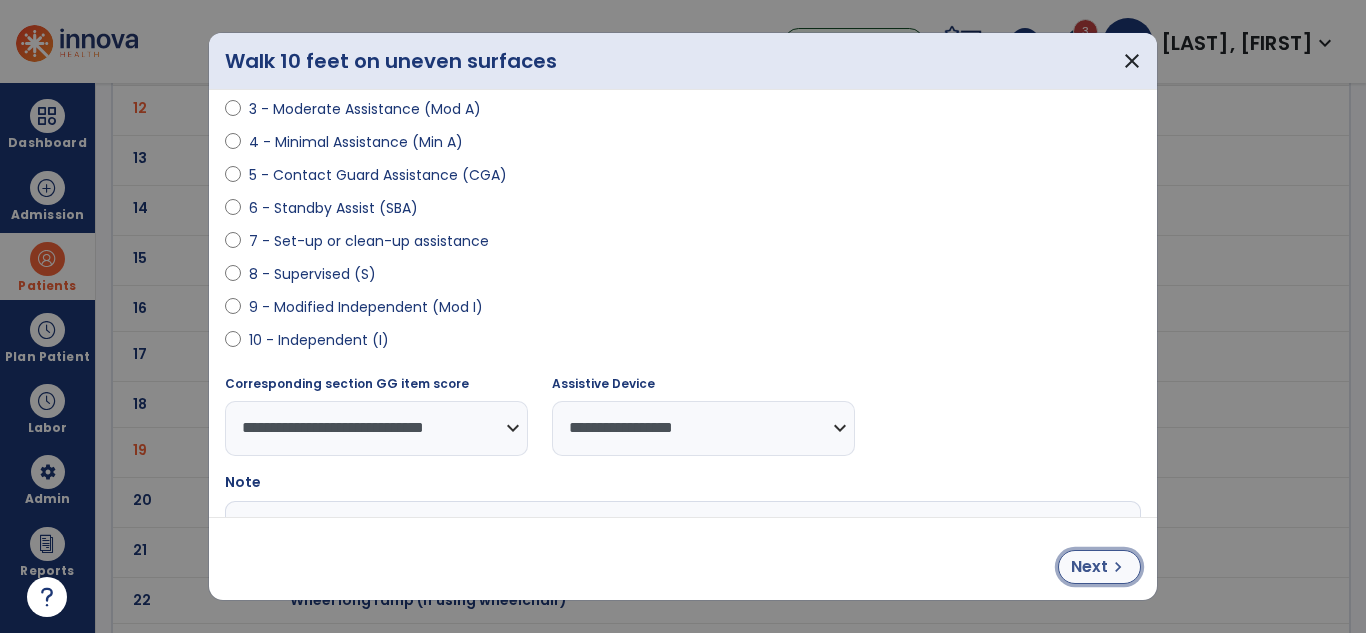 click on "Next" at bounding box center [1089, 567] 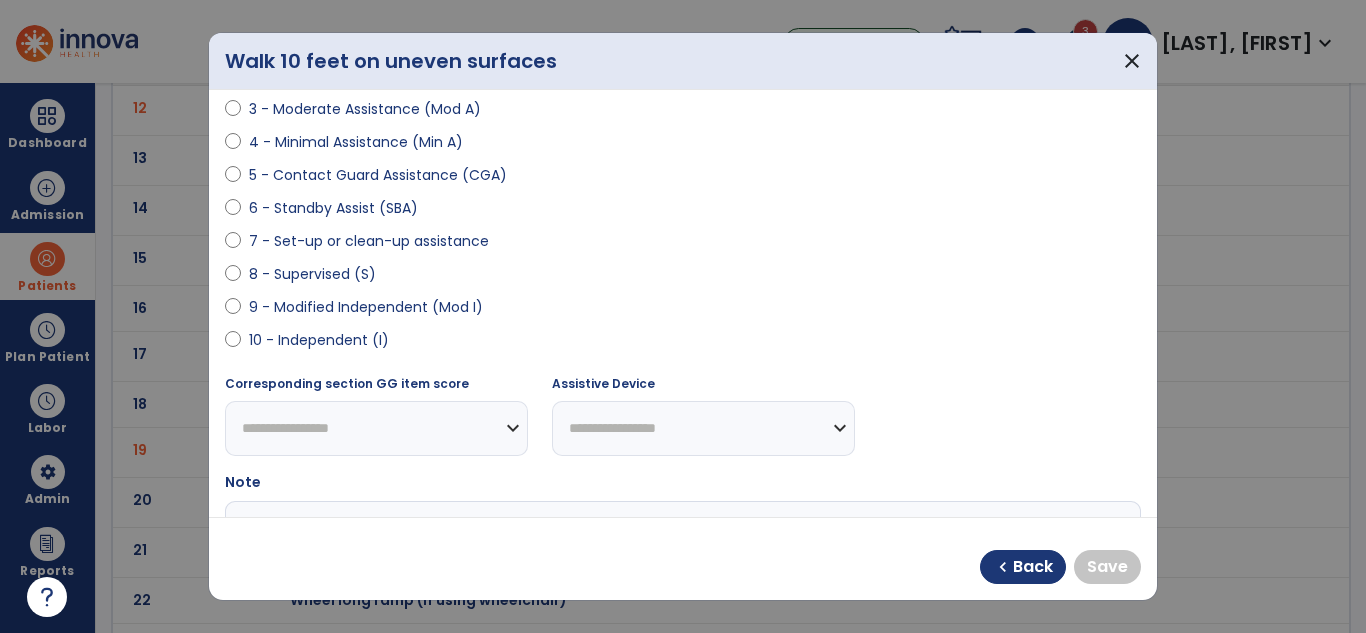 click at bounding box center (233, 311) 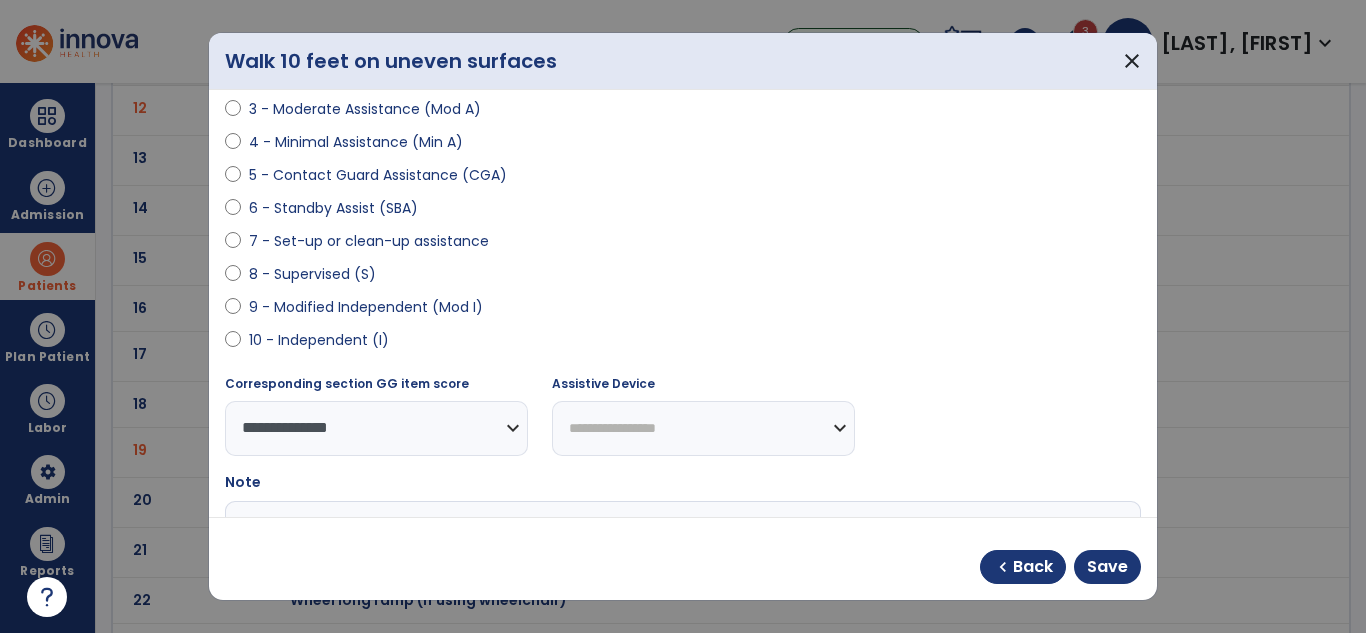 click on "**********" at bounding box center (703, 428) 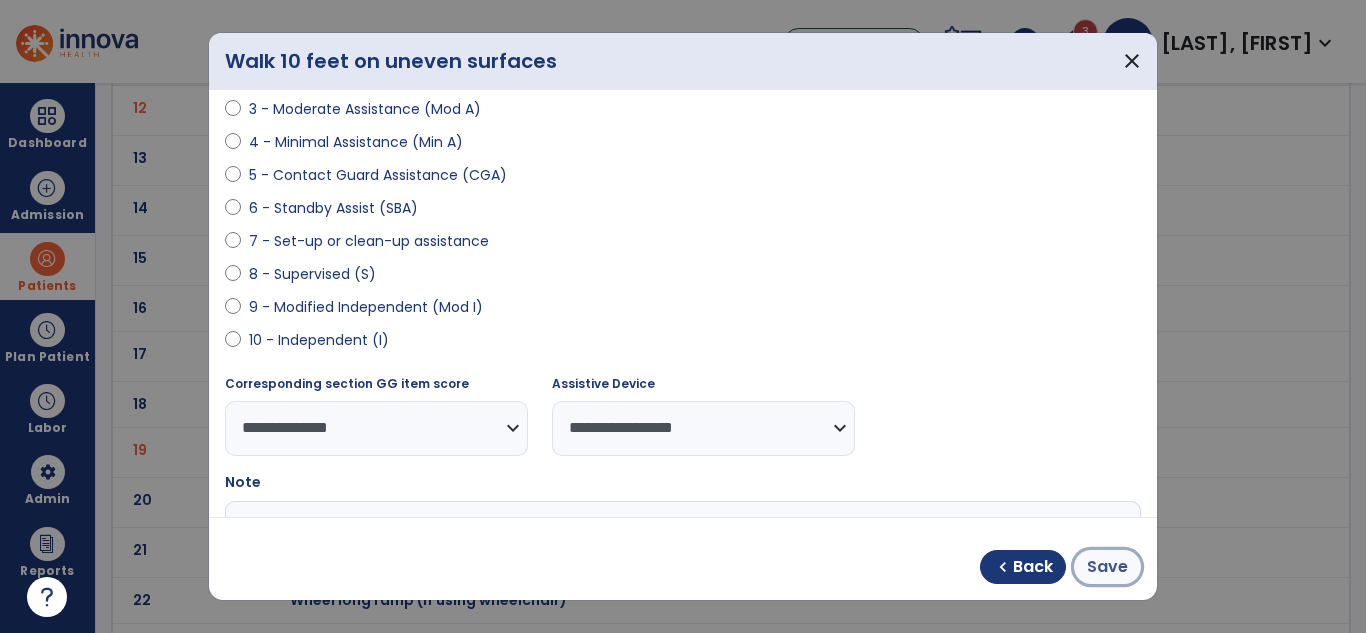 click on "Save" at bounding box center [1107, 567] 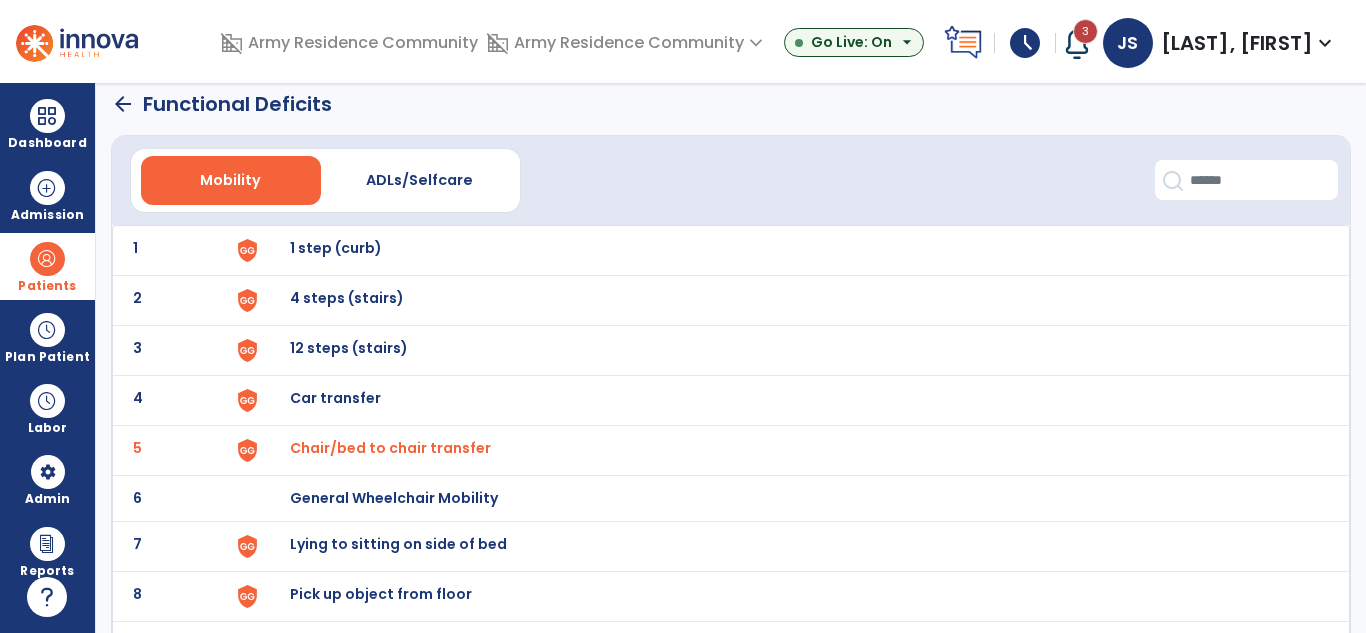scroll, scrollTop: 0, scrollLeft: 0, axis: both 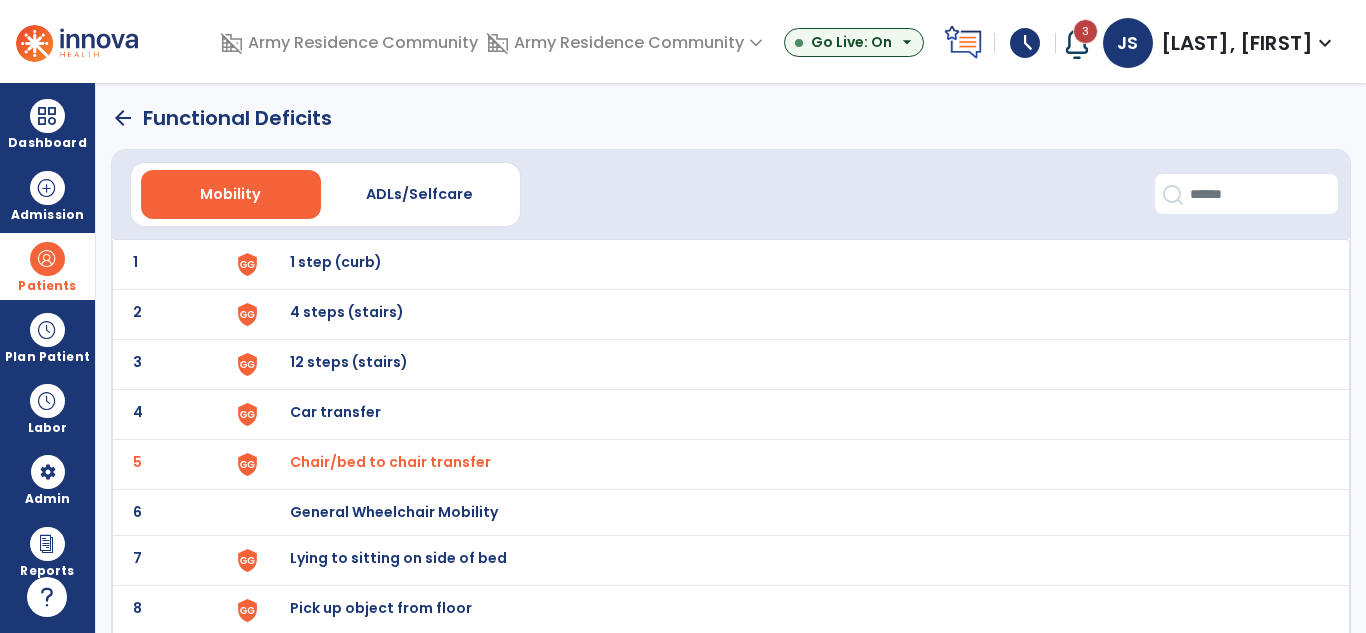 click on "arrow_back" 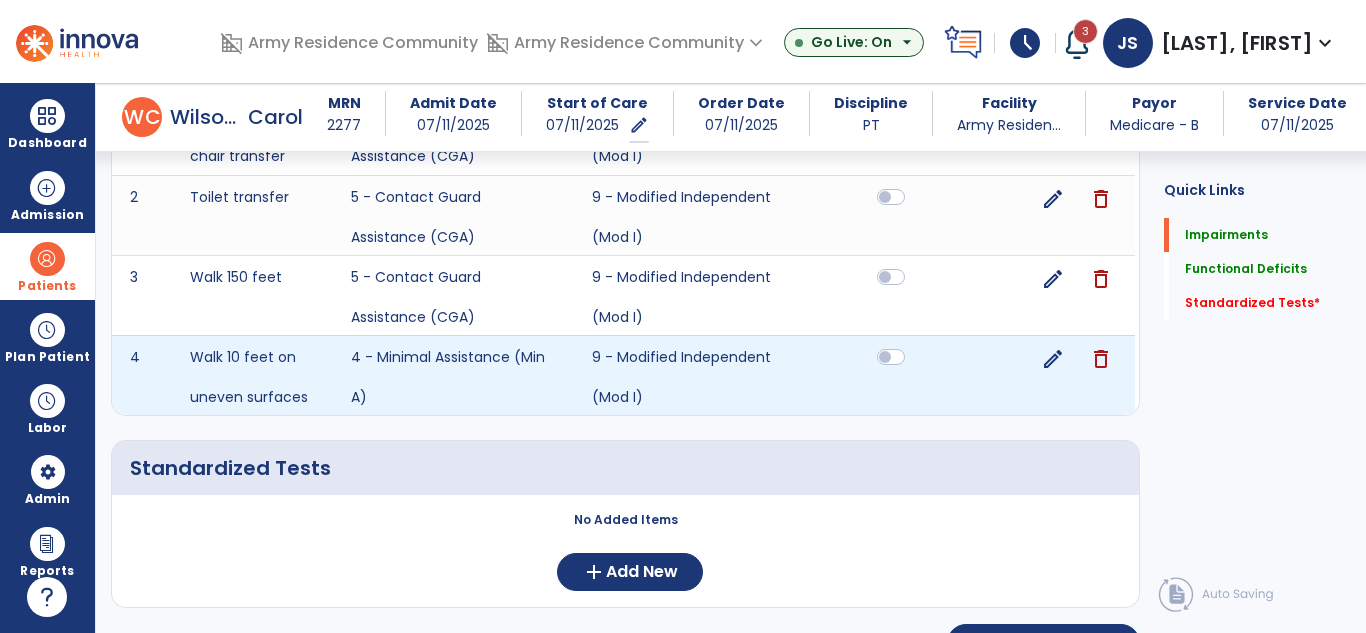 scroll, scrollTop: 1965, scrollLeft: 0, axis: vertical 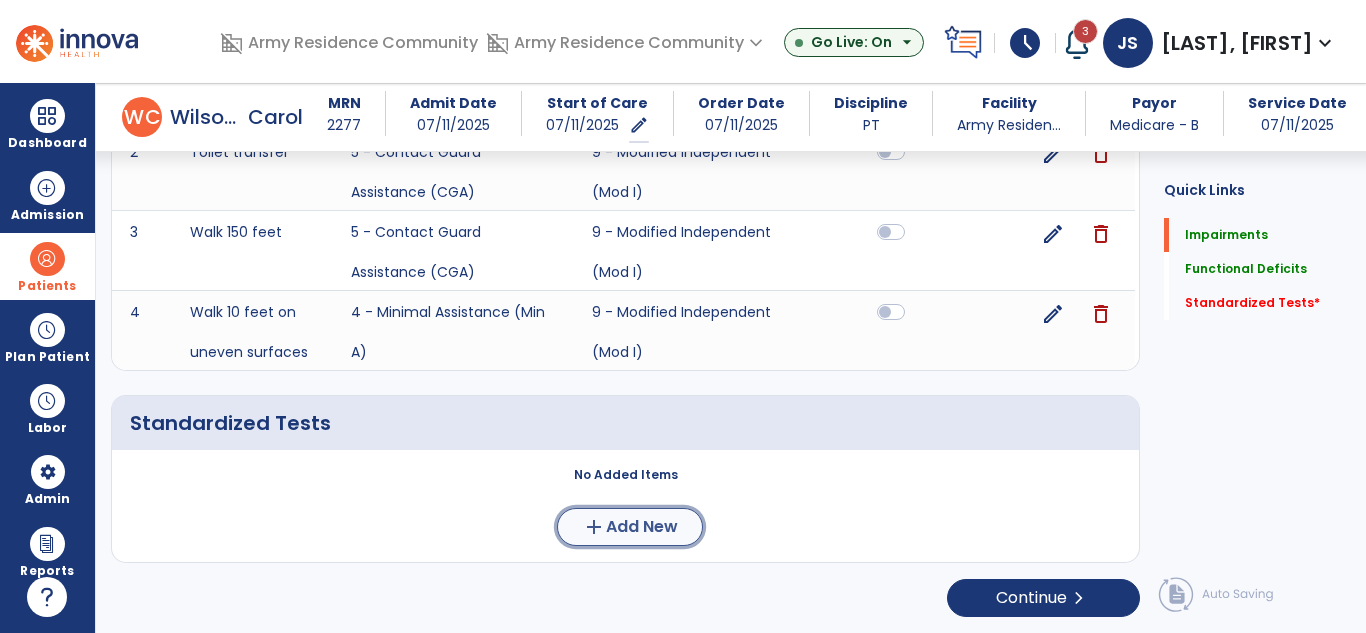 click on "Add New" 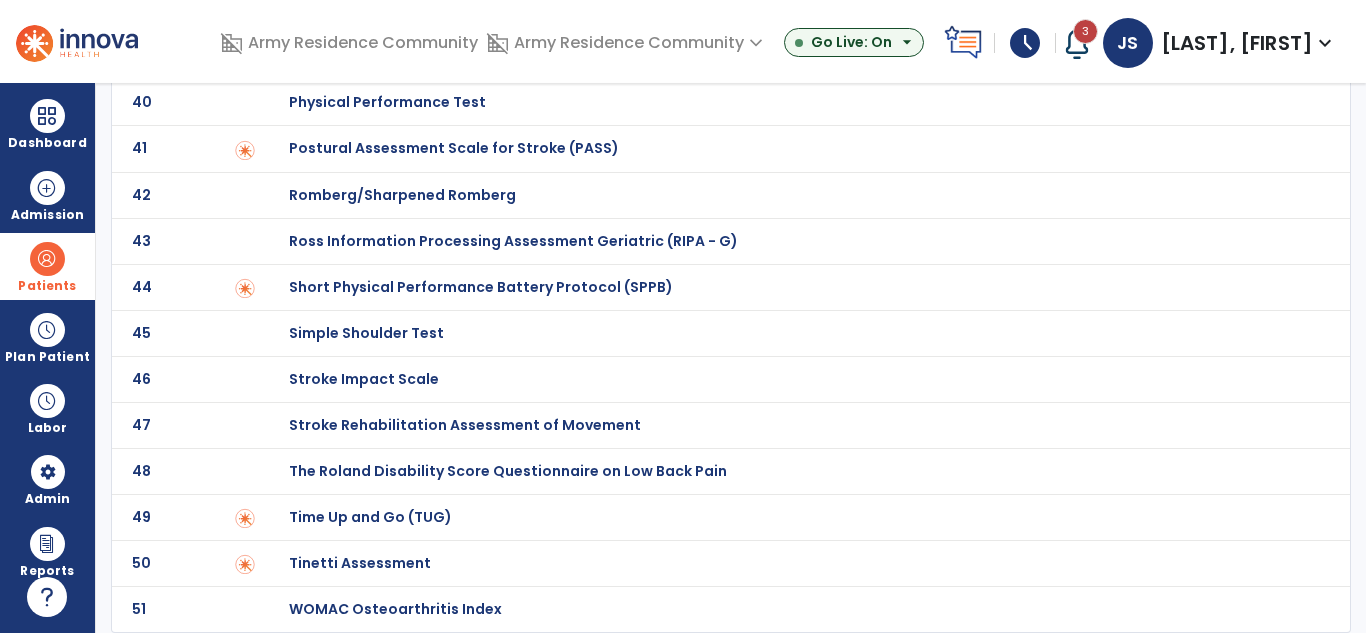 scroll, scrollTop: 0, scrollLeft: 0, axis: both 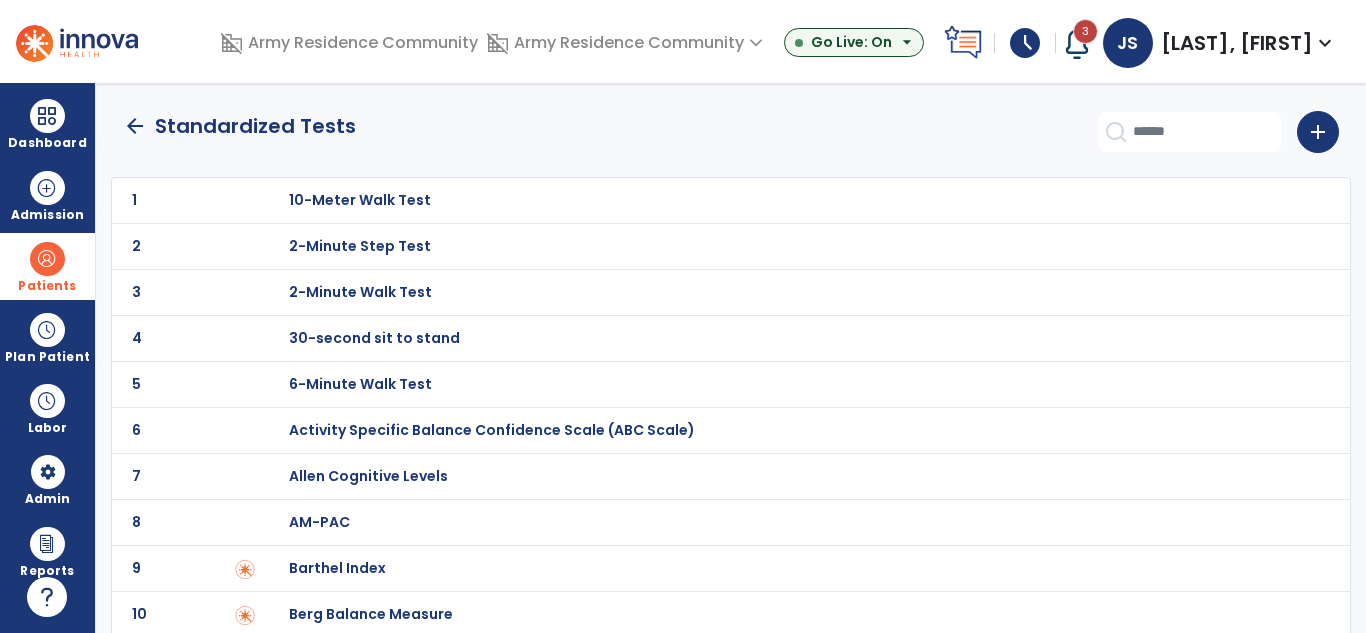 click on "30-second sit to stand" at bounding box center (360, 200) 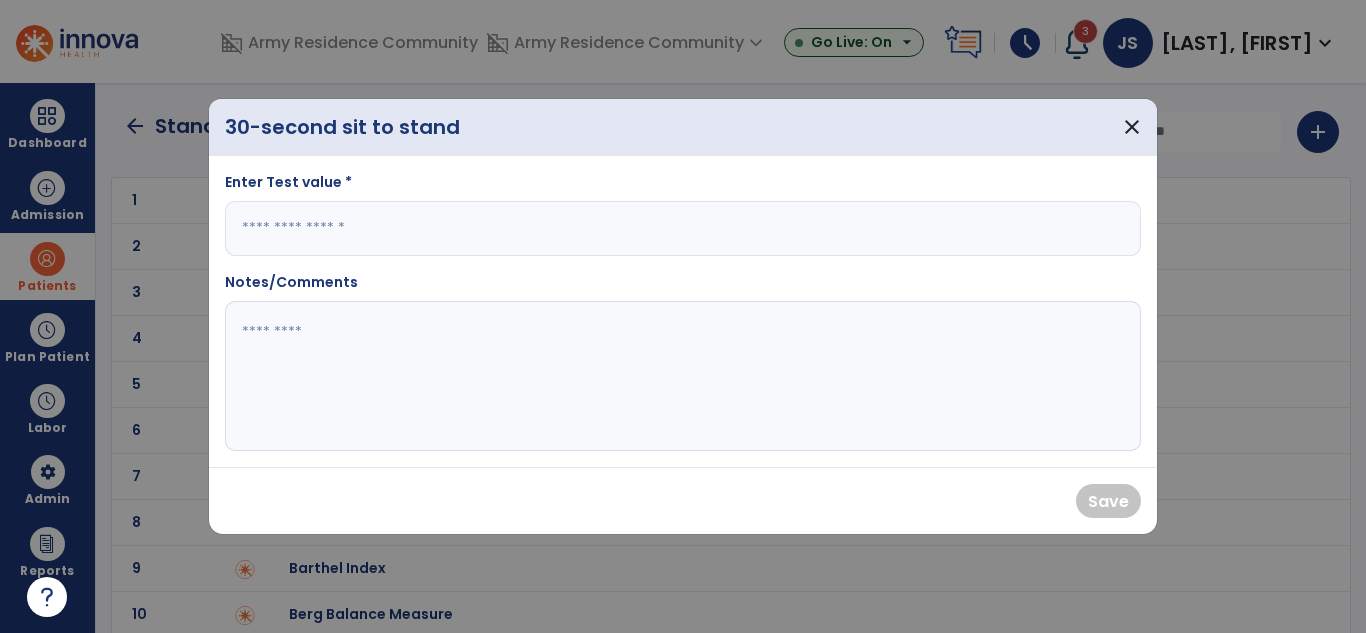 click at bounding box center (683, 228) 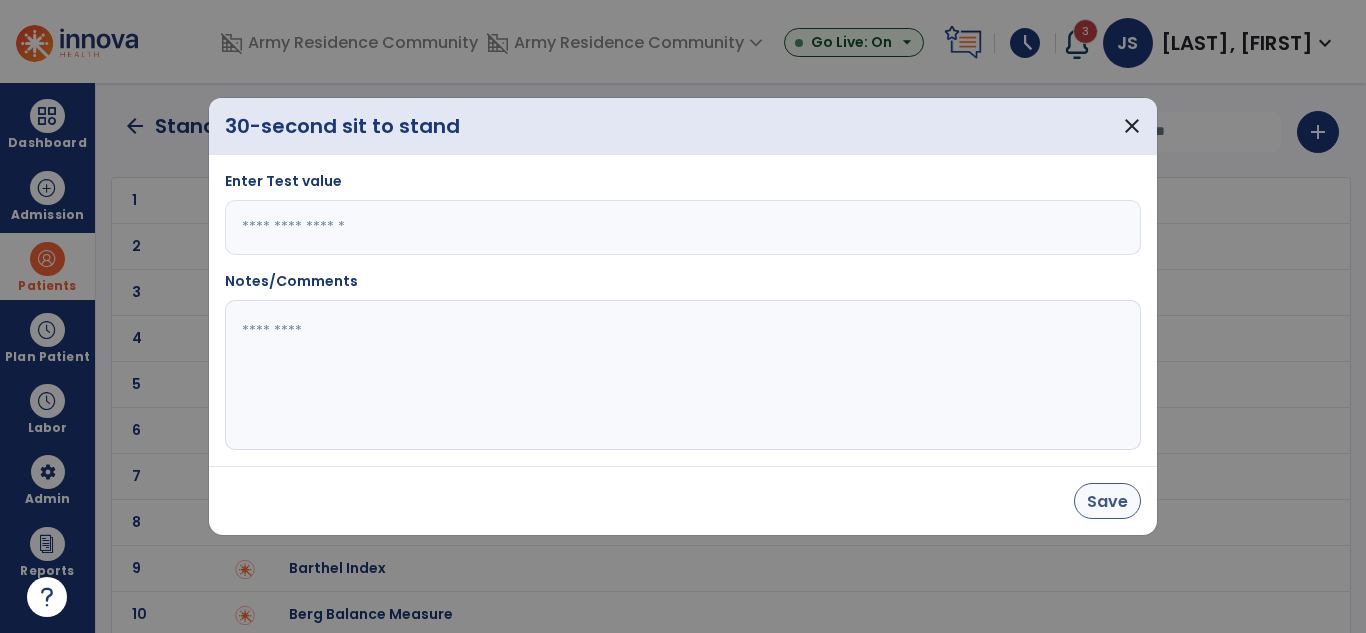 type on "*" 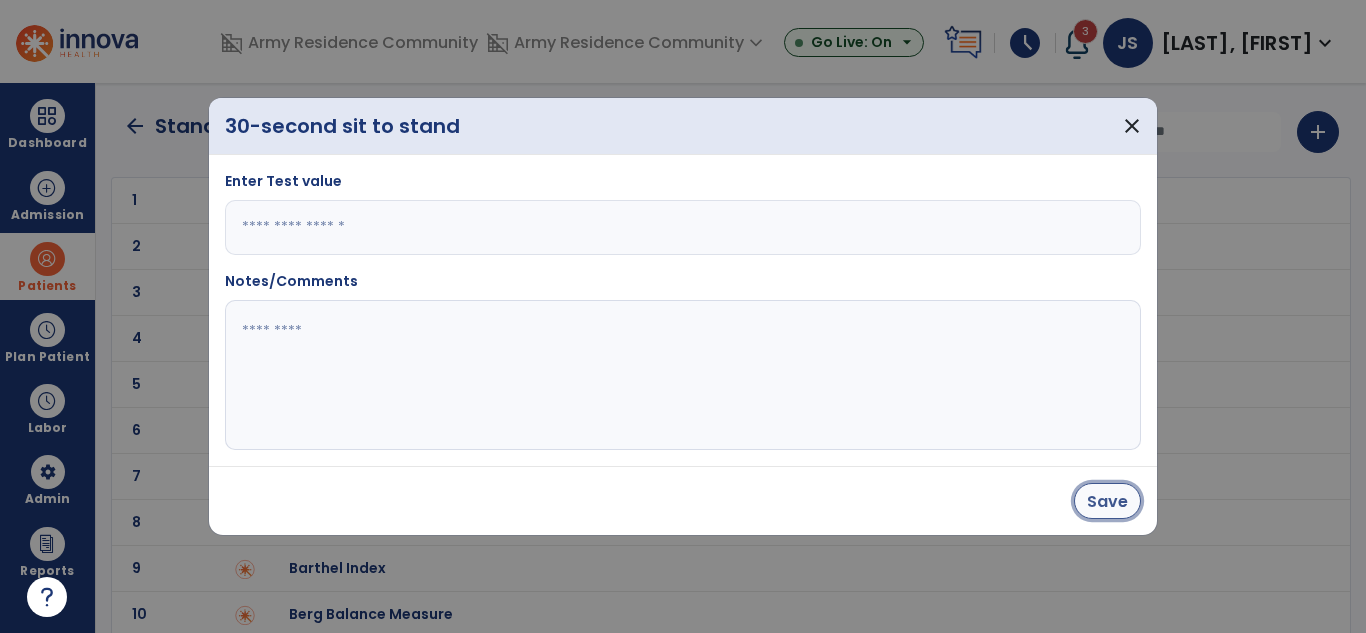click on "Save" at bounding box center (1107, 501) 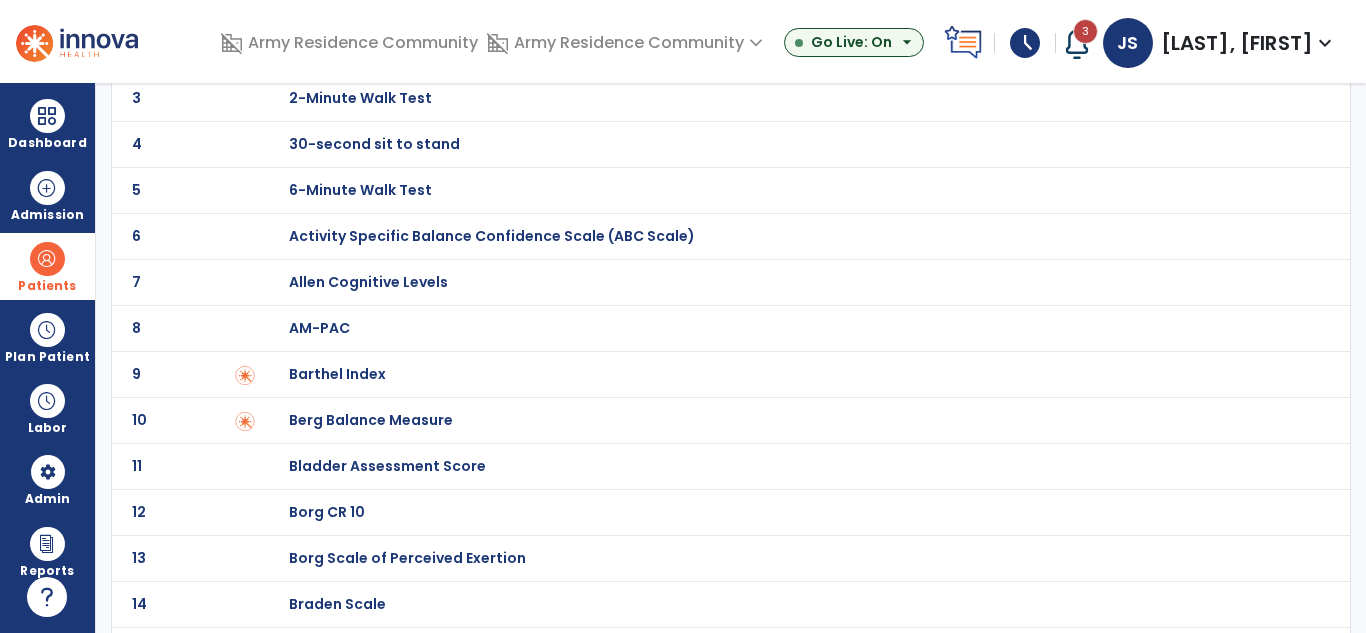 scroll, scrollTop: 0, scrollLeft: 0, axis: both 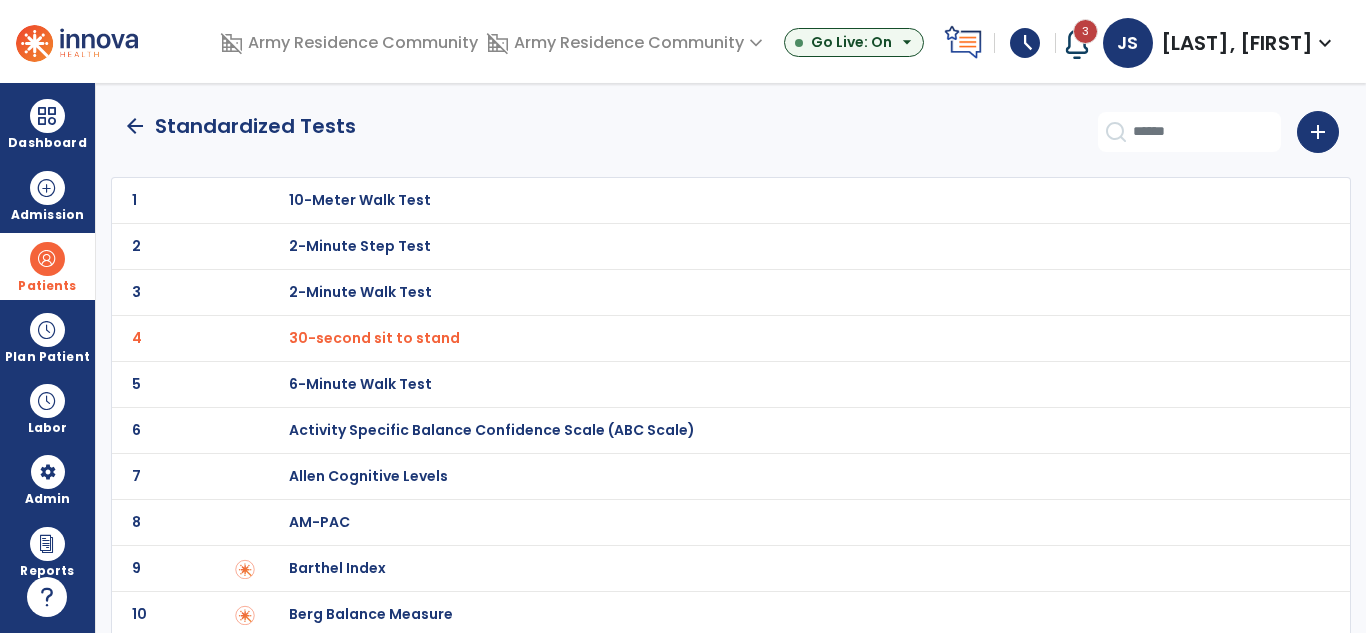 click on "arrow_back" 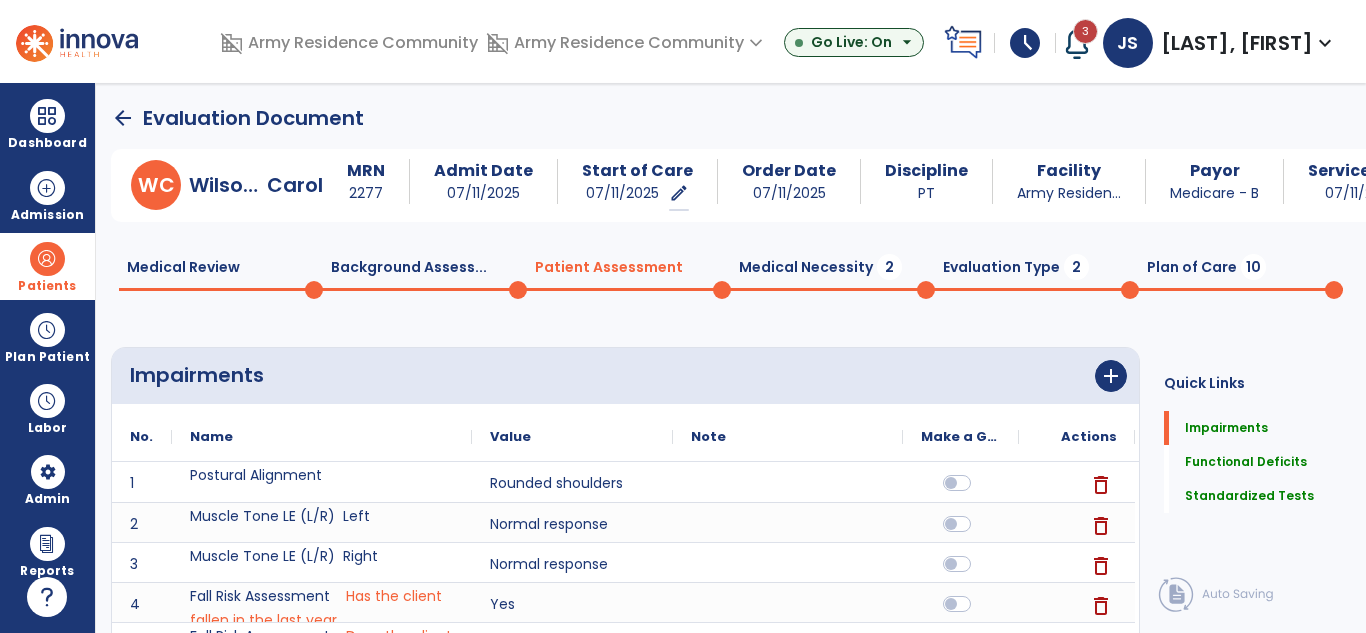 scroll, scrollTop: 20, scrollLeft: 0, axis: vertical 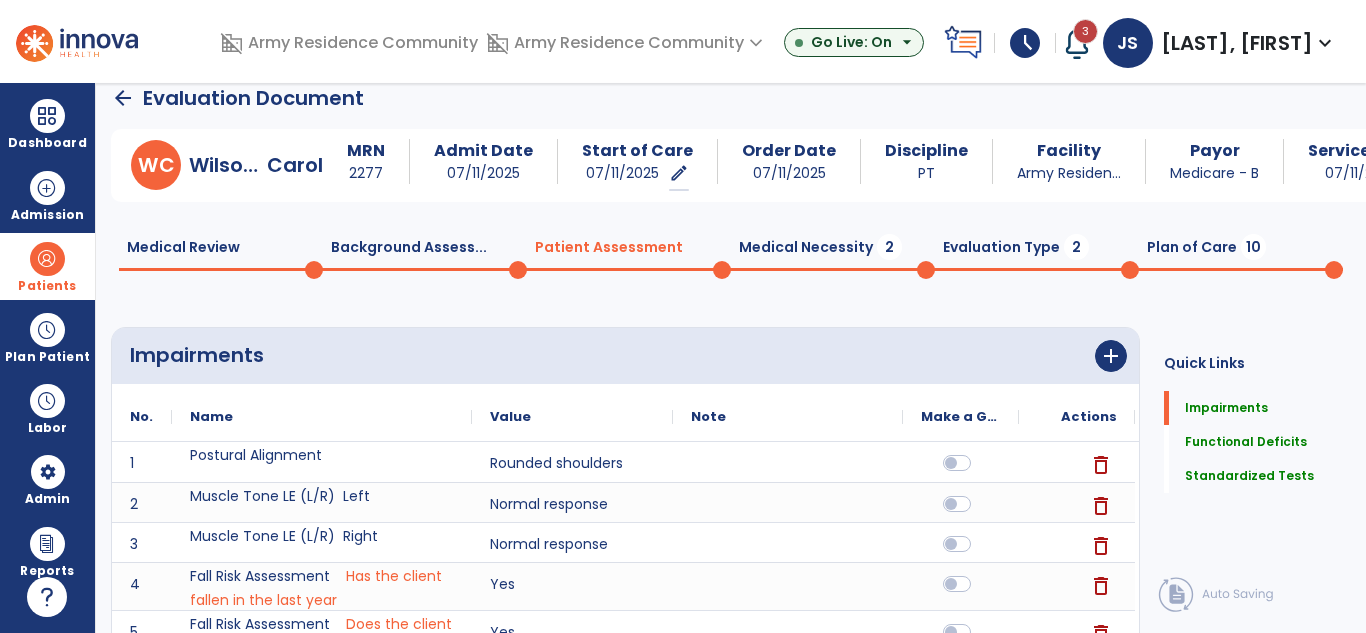 click on "Medical Necessity  2" 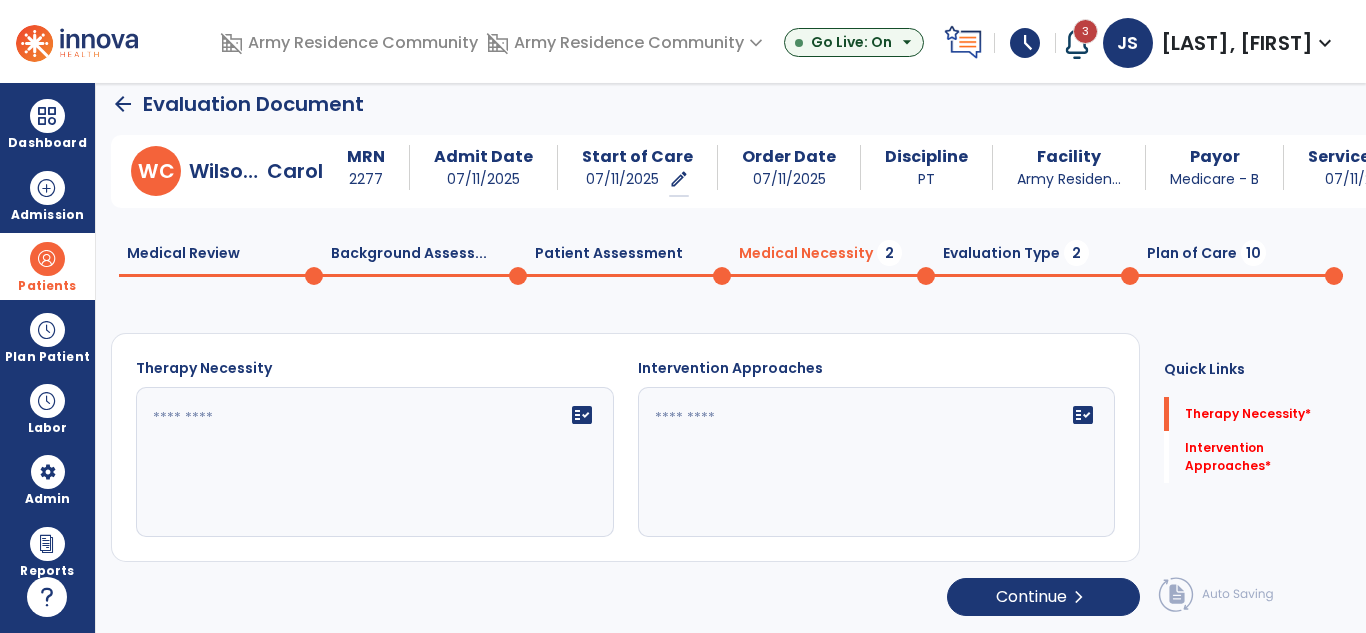 scroll, scrollTop: 14, scrollLeft: 0, axis: vertical 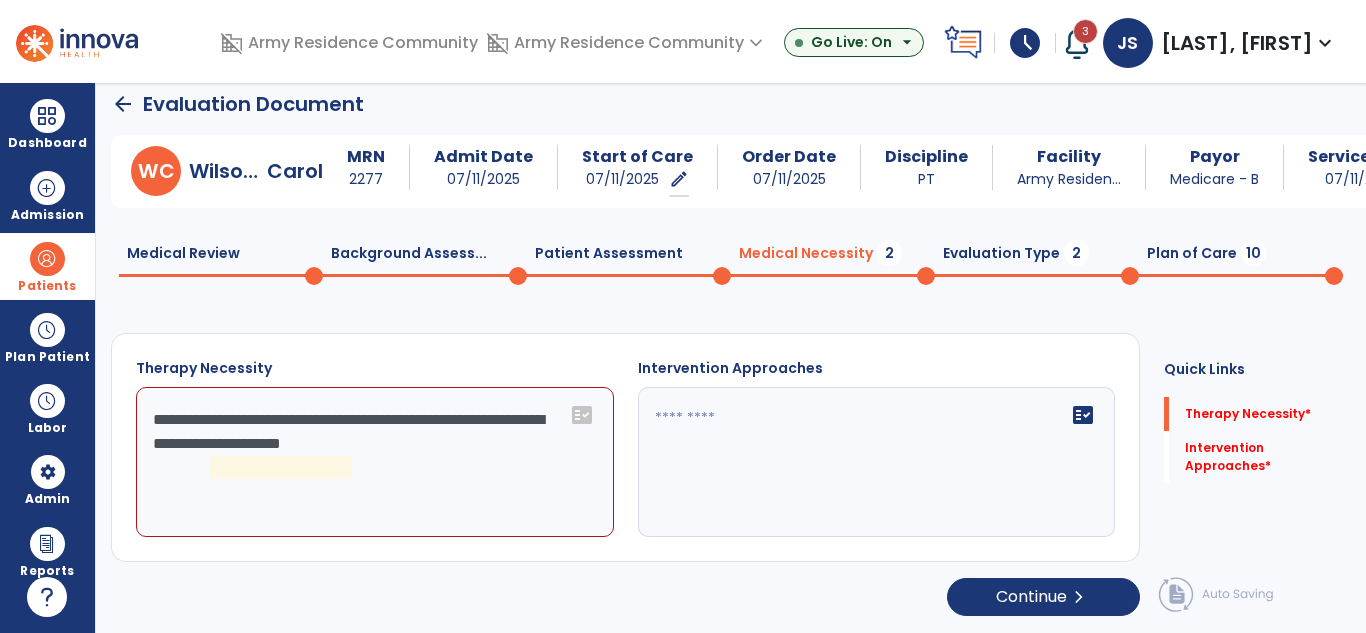 click on "**********" 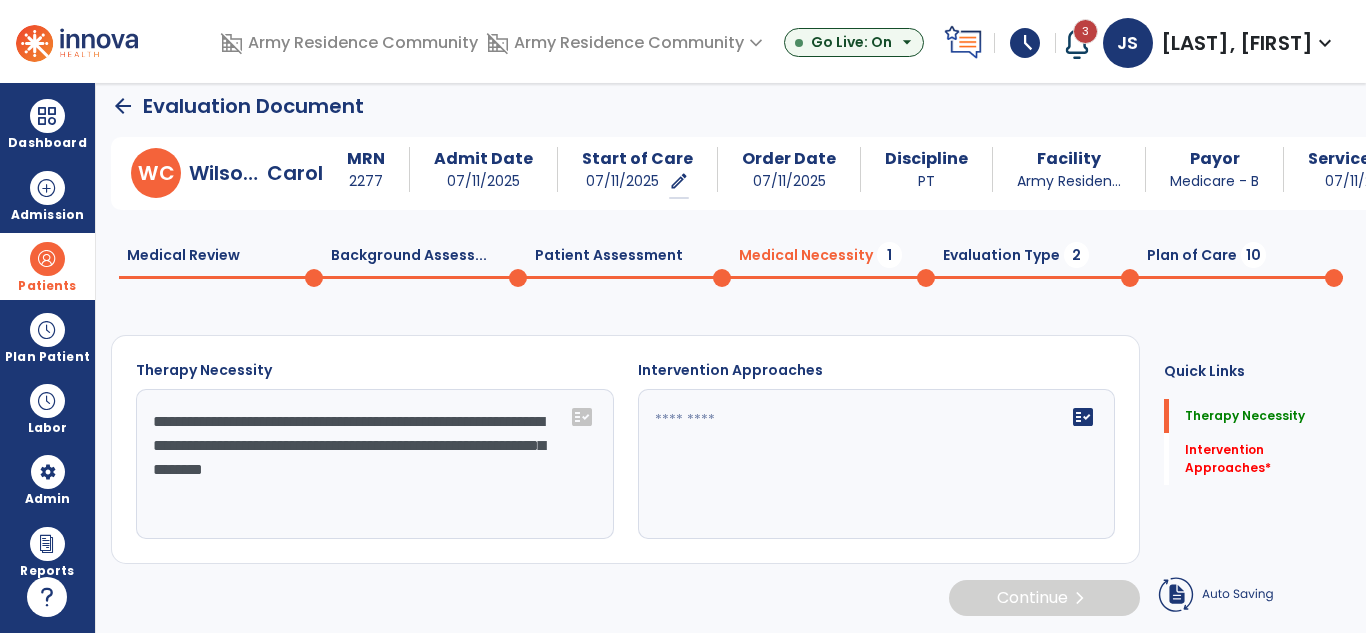 scroll, scrollTop: 14, scrollLeft: 0, axis: vertical 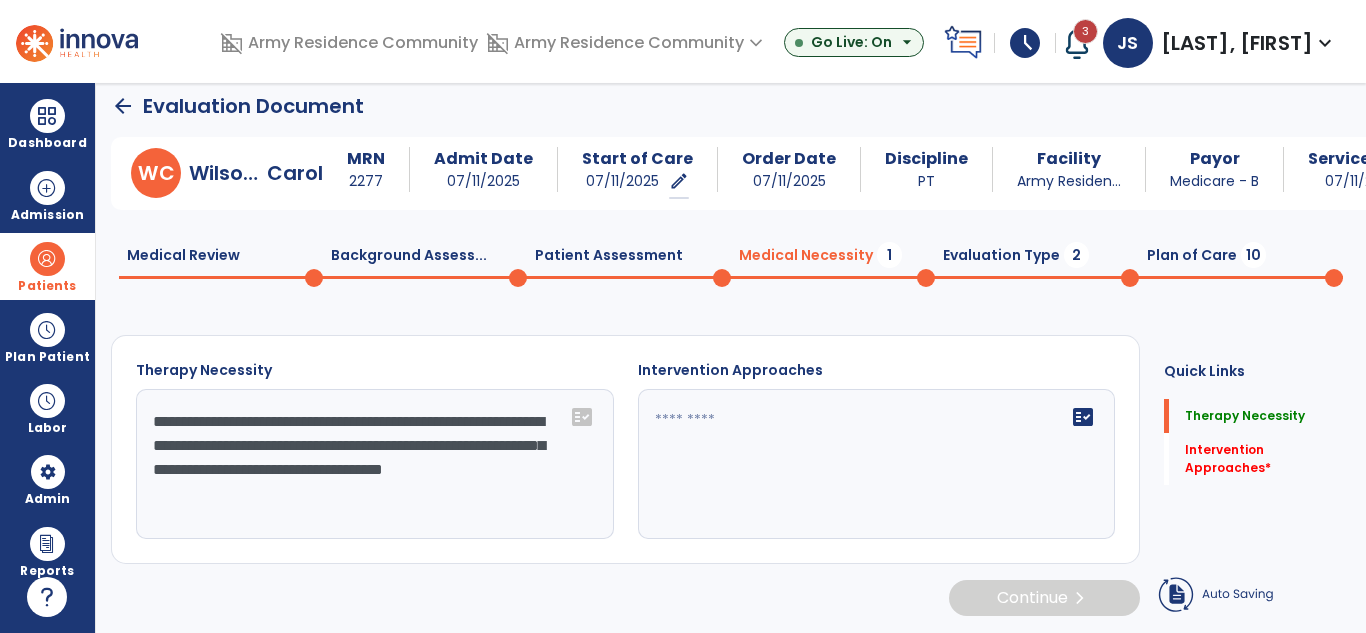 type on "**********" 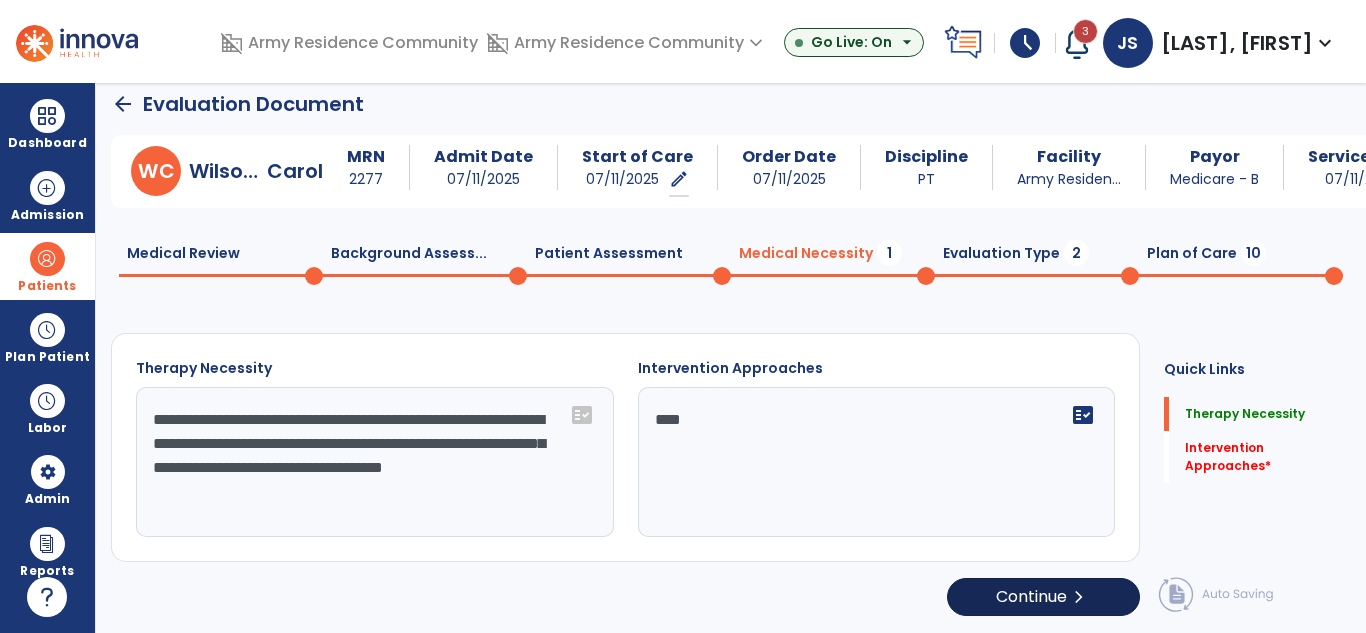 type on "****" 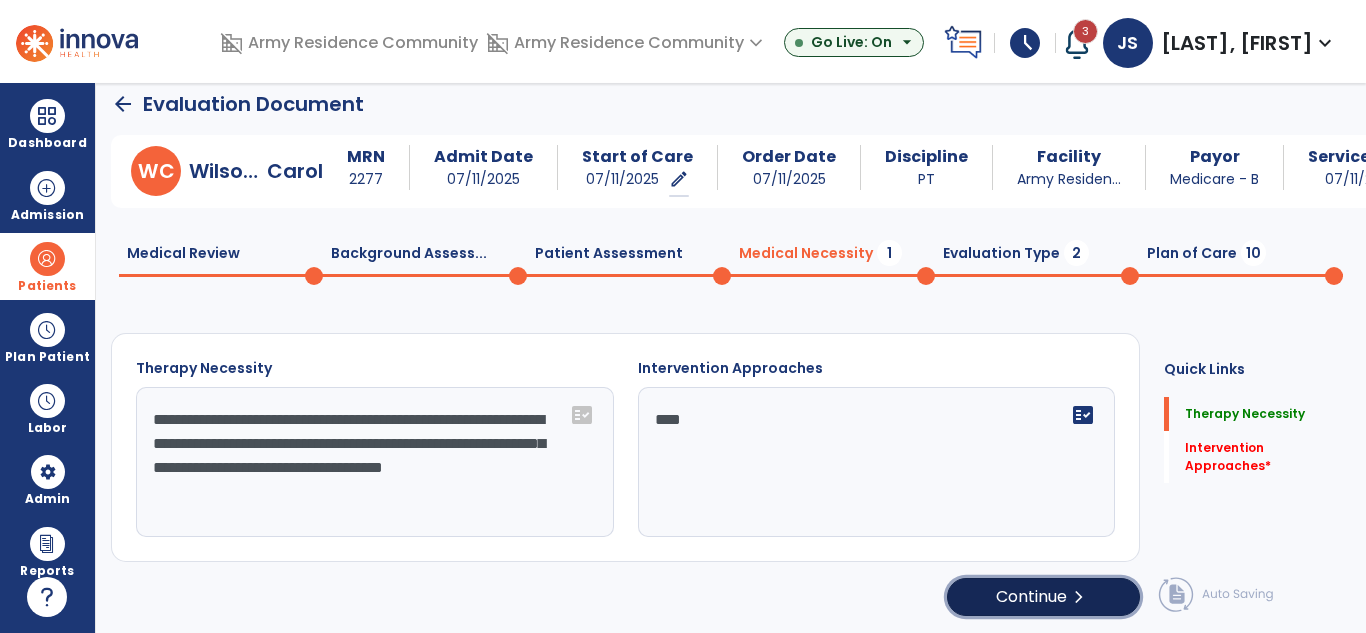 click on "Continue  chevron_right" 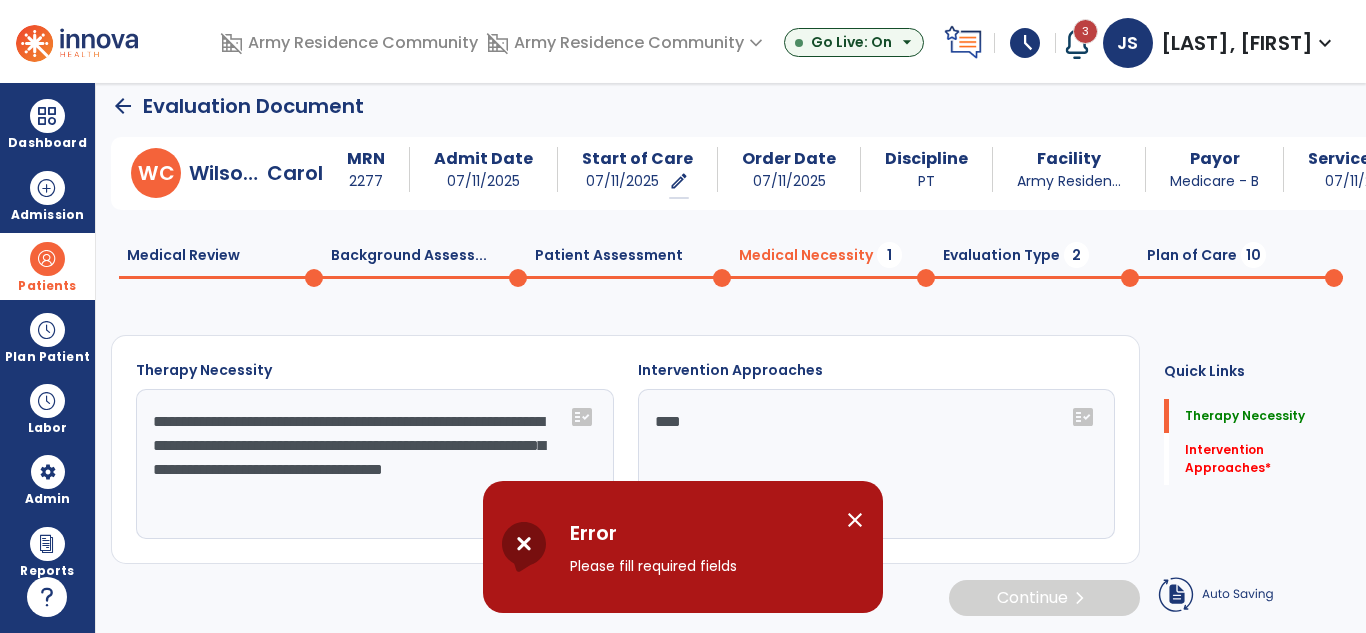 scroll, scrollTop: 14, scrollLeft: 0, axis: vertical 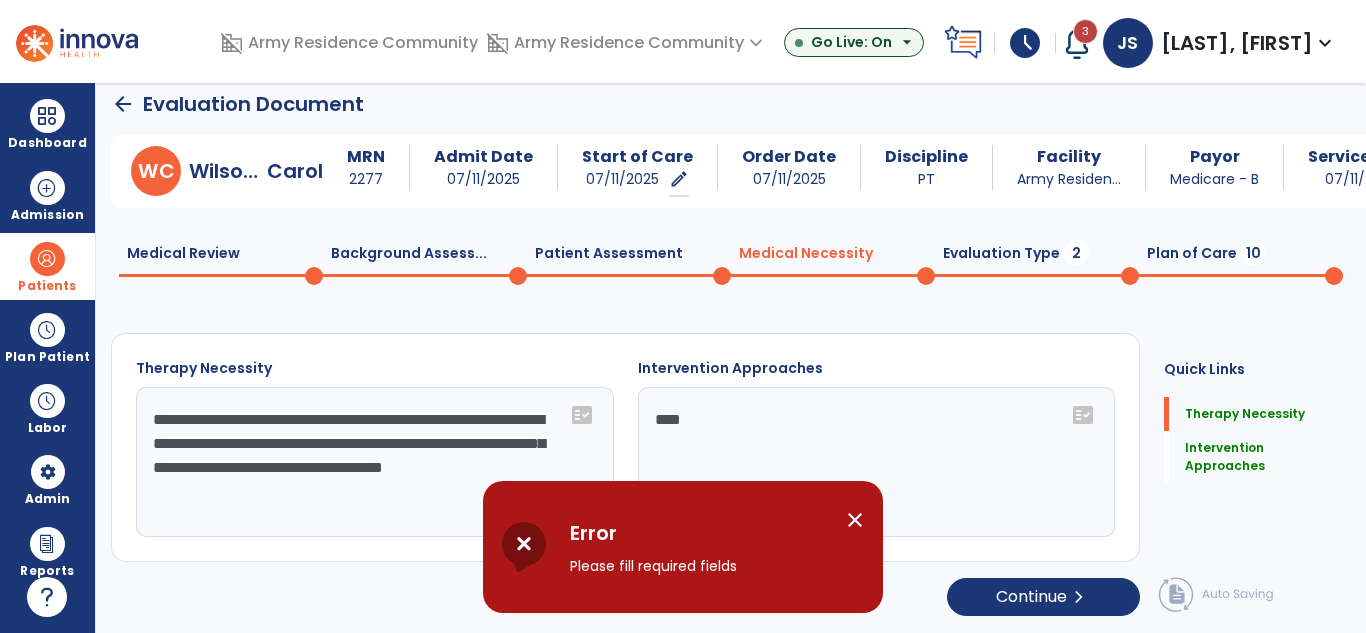 click on "close" at bounding box center (855, 520) 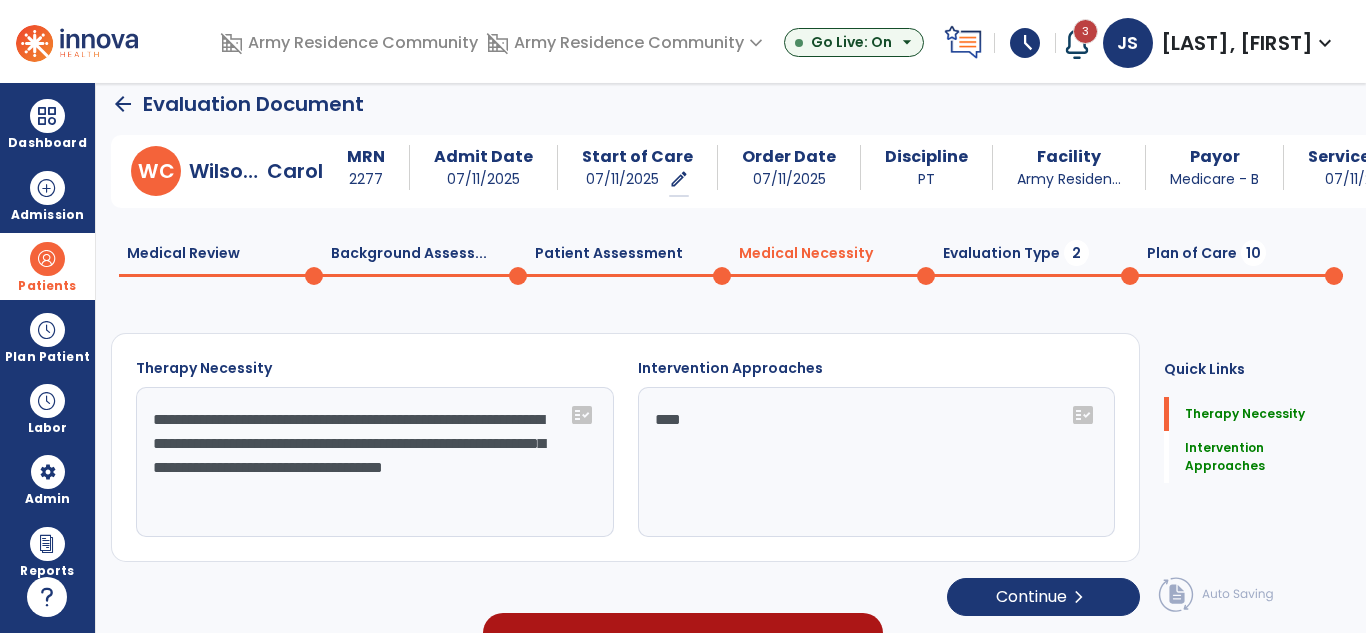 click on "close" at bounding box center [863, 679] 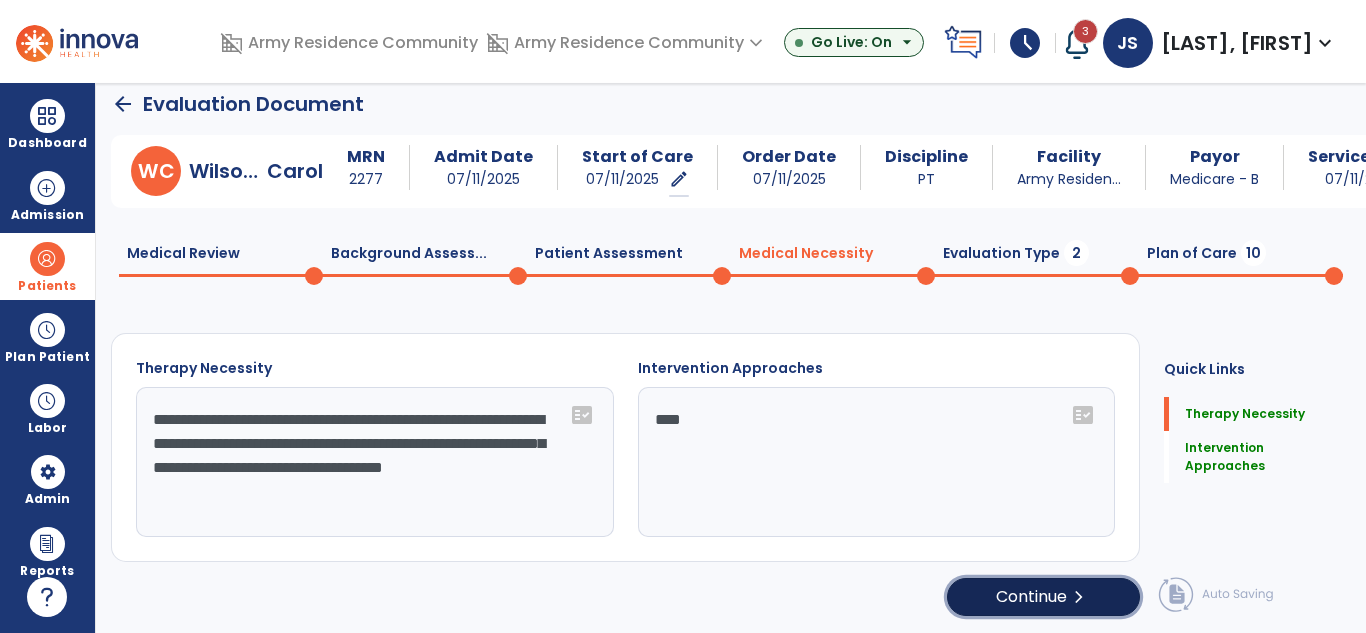 click on "Continue  chevron_right" 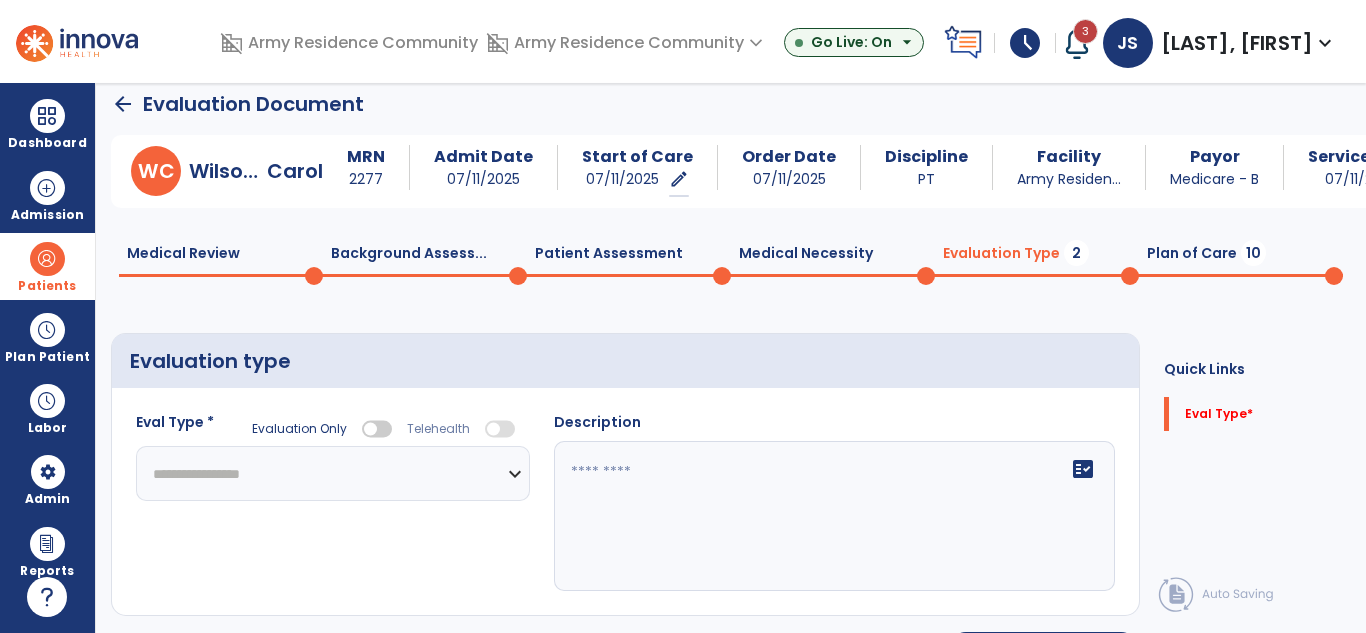 click on "**********" 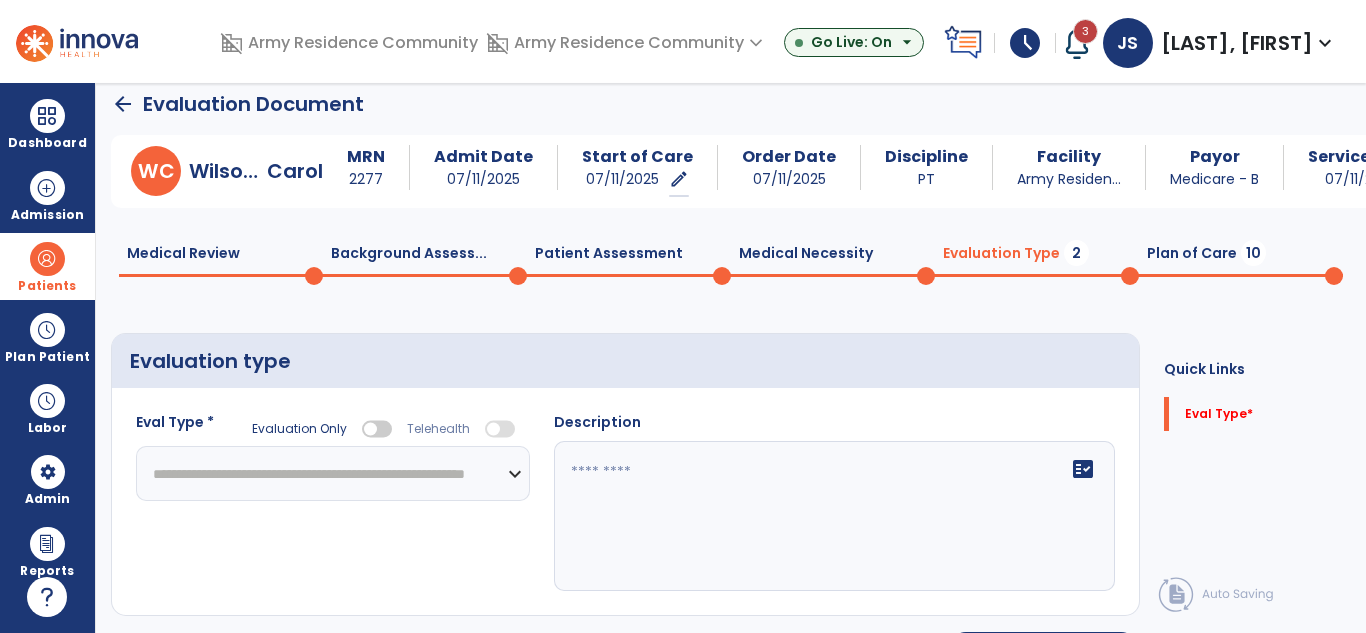 click on "**********" 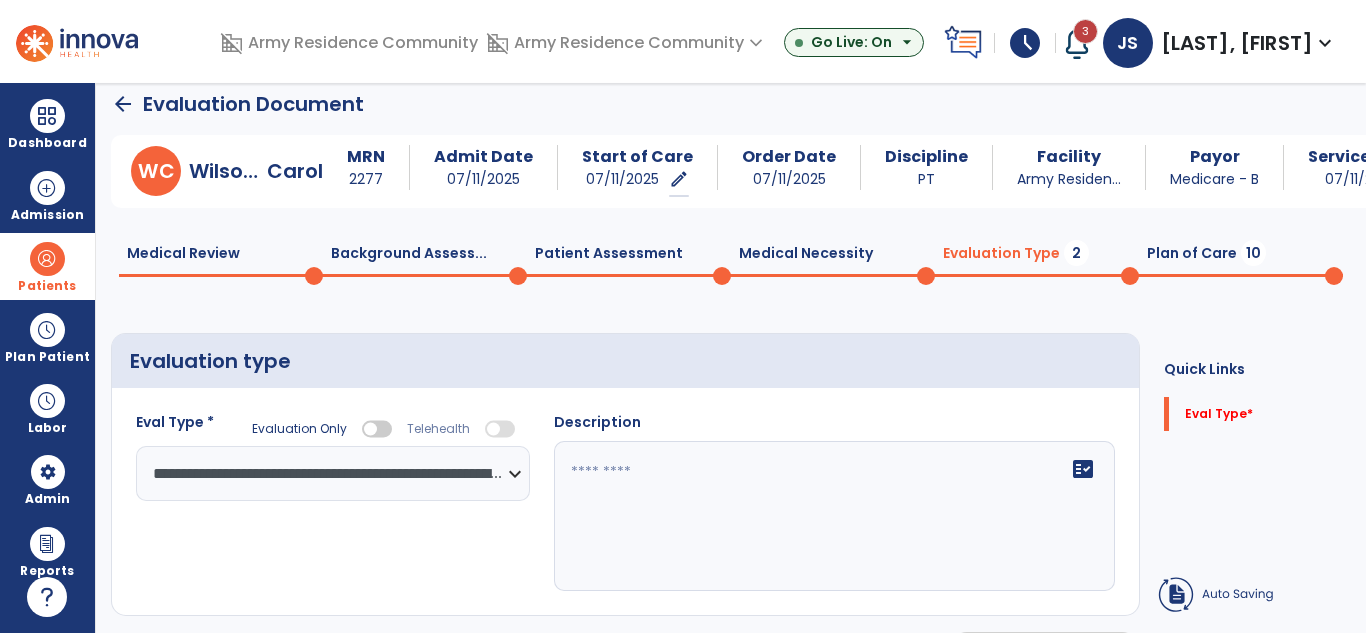 click 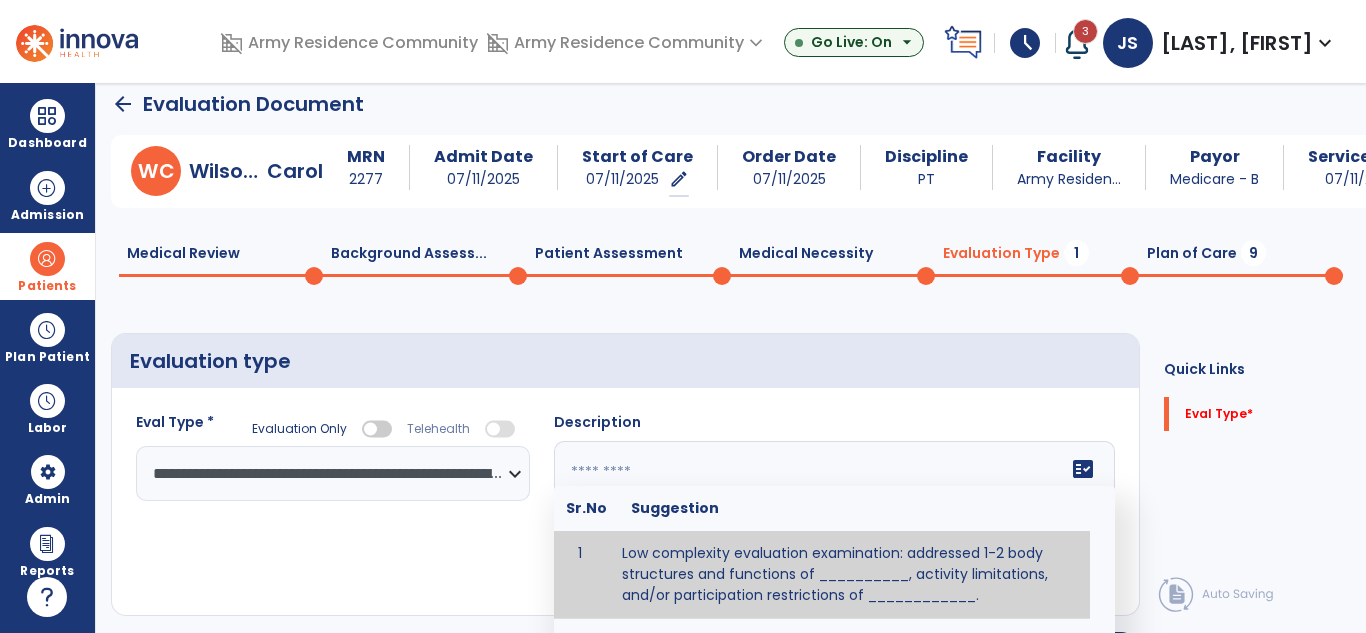 scroll, scrollTop: 114, scrollLeft: 0, axis: vertical 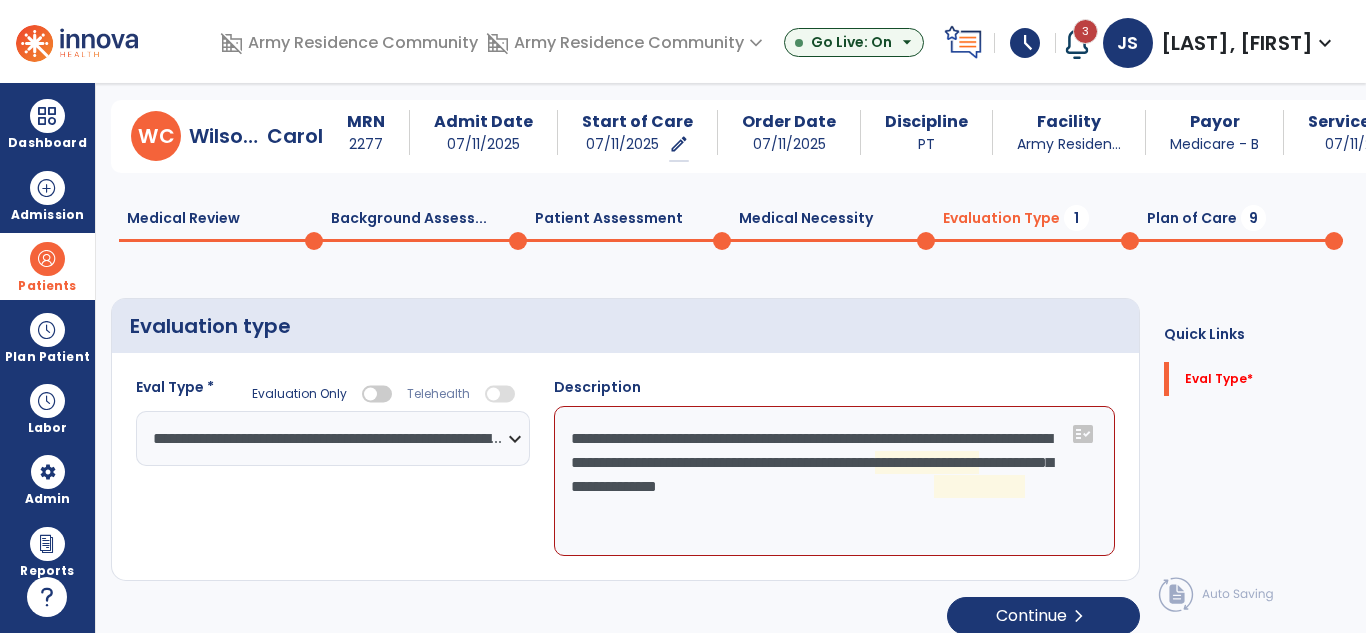click on "**********" 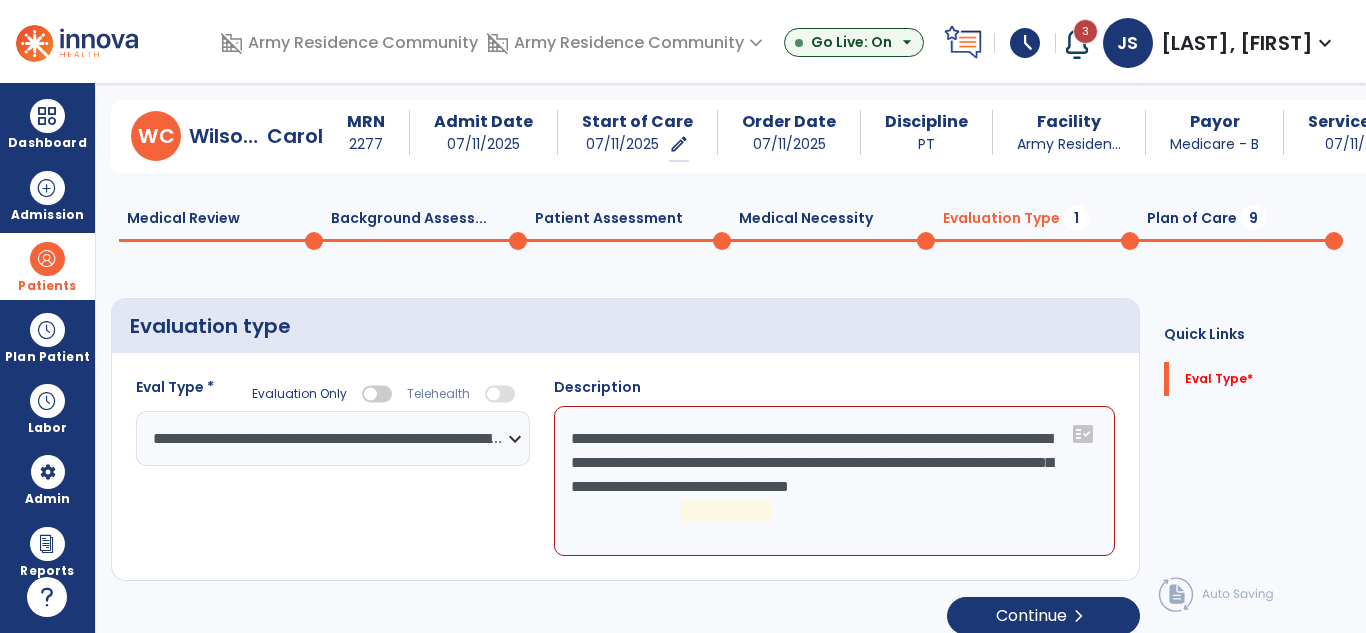 click on "**********" 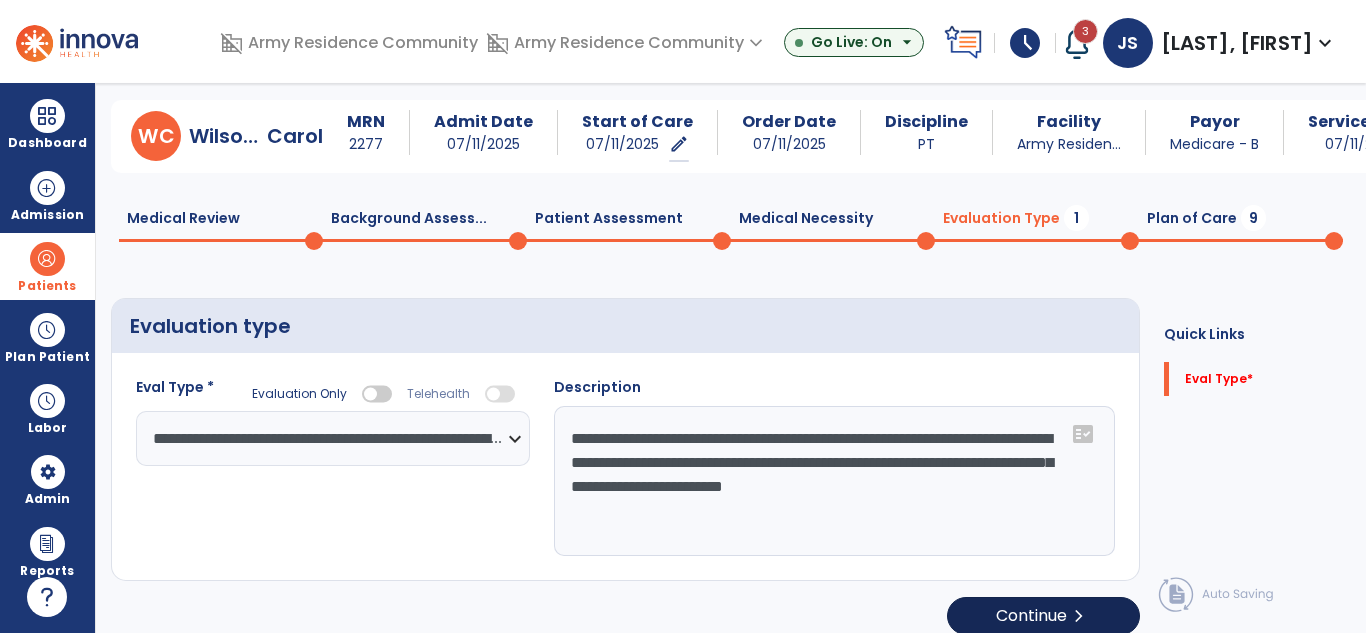 type on "**********" 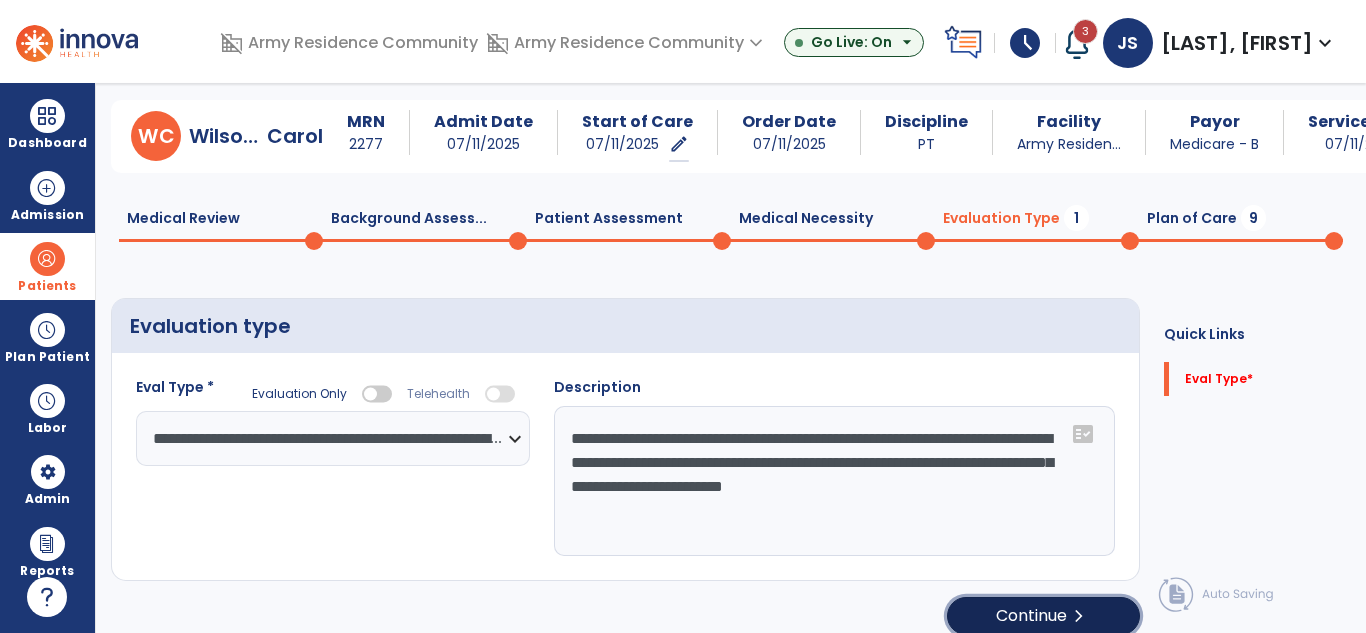 click on "Continue  chevron_right" 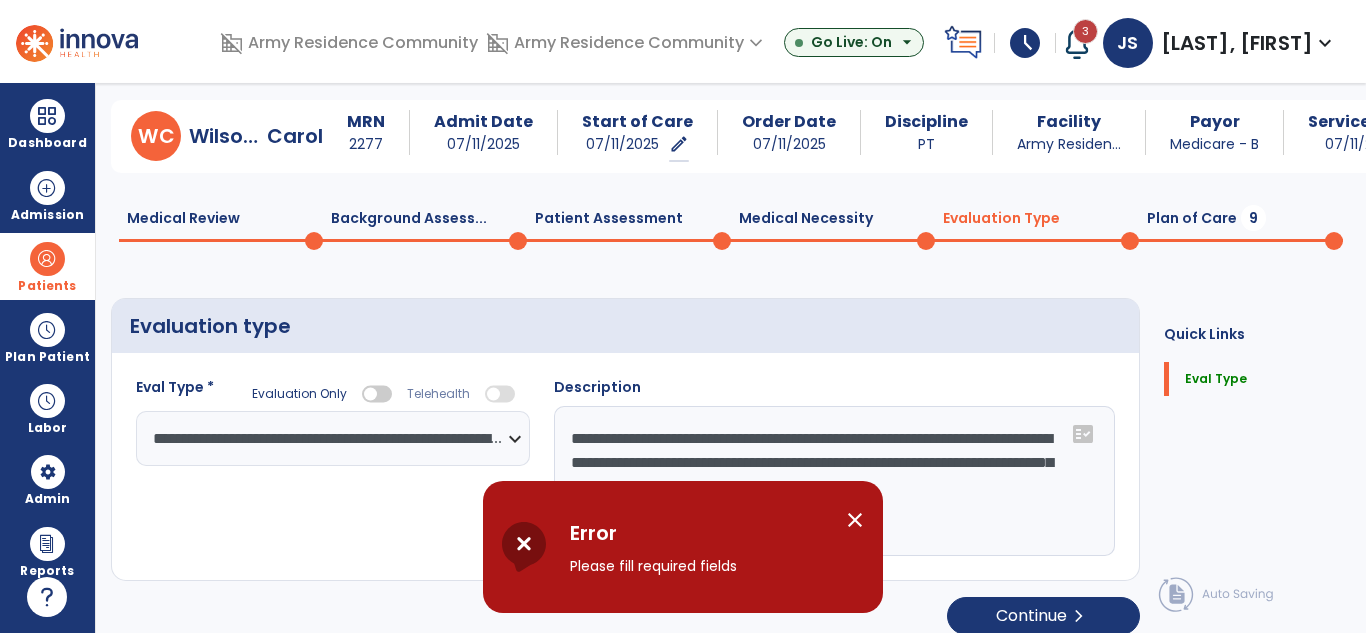 scroll, scrollTop: 55, scrollLeft: 0, axis: vertical 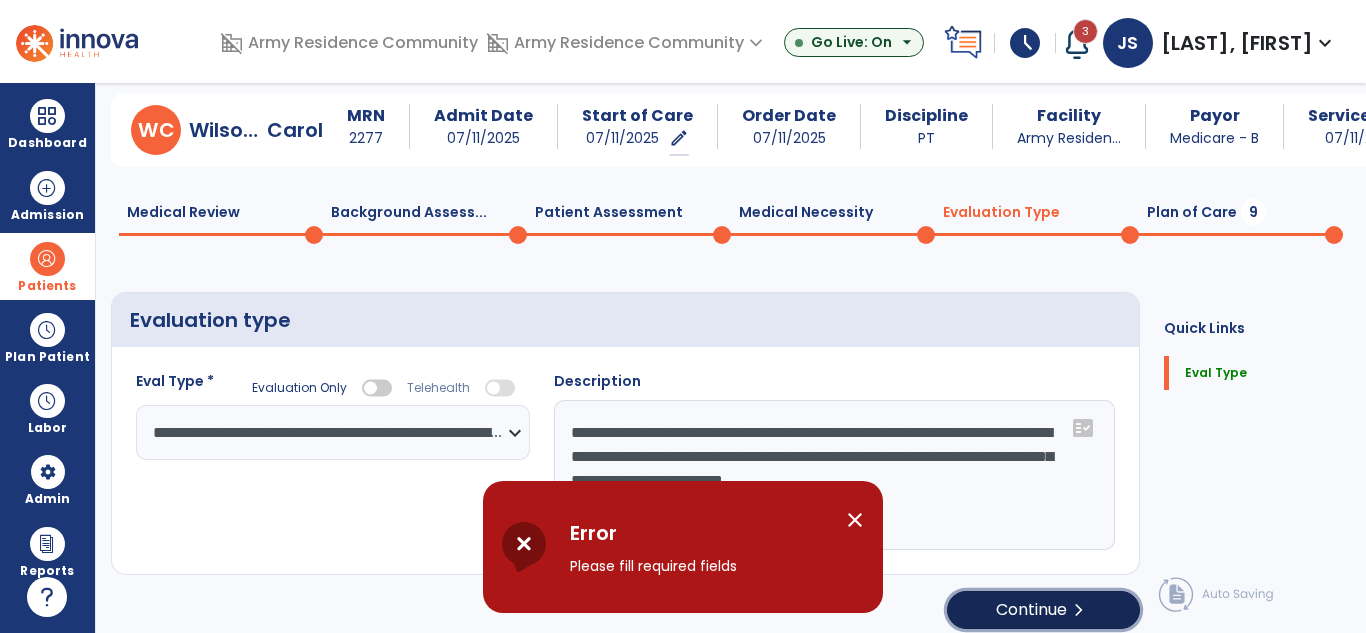 click on "Continue  chevron_right" 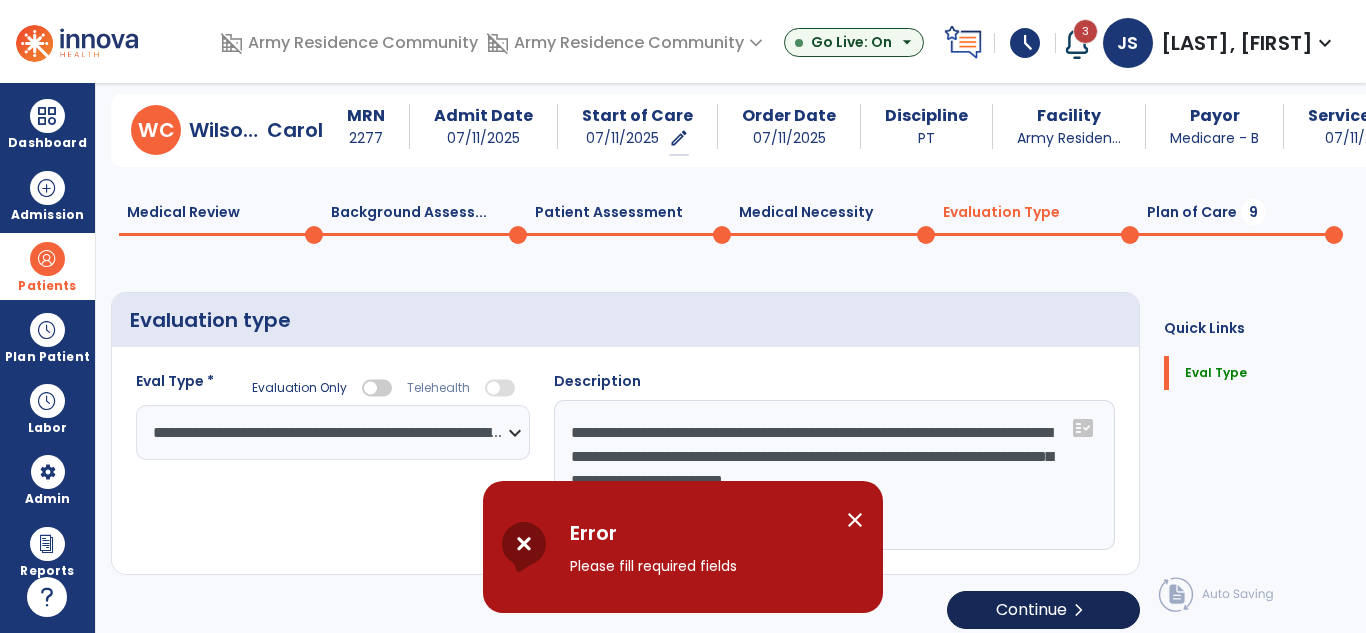 select on "*****" 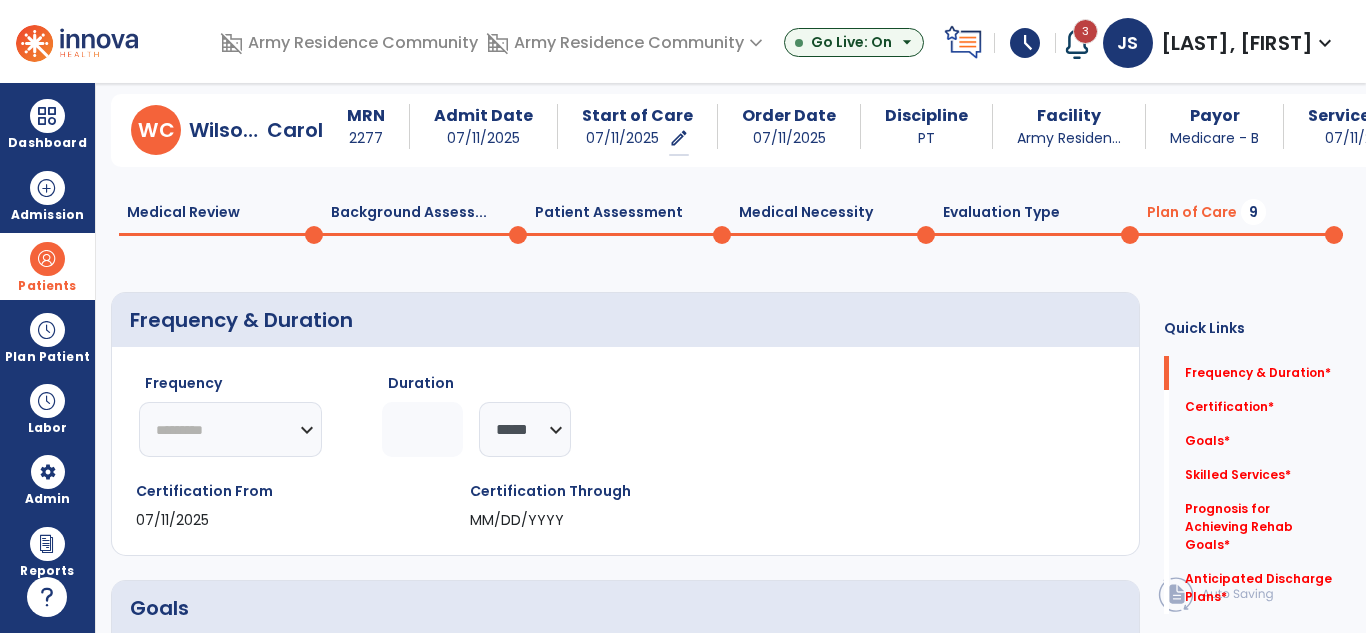 click on "********* ** ** ** ** ** ** **" 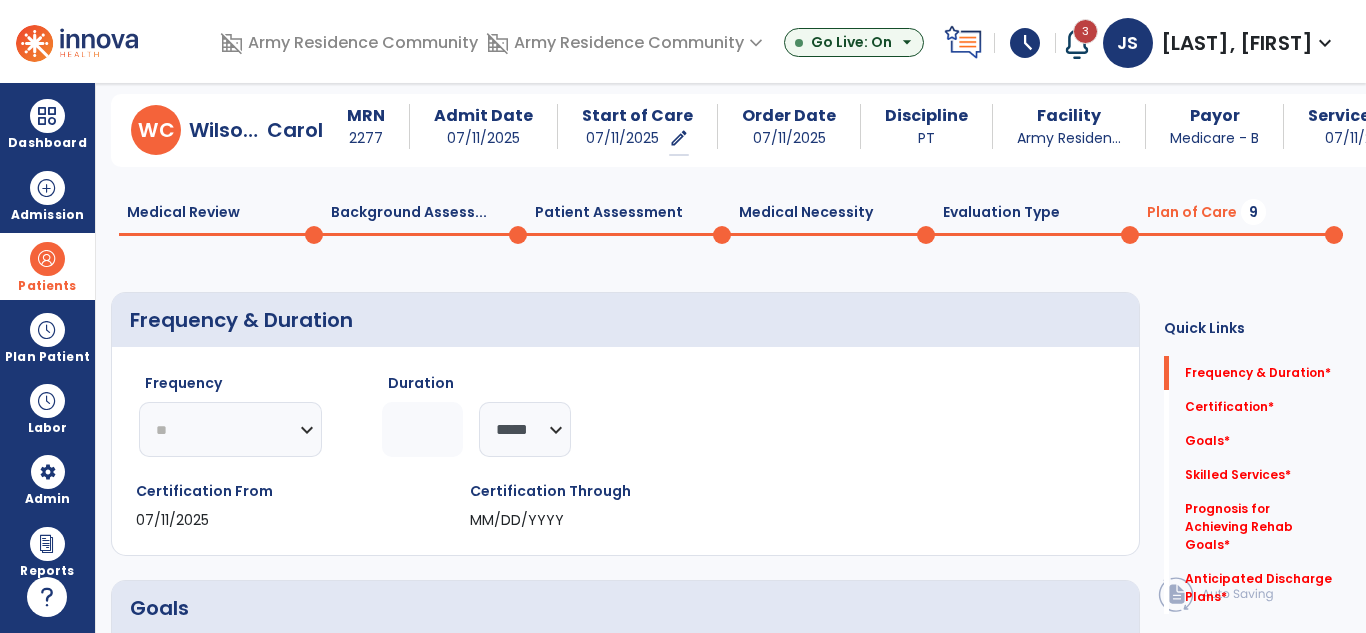 click on "********* ** ** ** ** ** ** **" 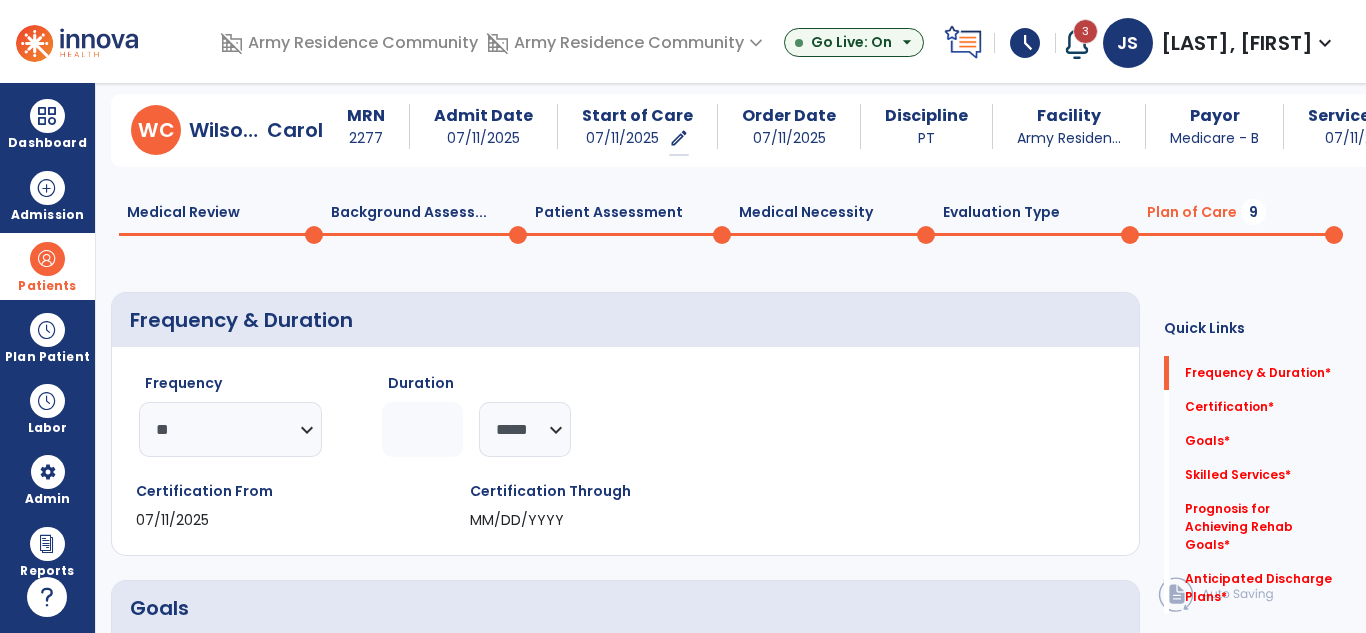 click on "W  C  [LAST],   [FIRST]  MRN [NUMBER] Admit Date [DATE] Start of Care [DATE]   edit  ********* Order Date [DATE] Discipline PT Facility Army Residen... Payor Medicare - B Service Date [DATE]  Medical Review  0  Background Assess...  0  Patient Assessment  0  Medical Necessity  0  Evaluation Type  0  Plan of Care  9 Frequency & Duration  Frequency  ********* ** ** ** ** ** ** **  Duration  ******** ***** Certification From [DATE] Certification Through MM/DD/YYYY Goals     No Added Items  add  Add New Skilled Services       help   add
Code
1" 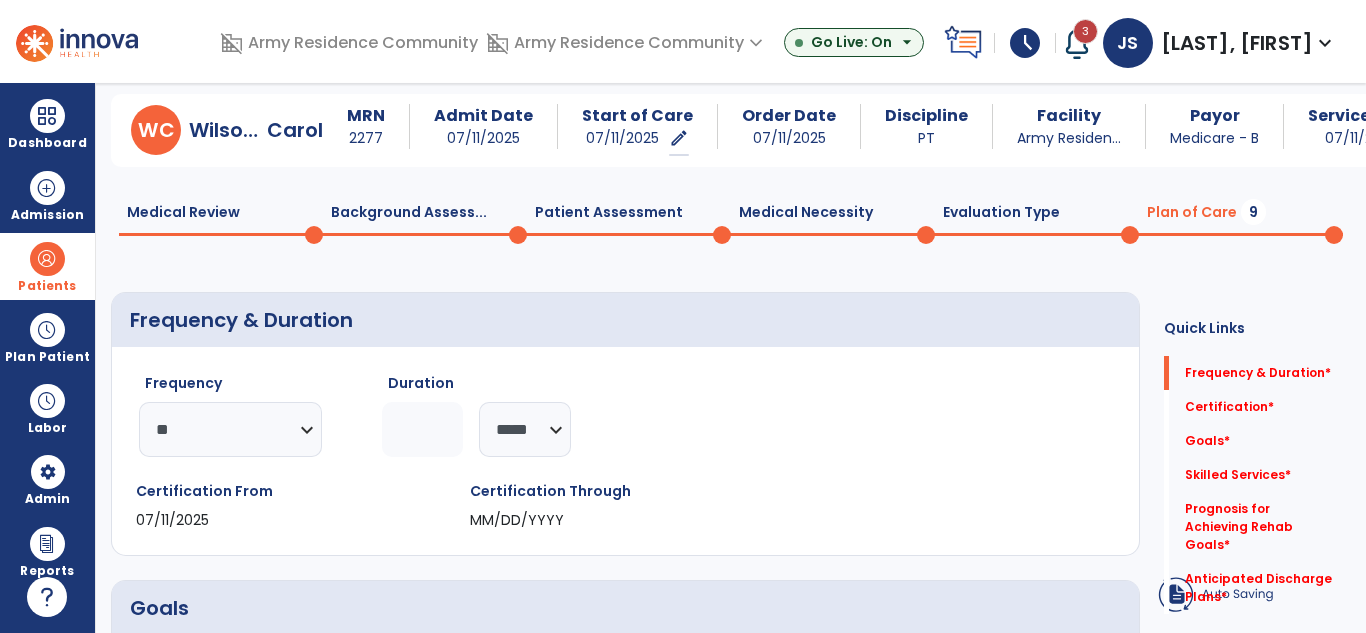 click 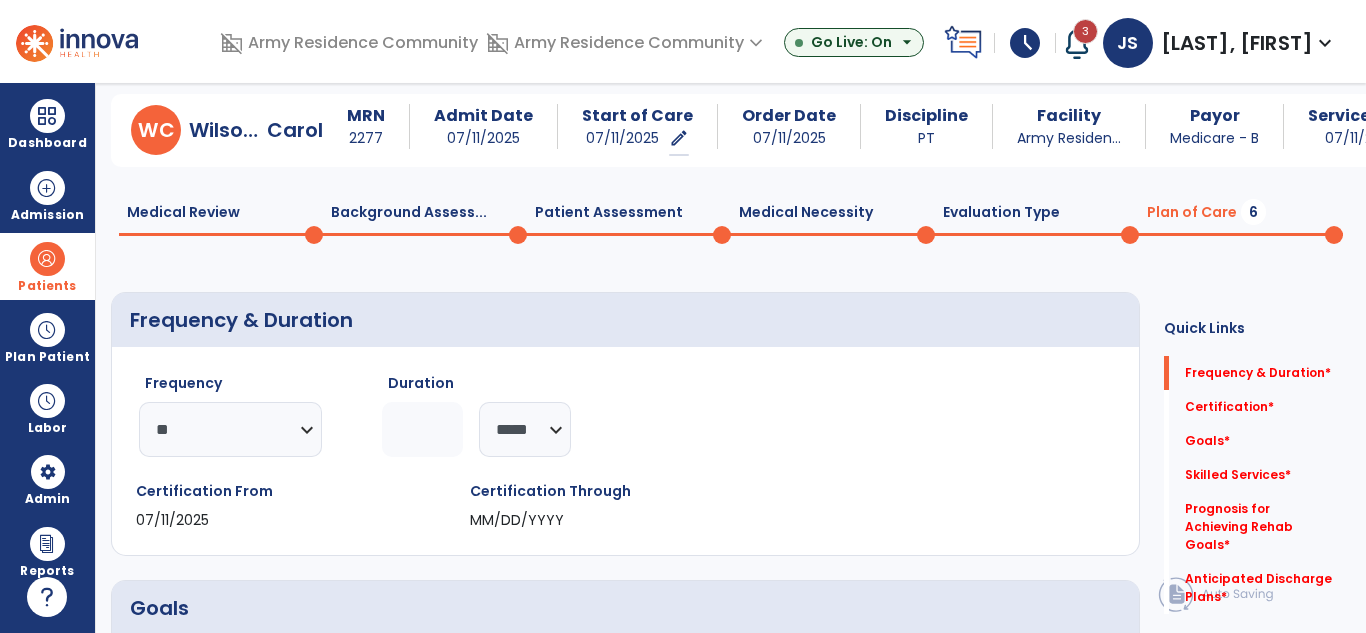 click 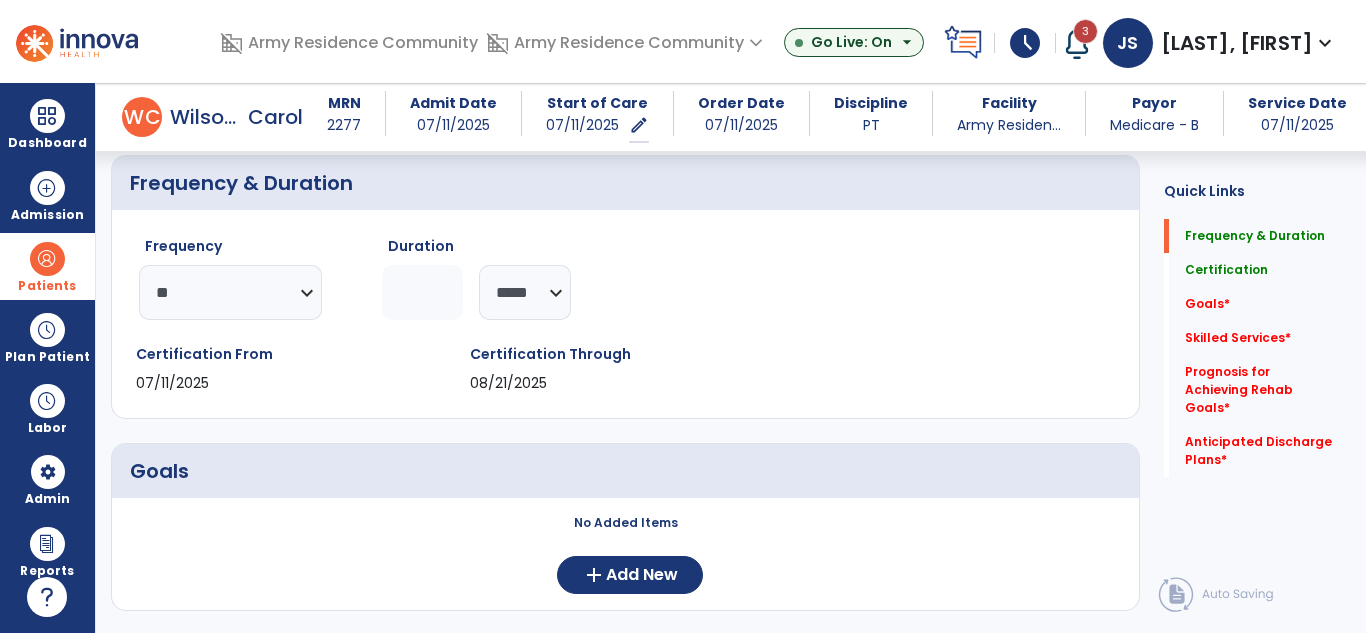 scroll, scrollTop: 255, scrollLeft: 0, axis: vertical 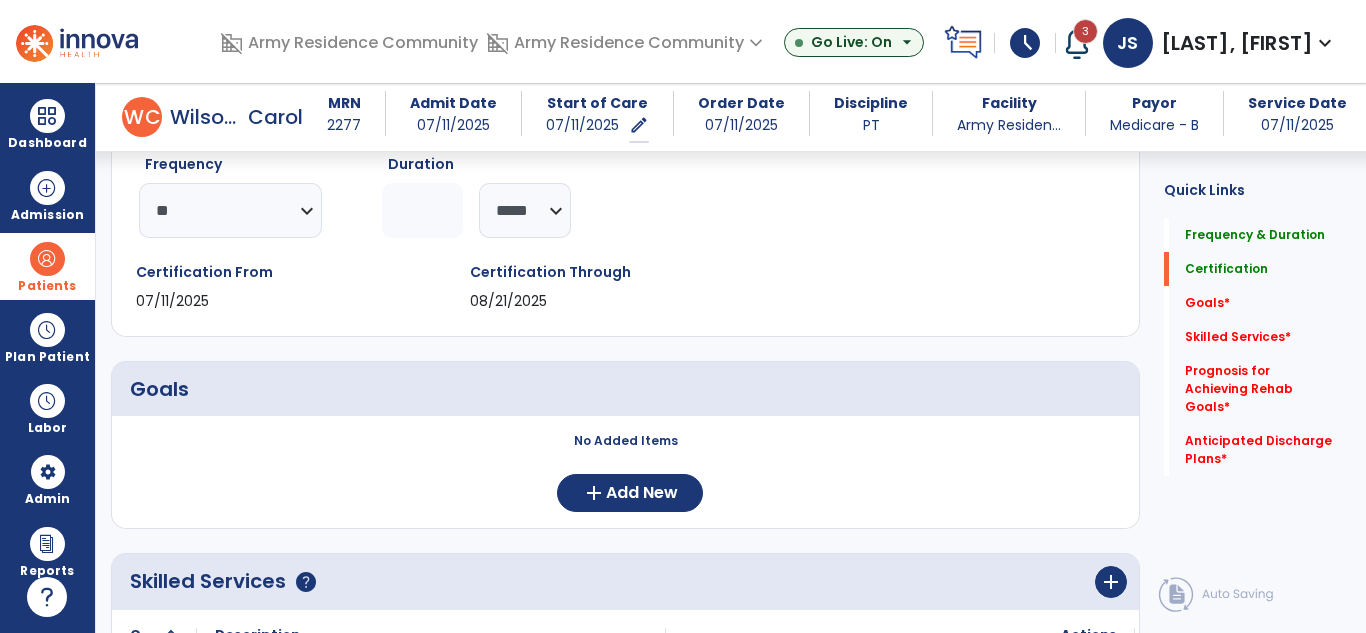 type on "*" 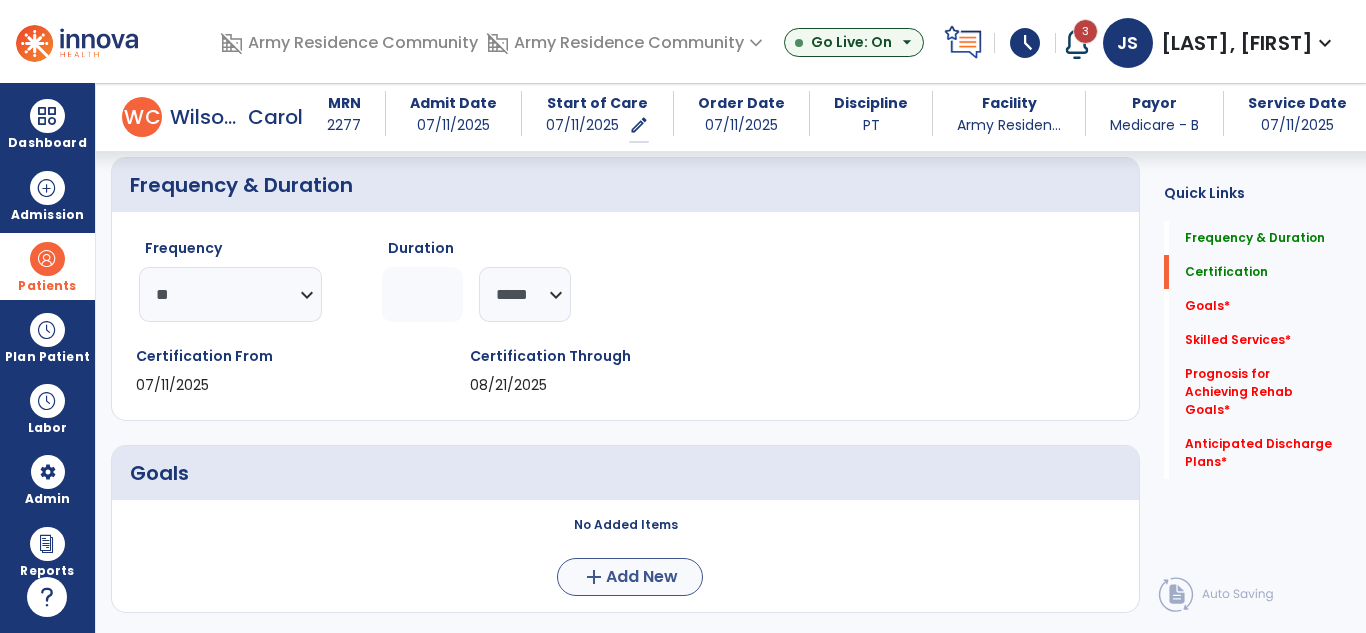 scroll, scrollTop: 55, scrollLeft: 0, axis: vertical 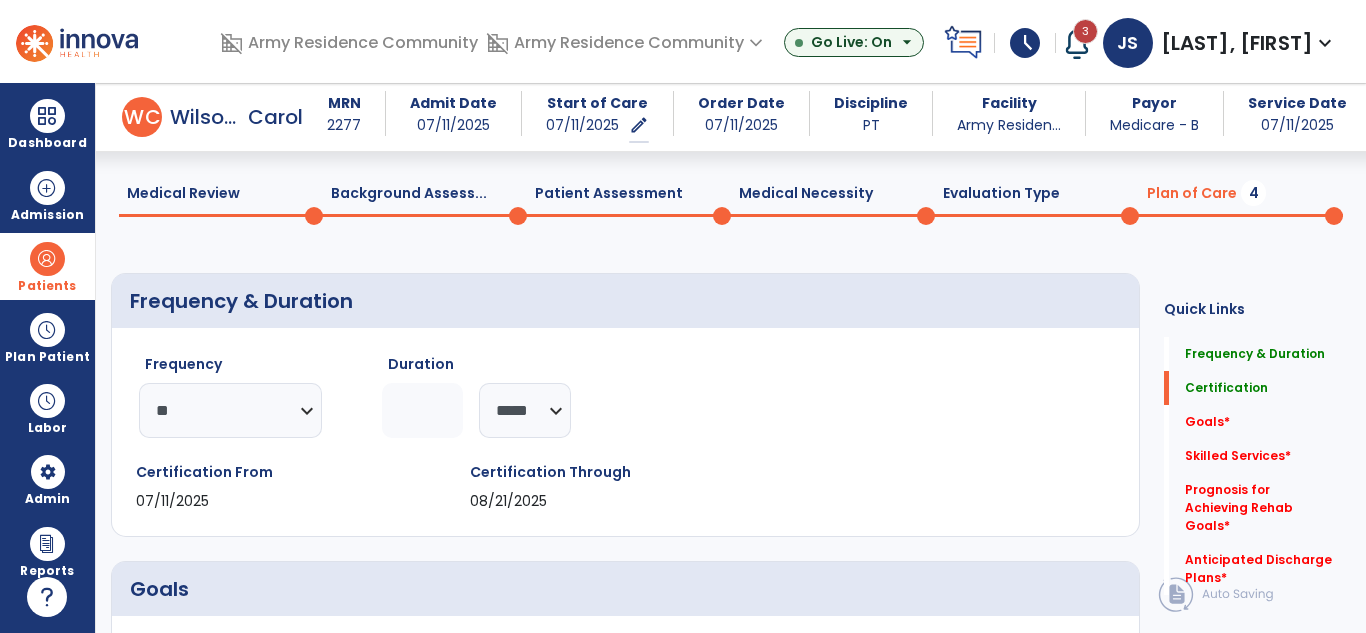 click on "Medical Necessity  0" 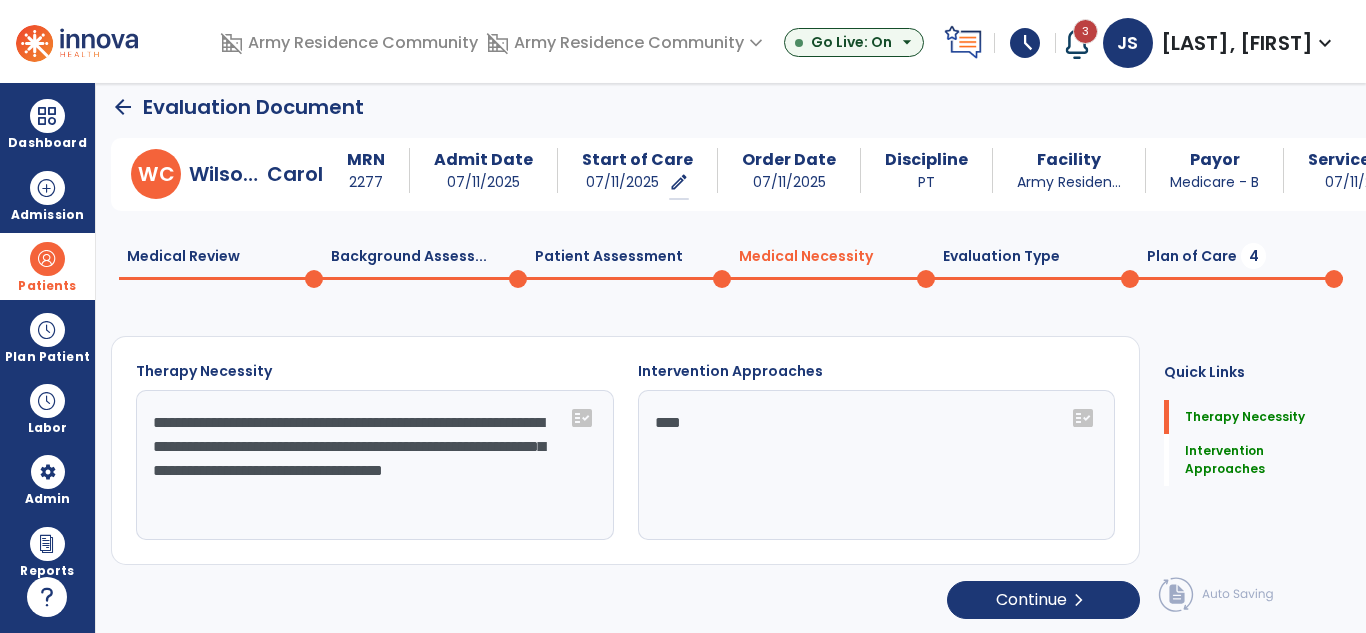 scroll, scrollTop: 13, scrollLeft: 0, axis: vertical 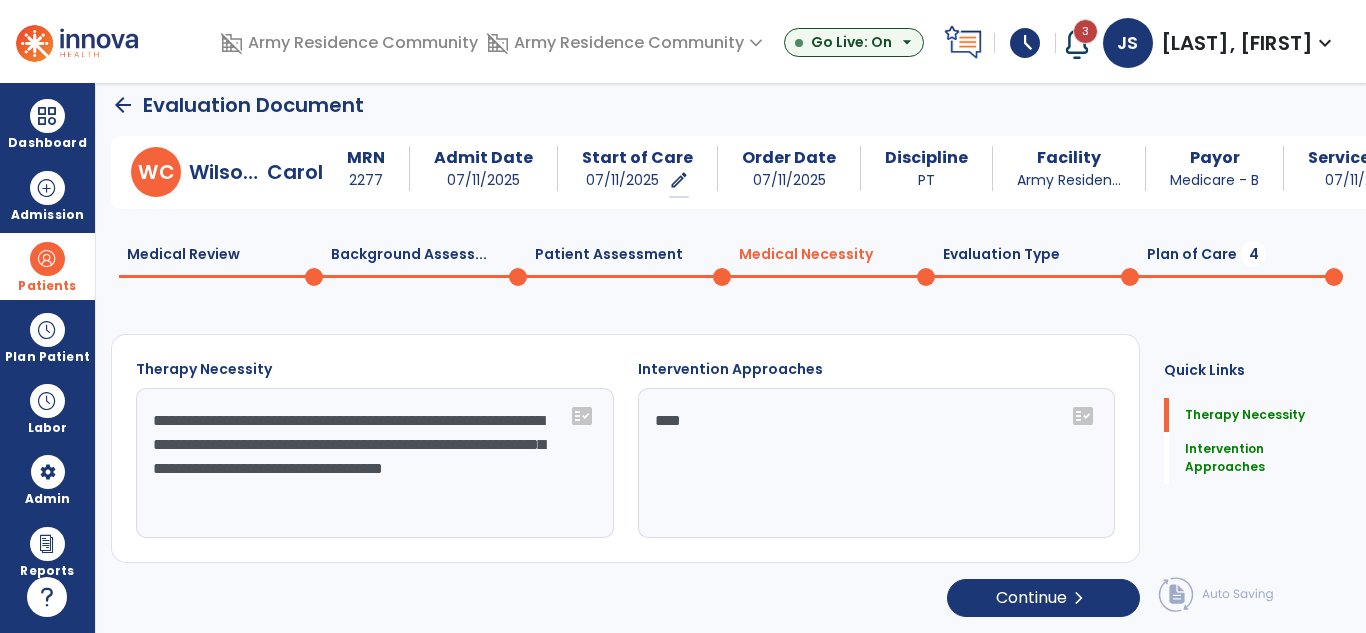 click on "Patient Assessment  0" 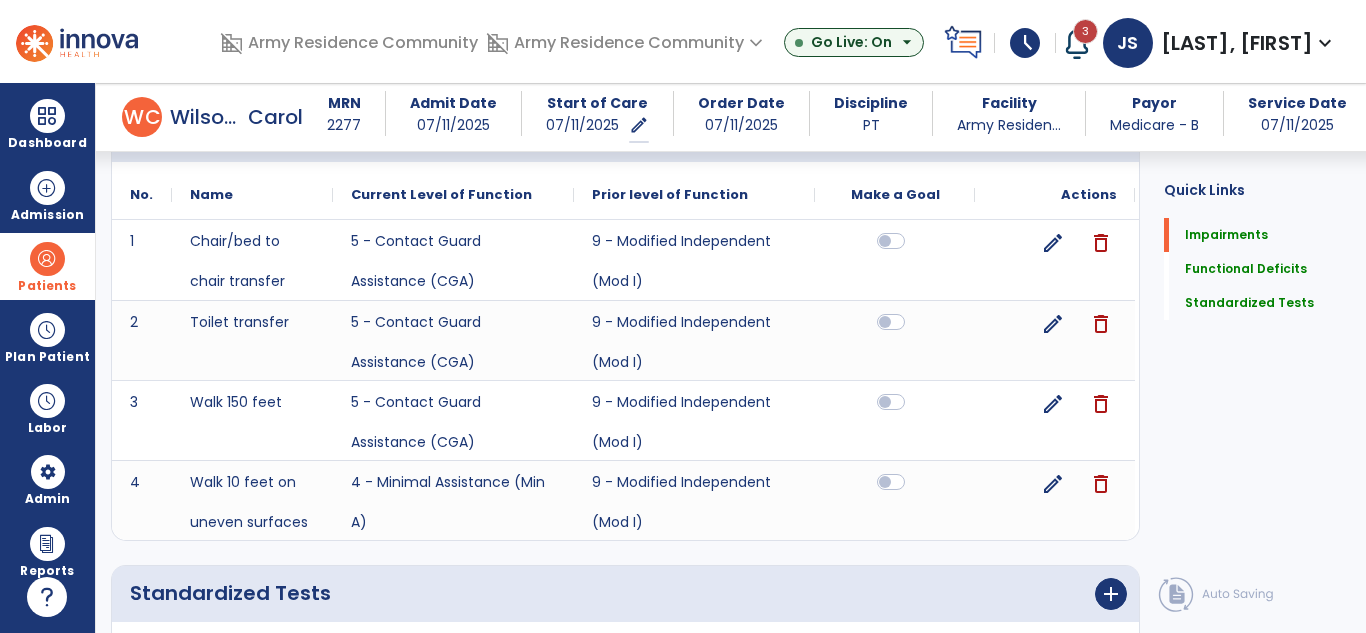 scroll, scrollTop: 1793, scrollLeft: 0, axis: vertical 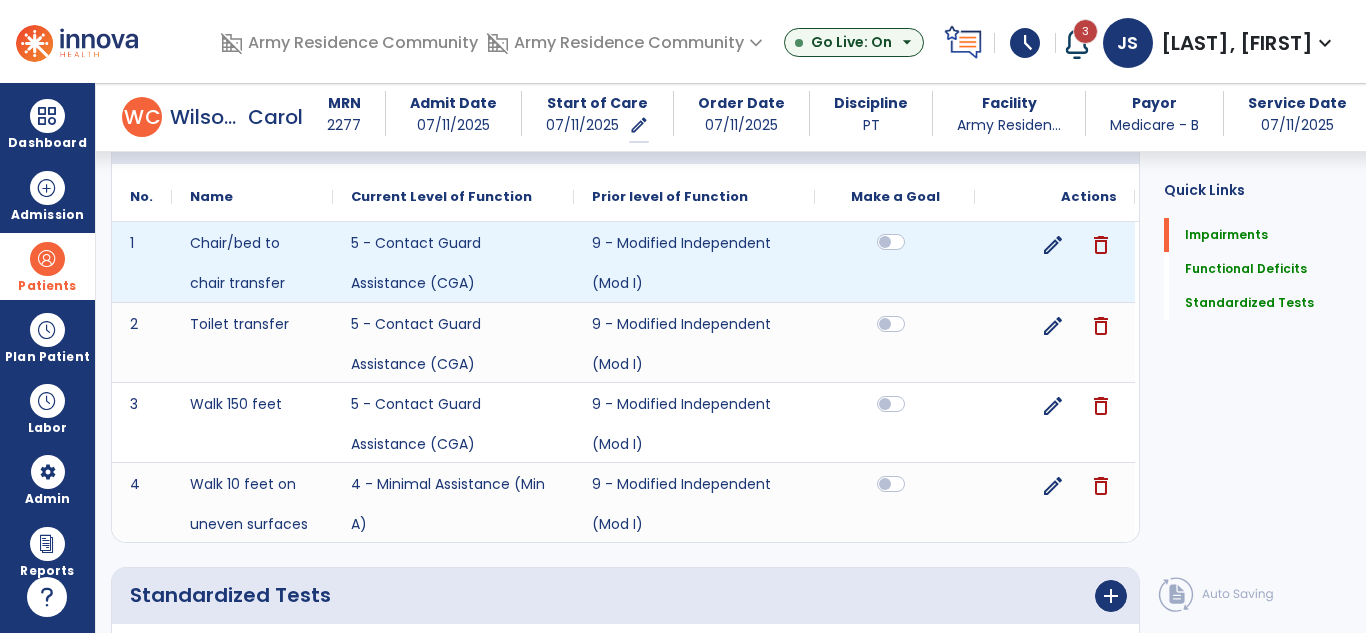 click 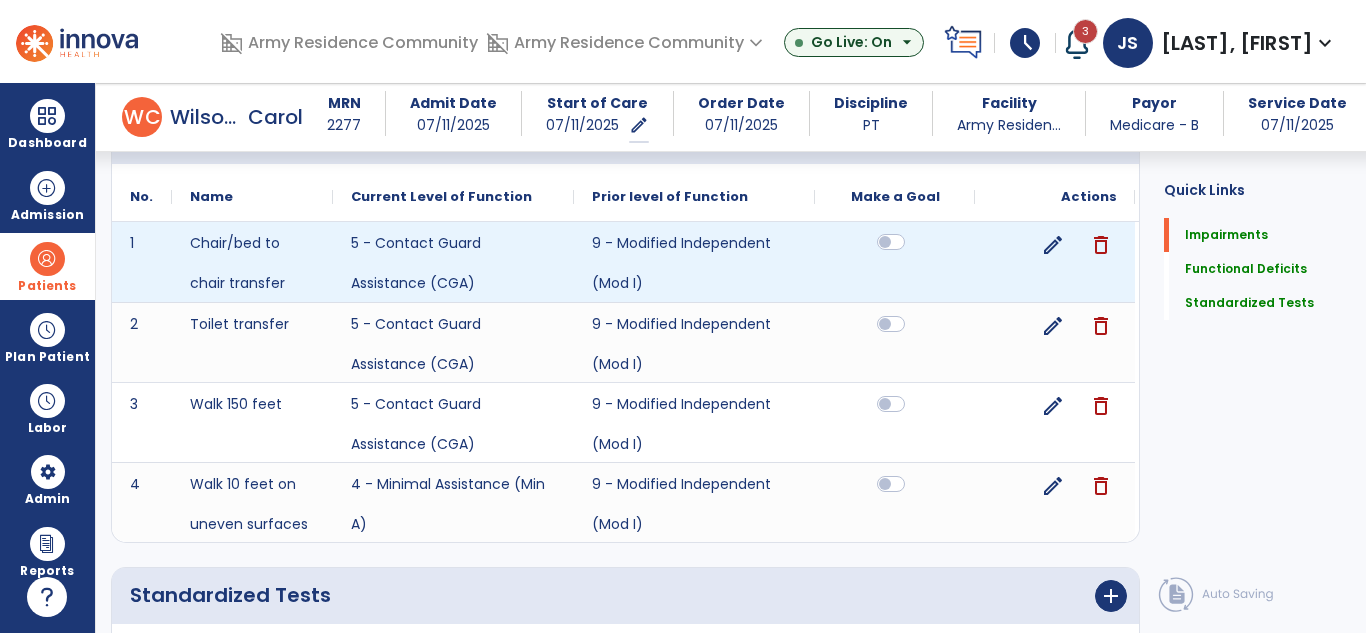 click 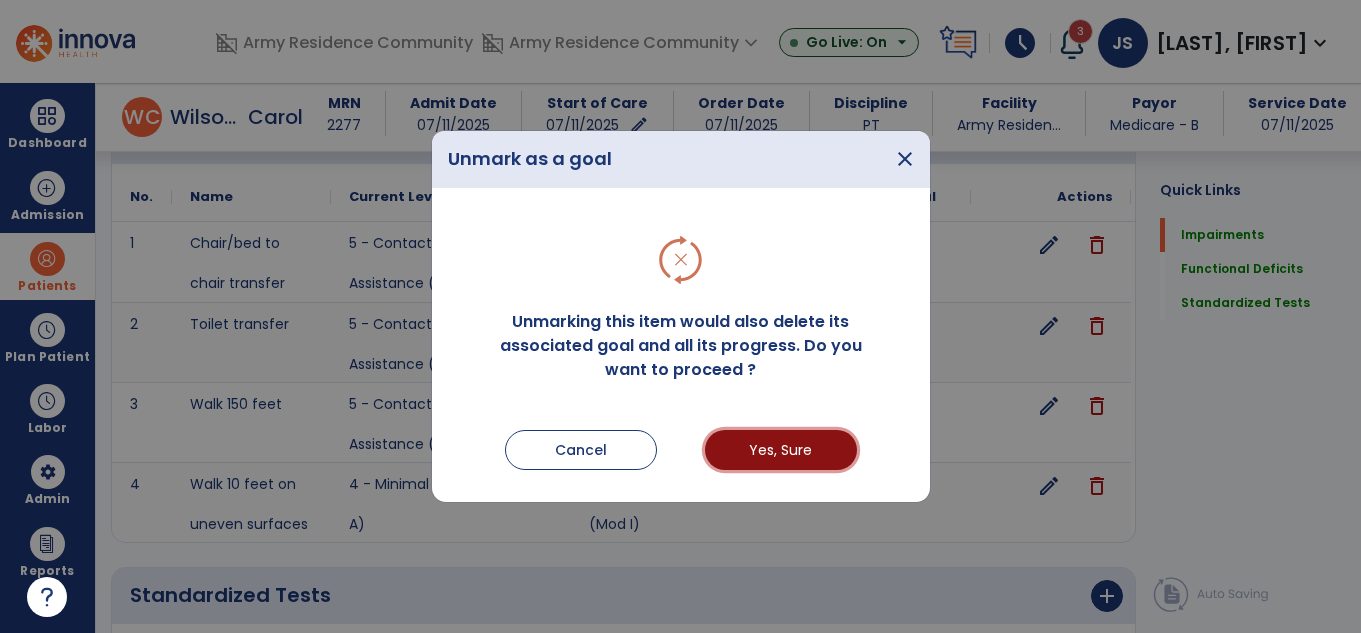 click on "Yes, Sure" at bounding box center (781, 450) 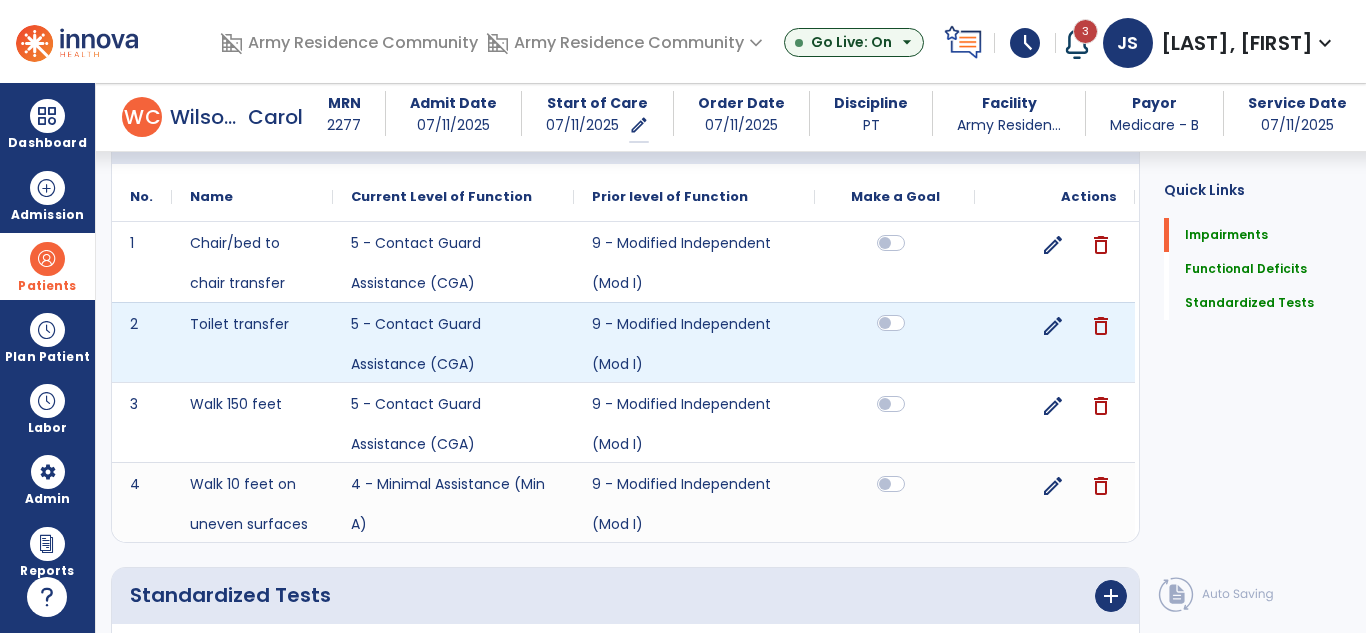 click 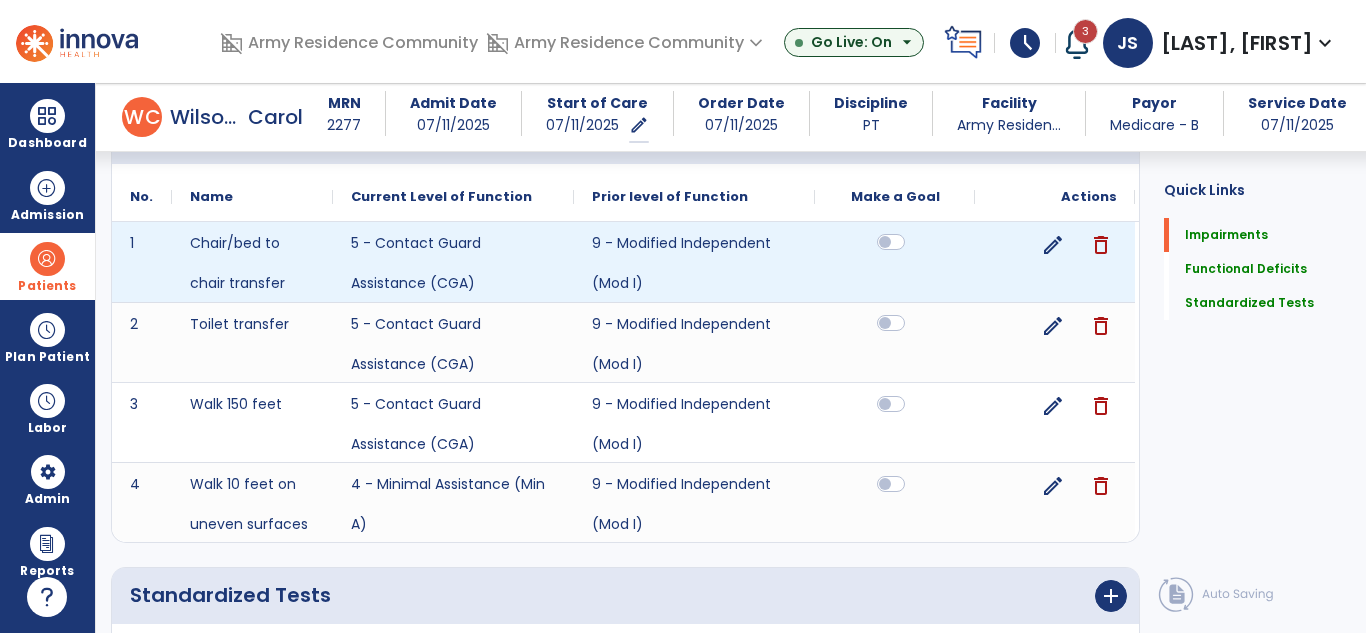 click 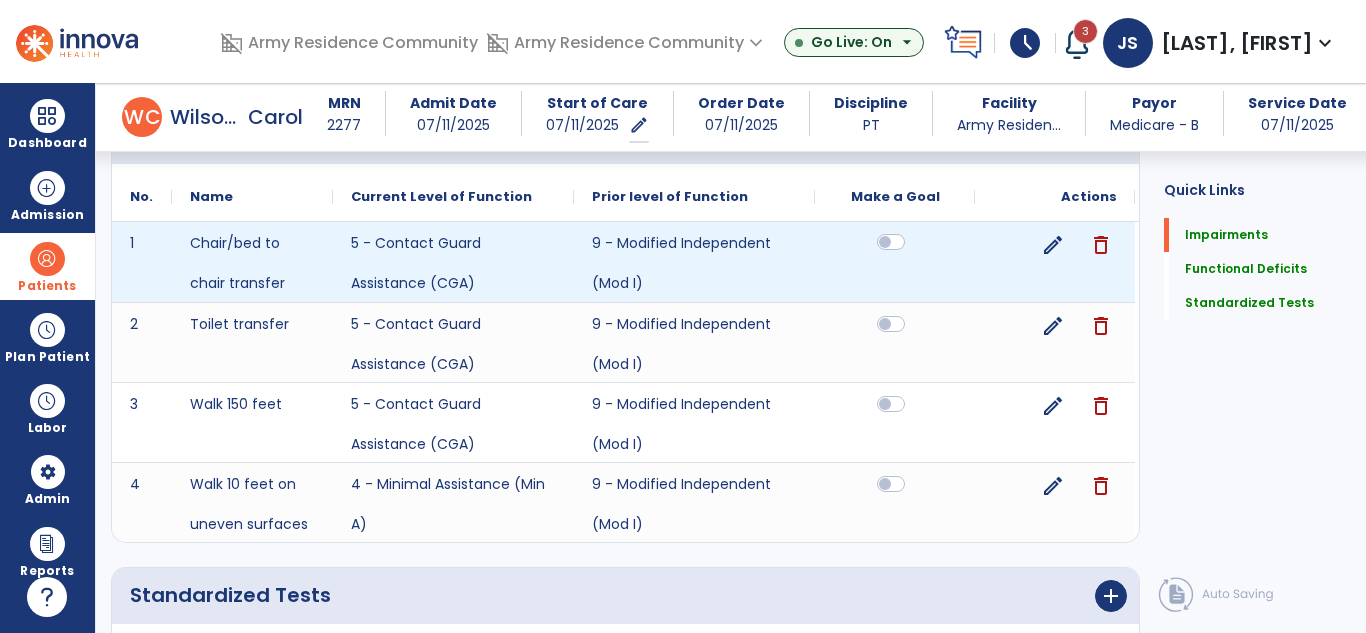 click 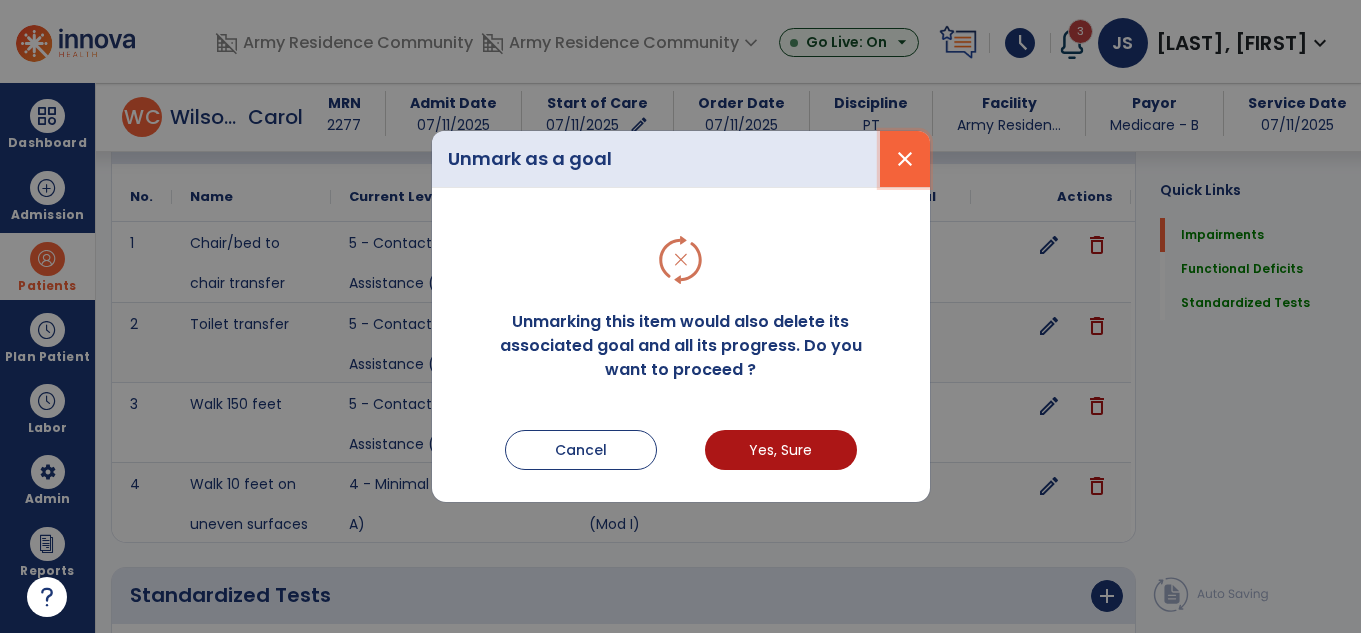 click on "close" at bounding box center [905, 159] 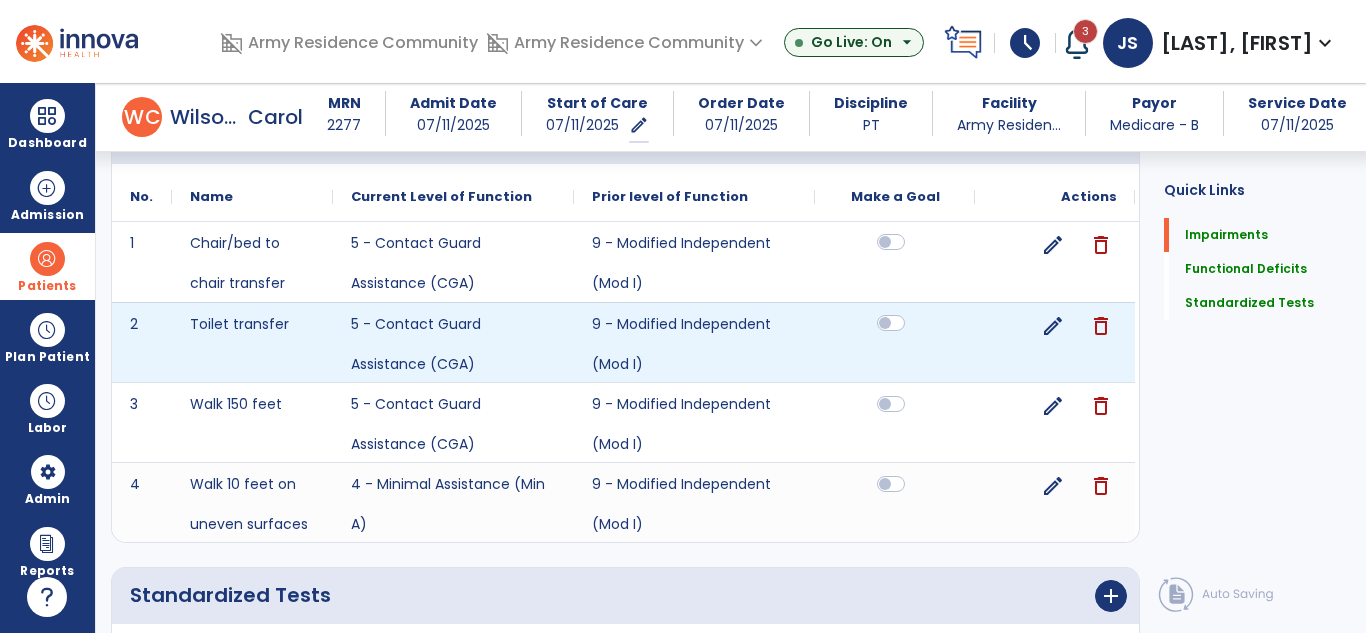 drag, startPoint x: 892, startPoint y: 367, endPoint x: 892, endPoint y: 379, distance: 12 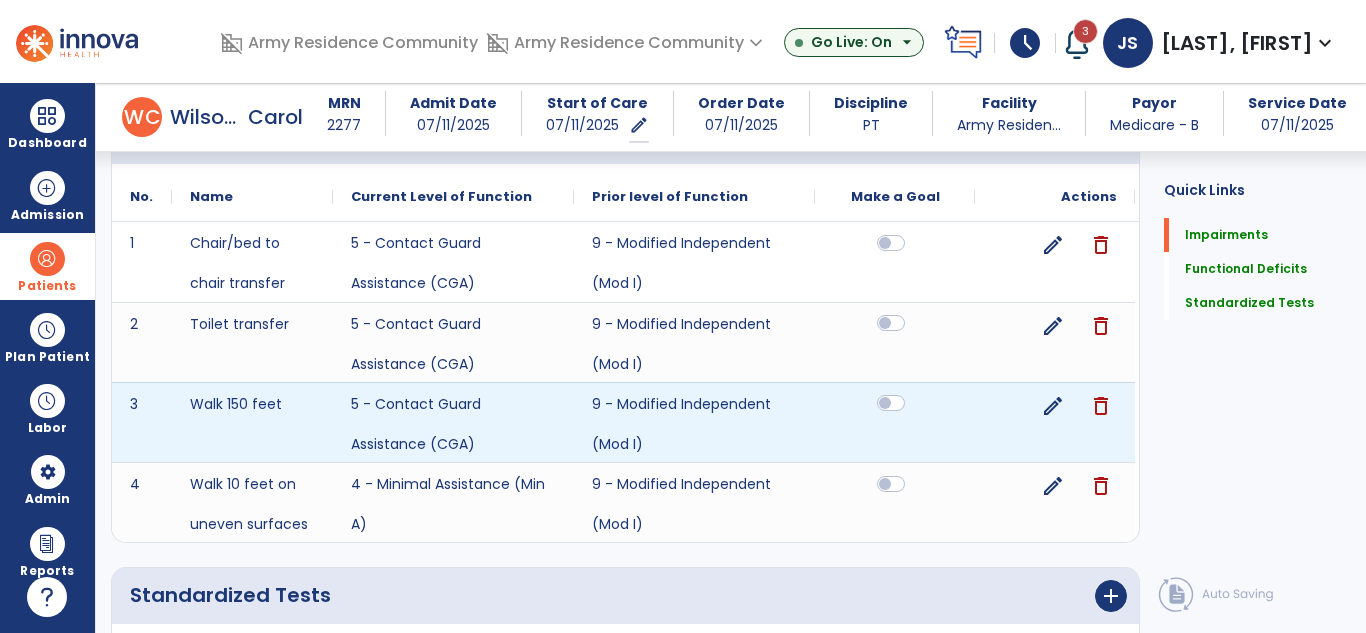 click 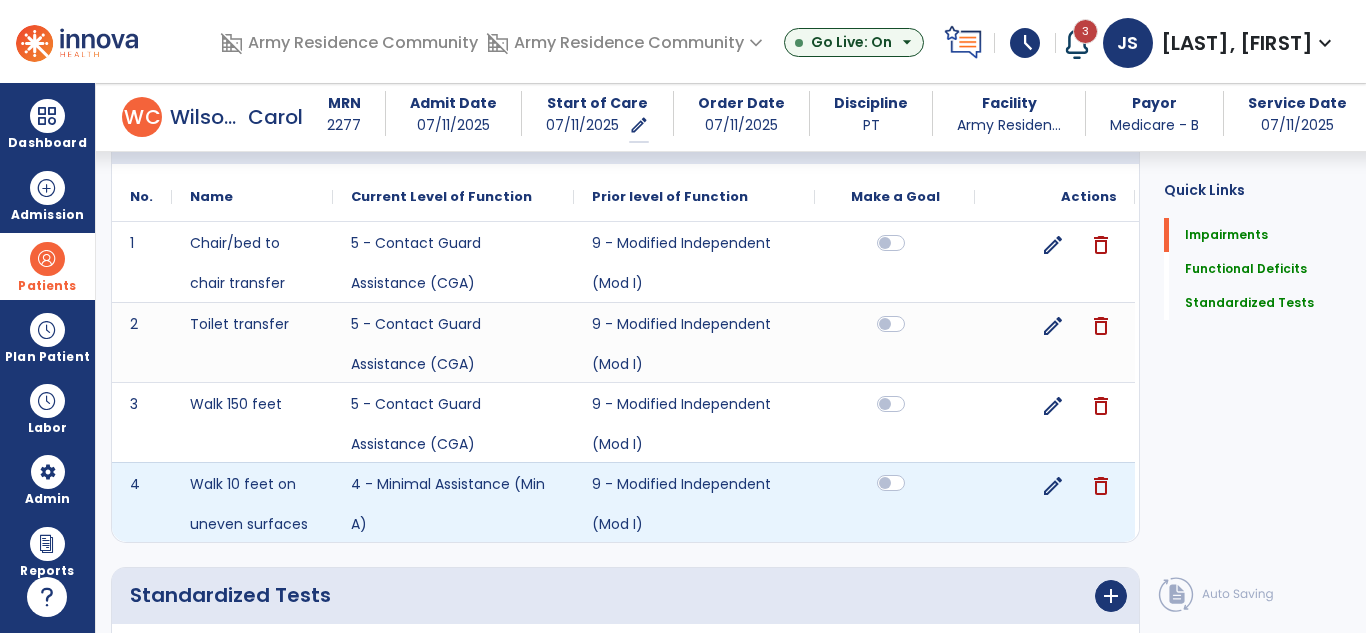 click 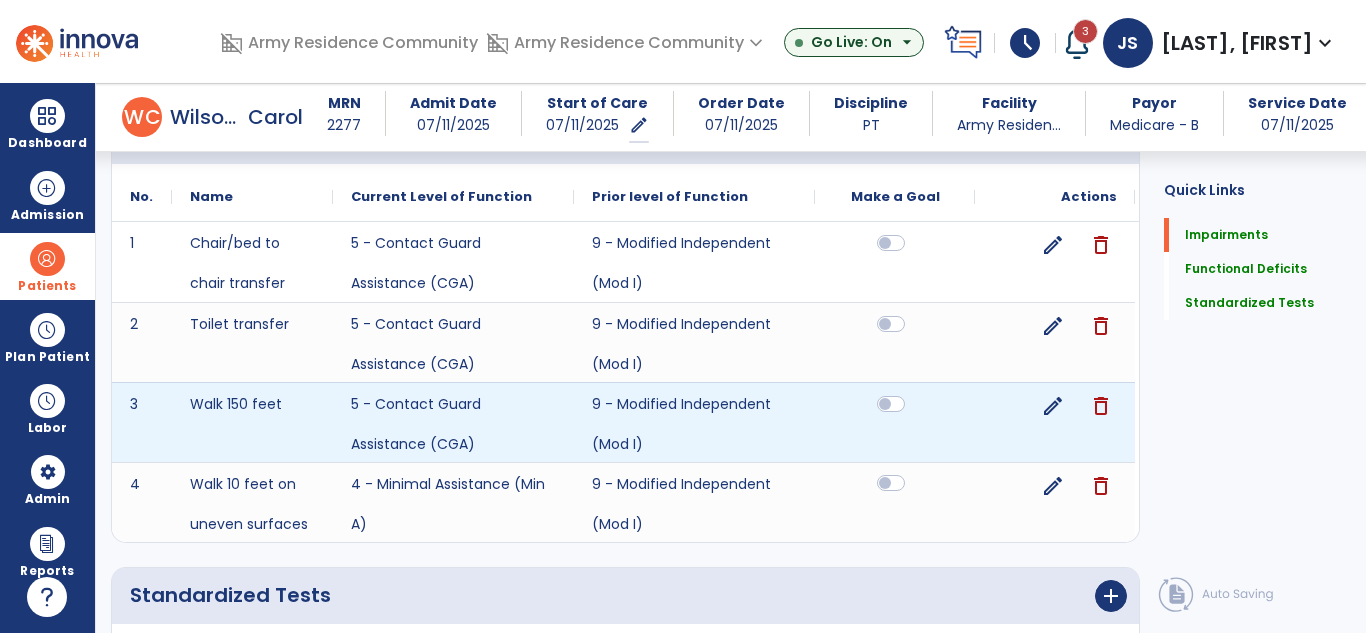 scroll, scrollTop: 1993, scrollLeft: 0, axis: vertical 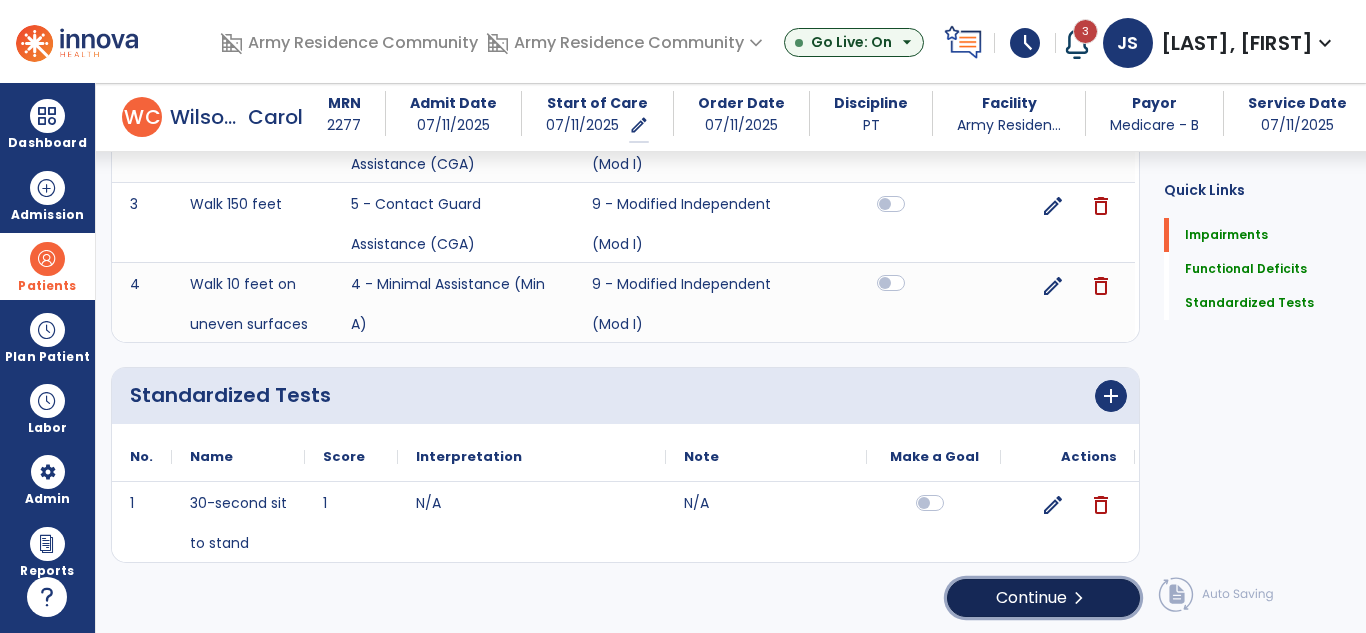 click on "Continue  chevron_right" 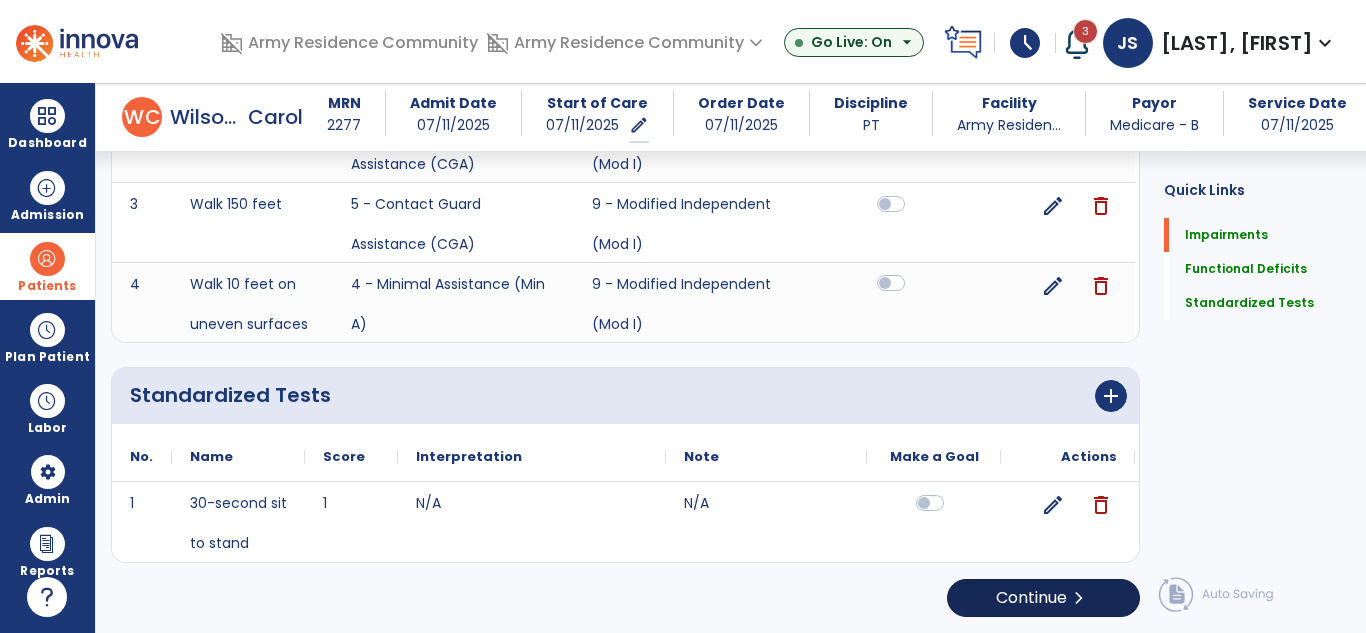 scroll, scrollTop: 0, scrollLeft: 0, axis: both 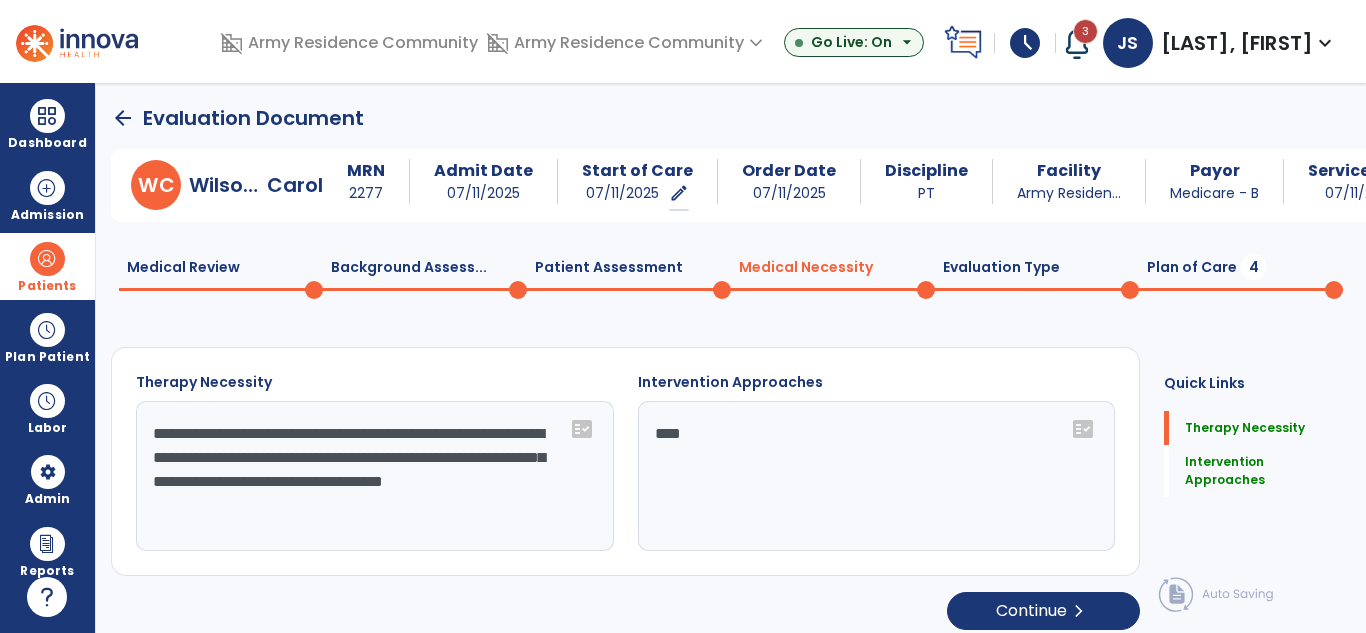 click on "Plan of Care  4" 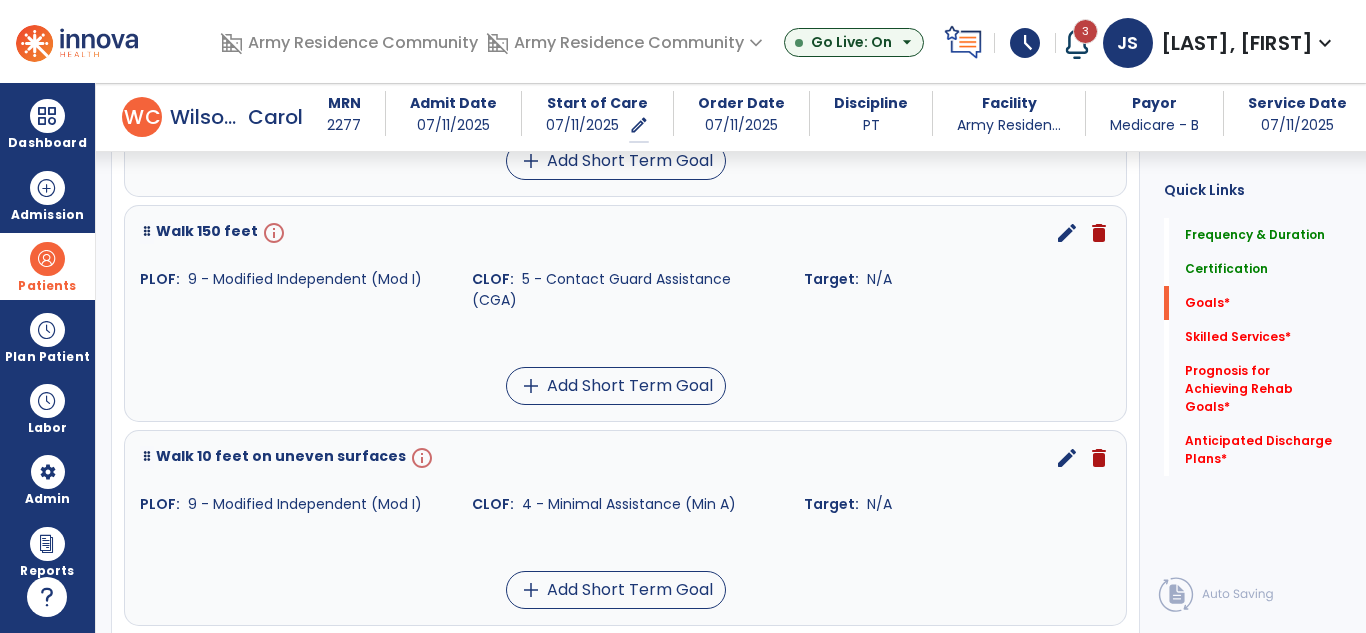 scroll, scrollTop: 900, scrollLeft: 0, axis: vertical 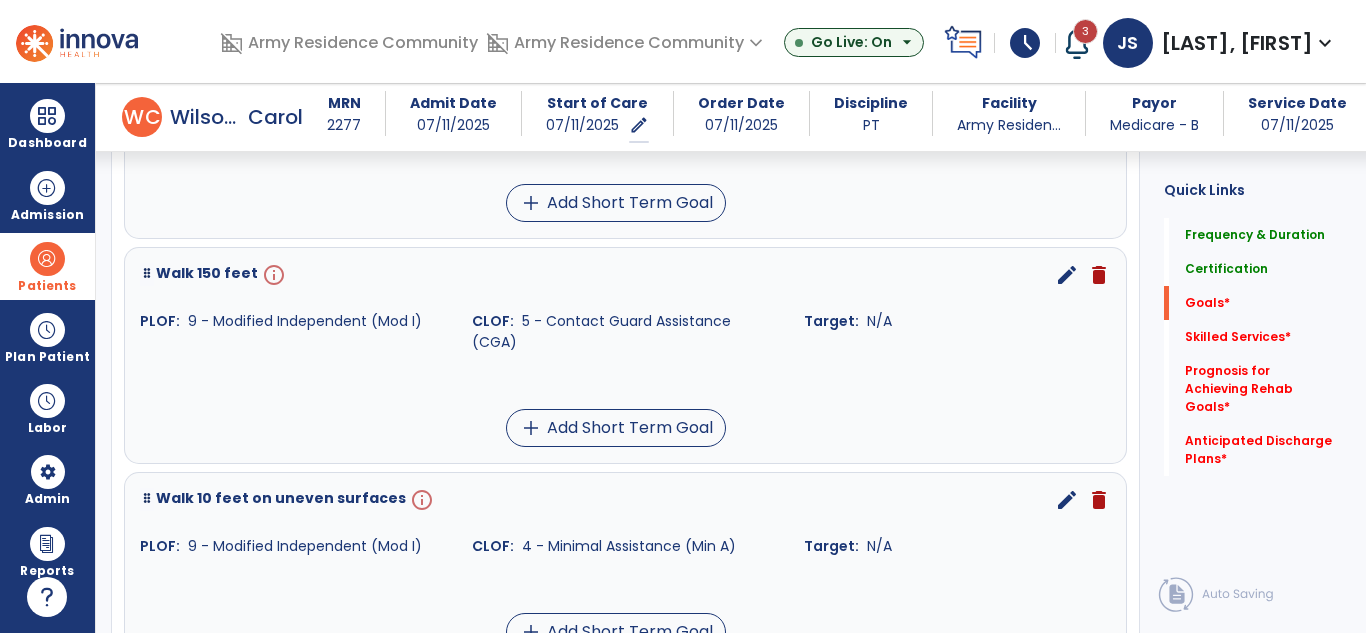 click on "edit" at bounding box center (1067, 275) 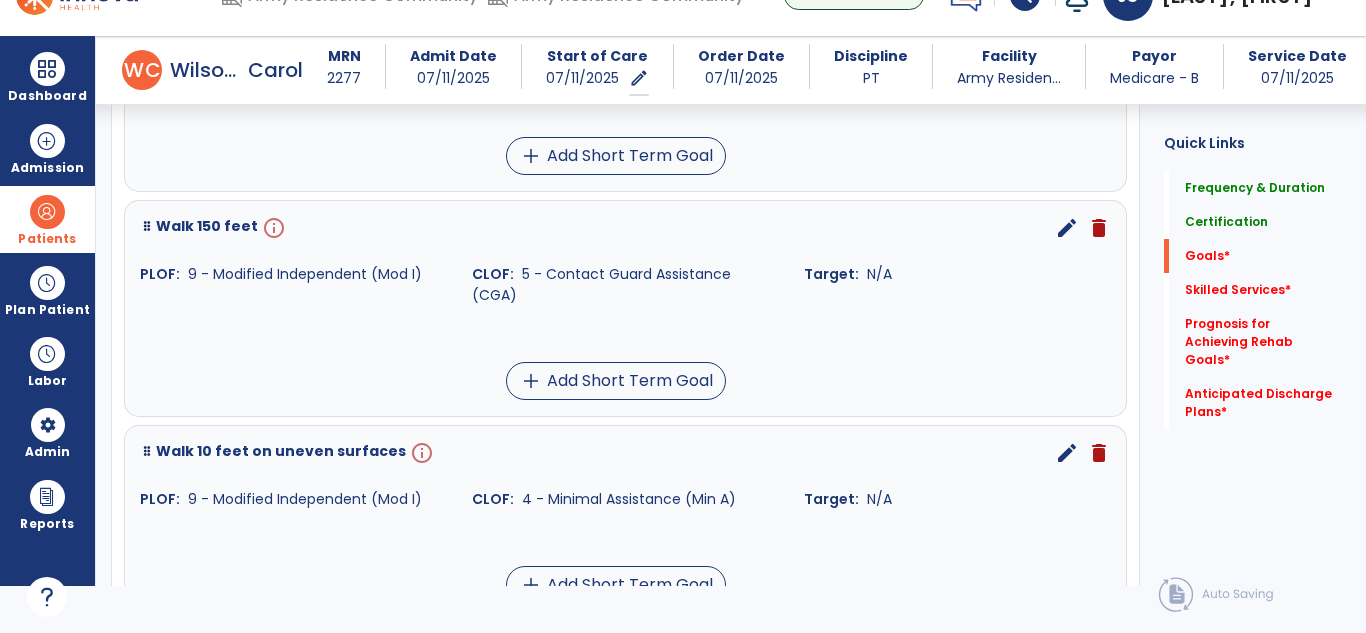 scroll, scrollTop: 846, scrollLeft: 0, axis: vertical 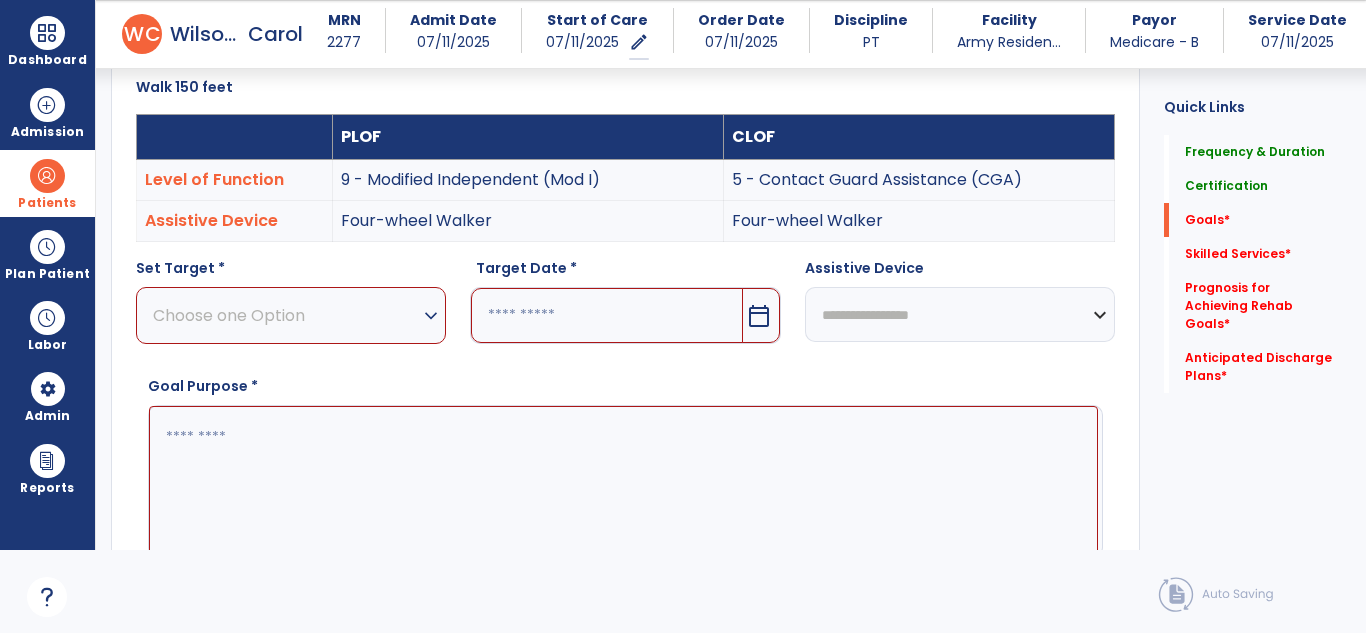 click on "Choose one Option" at bounding box center [286, 315] 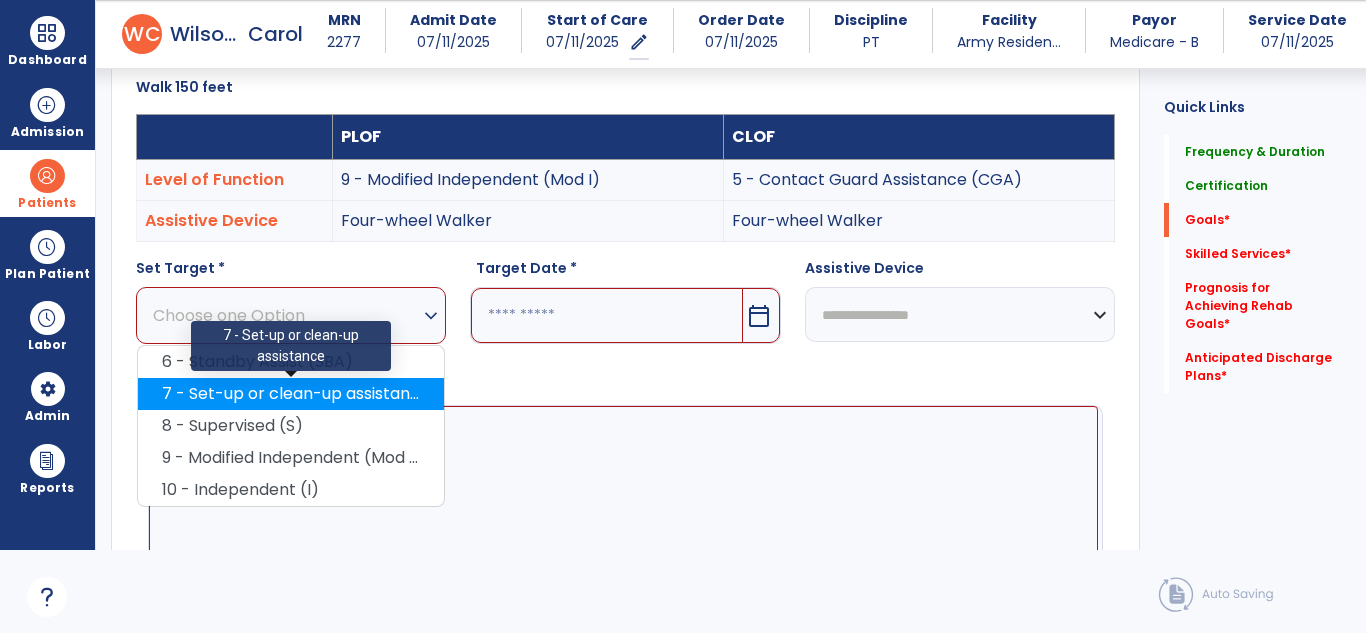 click on "7 - Set-up or clean-up assistance" at bounding box center [291, 394] 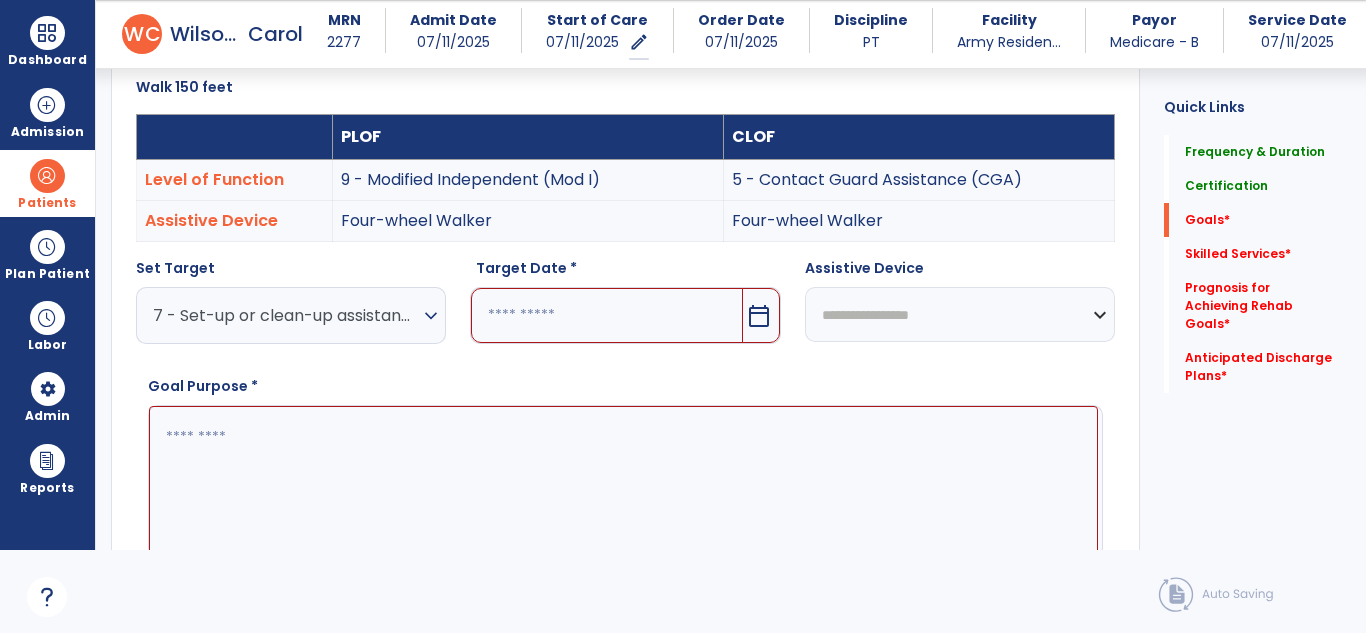 click on "calendar_today" at bounding box center (759, 316) 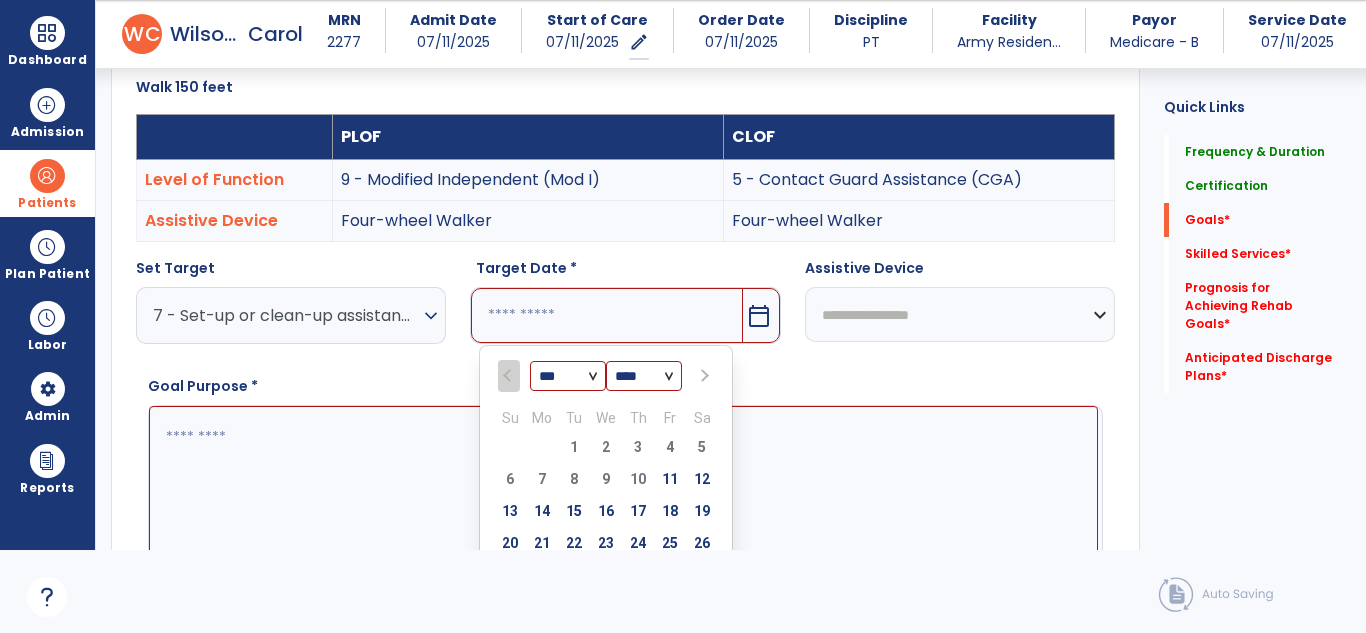 click at bounding box center [703, 376] 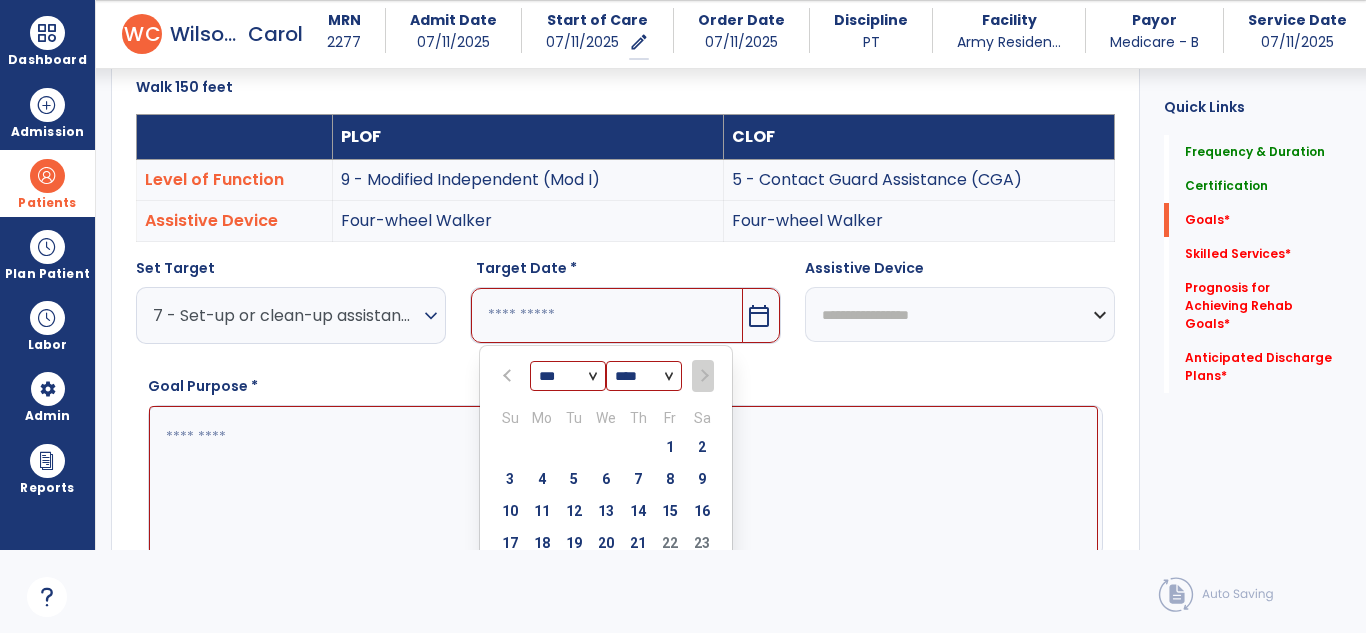 click on "17   18   19   20   21   22   23" at bounding box center [606, 546] 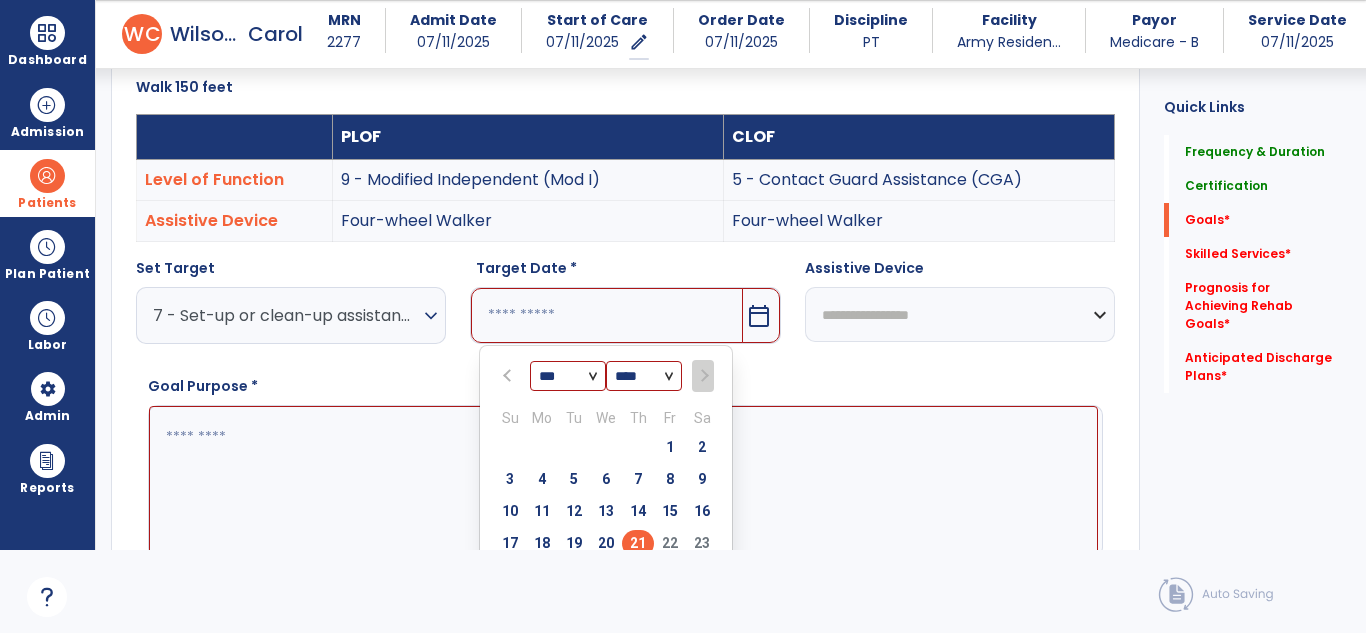 click on "21" at bounding box center [638, 543] 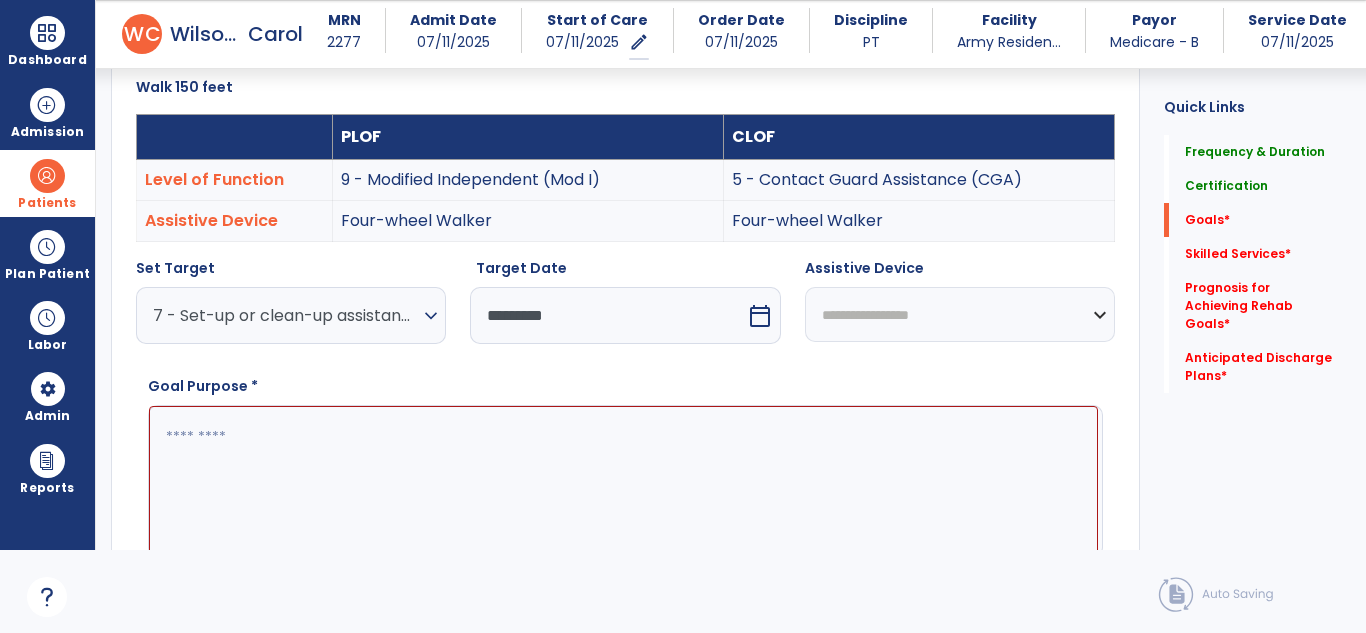 click on "**********" at bounding box center (960, 314) 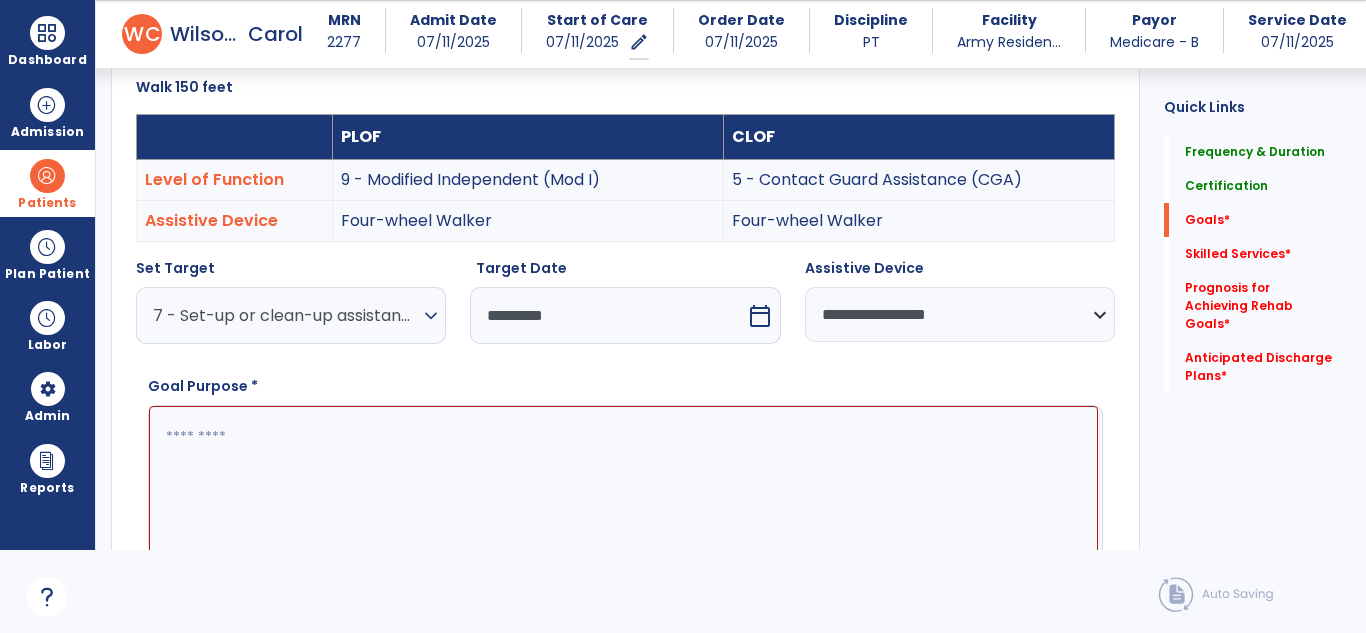 click at bounding box center (623, 481) 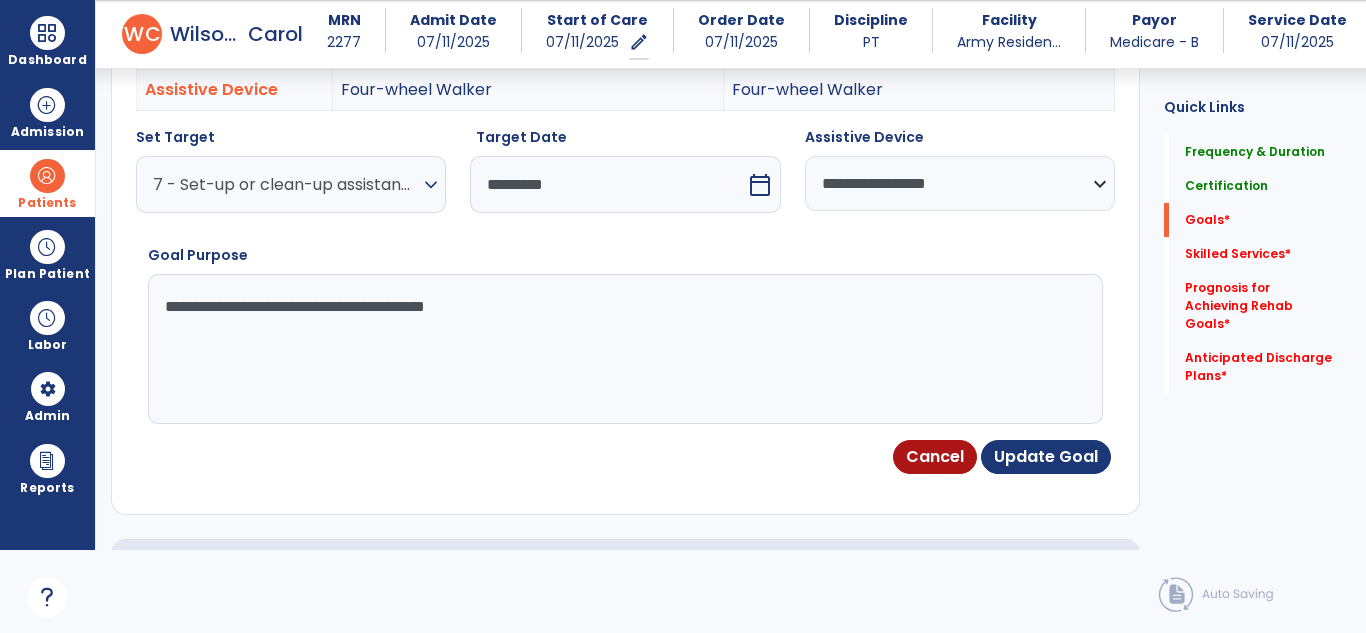 scroll, scrollTop: 735, scrollLeft: 0, axis: vertical 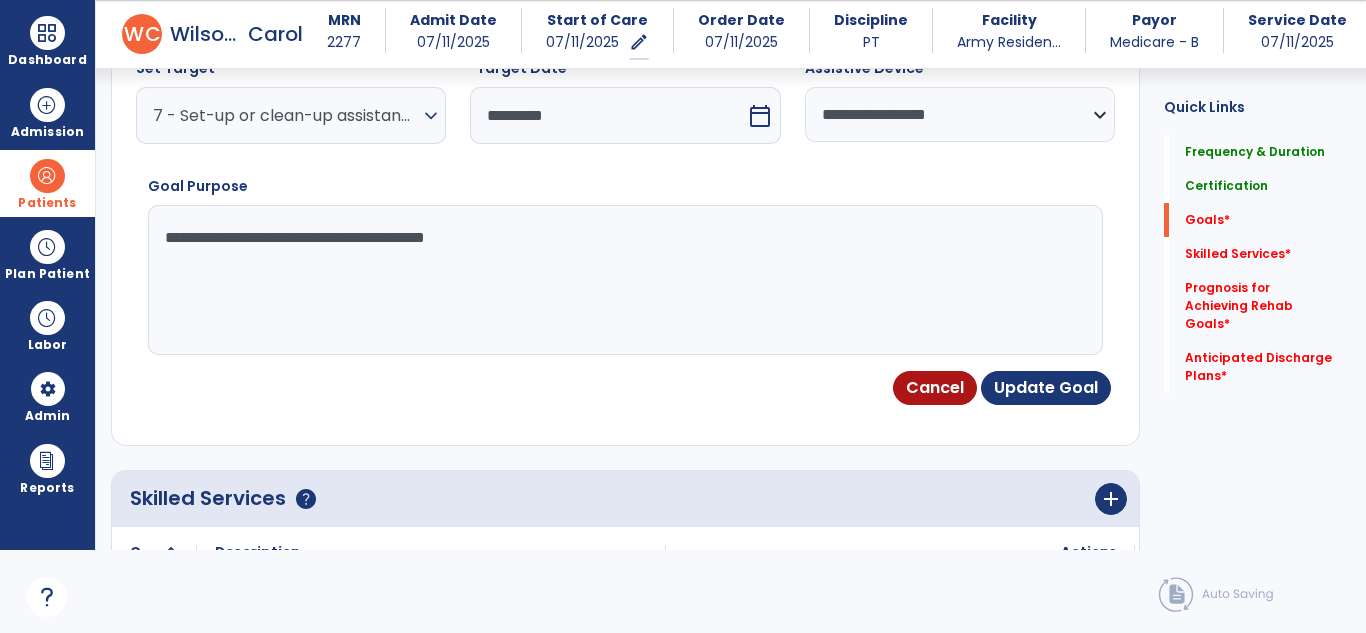 type on "**********" 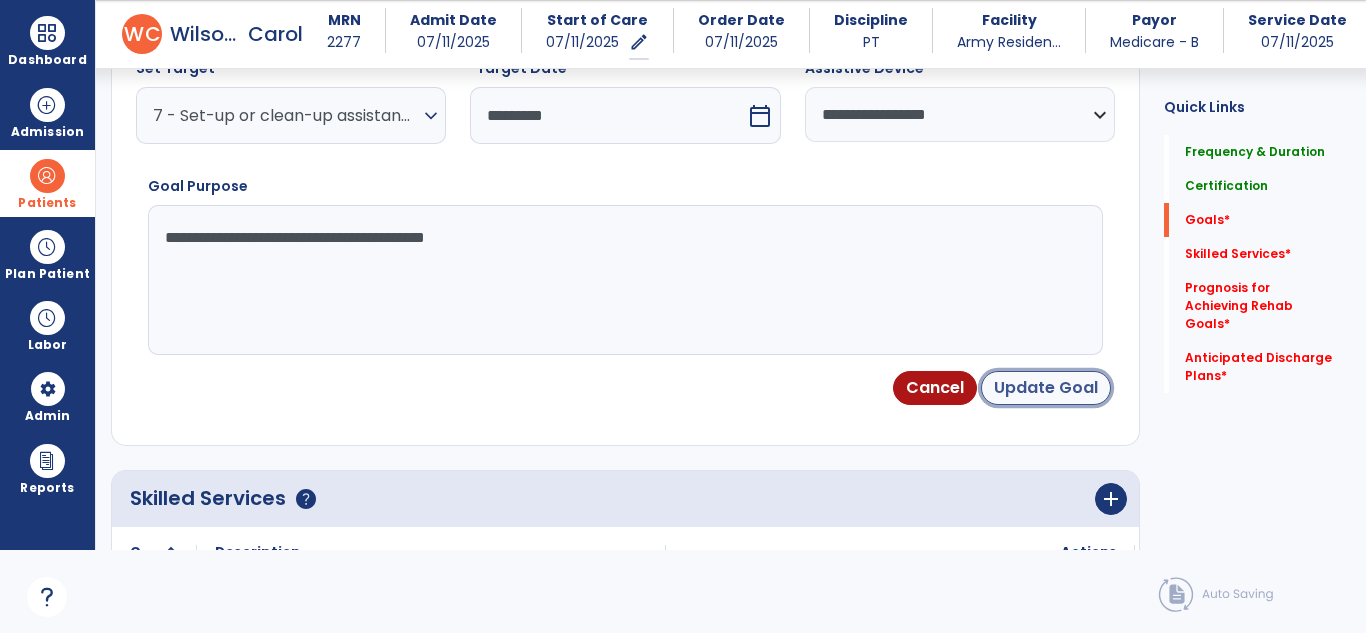 click on "Update Goal" at bounding box center (1046, 388) 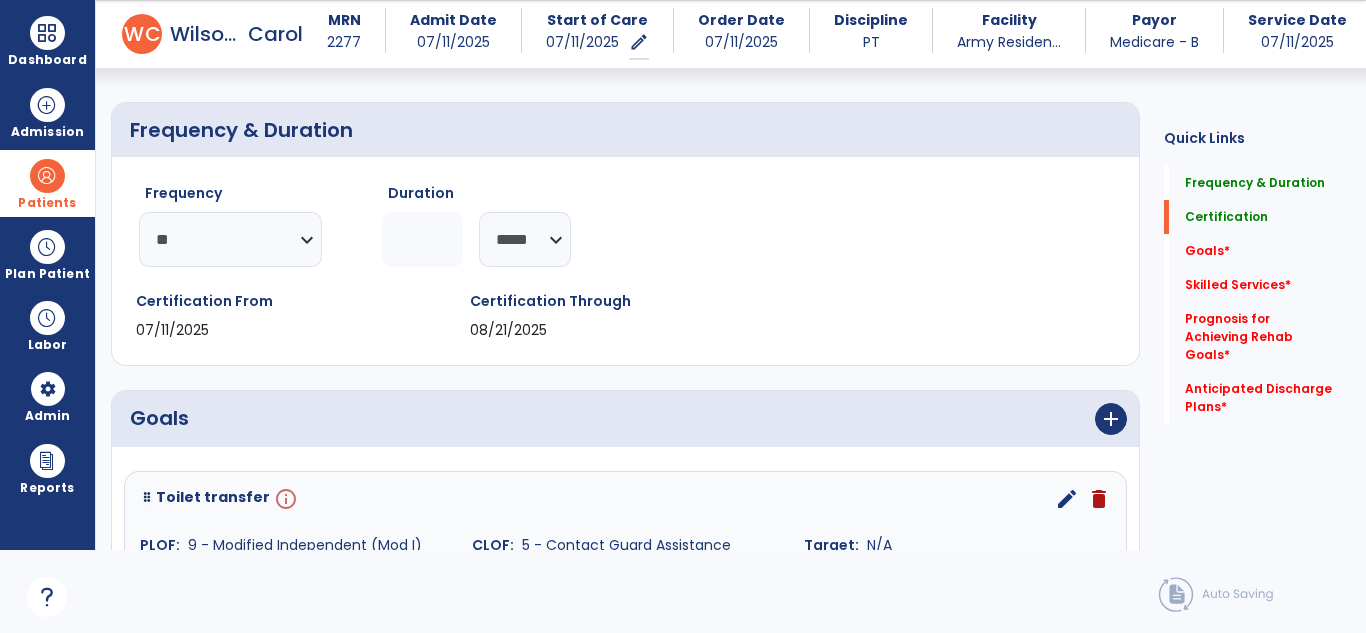scroll, scrollTop: 145, scrollLeft: 0, axis: vertical 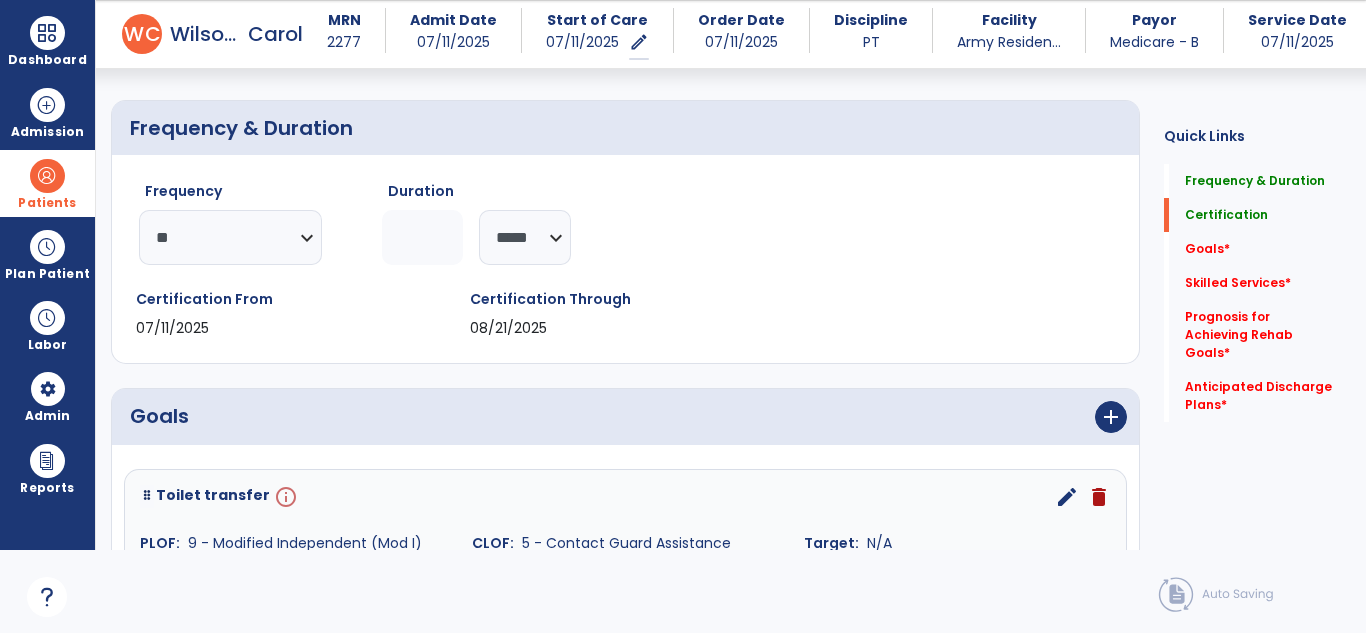 click on "edit" at bounding box center [1067, 497] 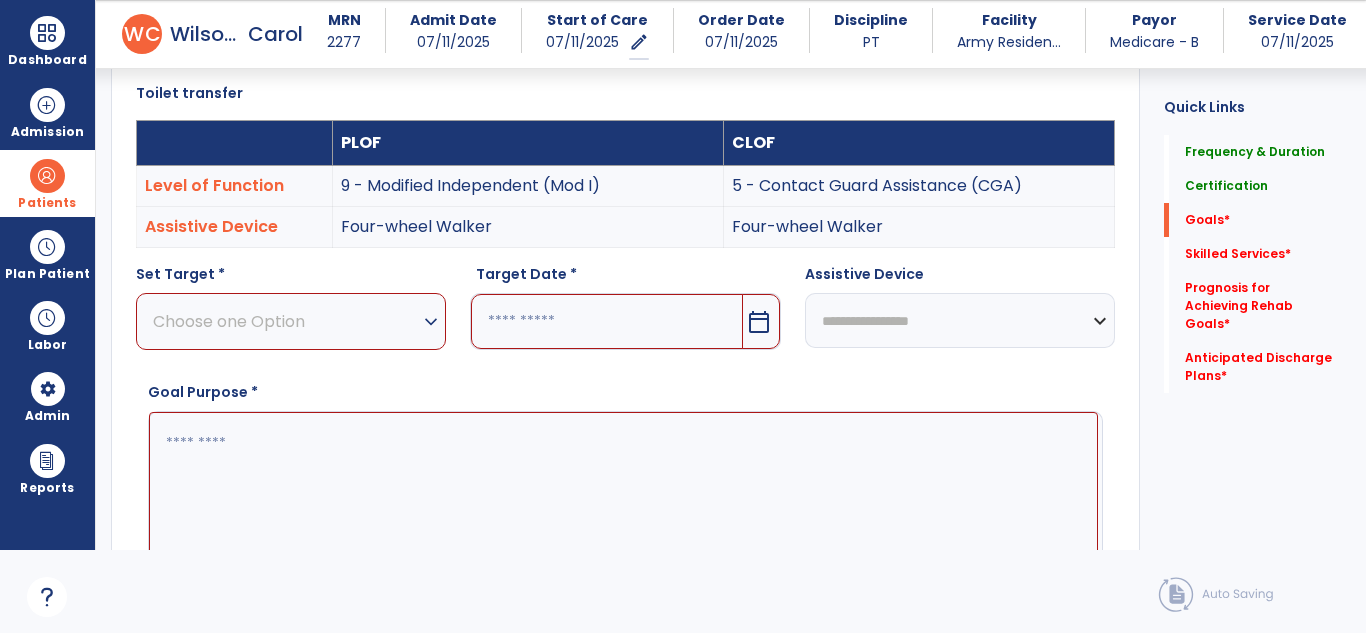 scroll, scrollTop: 535, scrollLeft: 0, axis: vertical 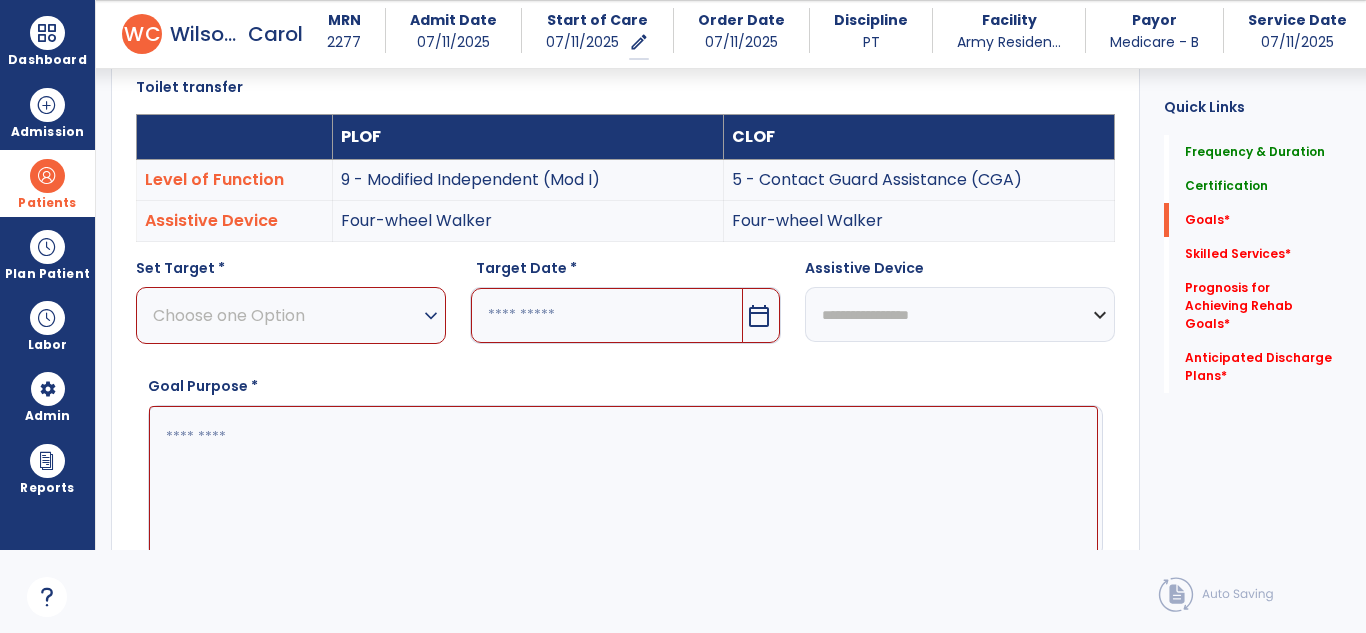 click at bounding box center [623, 481] 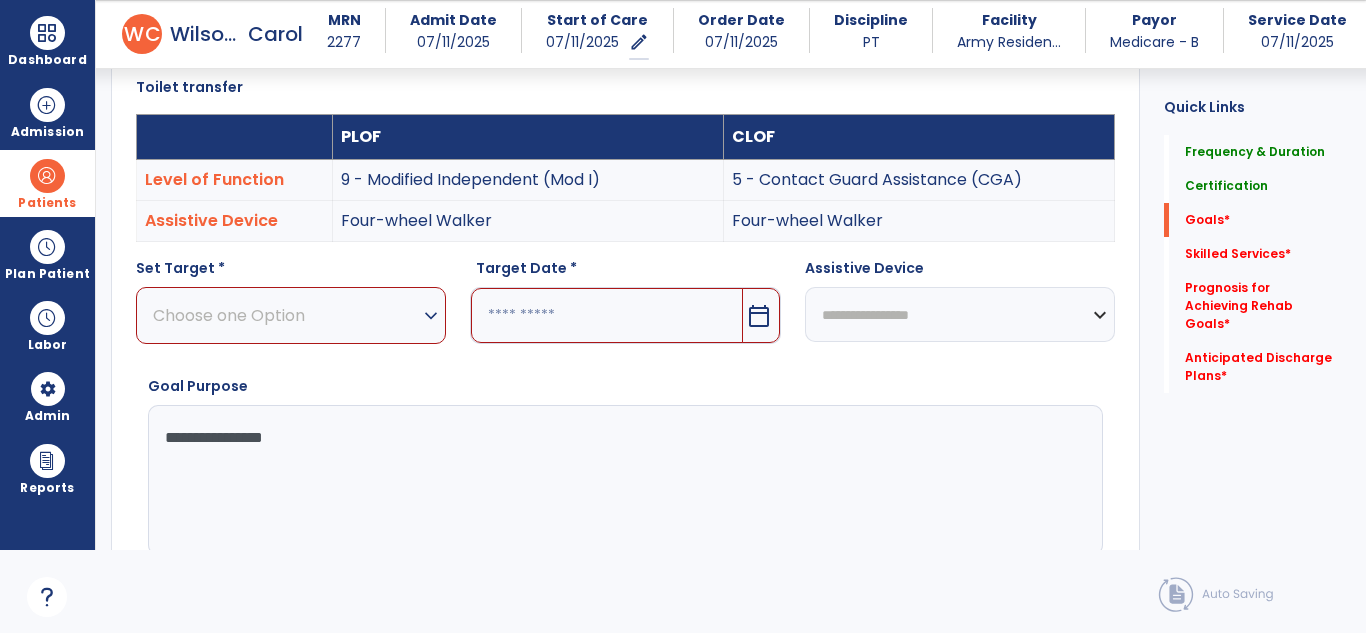 type on "**********" 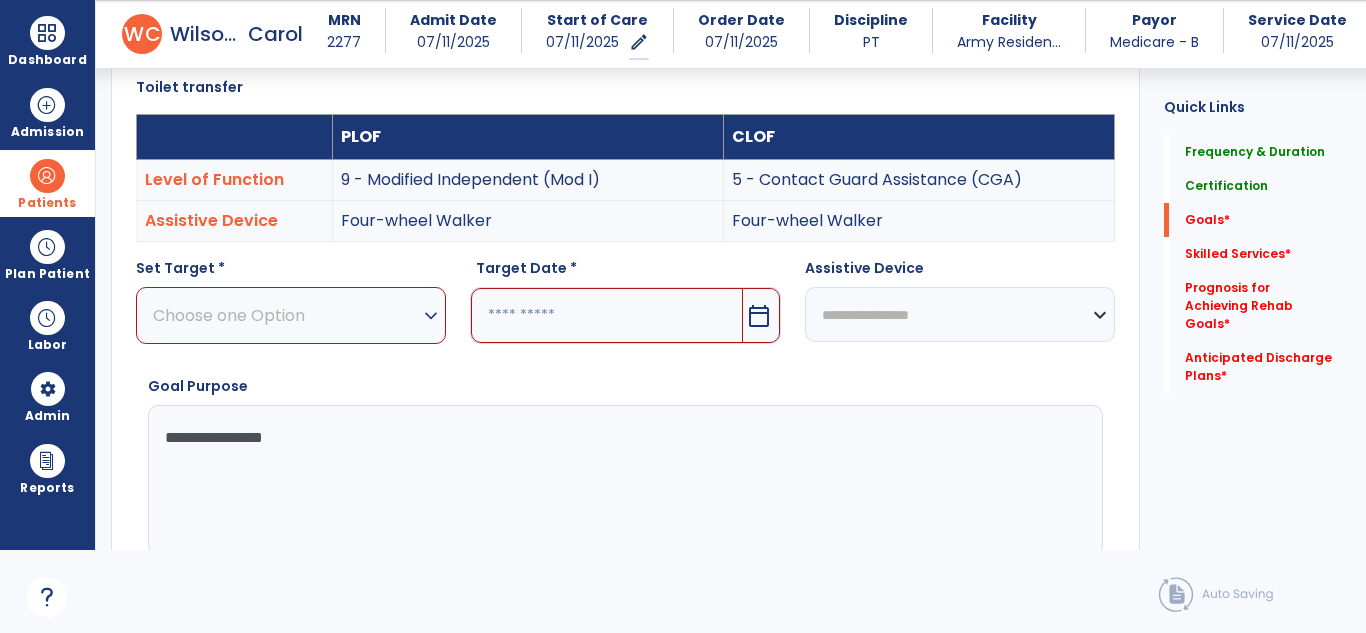 click on "Choose one Option" at bounding box center [286, 315] 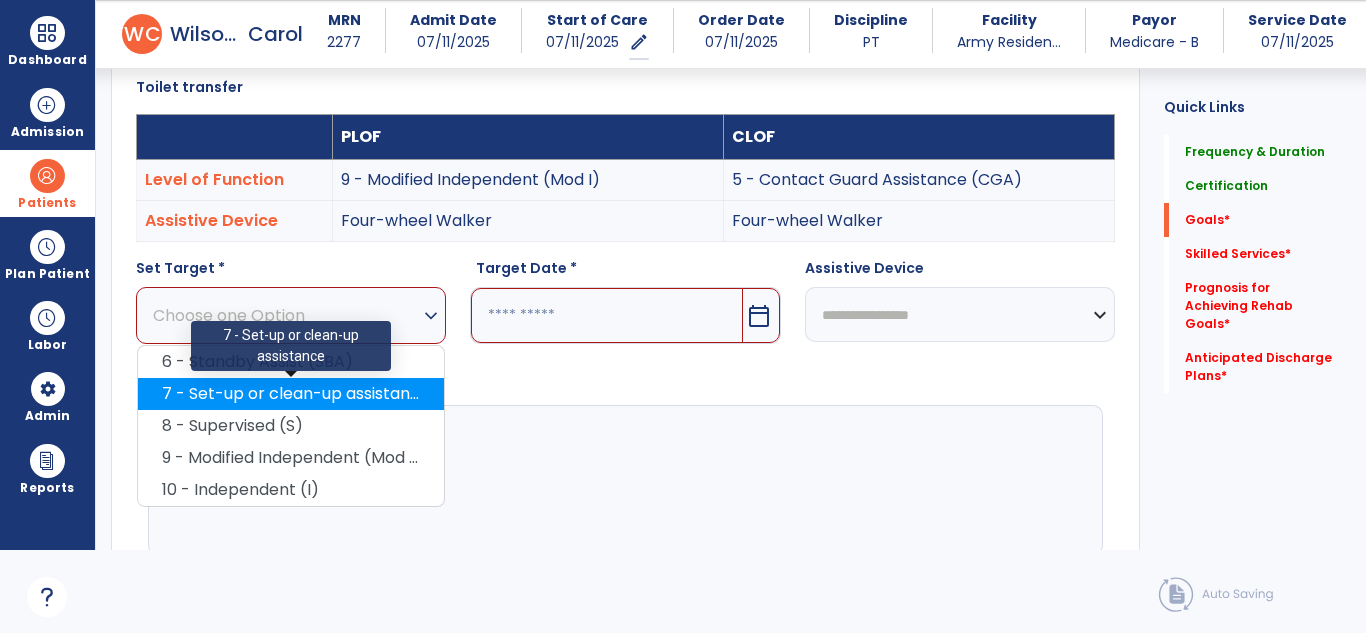 click on "7 - Set-up or clean-up assistance" at bounding box center (291, 394) 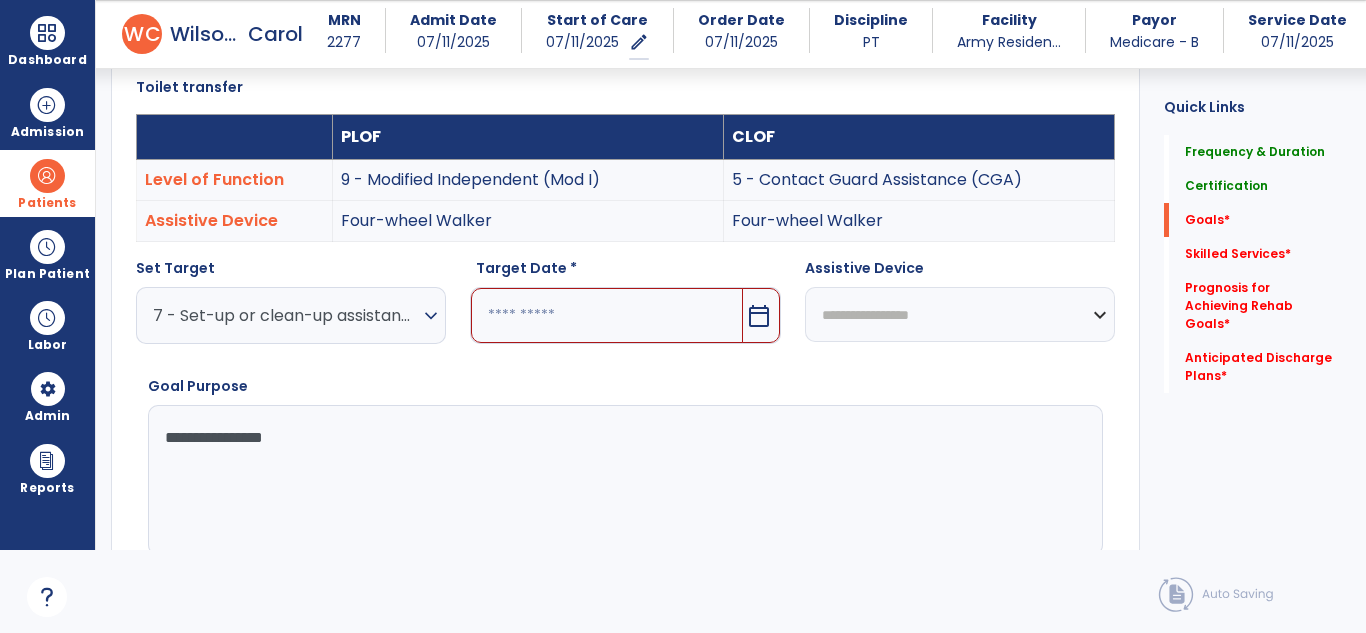 click on "calendar_today" at bounding box center (759, 316) 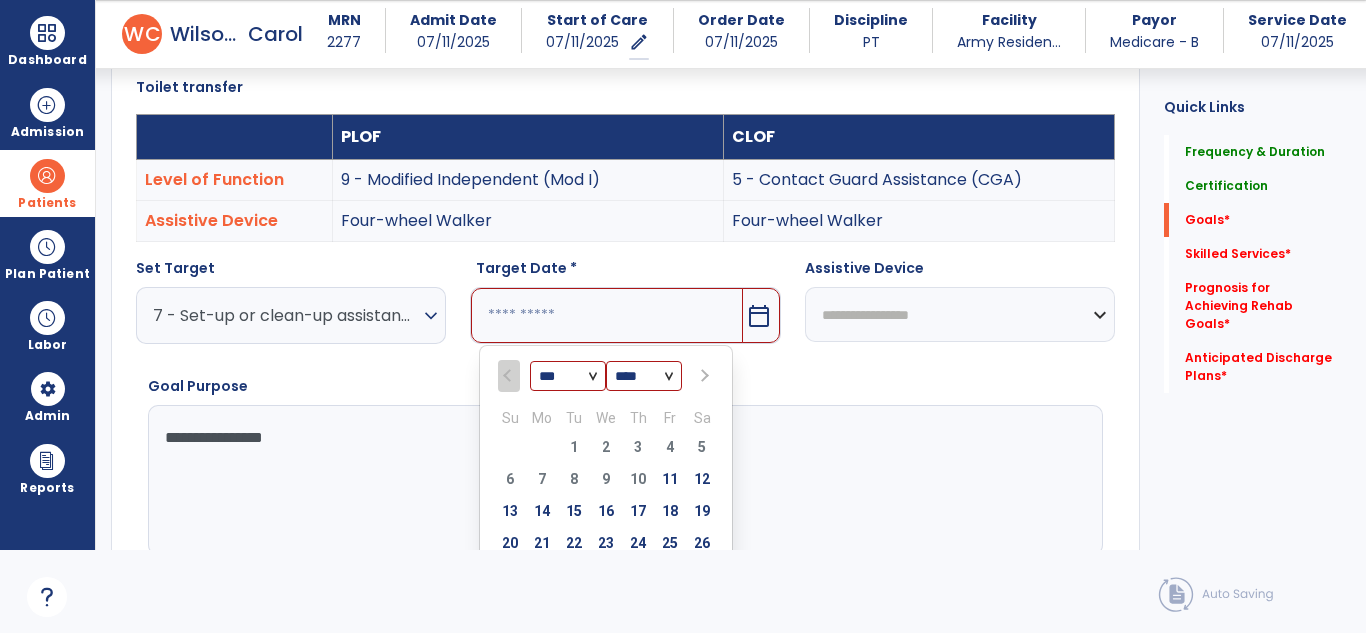 click at bounding box center (704, 376) 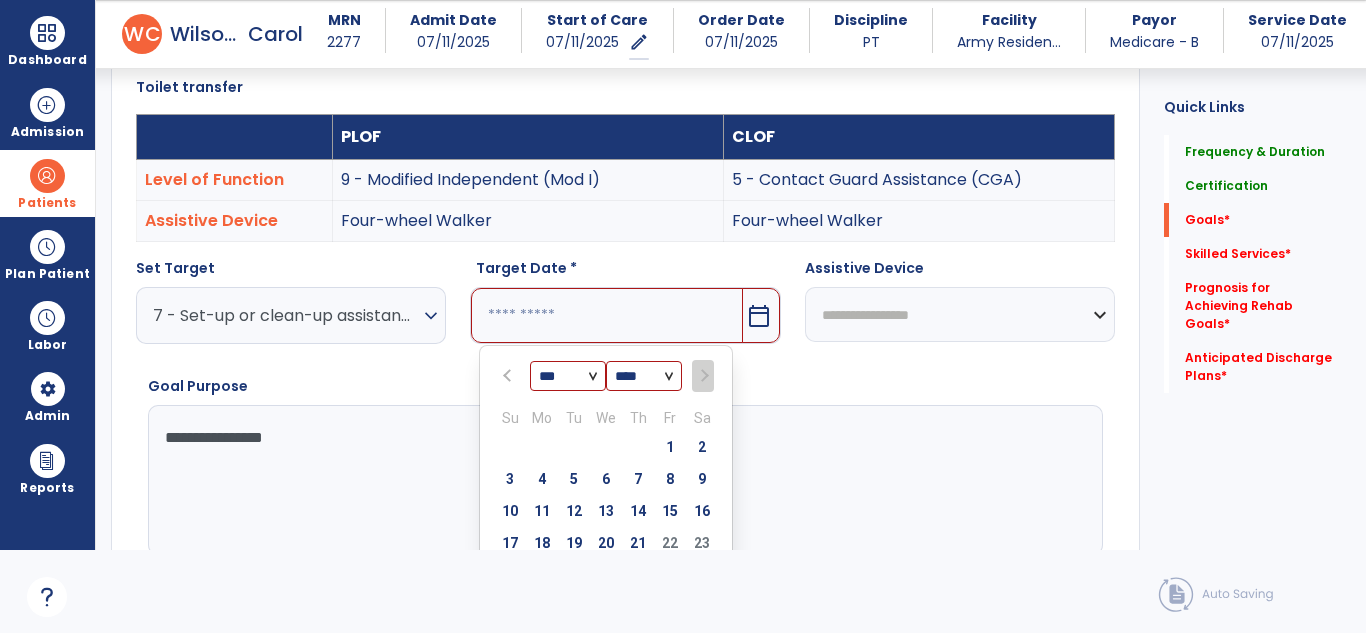 click at bounding box center (702, 376) 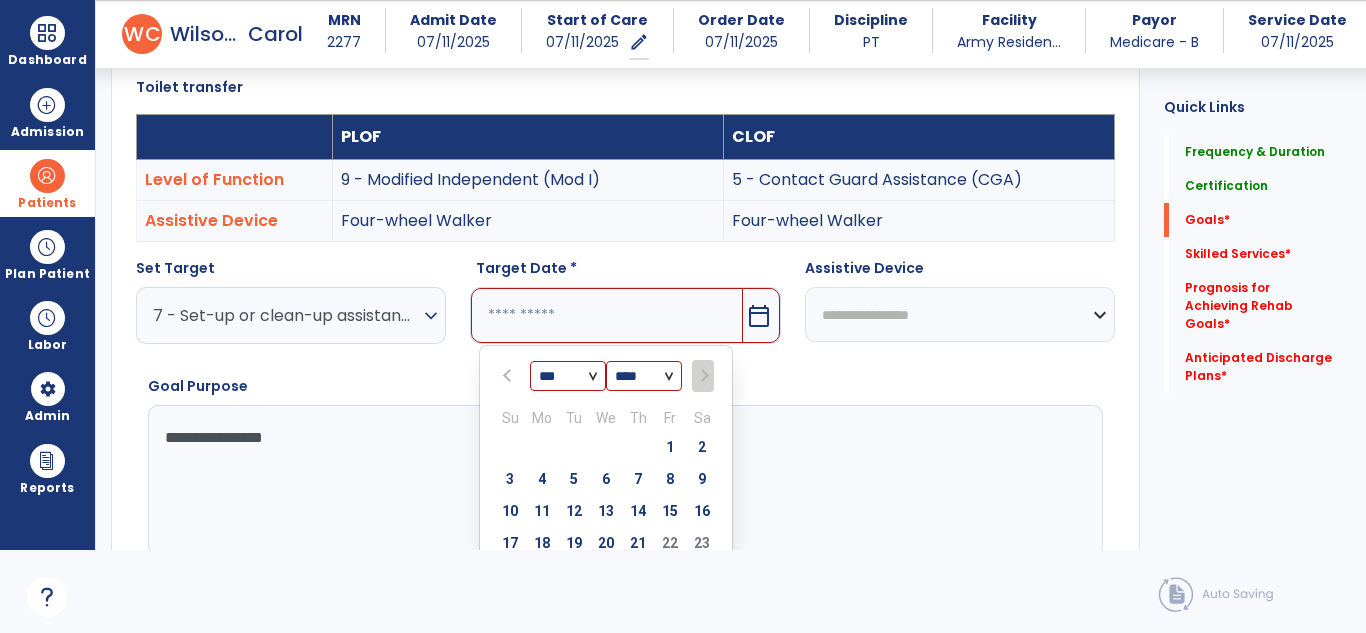 click on "17   18   19   20   21   22   23" at bounding box center [606, 546] 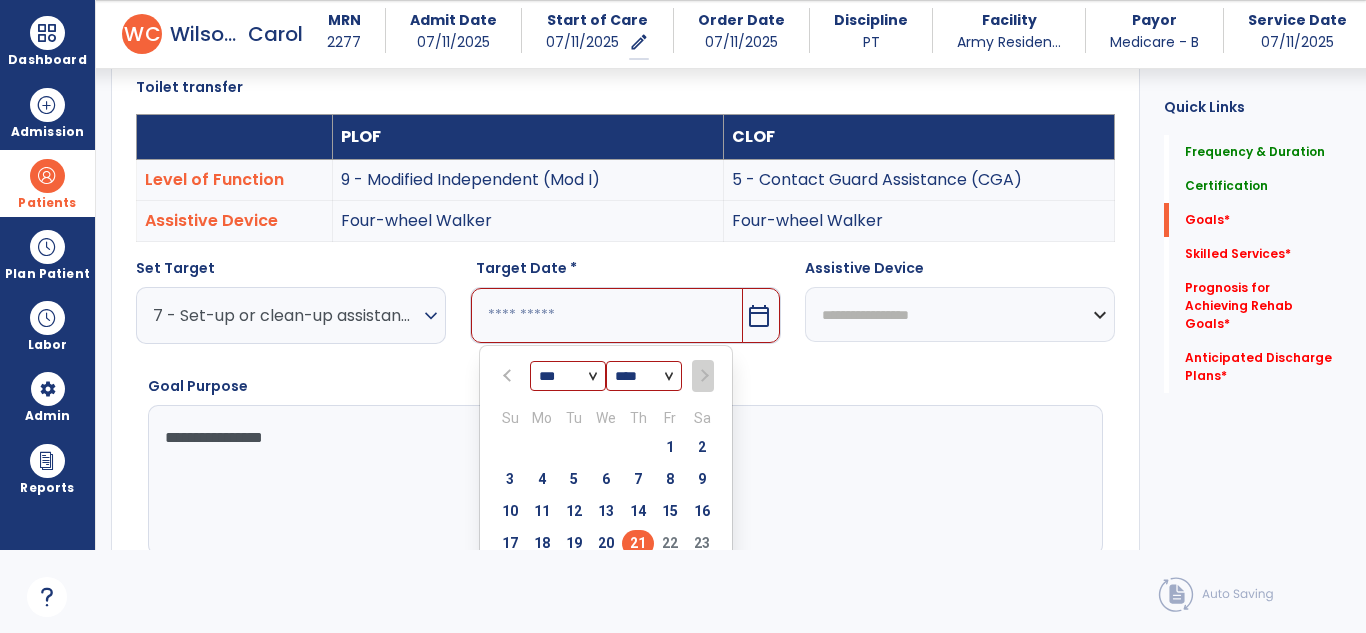 click on "21" at bounding box center (638, 543) 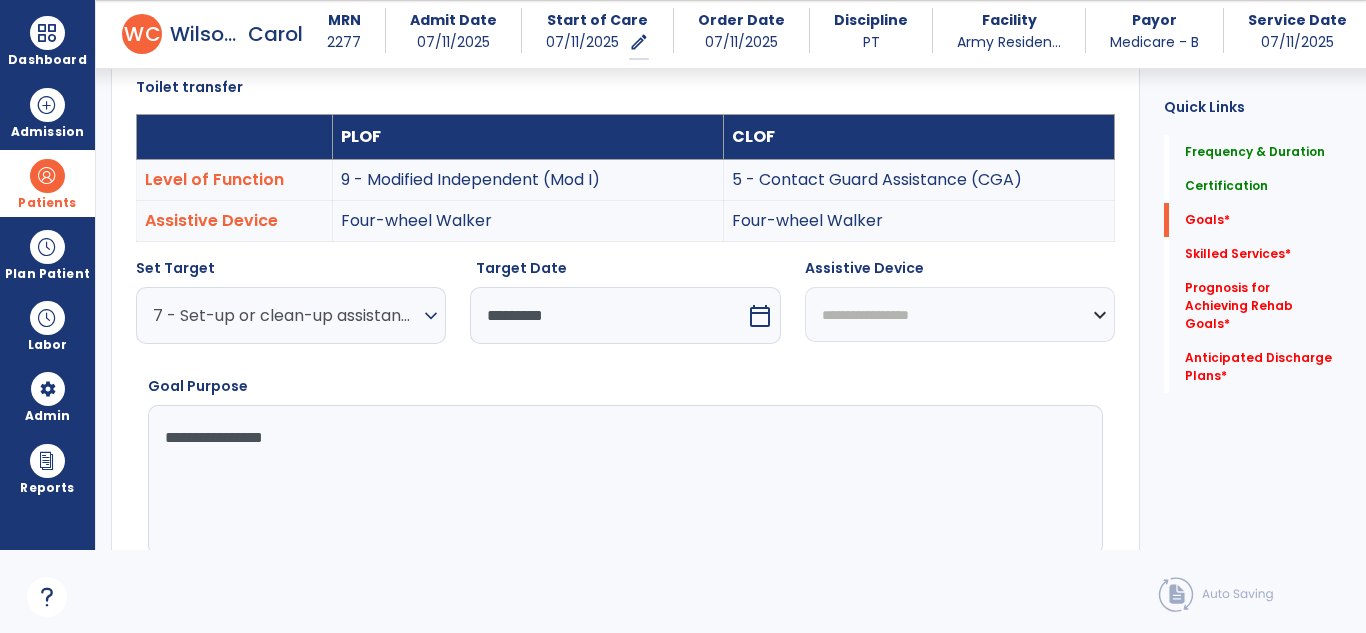 click on "**********" at bounding box center [960, 314] 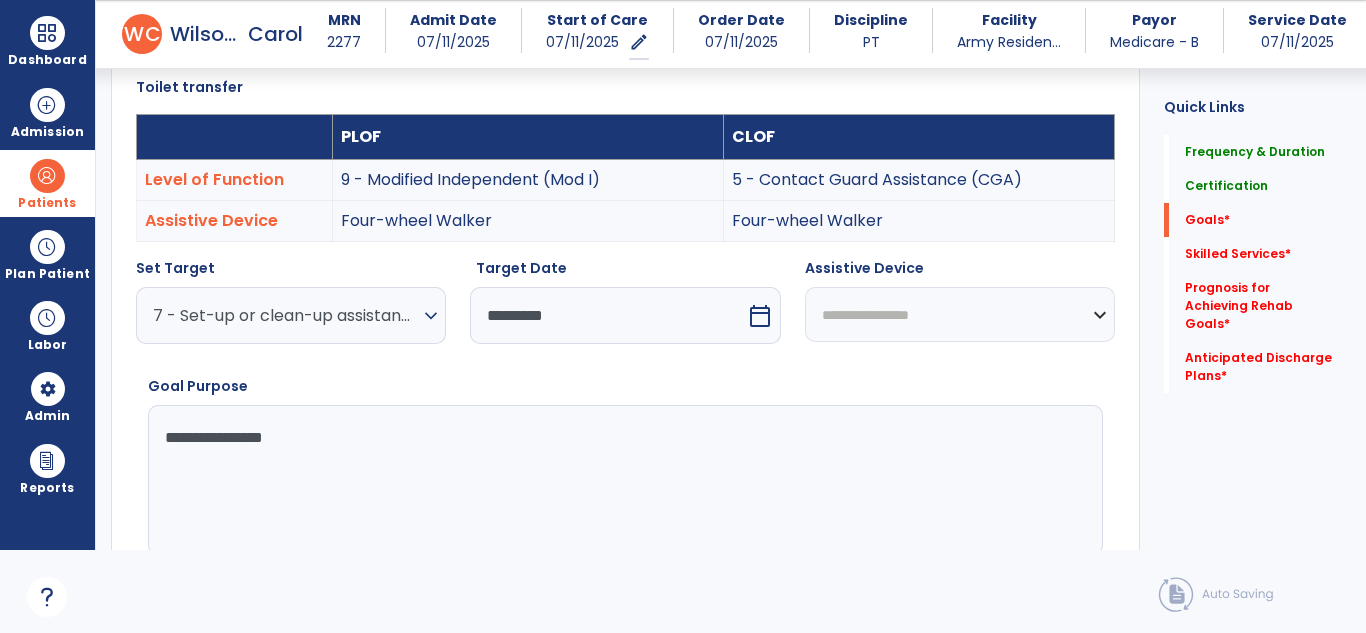 select on "**********" 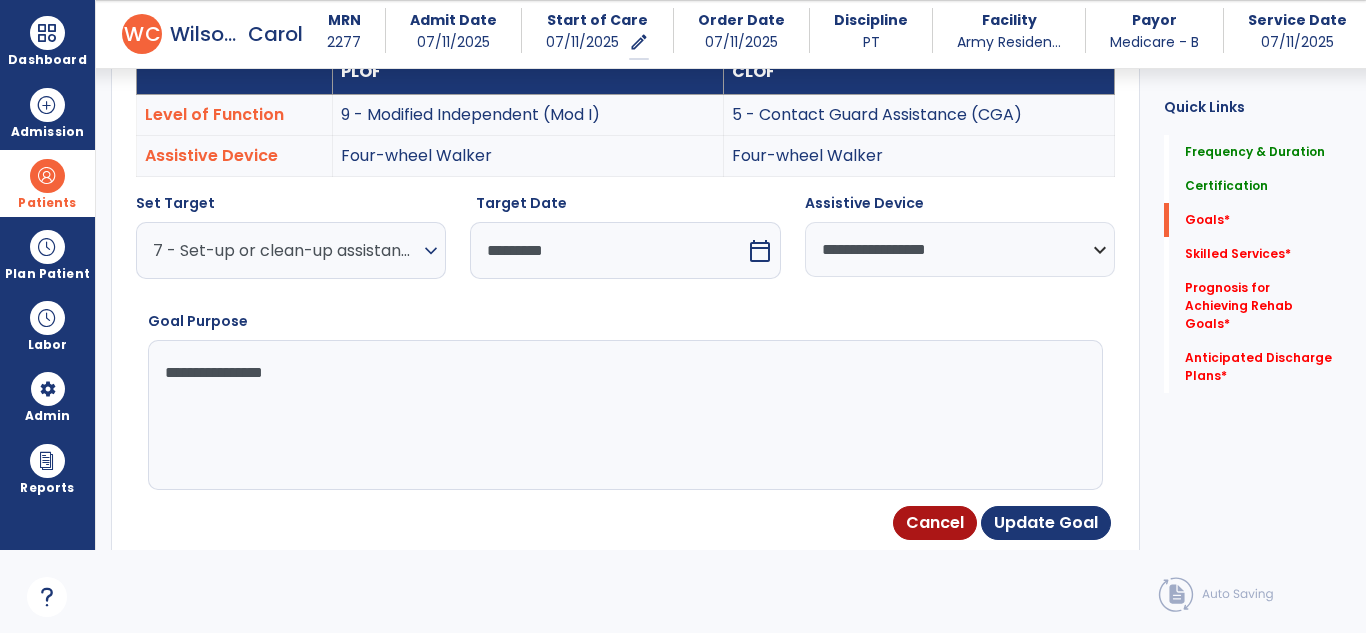 scroll, scrollTop: 635, scrollLeft: 0, axis: vertical 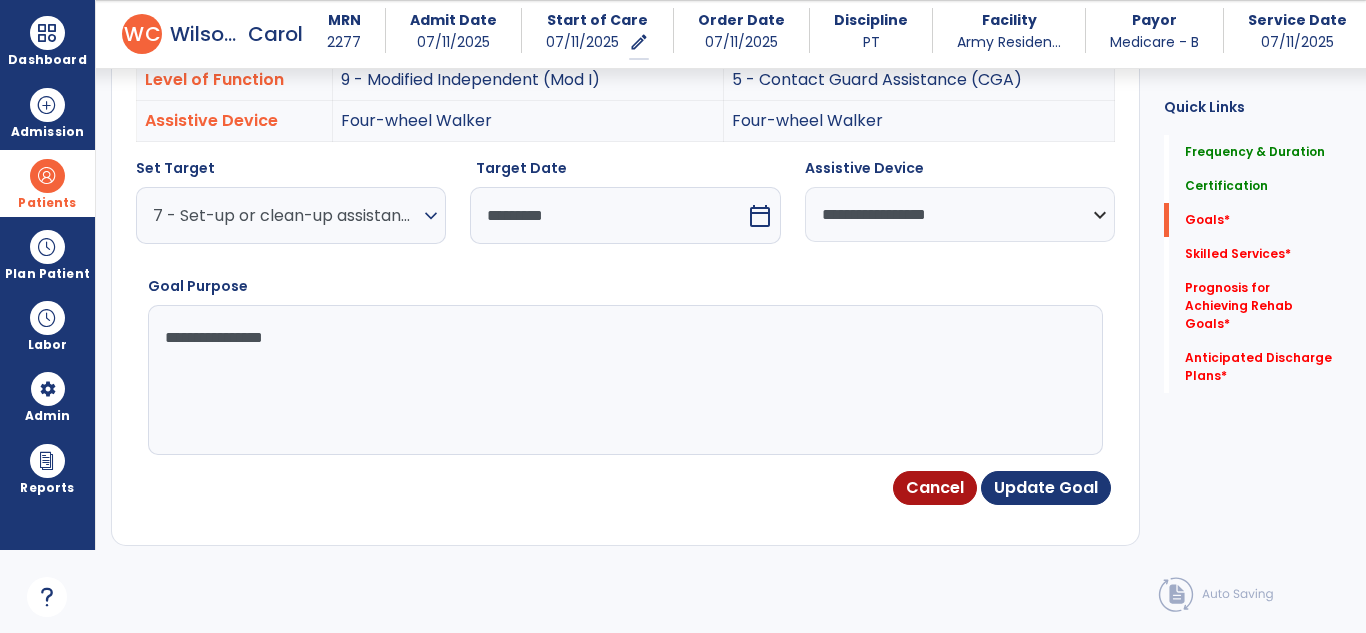 click on "**********" at bounding box center (623, 380) 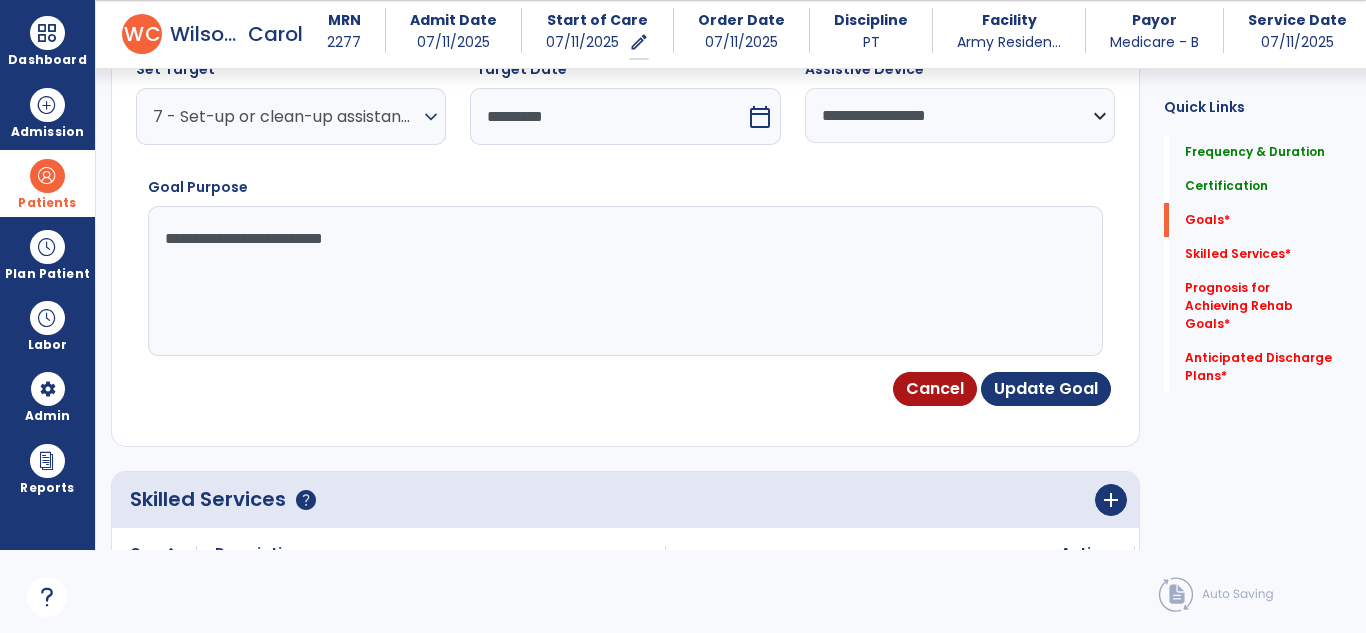 scroll, scrollTop: 735, scrollLeft: 0, axis: vertical 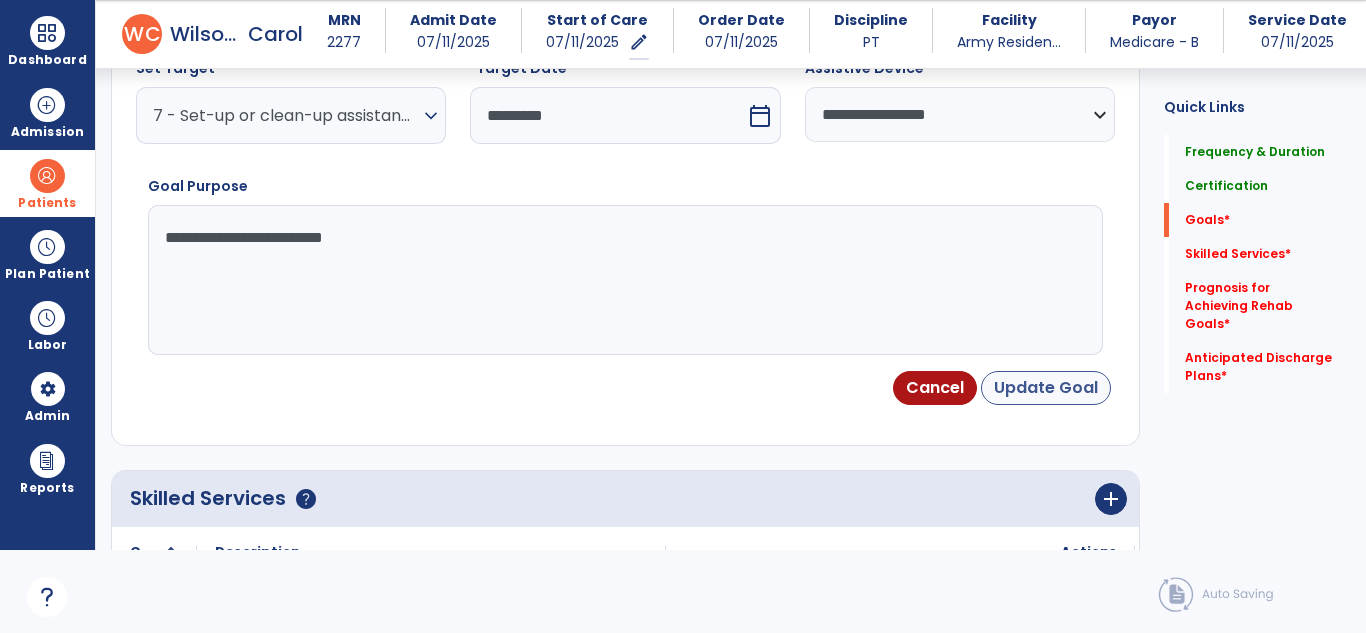 type on "**********" 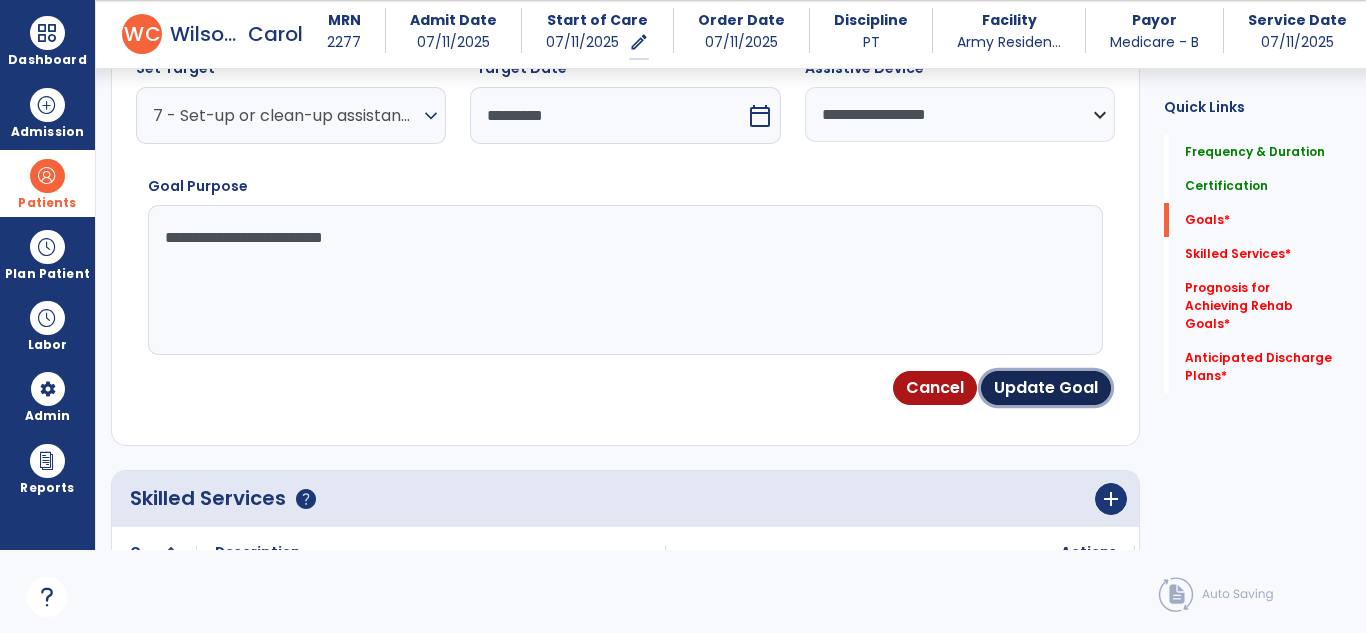 click on "Update Goal" at bounding box center (1046, 388) 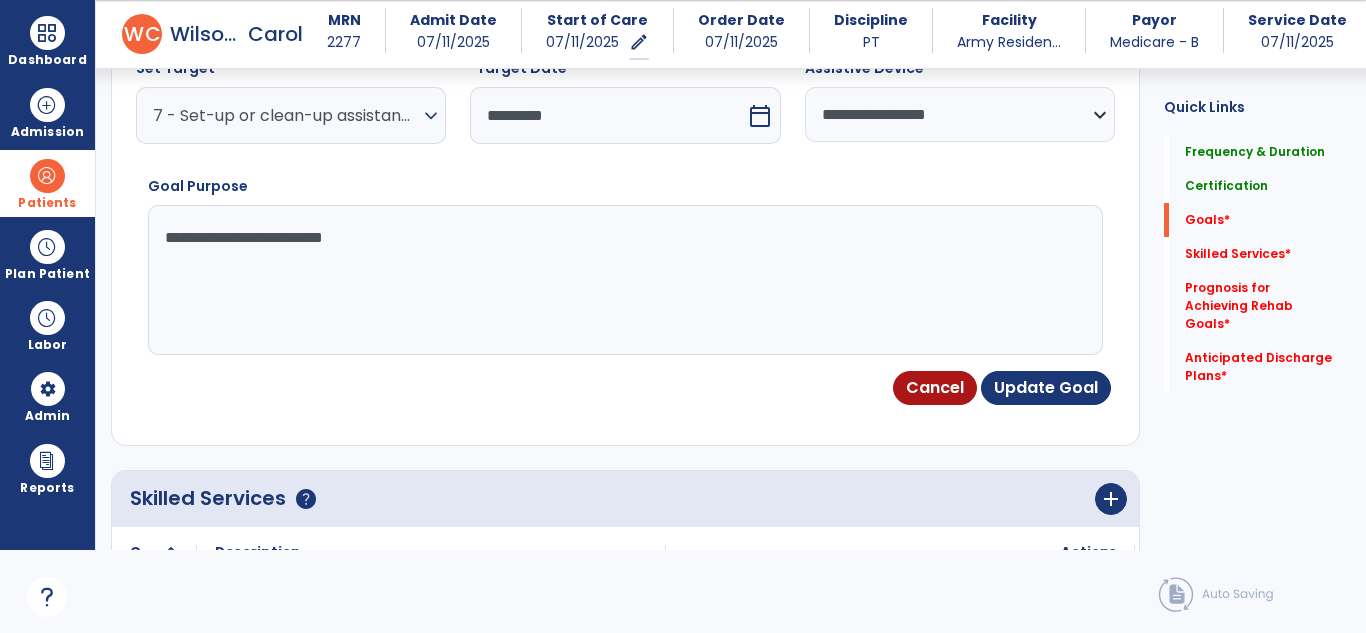 click on "Goals" at bounding box center (625, -174) 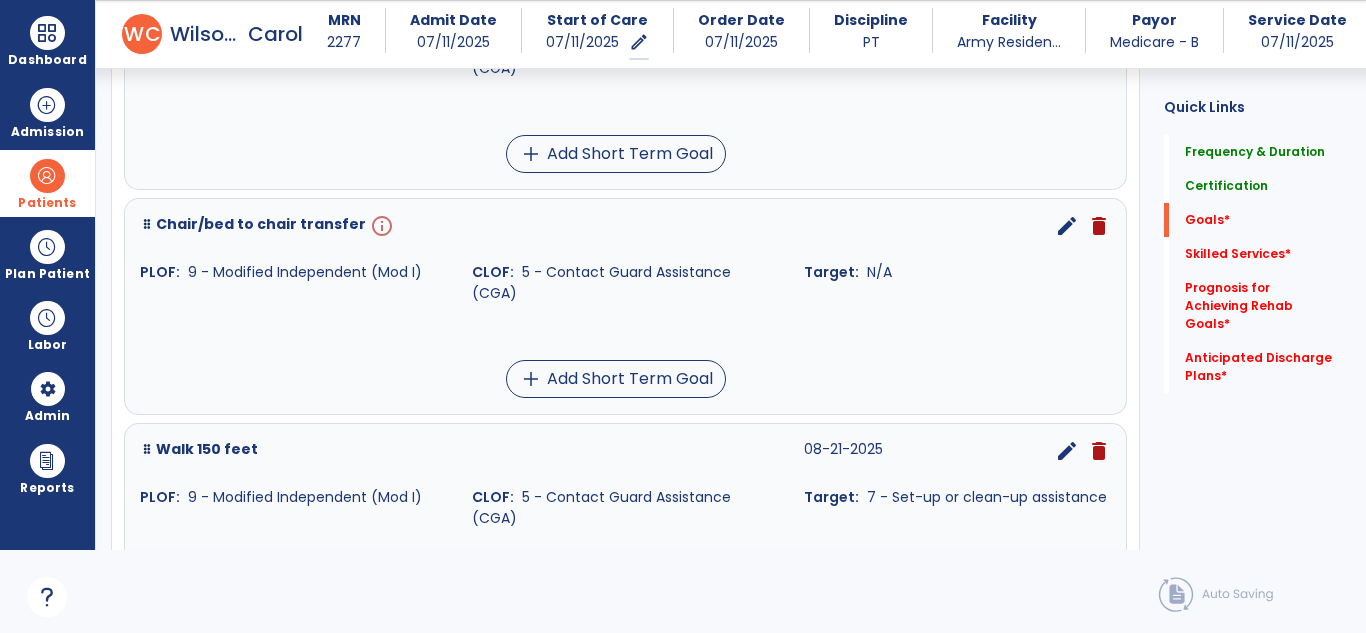 scroll, scrollTop: 643, scrollLeft: 0, axis: vertical 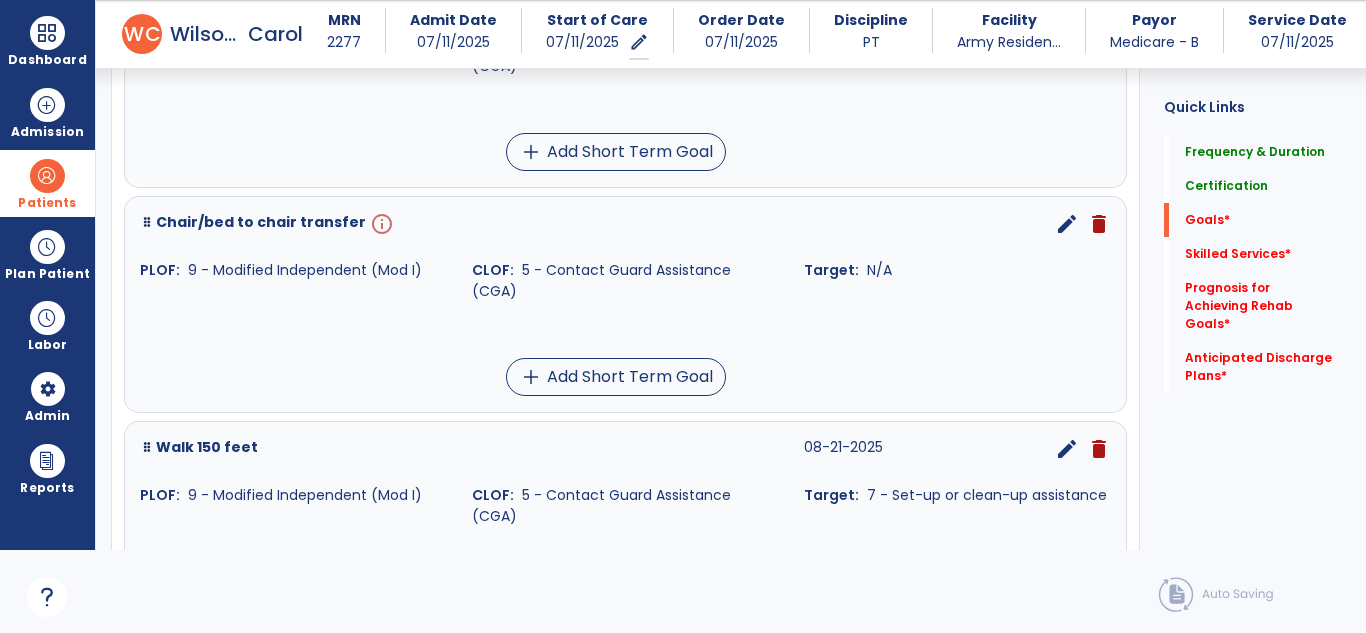 click on "edit" at bounding box center [1067, 224] 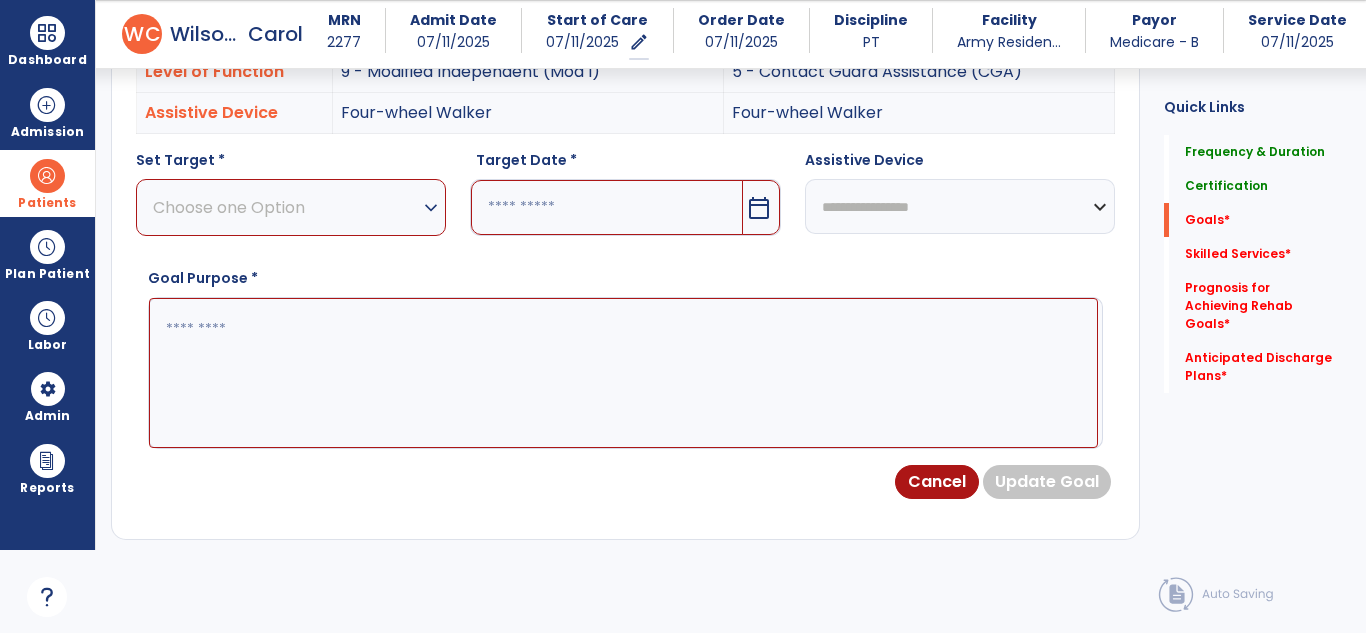 scroll, scrollTop: 535, scrollLeft: 0, axis: vertical 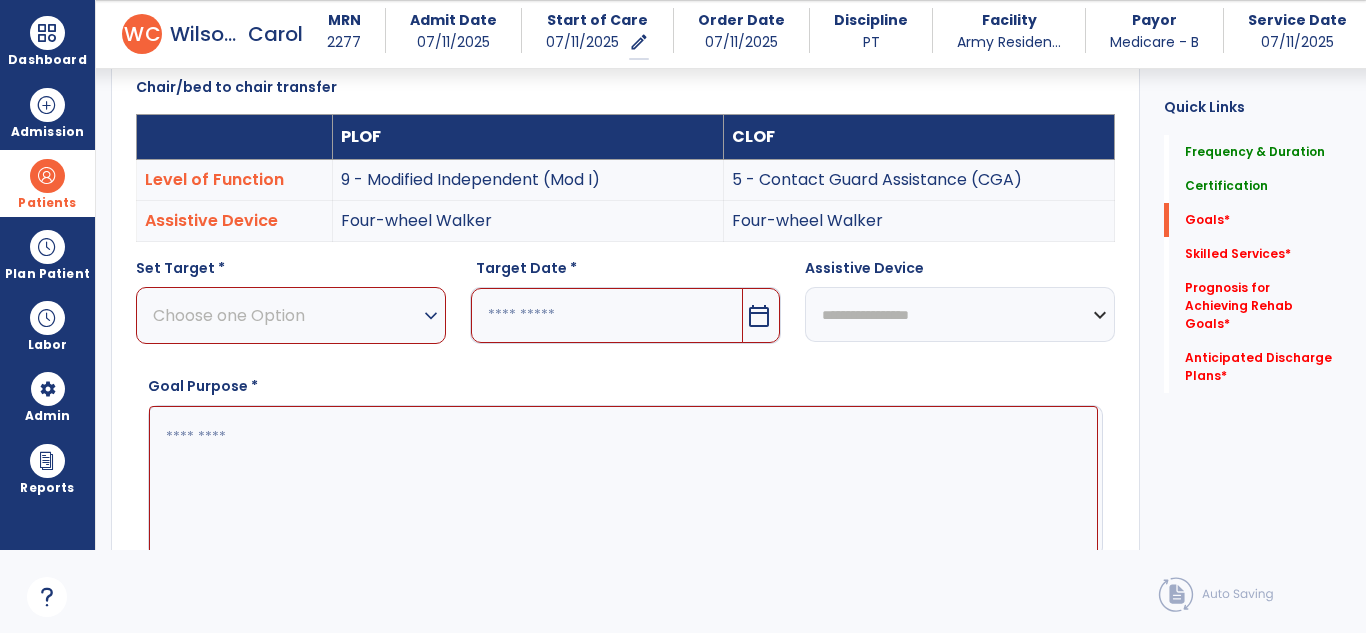 click at bounding box center [623, 481] 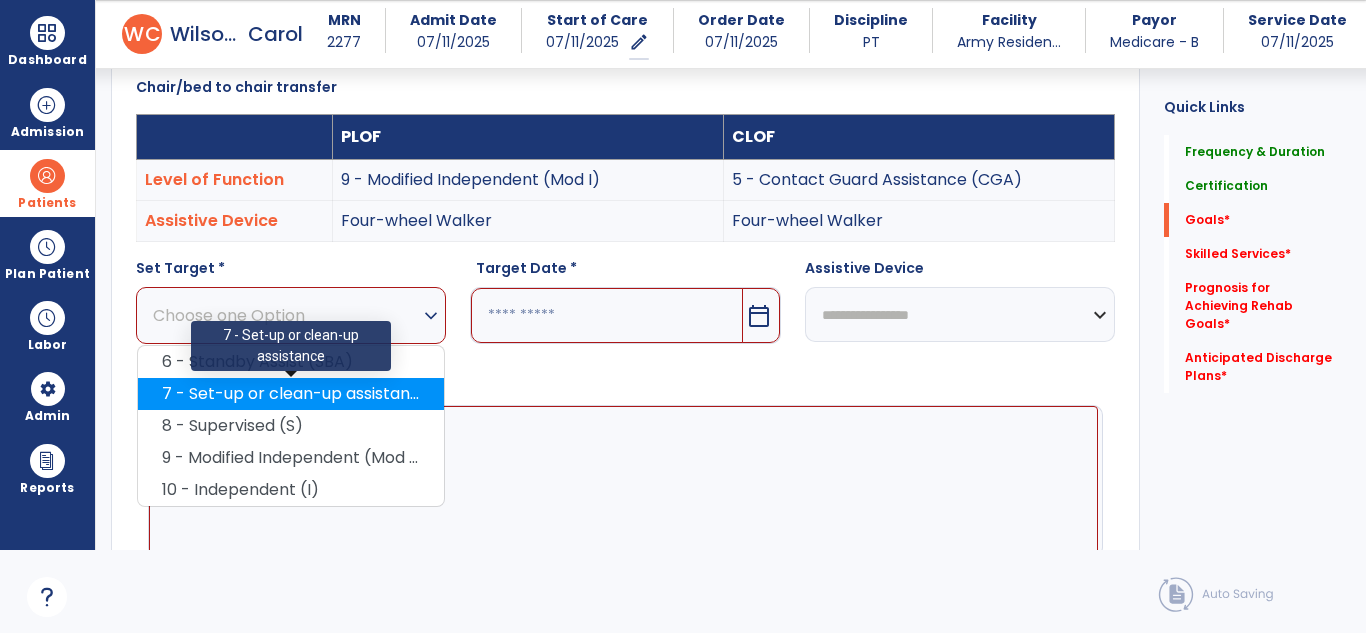 click on "7 - Set-up or clean-up assistance" at bounding box center [291, 394] 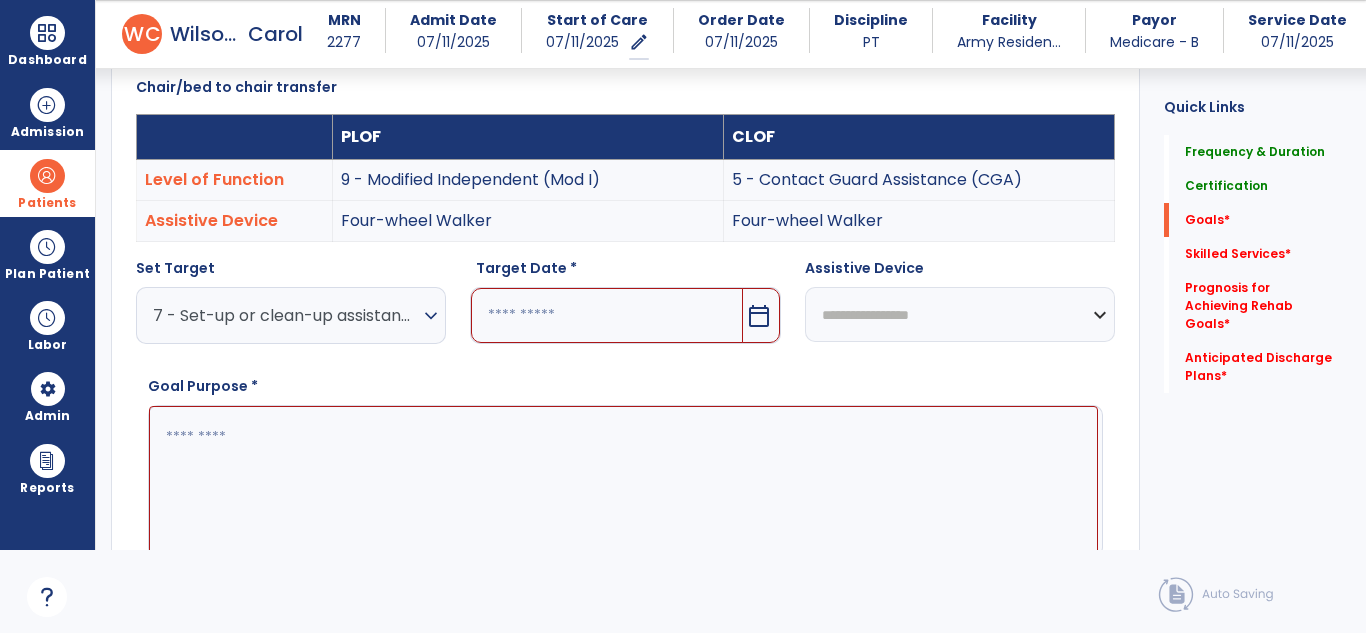 click on "calendar_today" at bounding box center [759, 316] 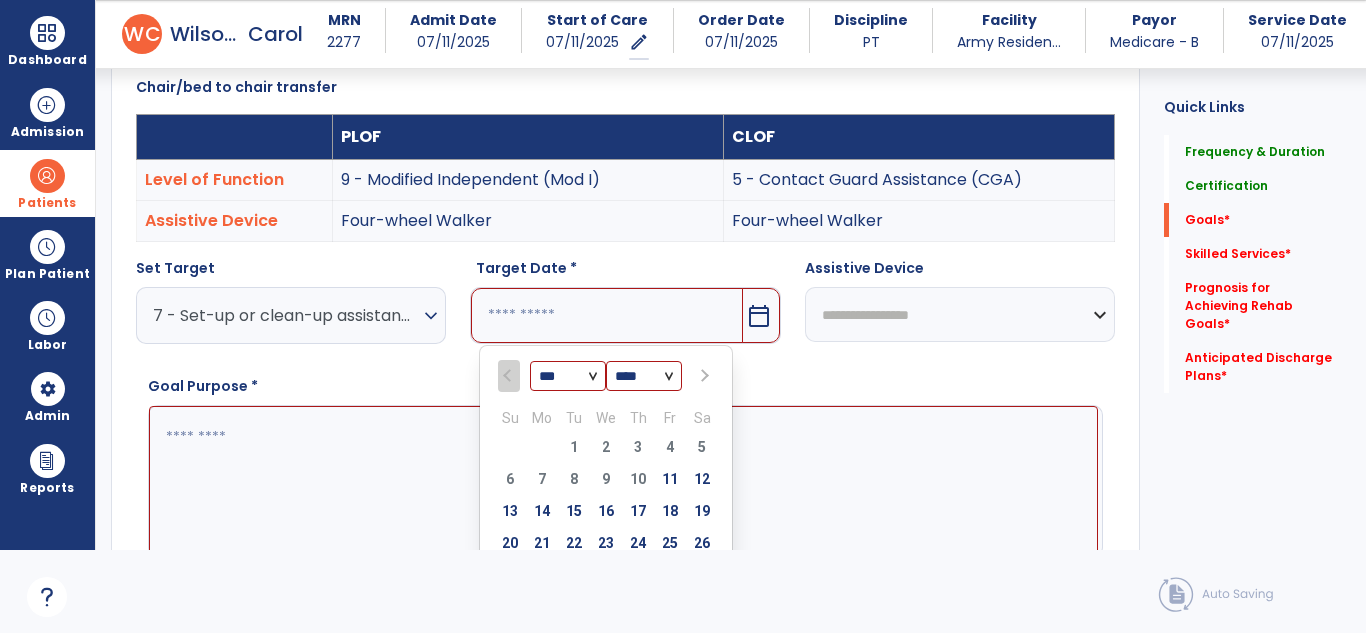 click at bounding box center [704, 376] 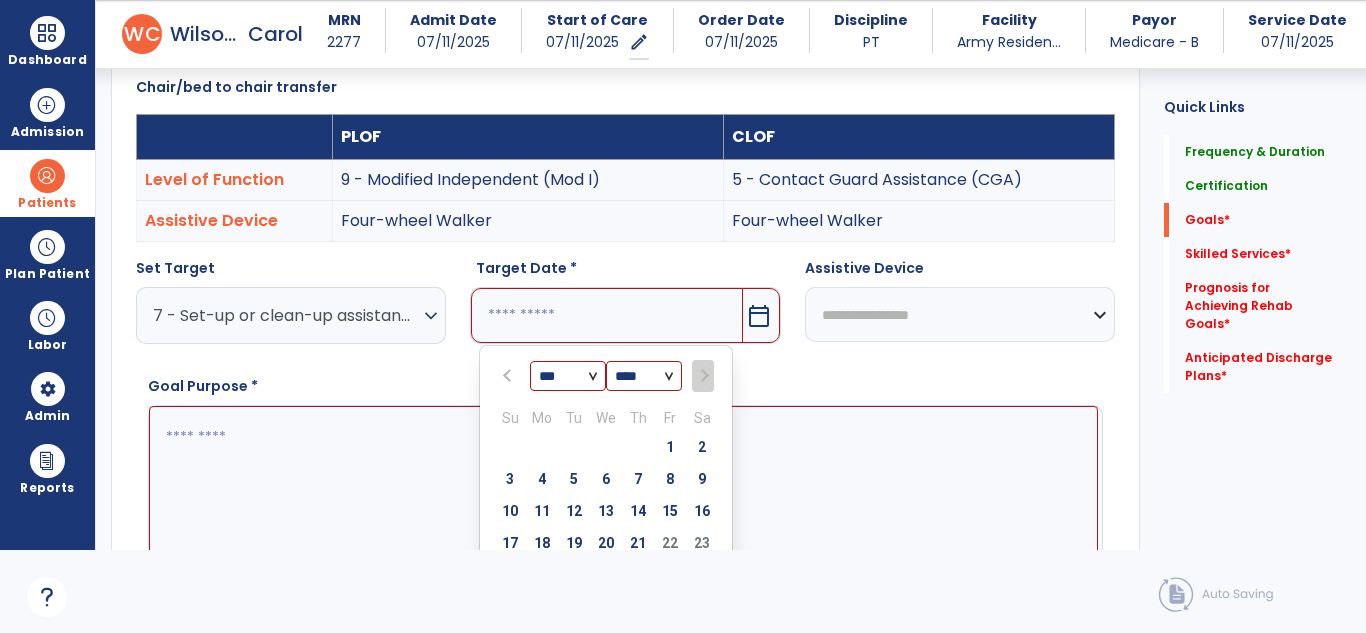 click on "17   18   19   20   21   22   23" at bounding box center (606, 546) 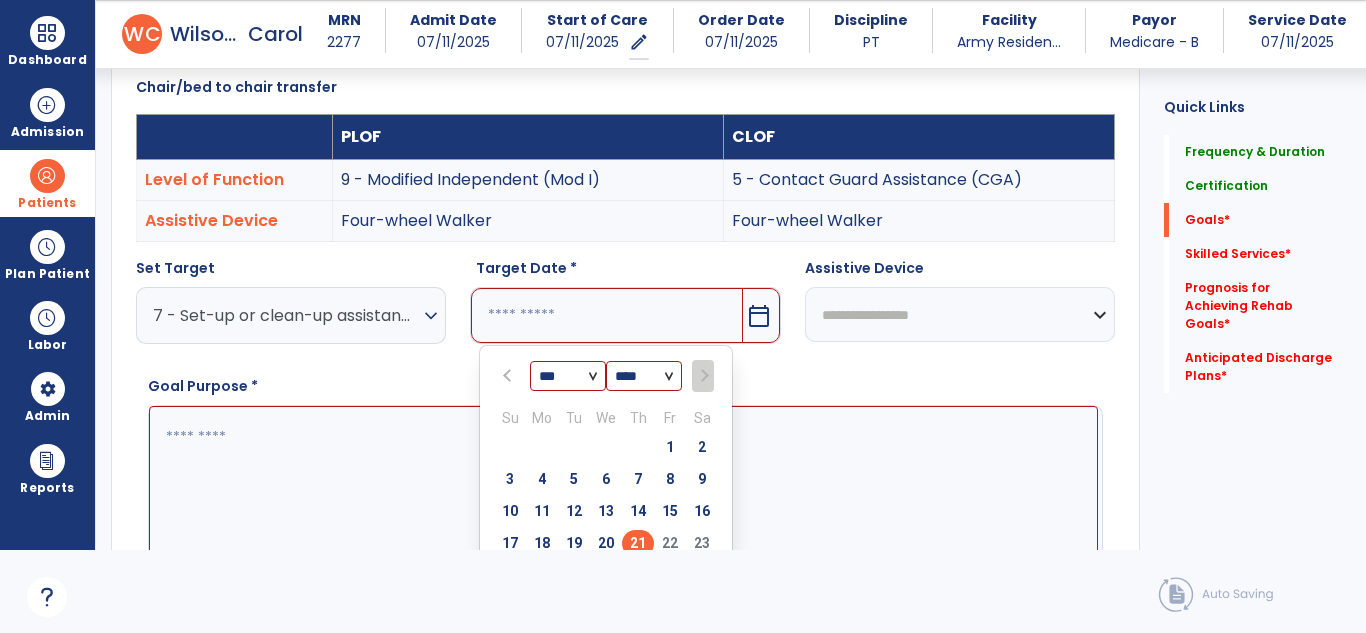 click on "21" at bounding box center (638, 543) 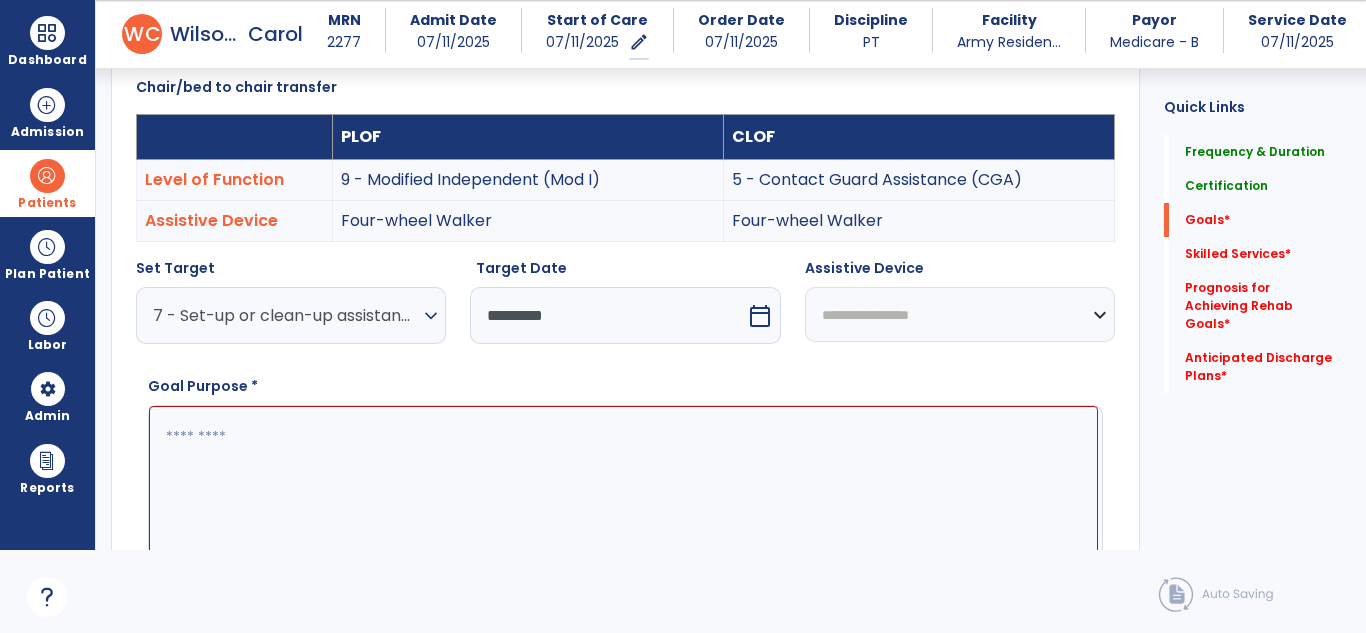 click on "**********" at bounding box center [960, 314] 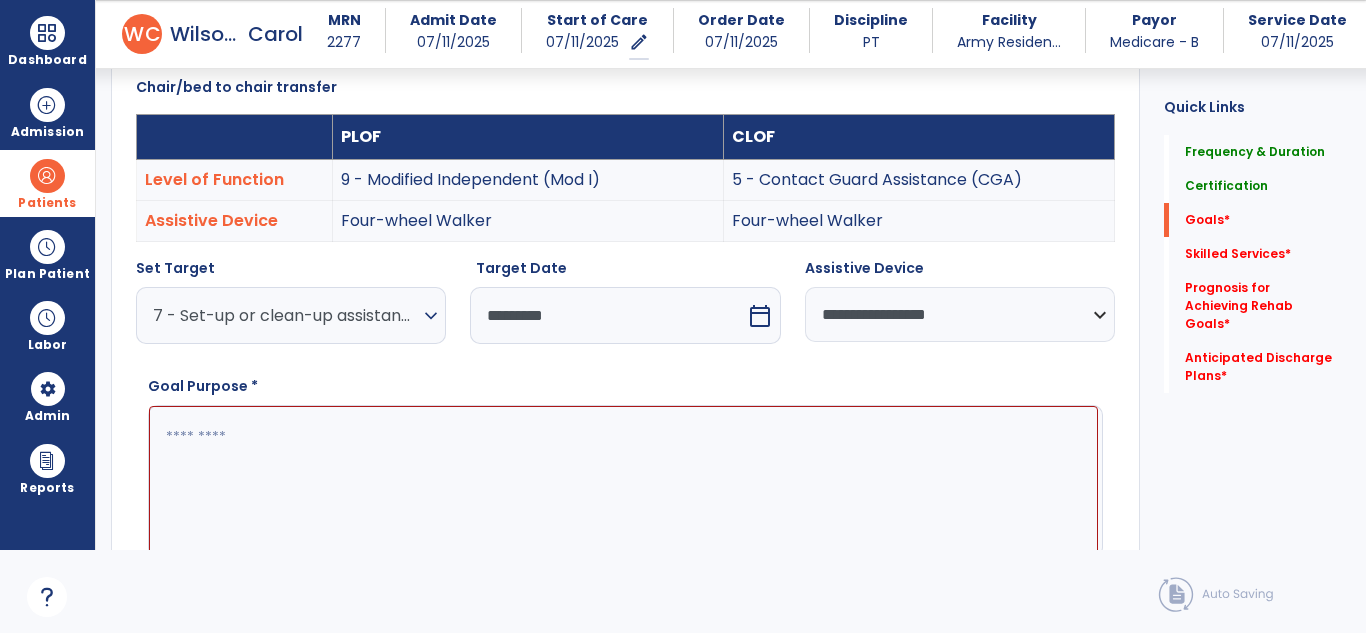 click at bounding box center (623, 481) 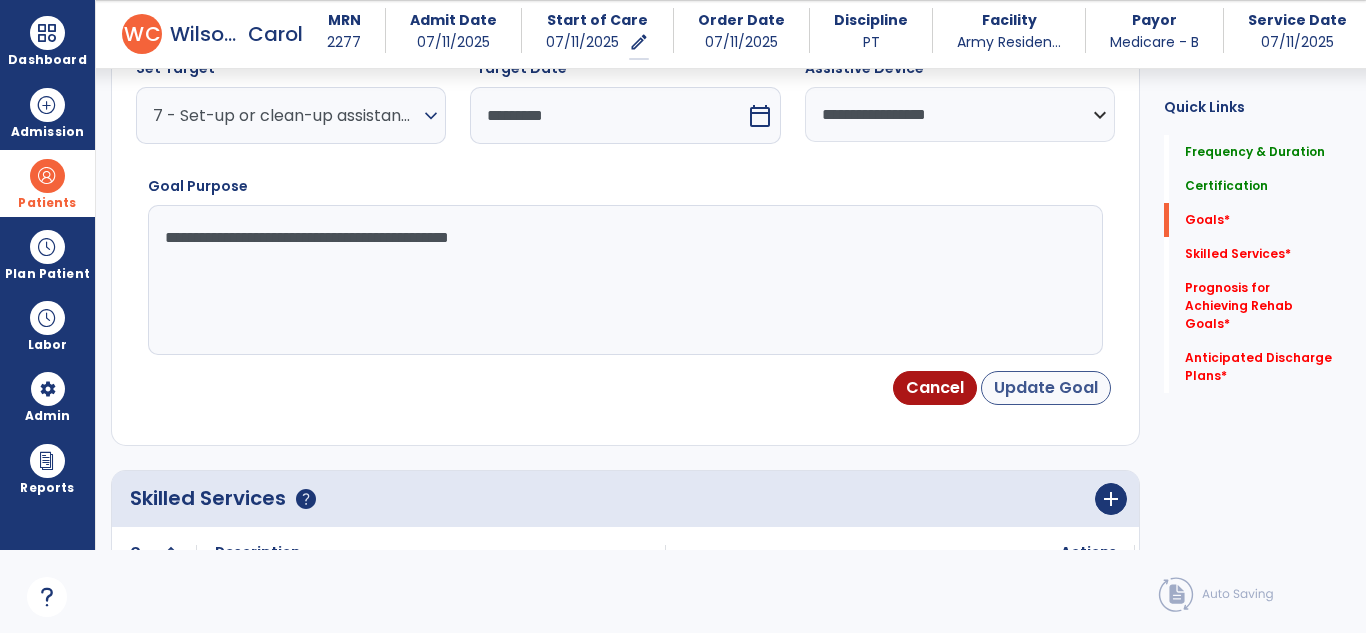 type on "**********" 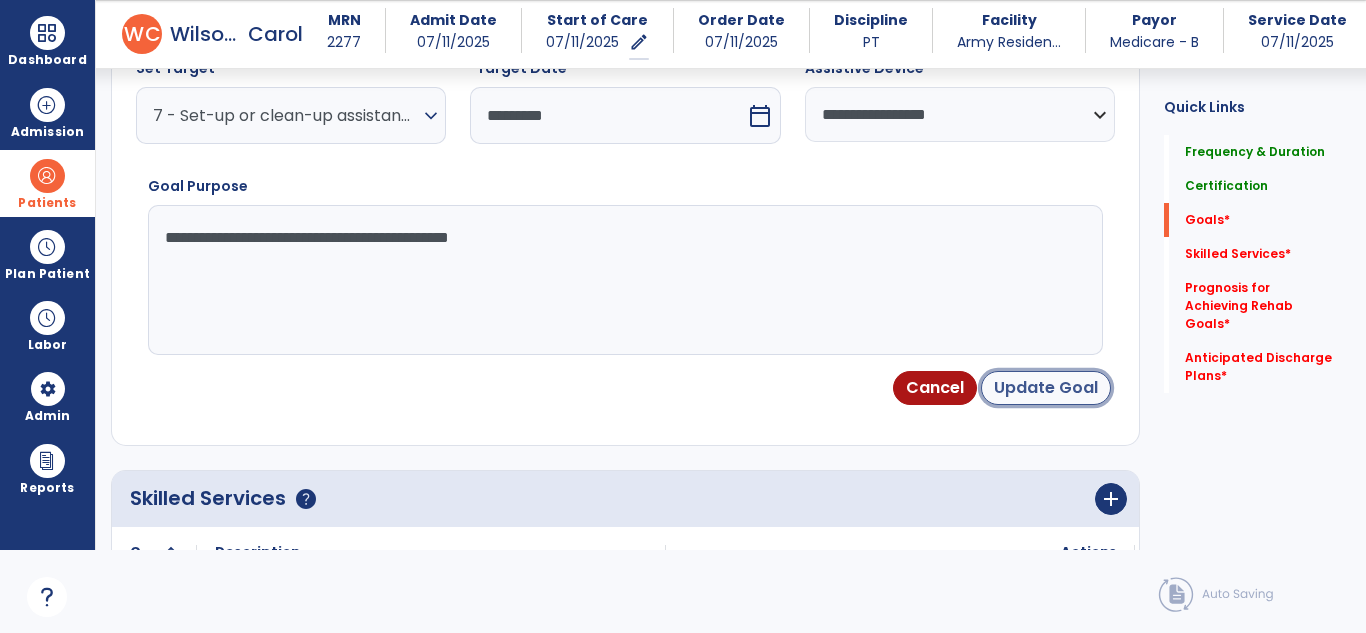 click on "Update Goal" at bounding box center (1046, 388) 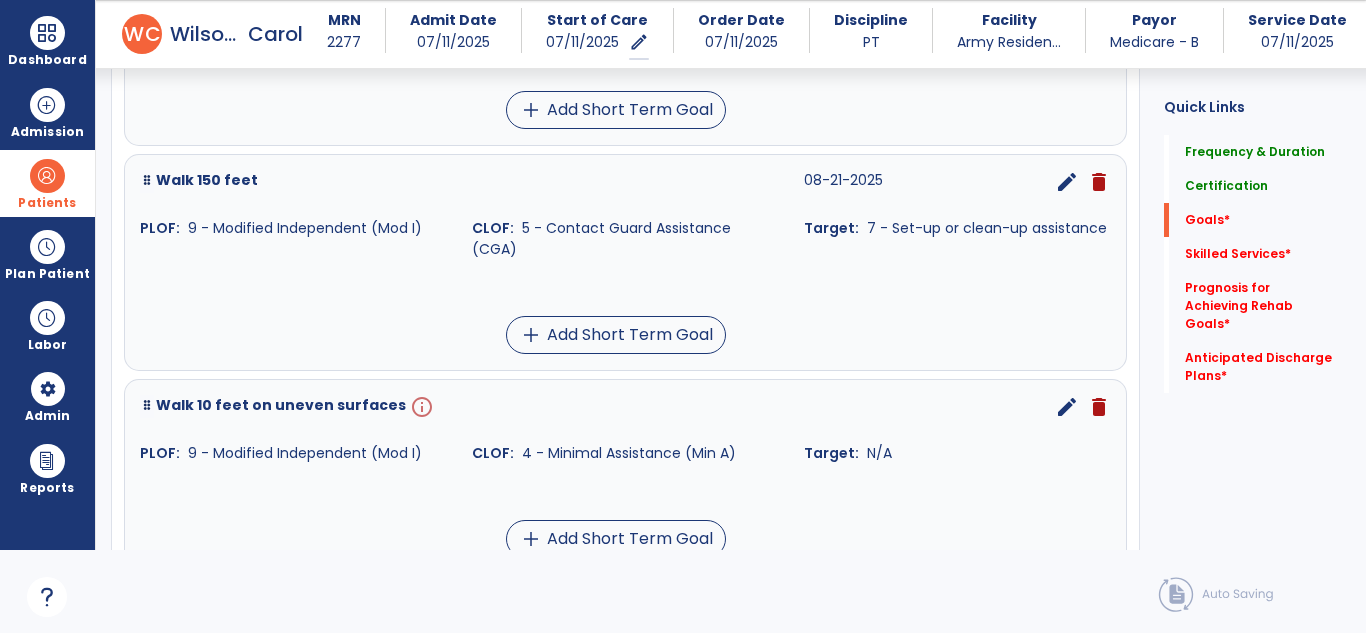scroll, scrollTop: 945, scrollLeft: 0, axis: vertical 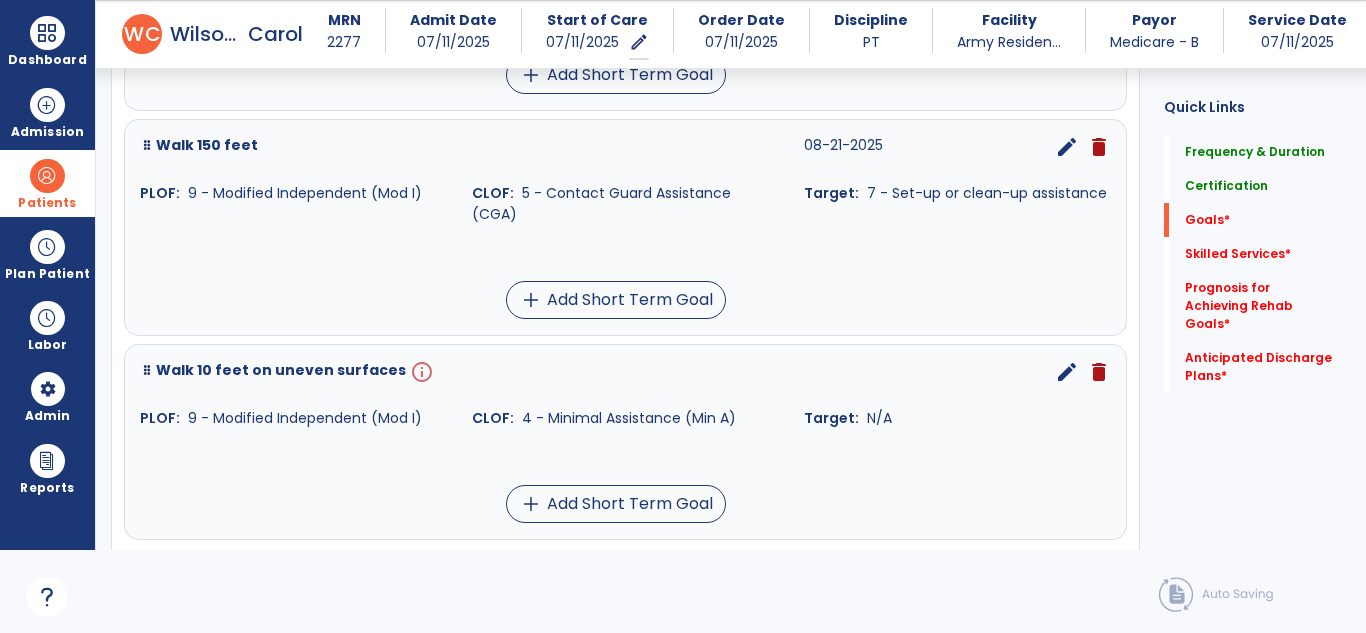 click on "edit" at bounding box center [1067, 372] 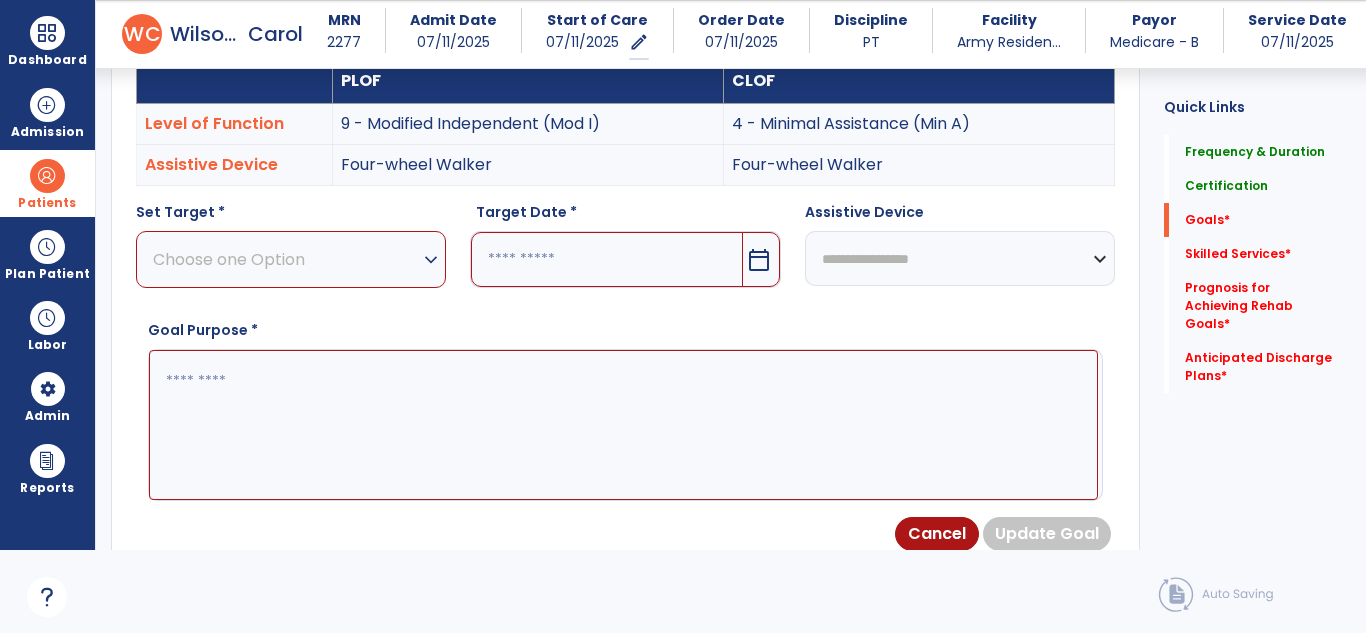 scroll, scrollTop: 535, scrollLeft: 0, axis: vertical 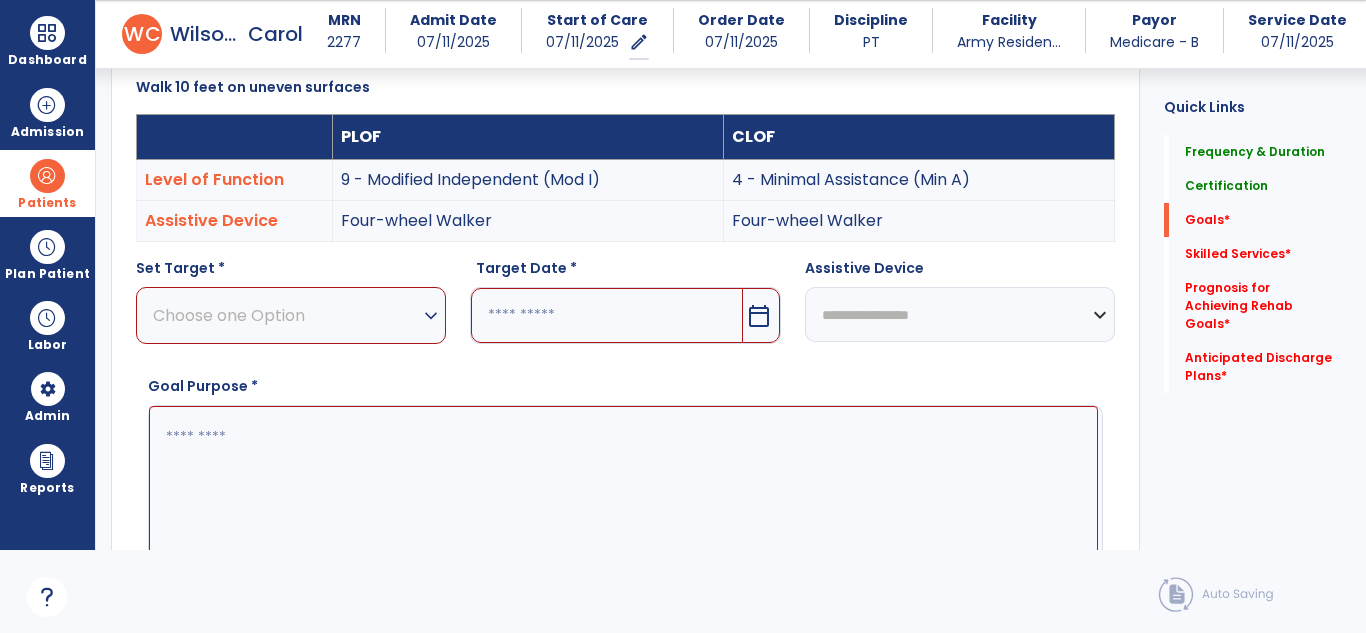 click at bounding box center (623, 481) 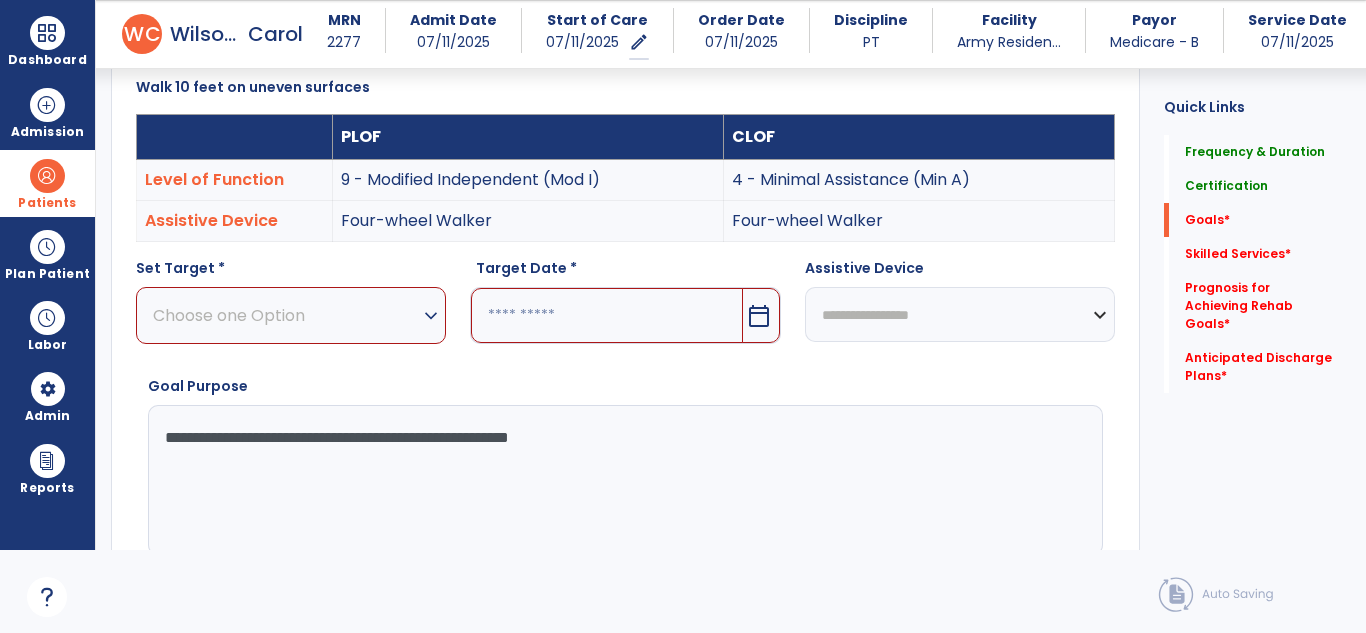 type on "**********" 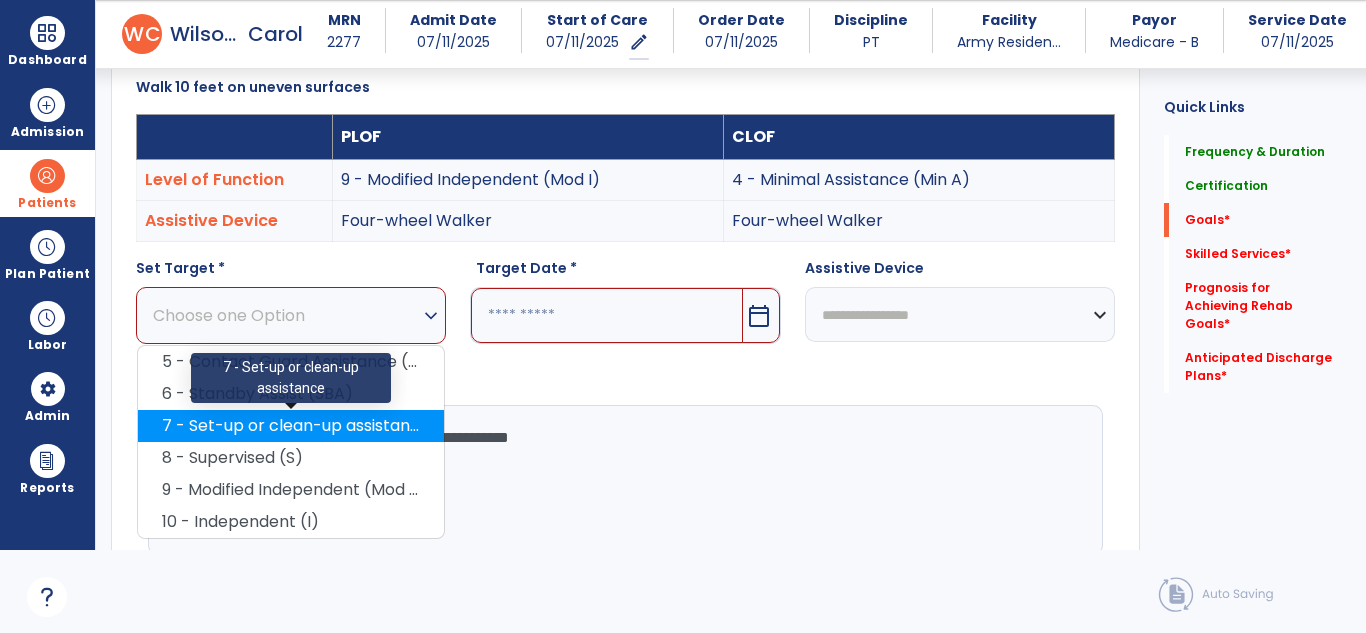 click on "7 - Set-up or clean-up assistance" at bounding box center [291, 426] 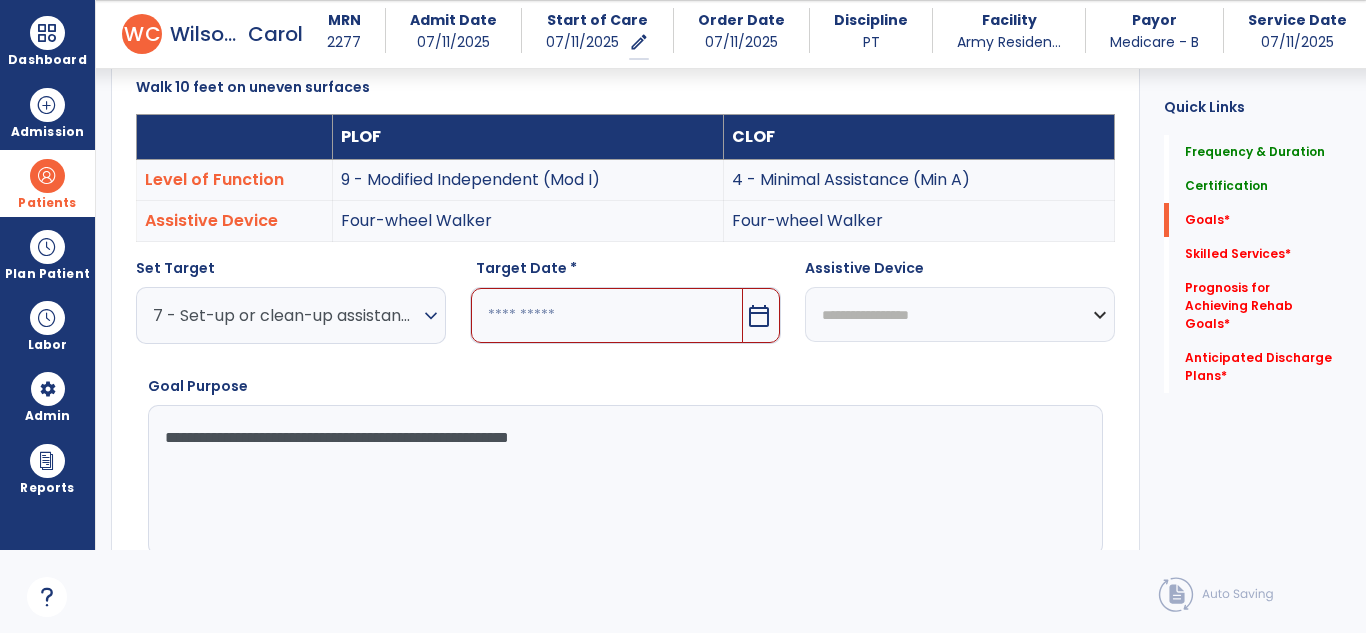 click on "calendar_today" at bounding box center (759, 316) 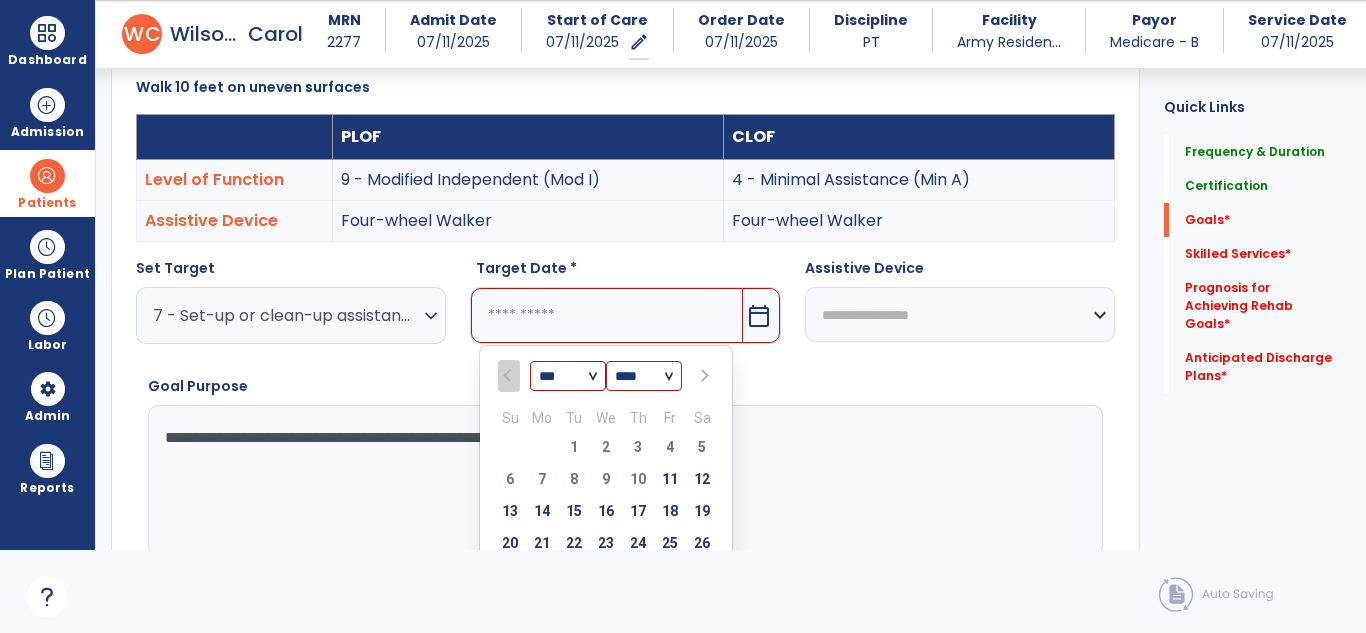 click at bounding box center [704, 376] 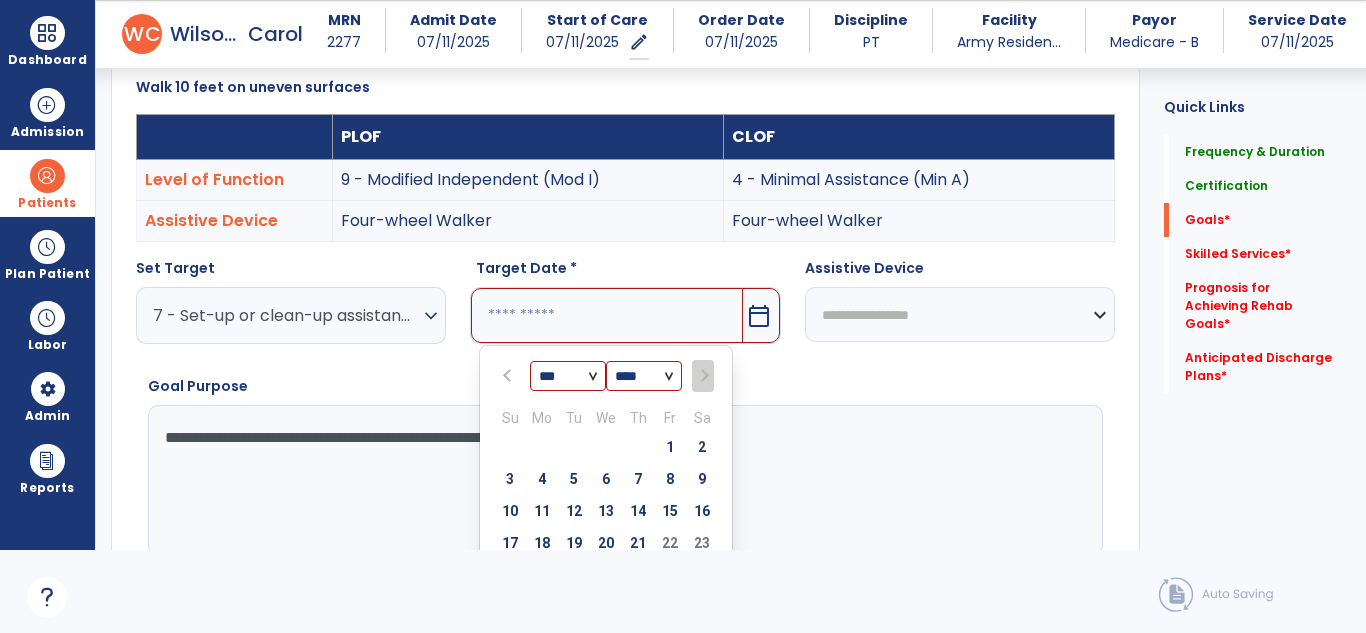 click on "17   18   19   20   21   22   23" at bounding box center [606, 546] 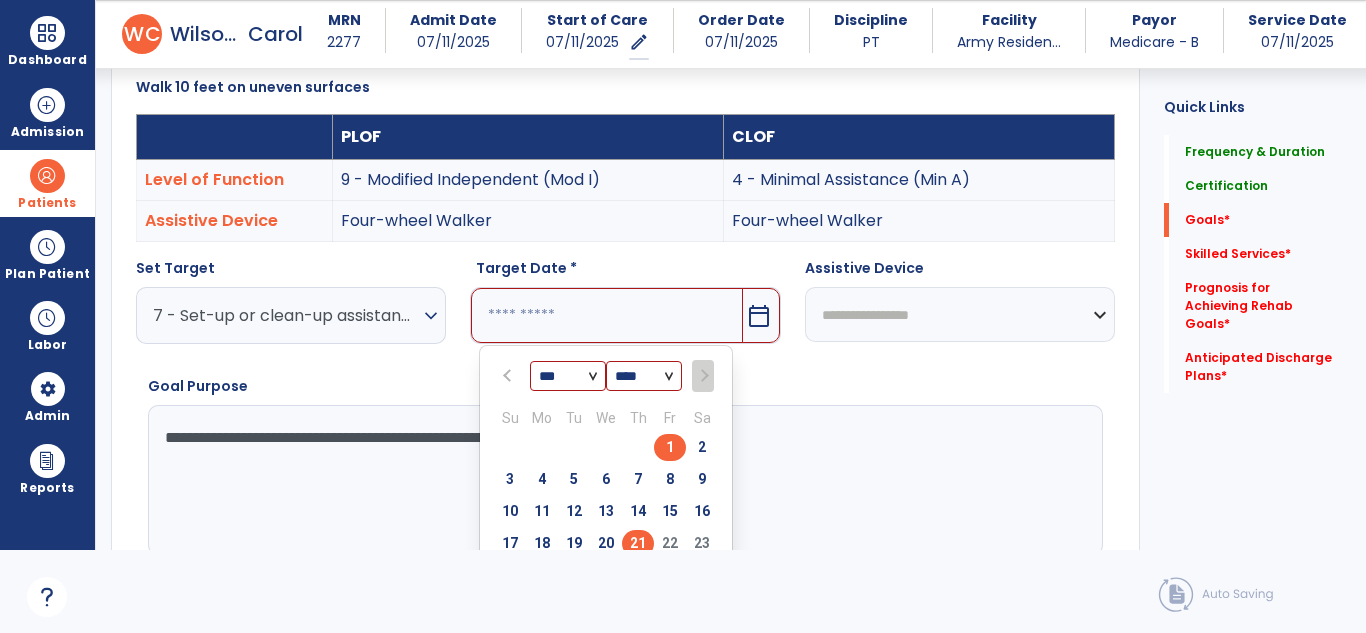 click on "21" at bounding box center [638, 543] 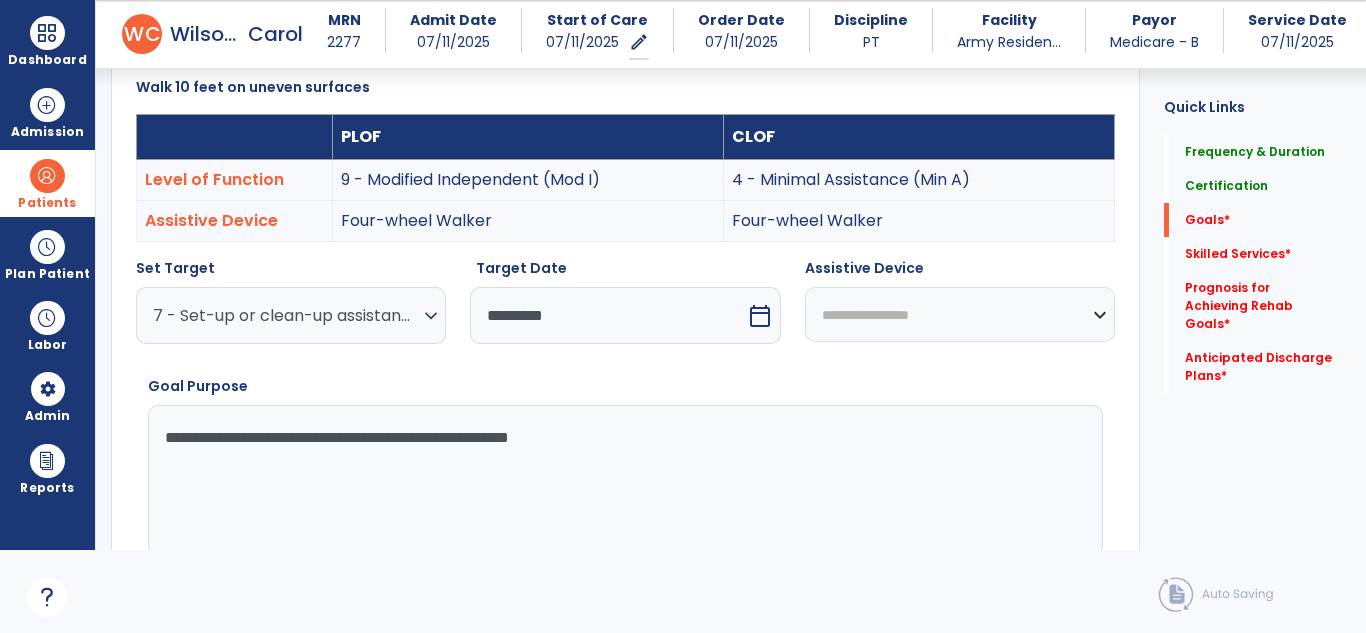 click on "**********" at bounding box center (960, 314) 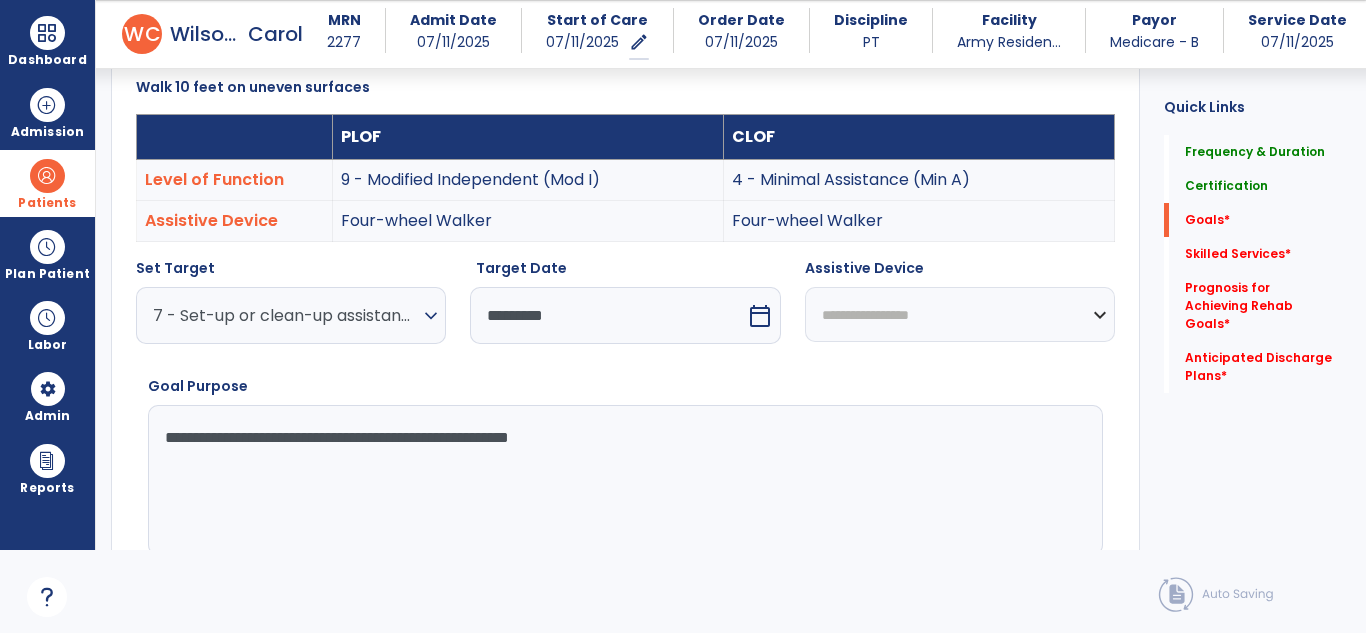 select on "**********" 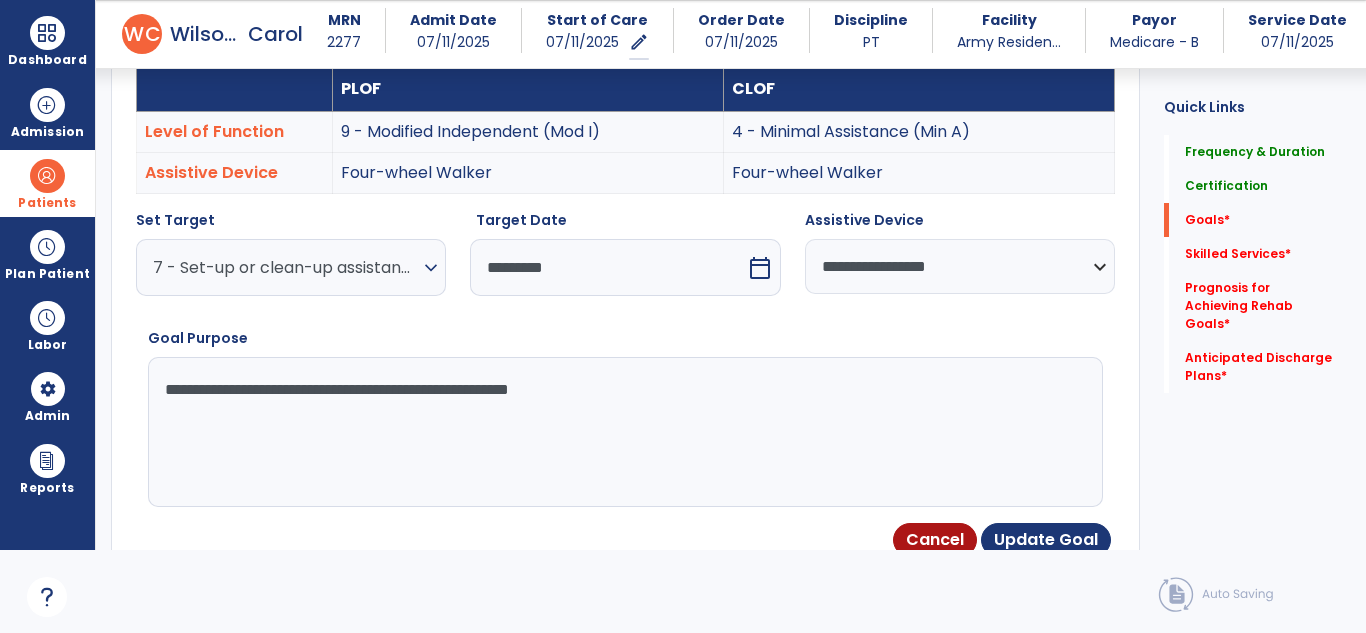 scroll, scrollTop: 535, scrollLeft: 0, axis: vertical 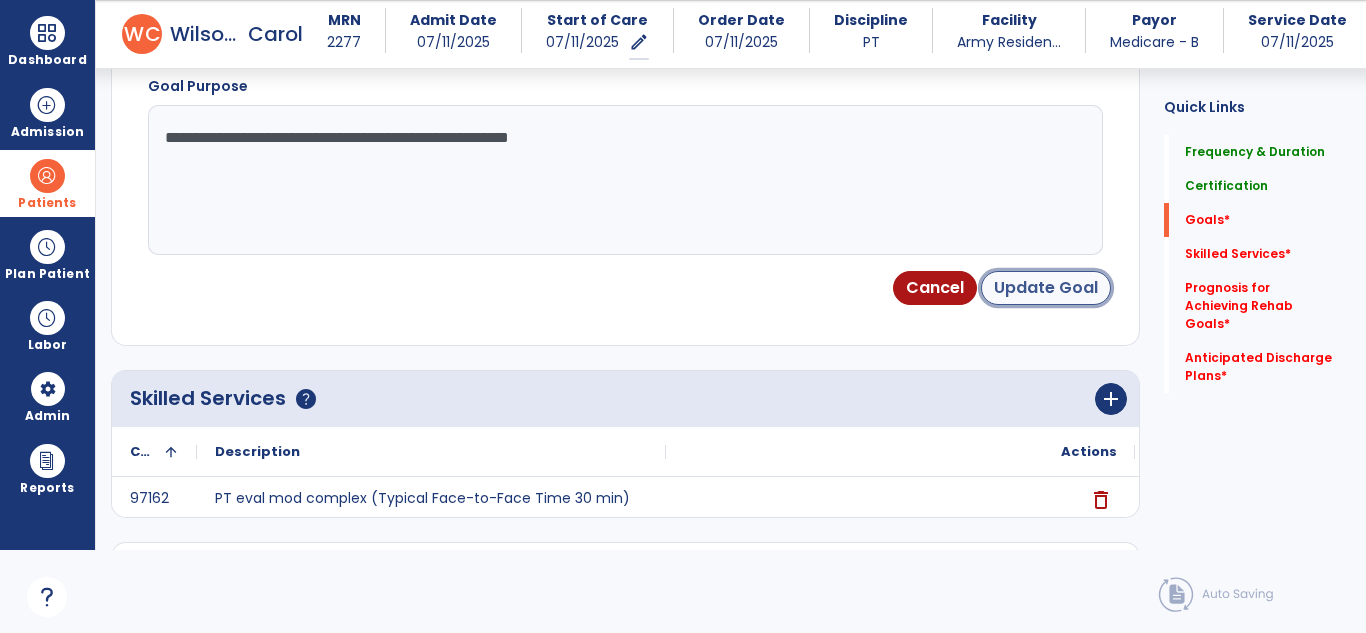 click on "Update Goal" at bounding box center (1046, 288) 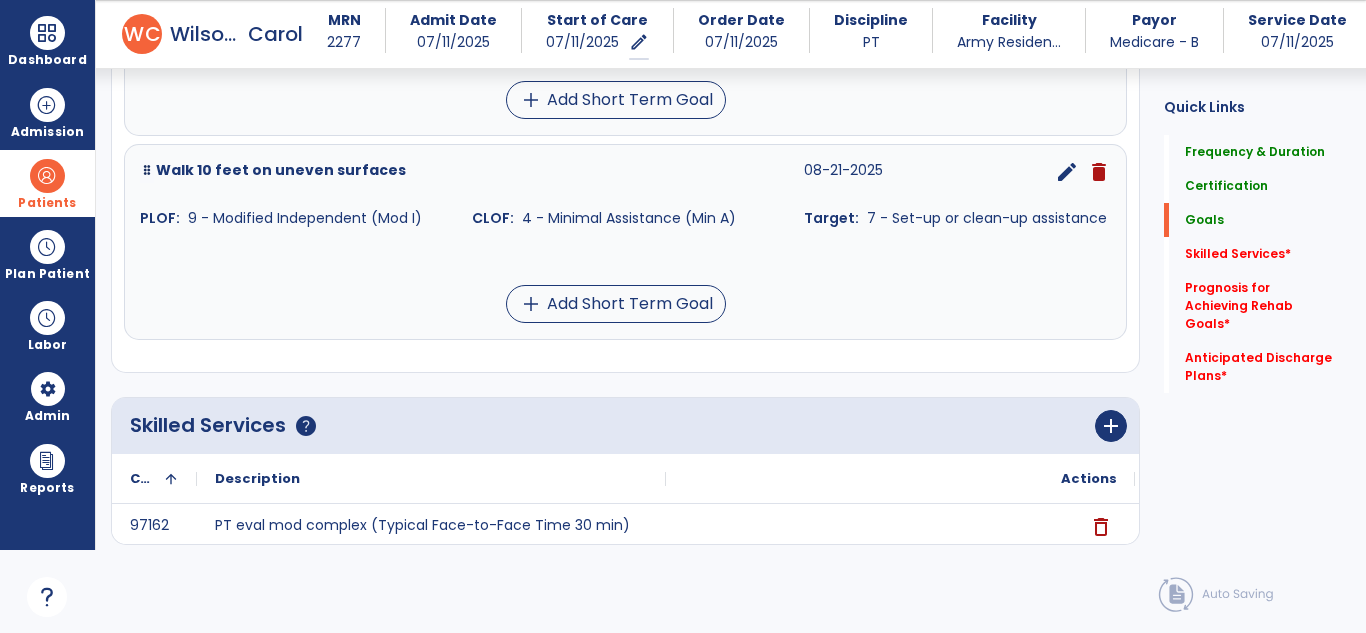 scroll, scrollTop: 1345, scrollLeft: 0, axis: vertical 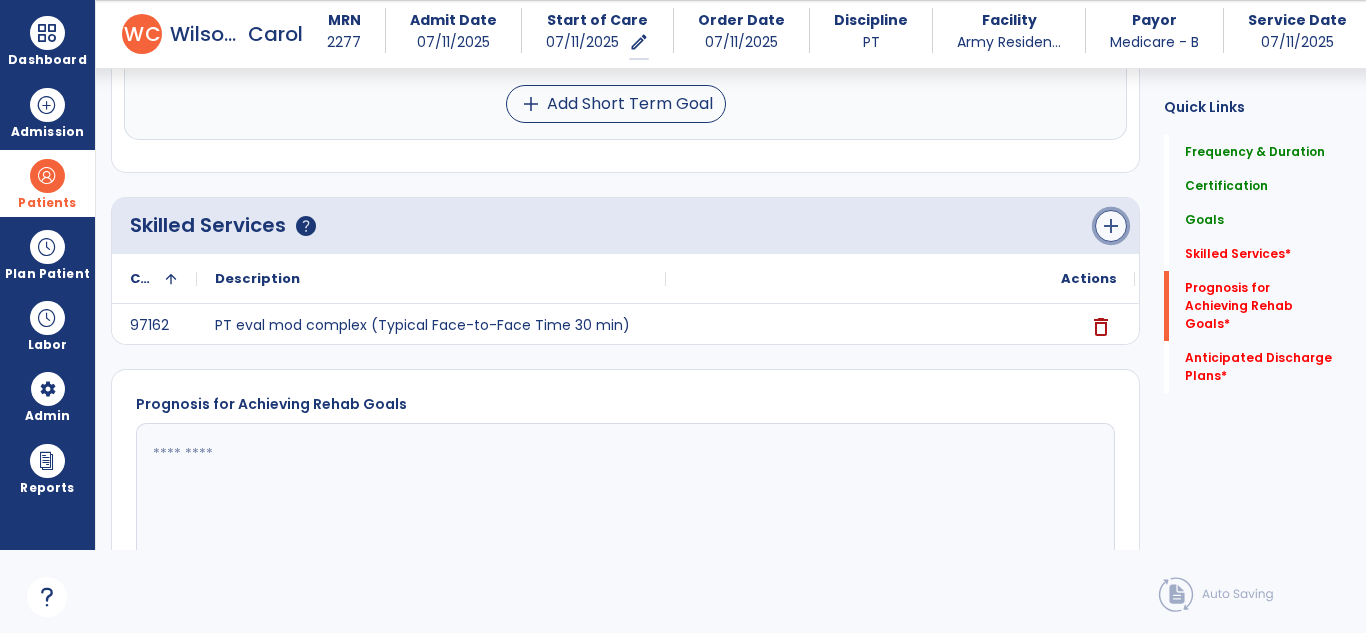 click on "add" 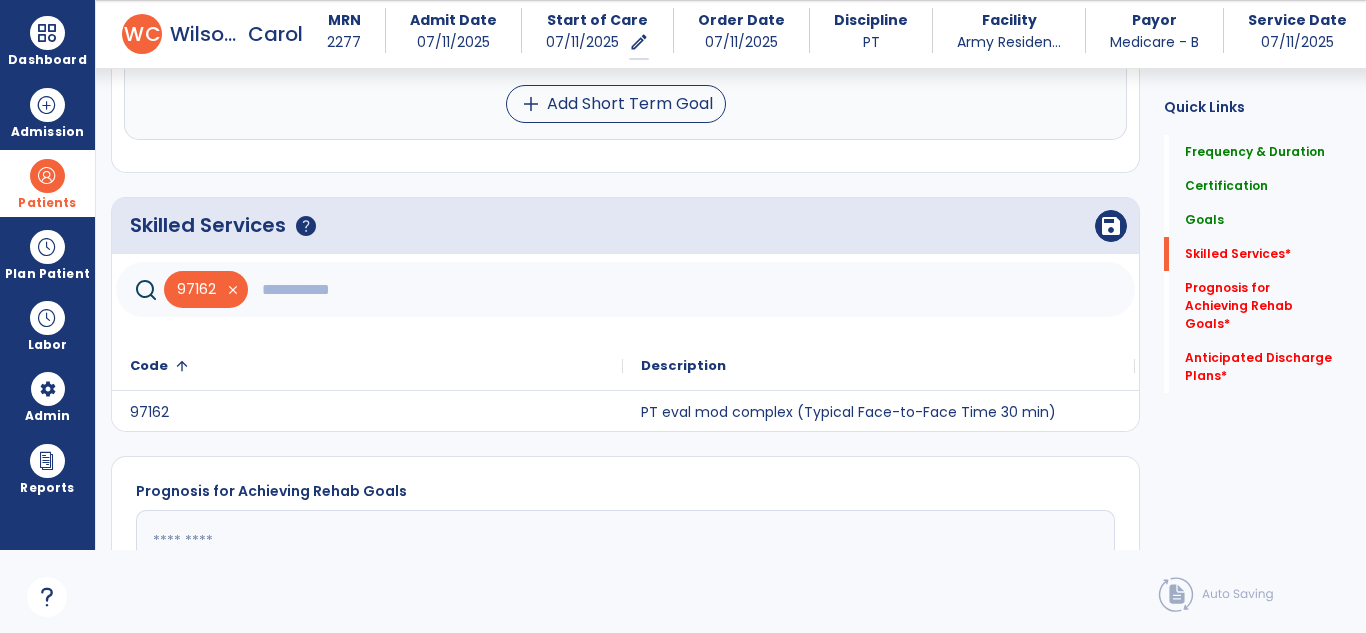 click 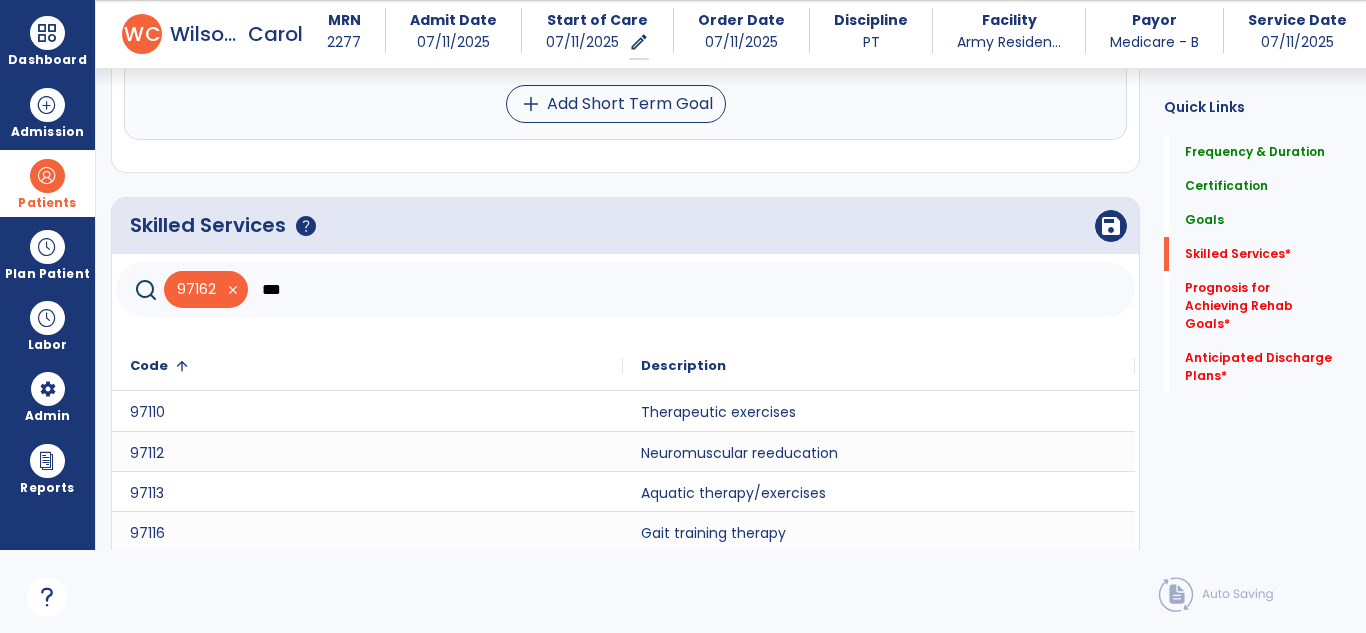 scroll, scrollTop: 2, scrollLeft: 0, axis: vertical 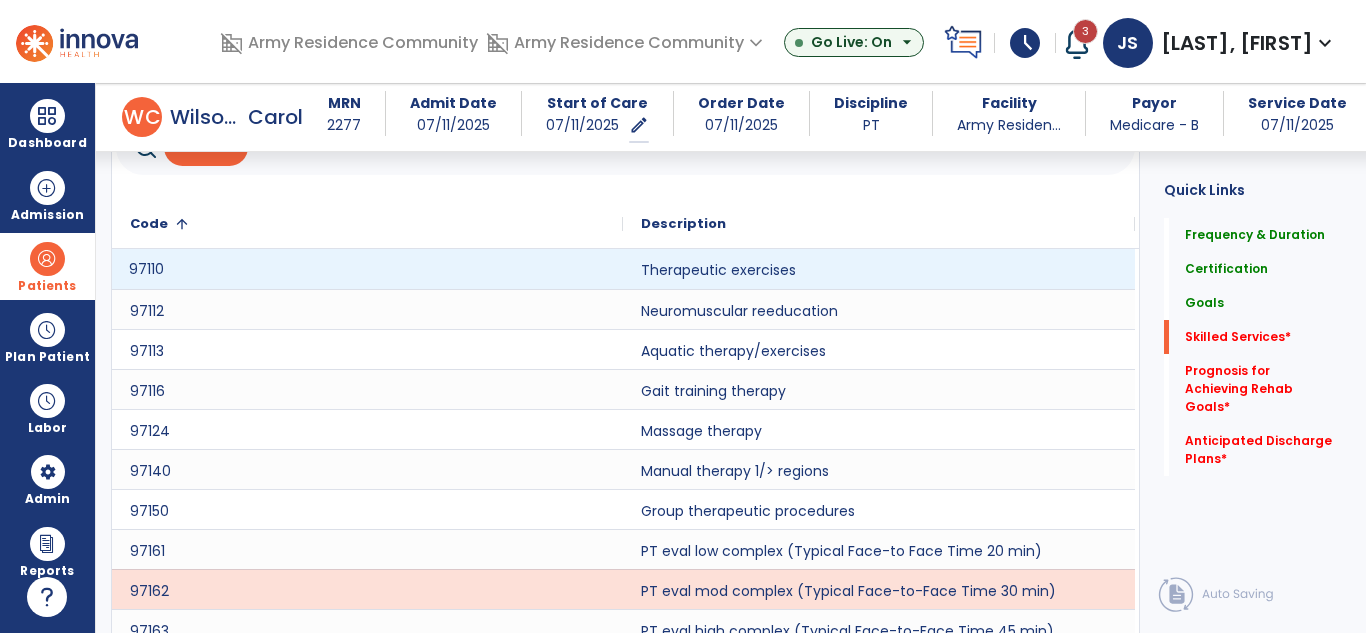 click on "97110" 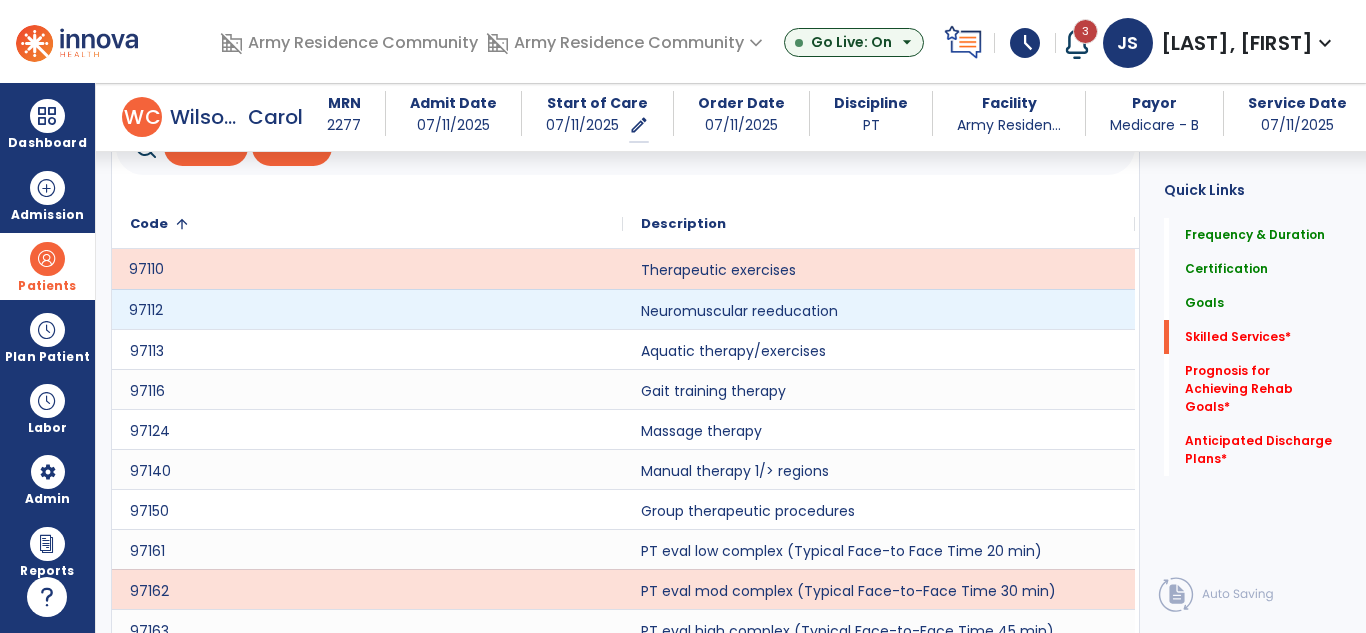 click on "97112" 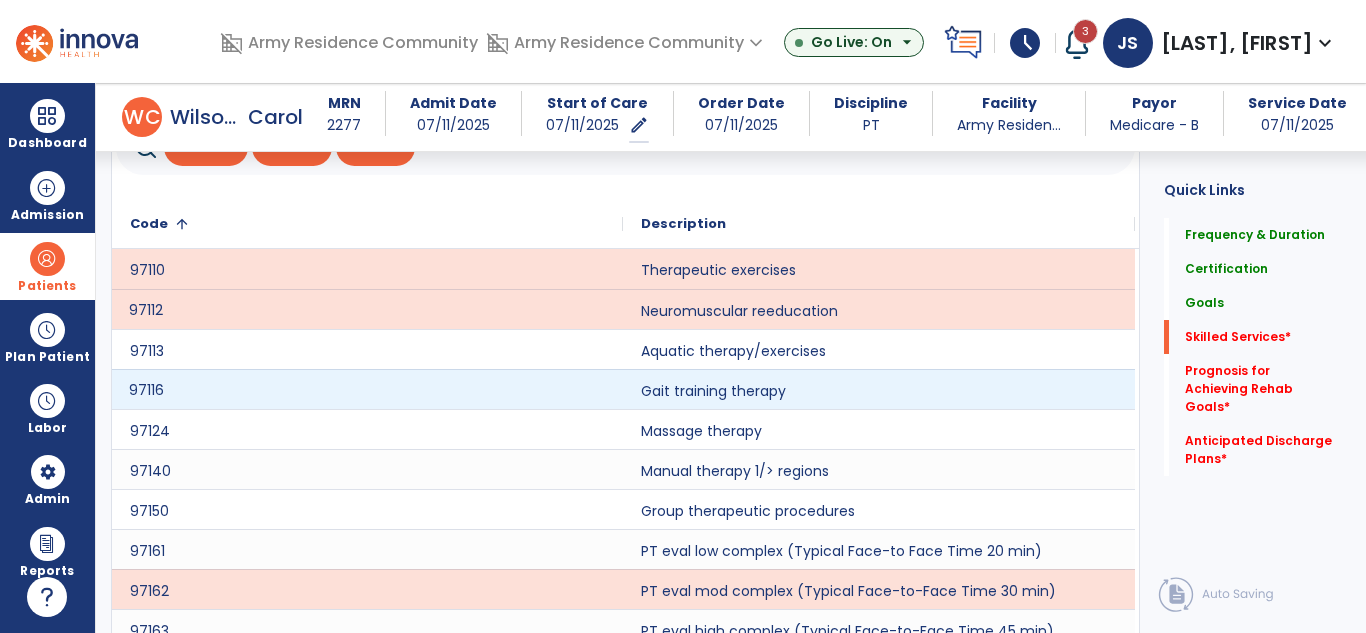 click on "97116" 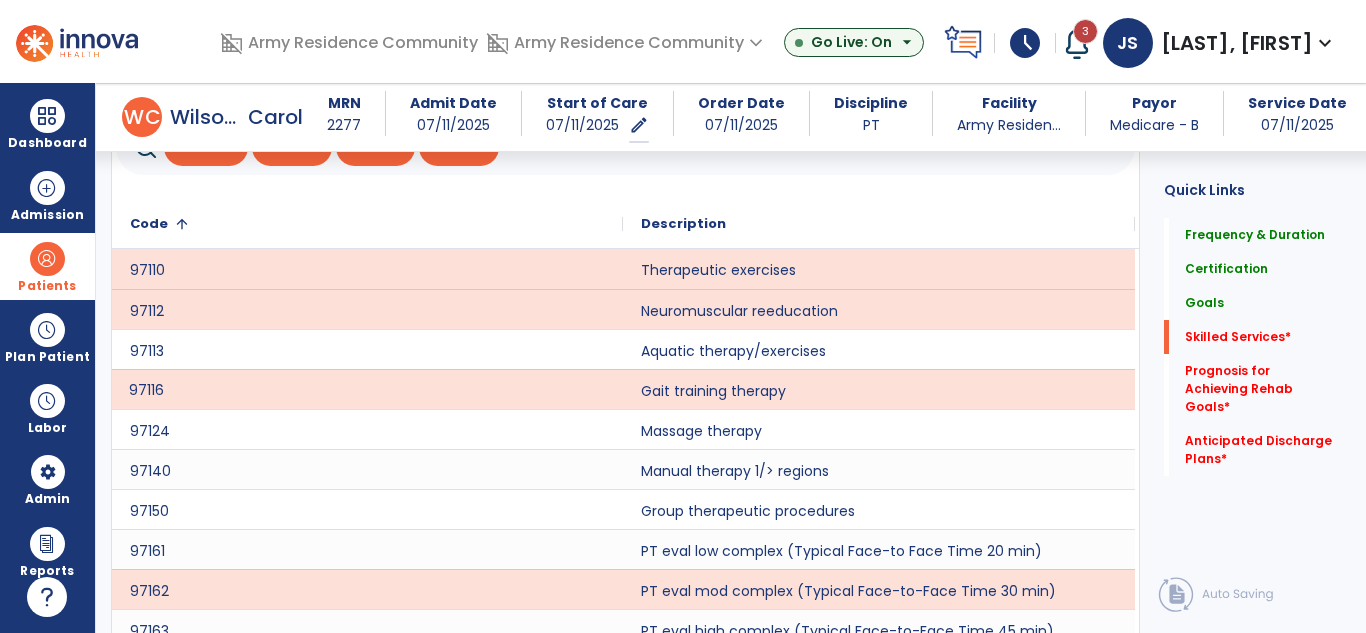 scroll, scrollTop: 1470, scrollLeft: 0, axis: vertical 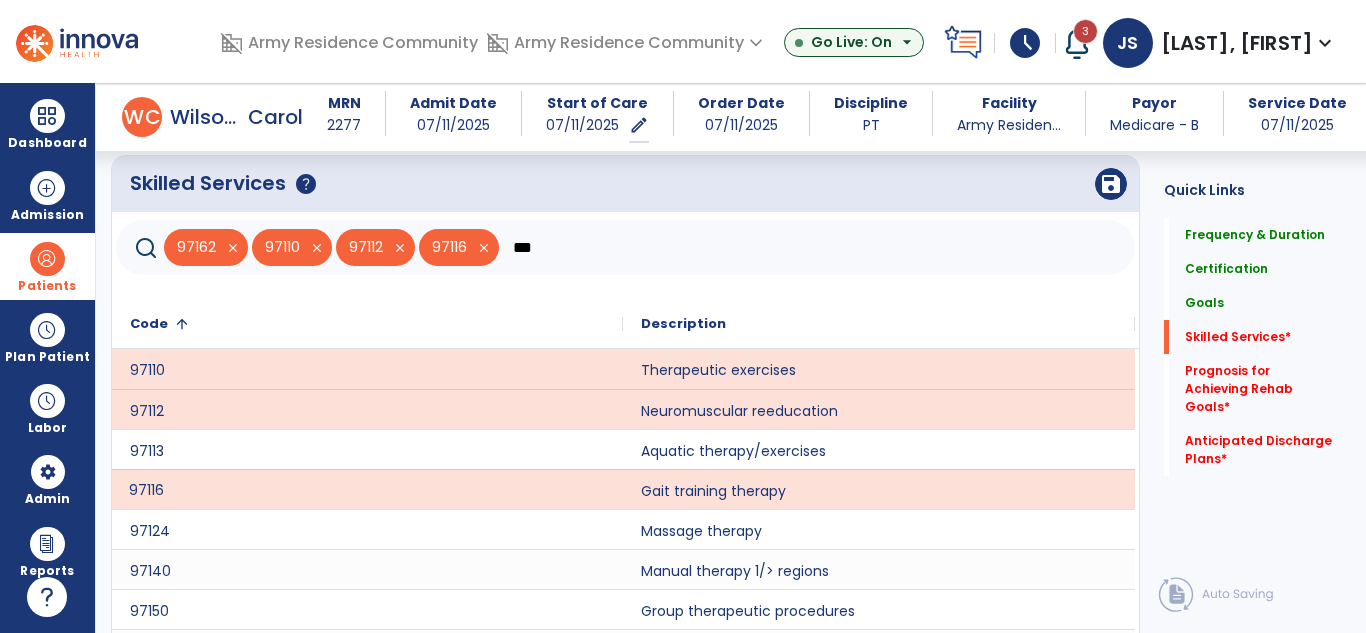 click on "***" 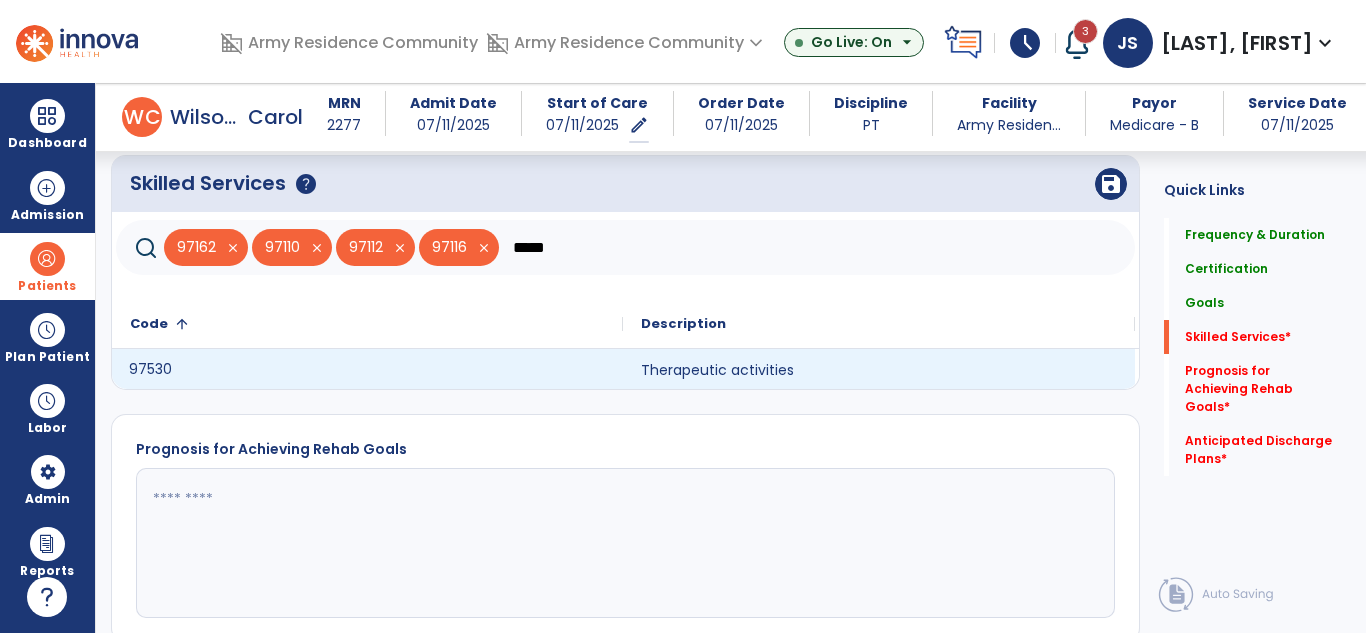 click on "97530" 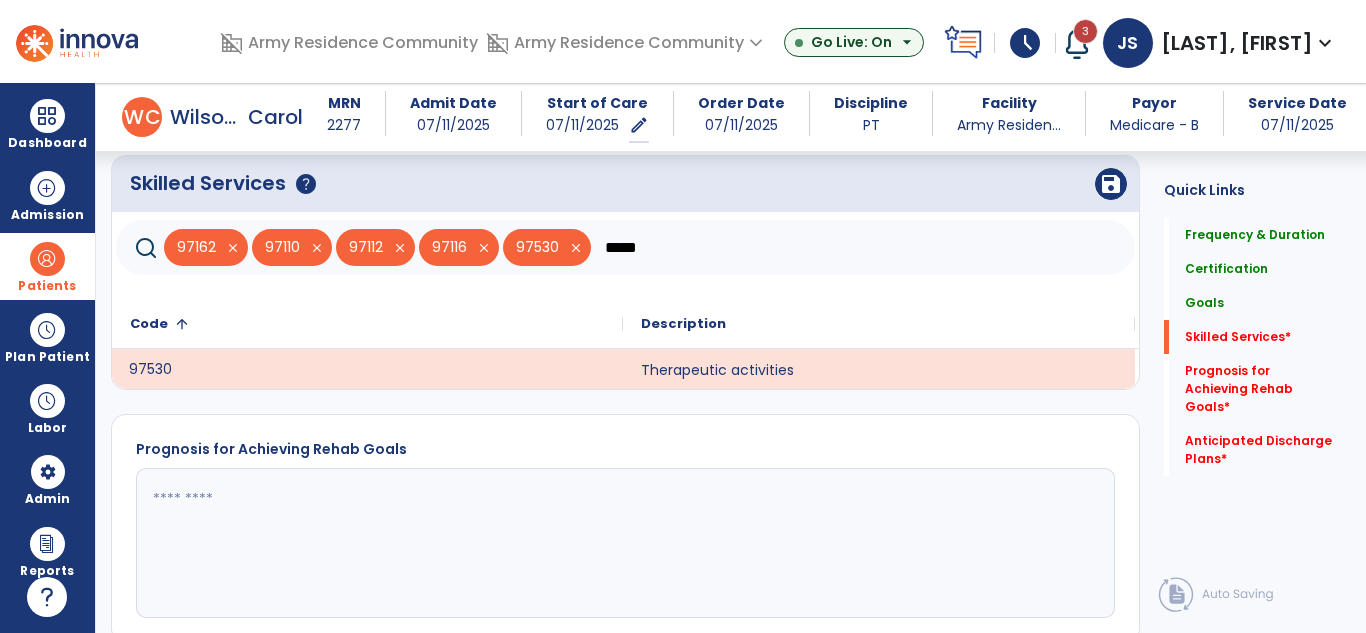 click on "*****" 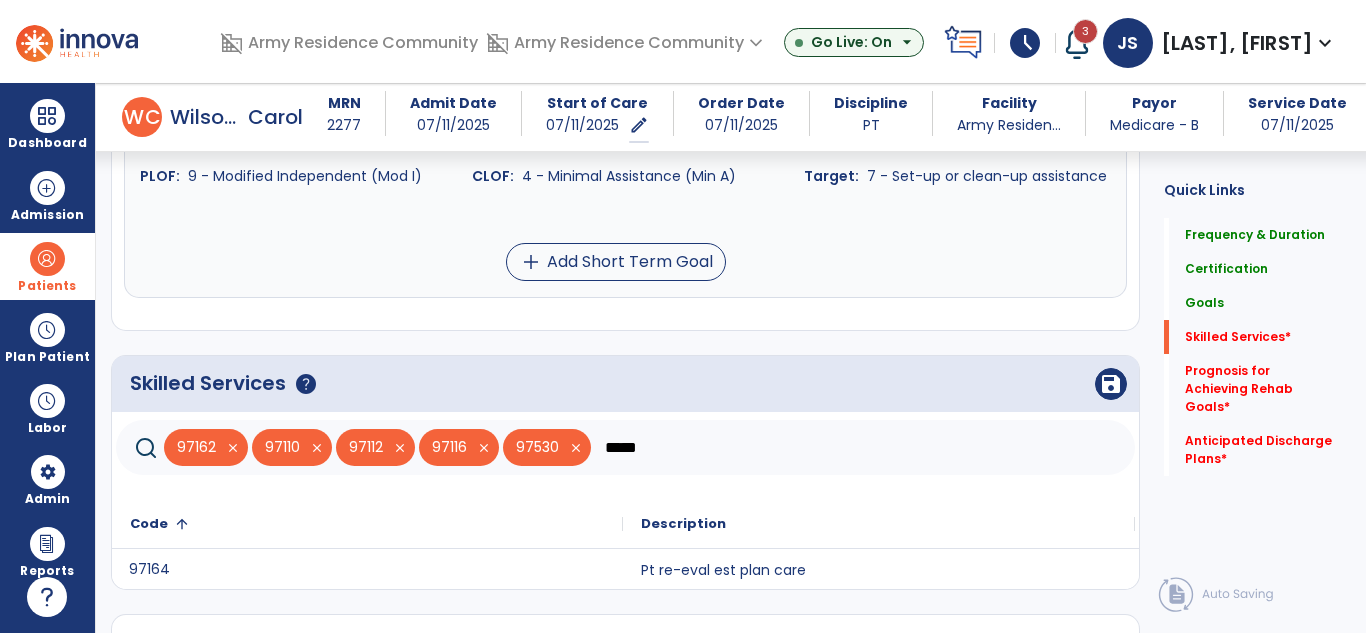 scroll, scrollTop: 1370, scrollLeft: 0, axis: vertical 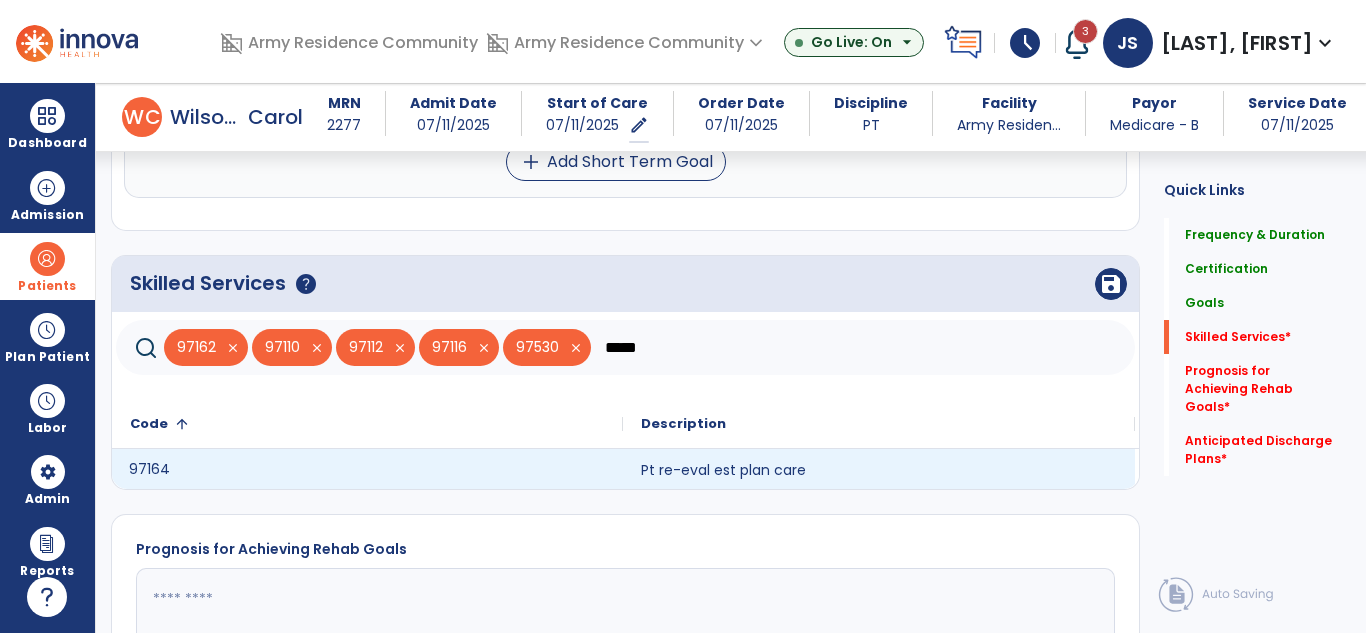 type on "*****" 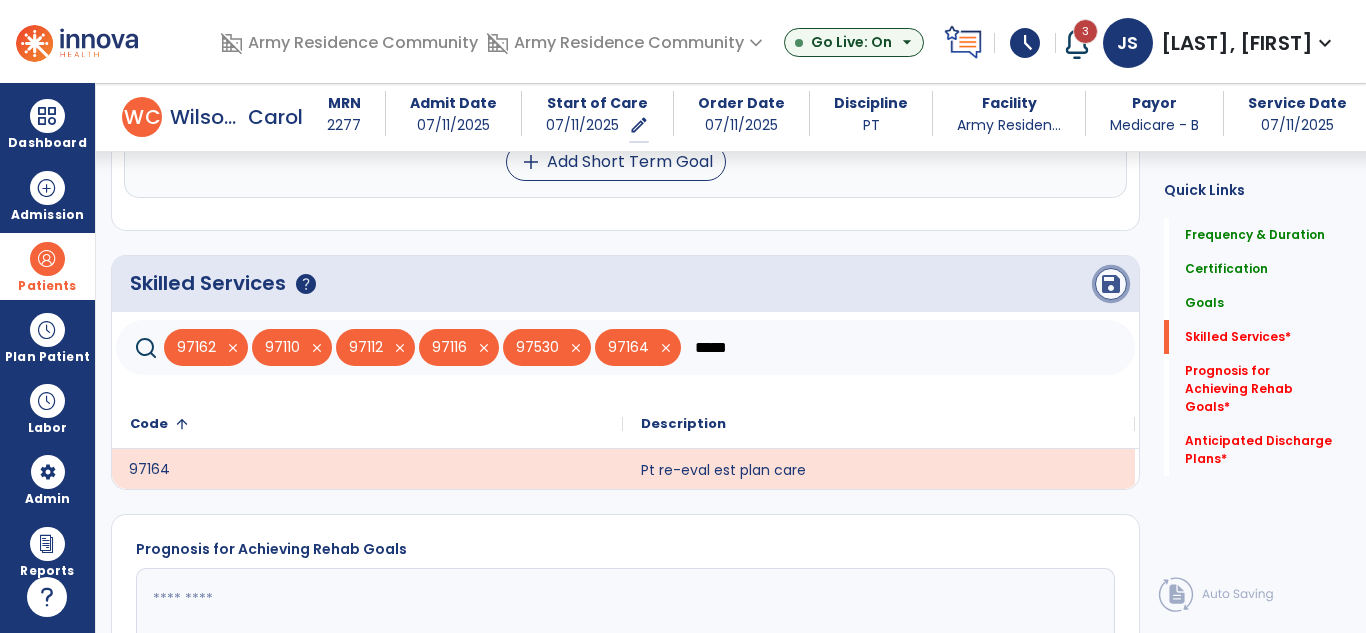 click on "save" 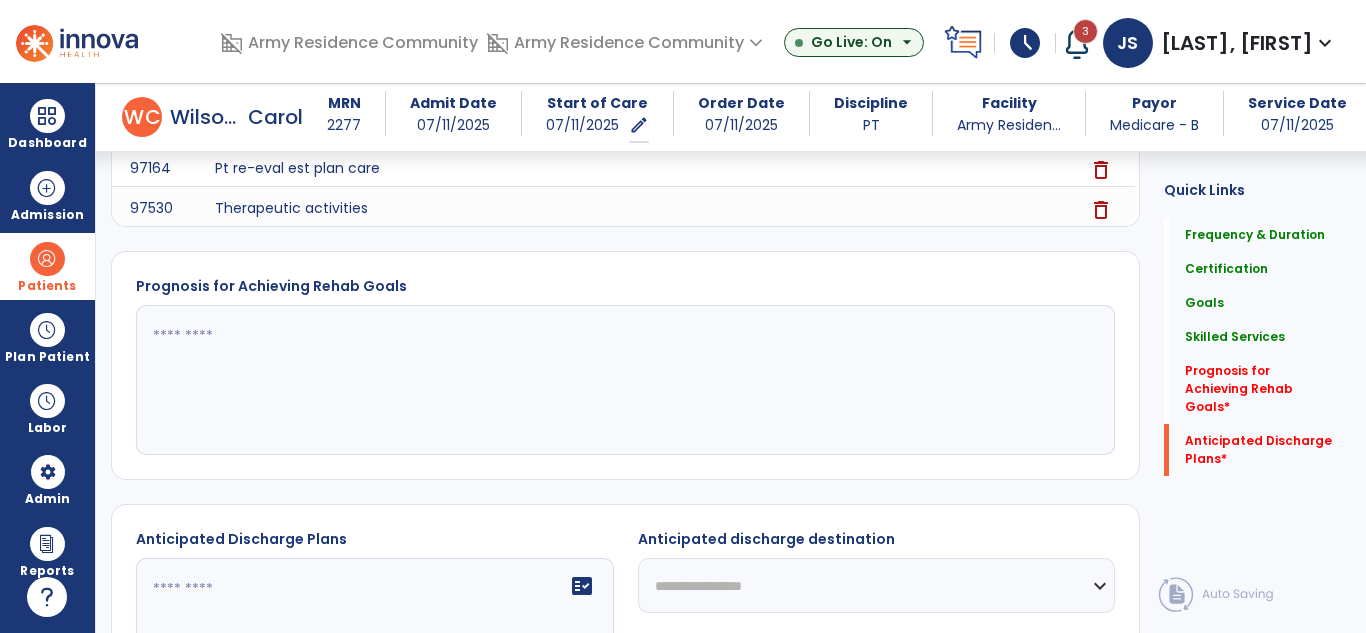 scroll, scrollTop: 1754, scrollLeft: 0, axis: vertical 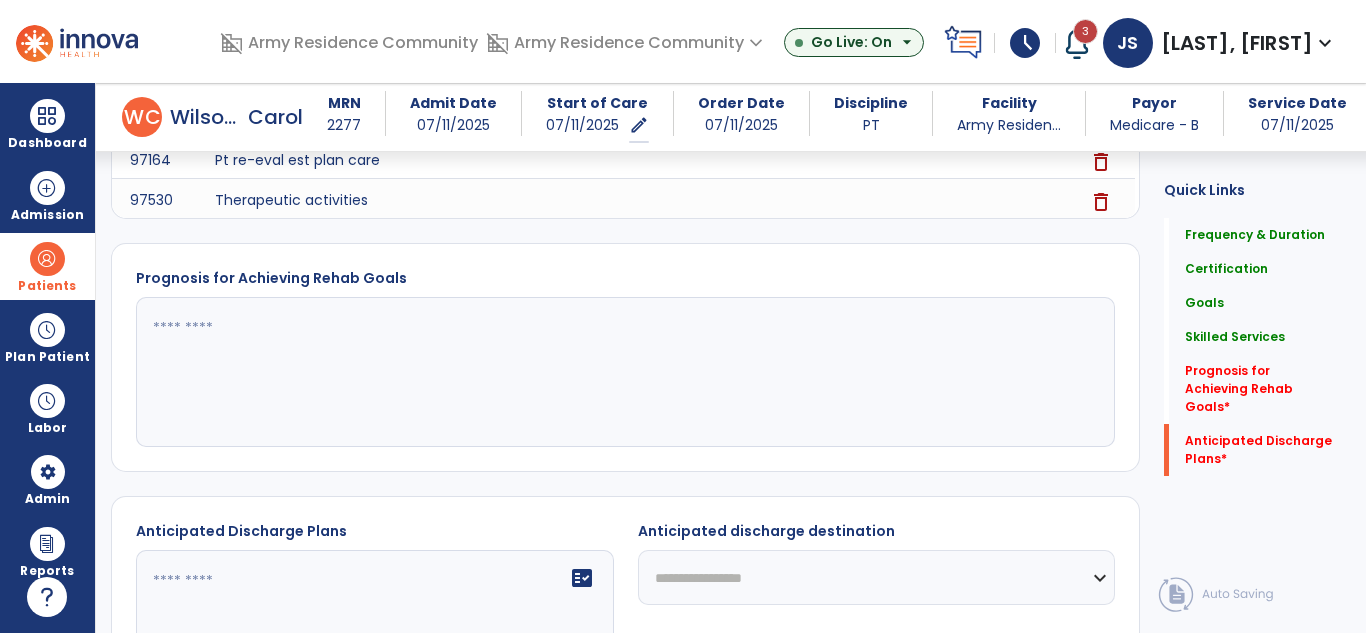 click 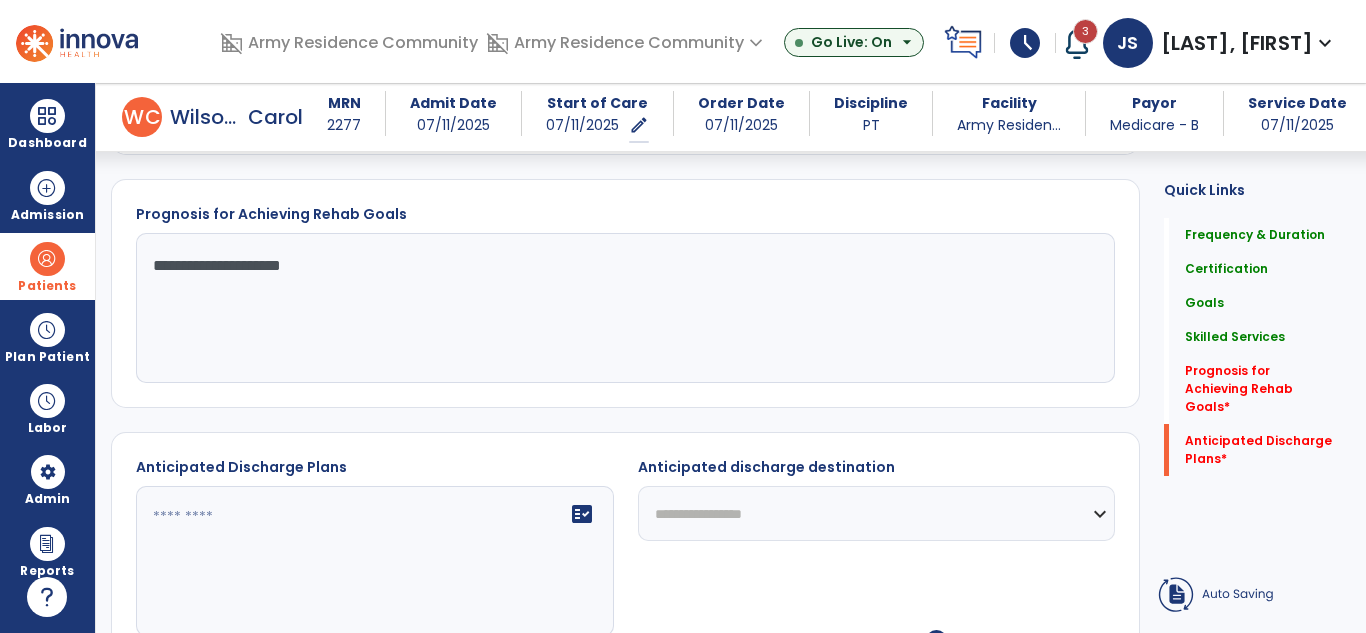scroll, scrollTop: 1854, scrollLeft: 0, axis: vertical 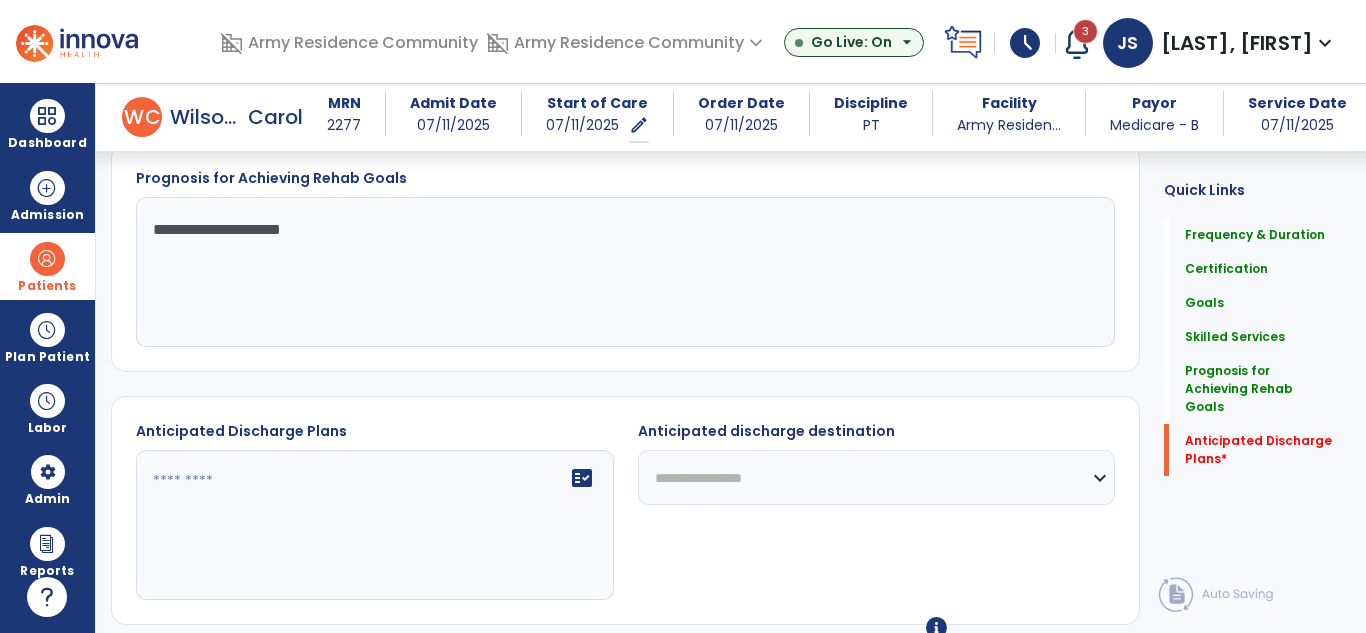 type on "**********" 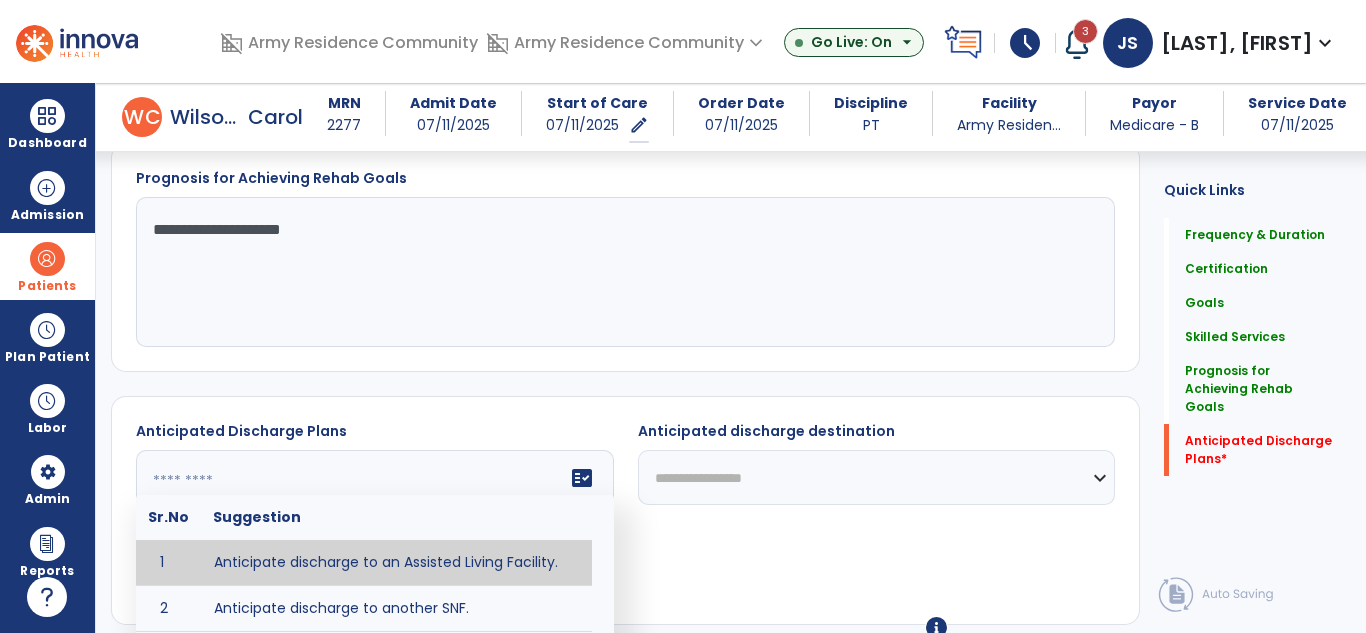 type on "**********" 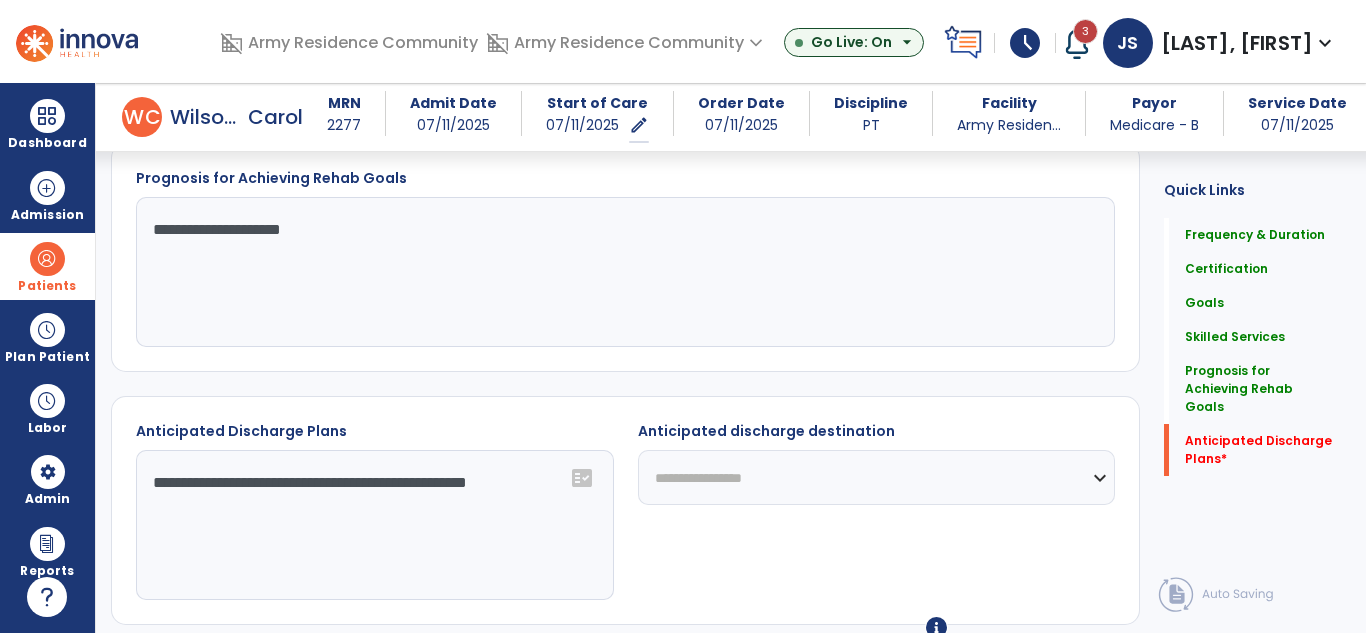 click on "**********" 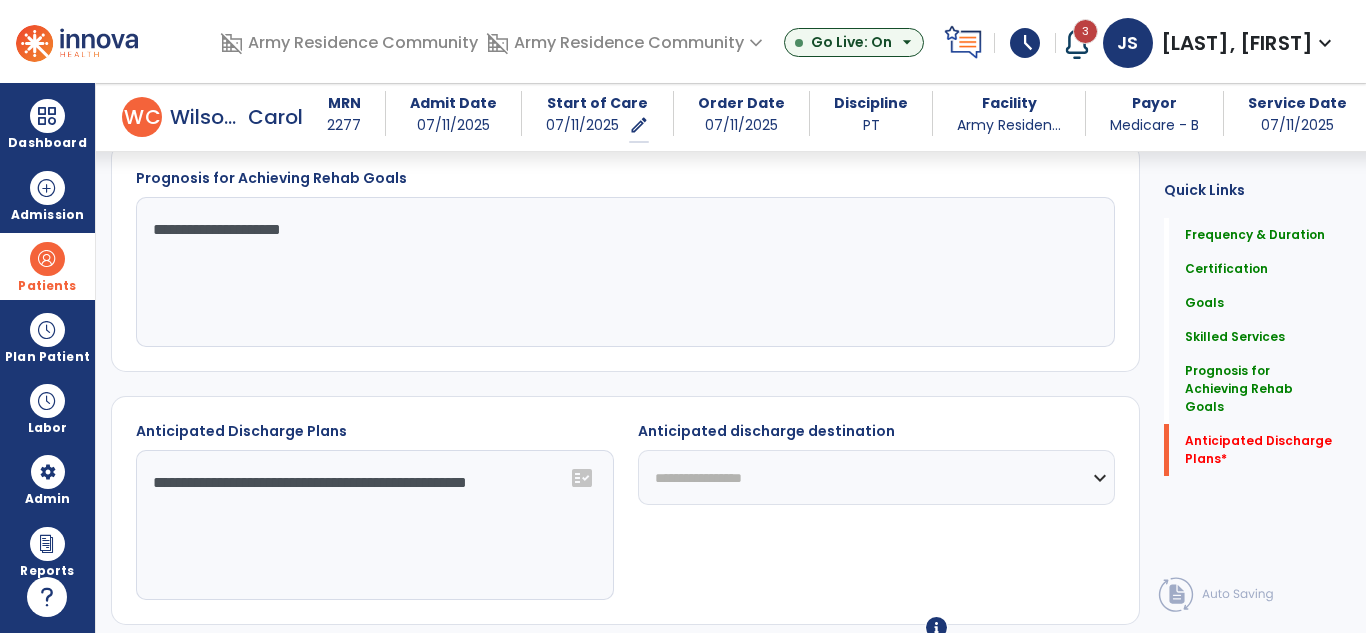 select on "**********" 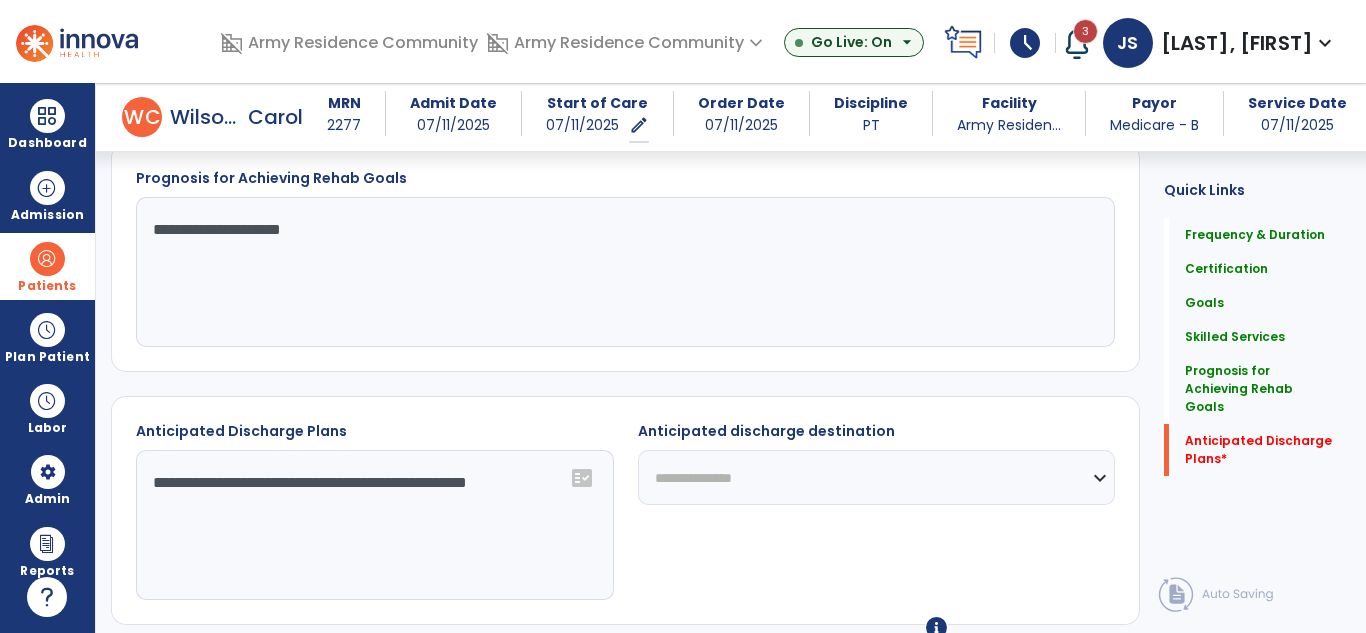 click on "**********" 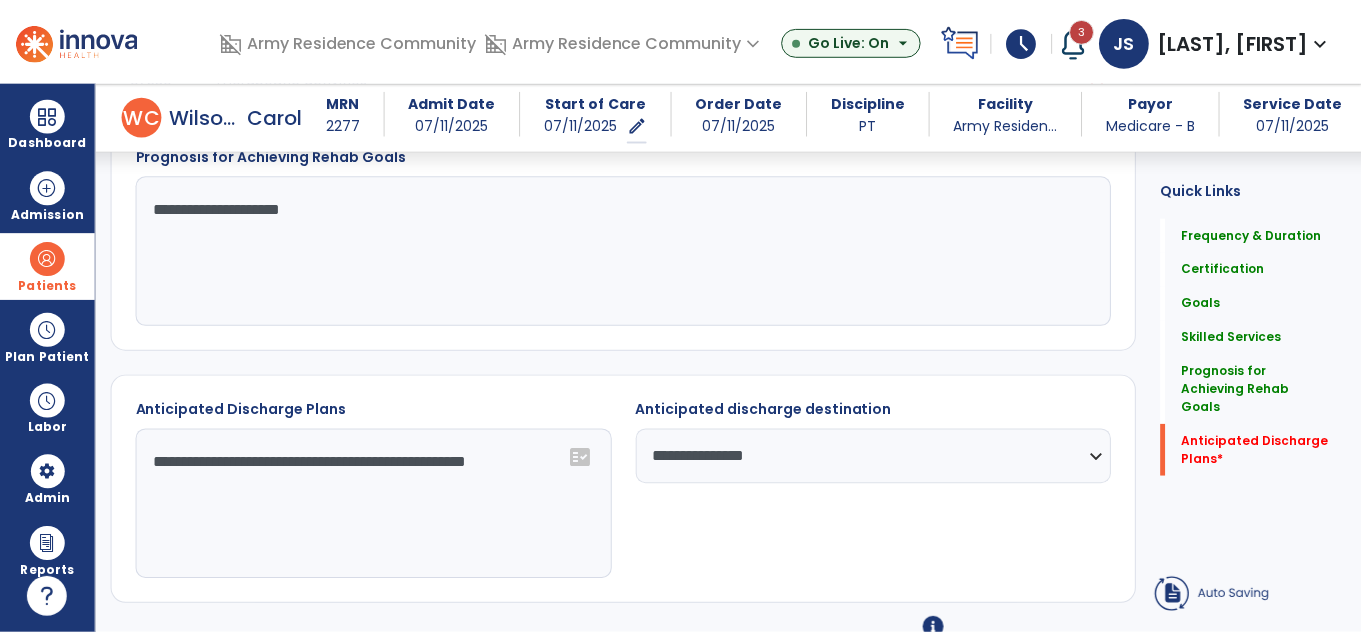 scroll, scrollTop: 1880, scrollLeft: 0, axis: vertical 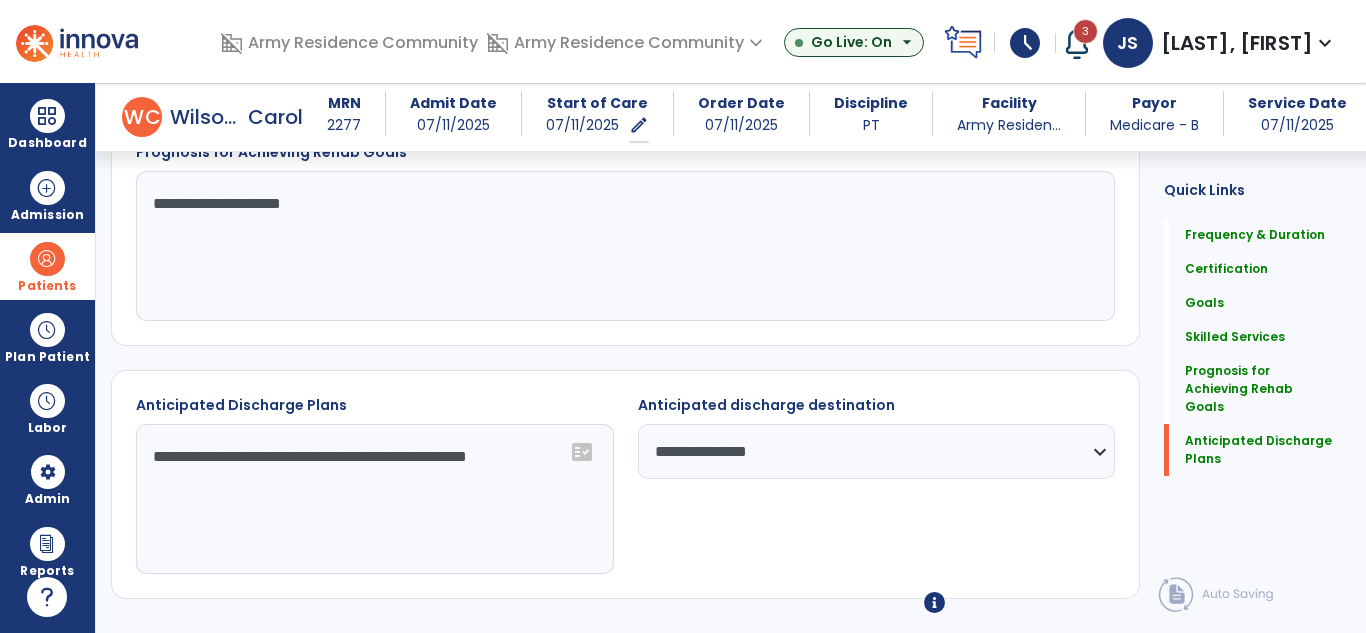 click on "Sign Doc" 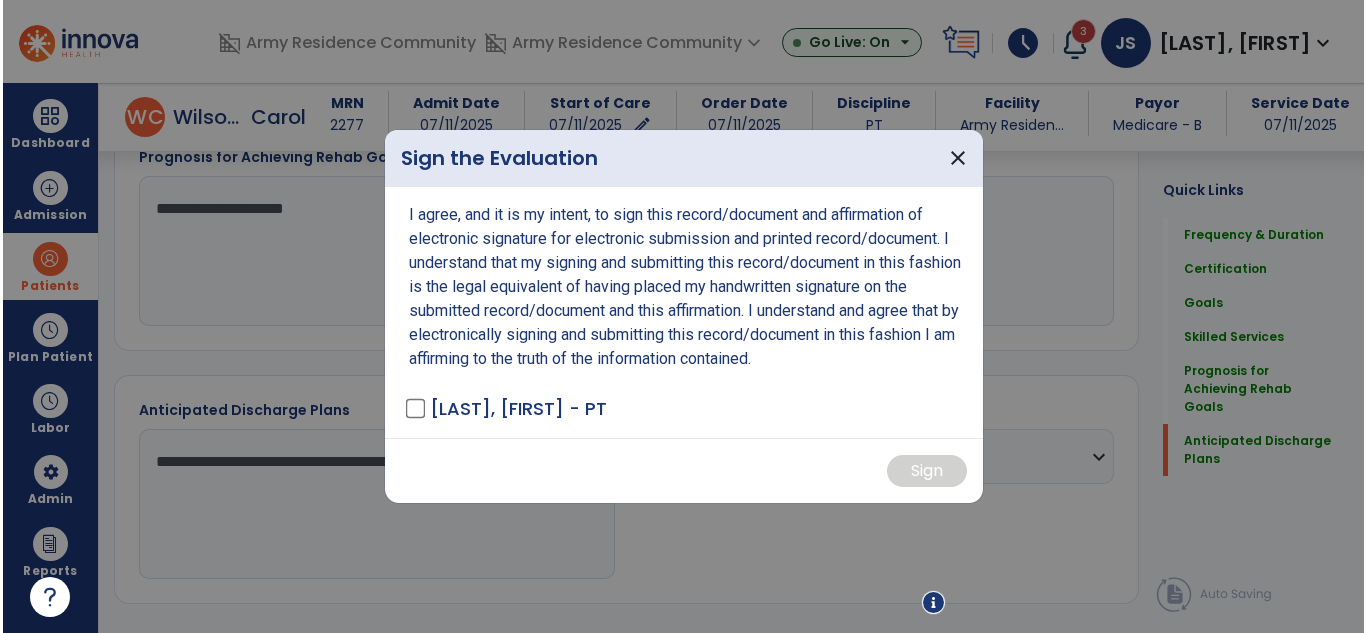 scroll, scrollTop: 1880, scrollLeft: 0, axis: vertical 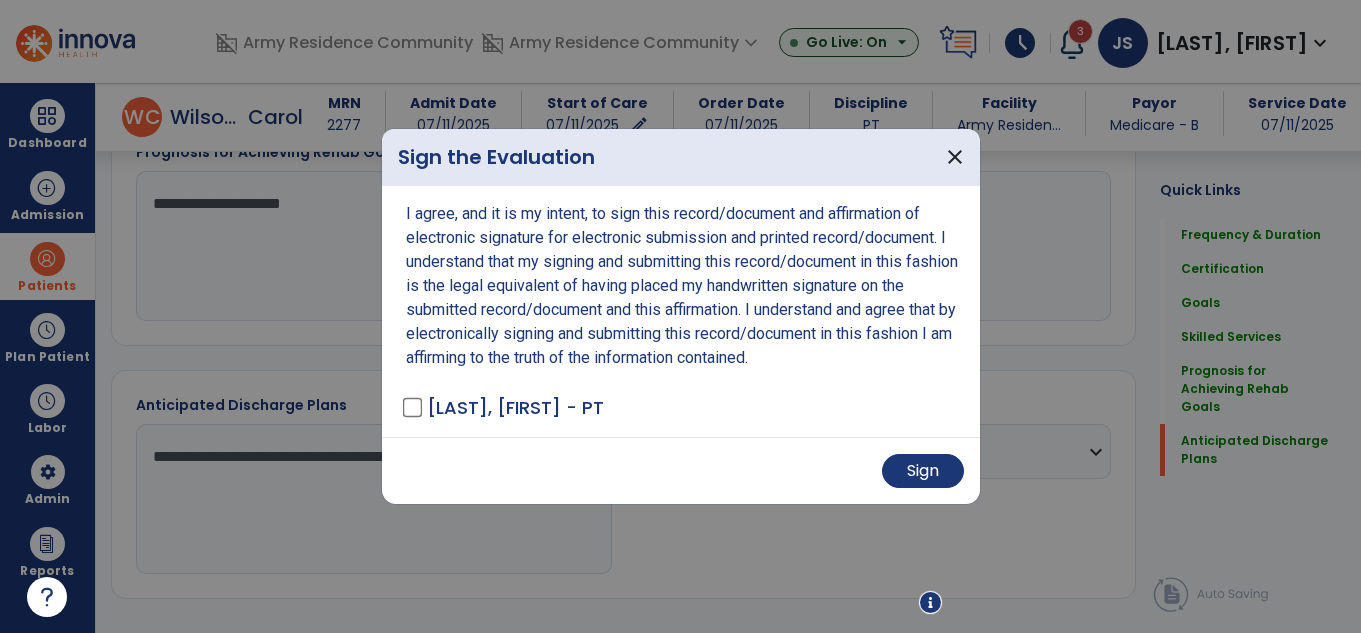 click at bounding box center (680, 316) 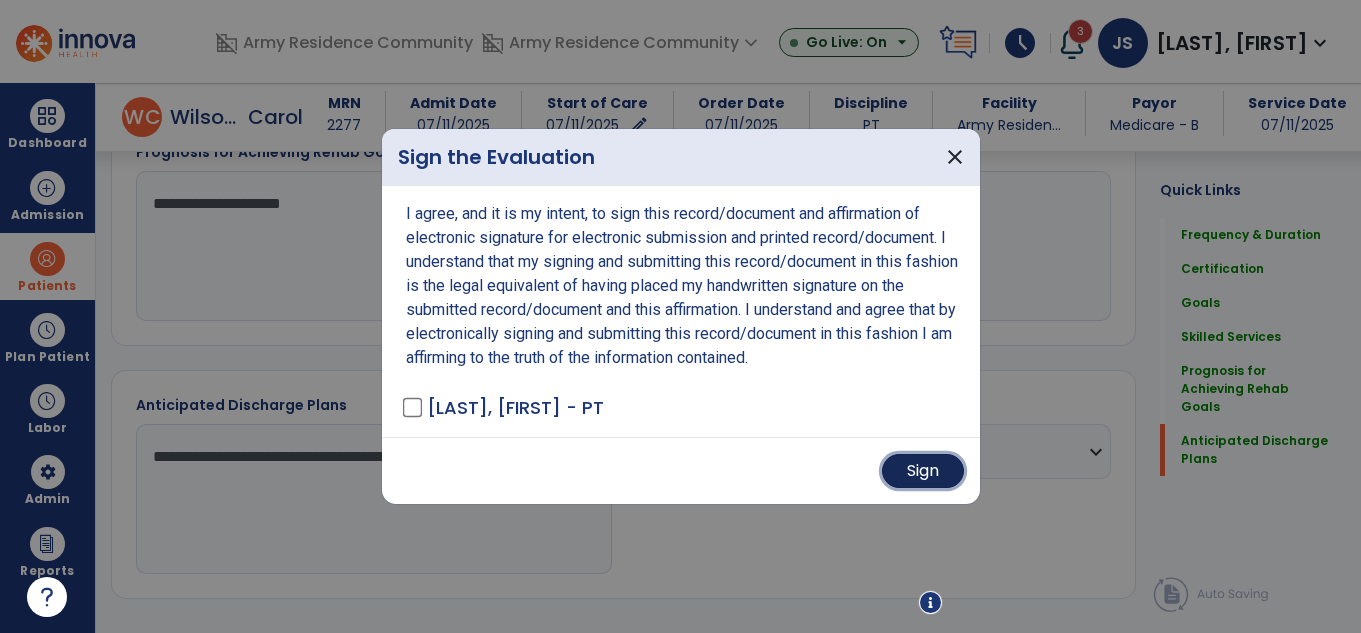 click on "Sign" at bounding box center [923, 471] 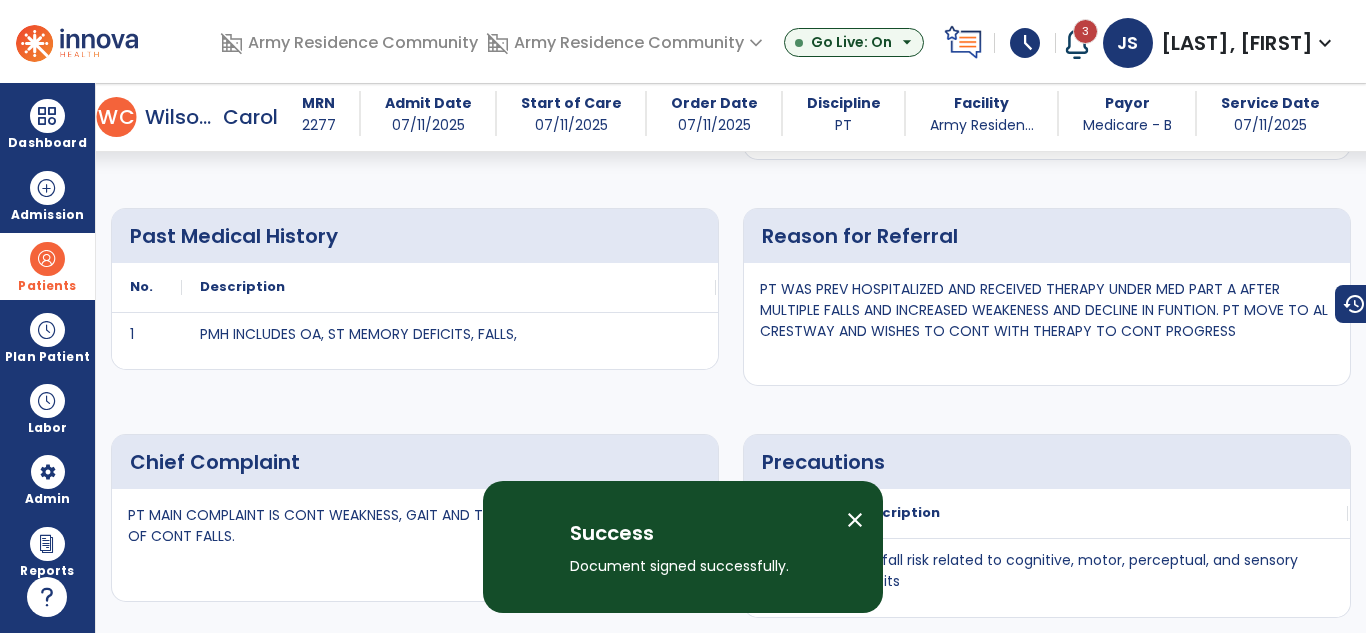 scroll, scrollTop: 0, scrollLeft: 0, axis: both 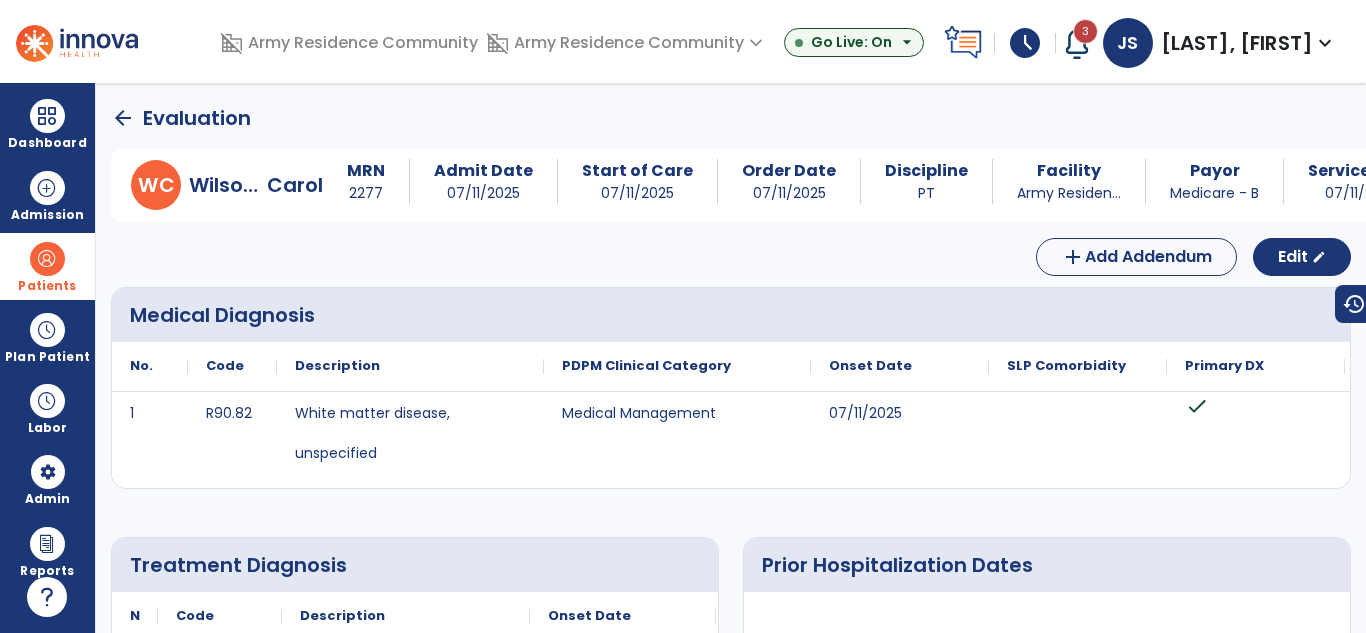 click on "arrow_back" 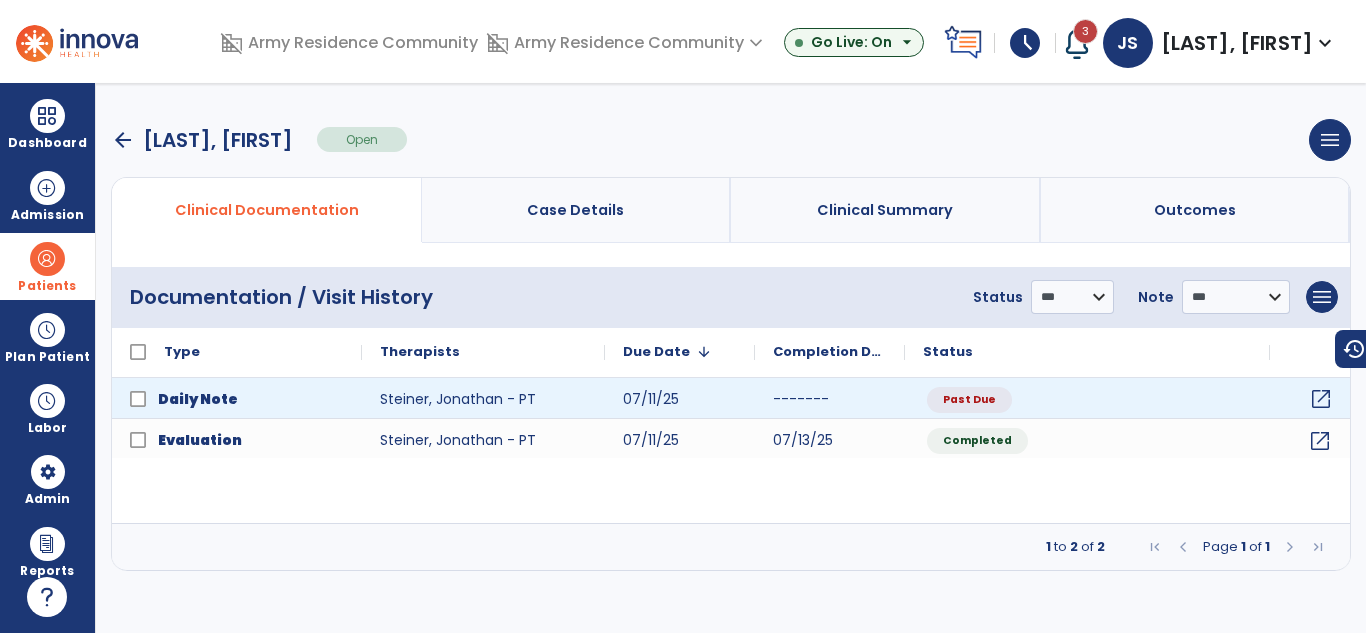 click on "open_in_new" 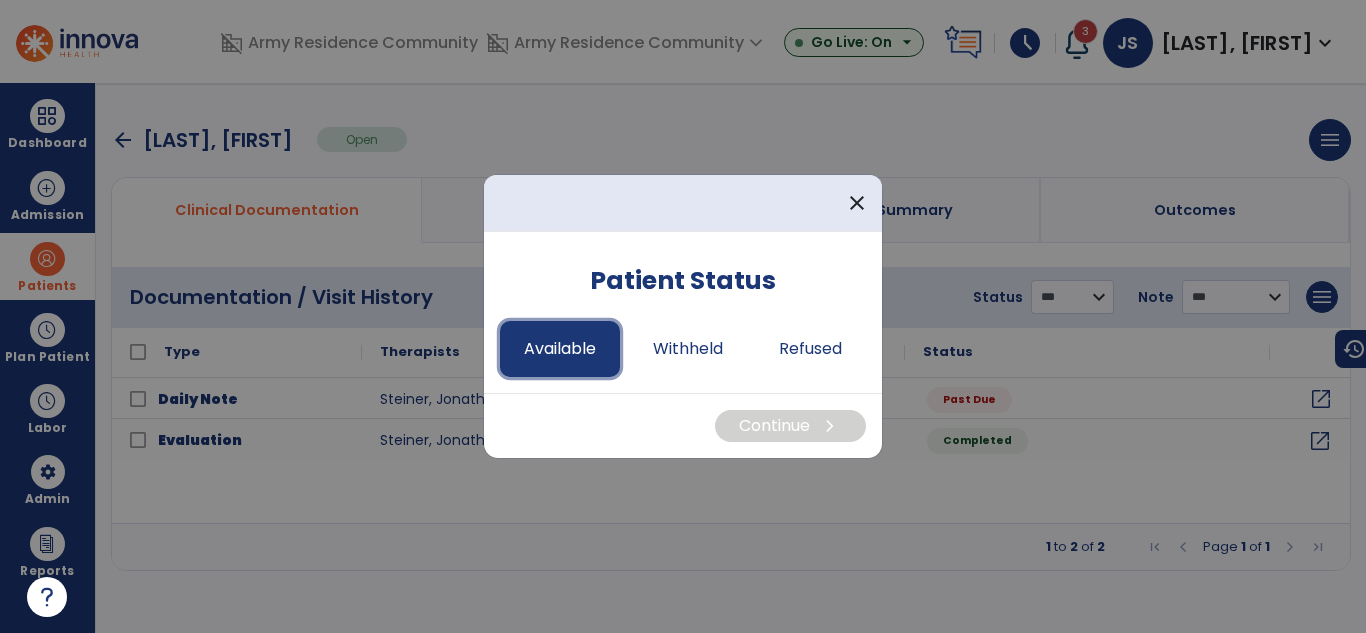 click on "Available" at bounding box center [560, 349] 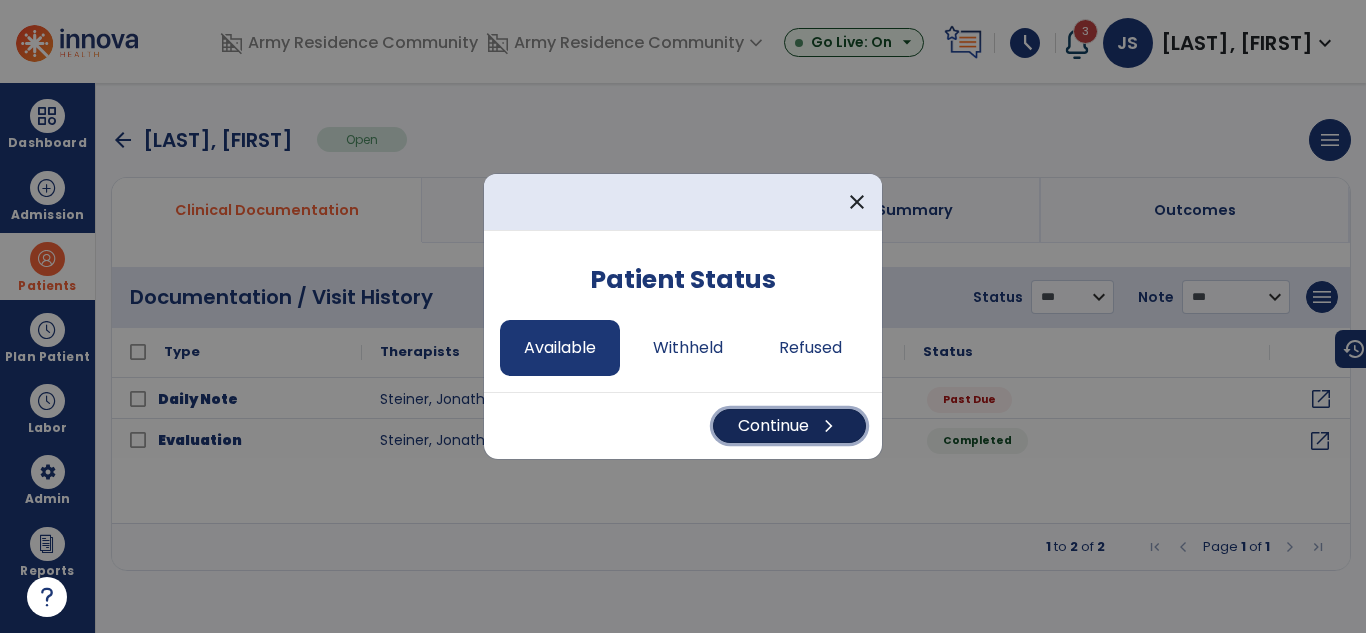 click on "chevron_right" at bounding box center [829, 426] 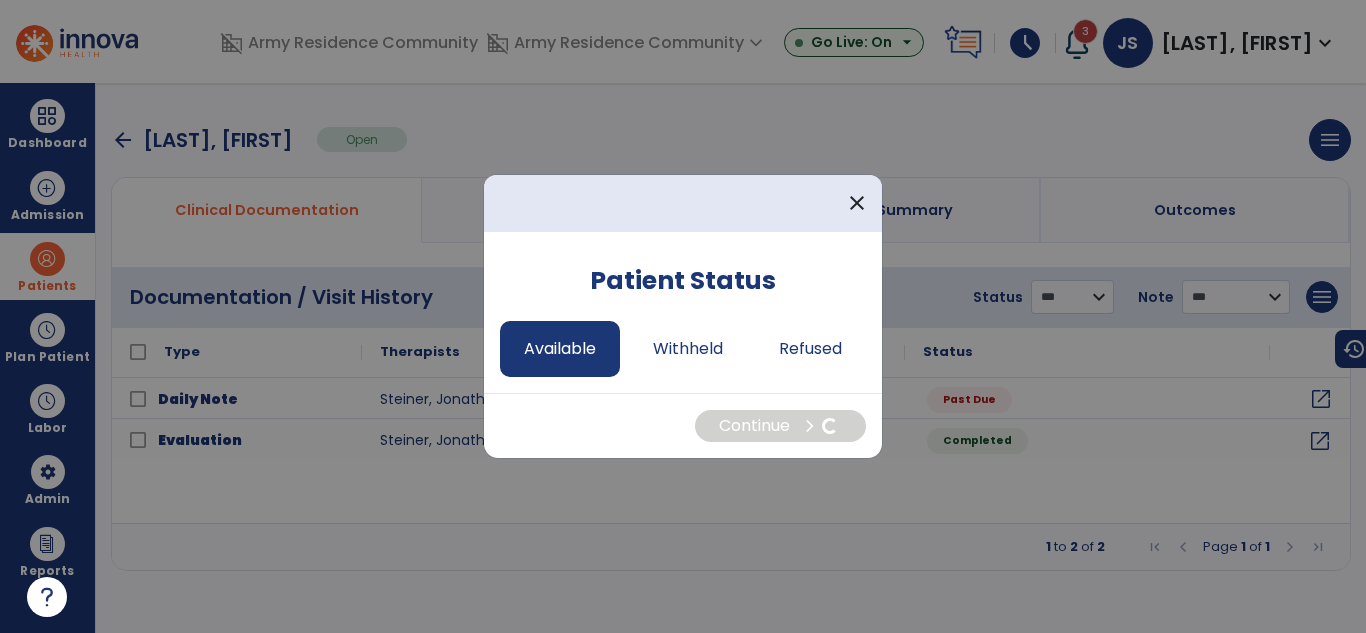 select on "*" 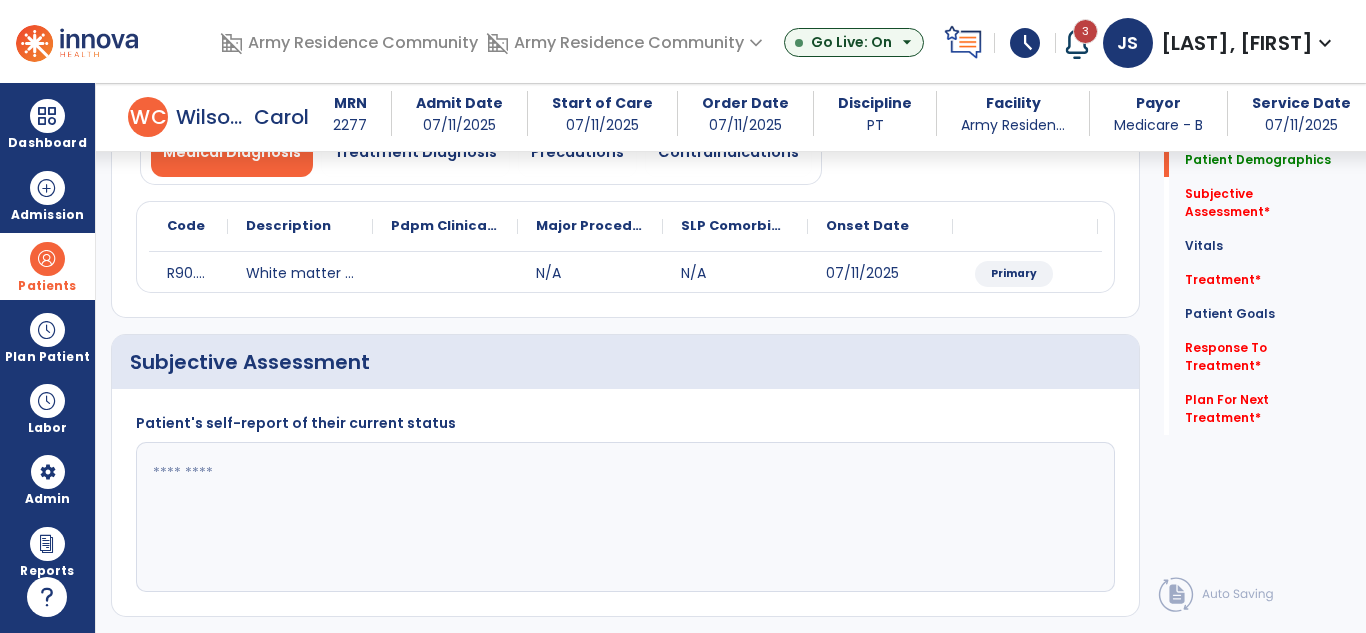 scroll, scrollTop: 300, scrollLeft: 0, axis: vertical 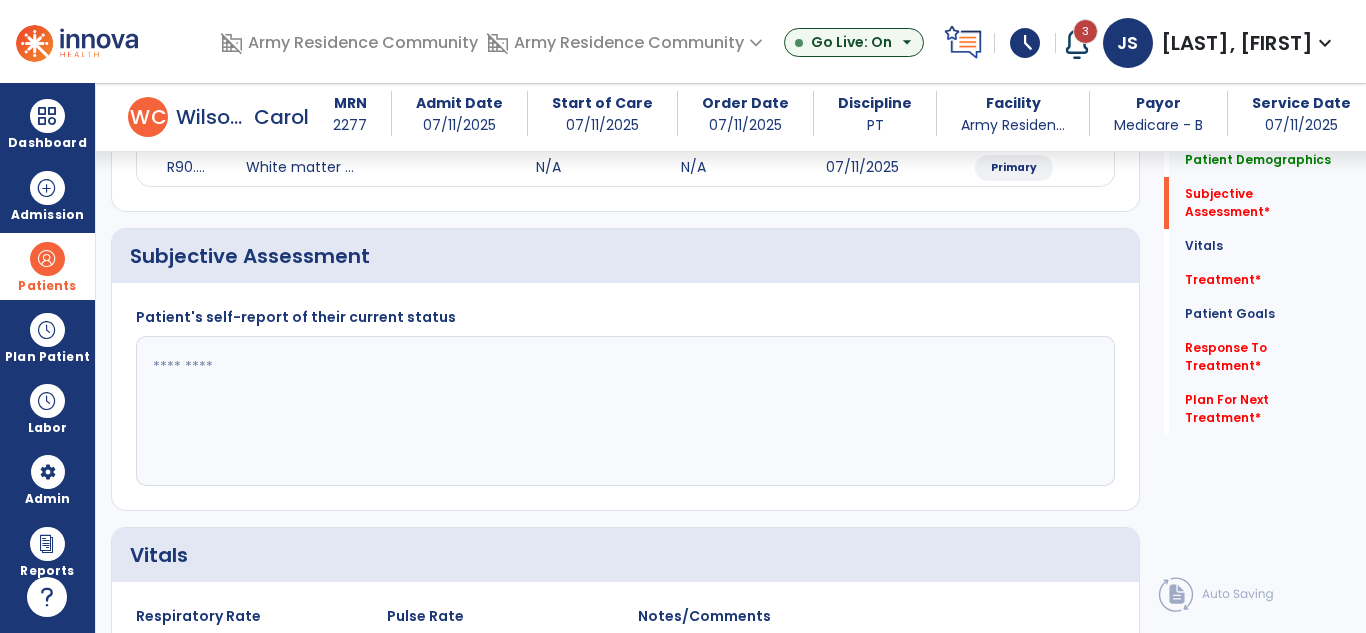 click 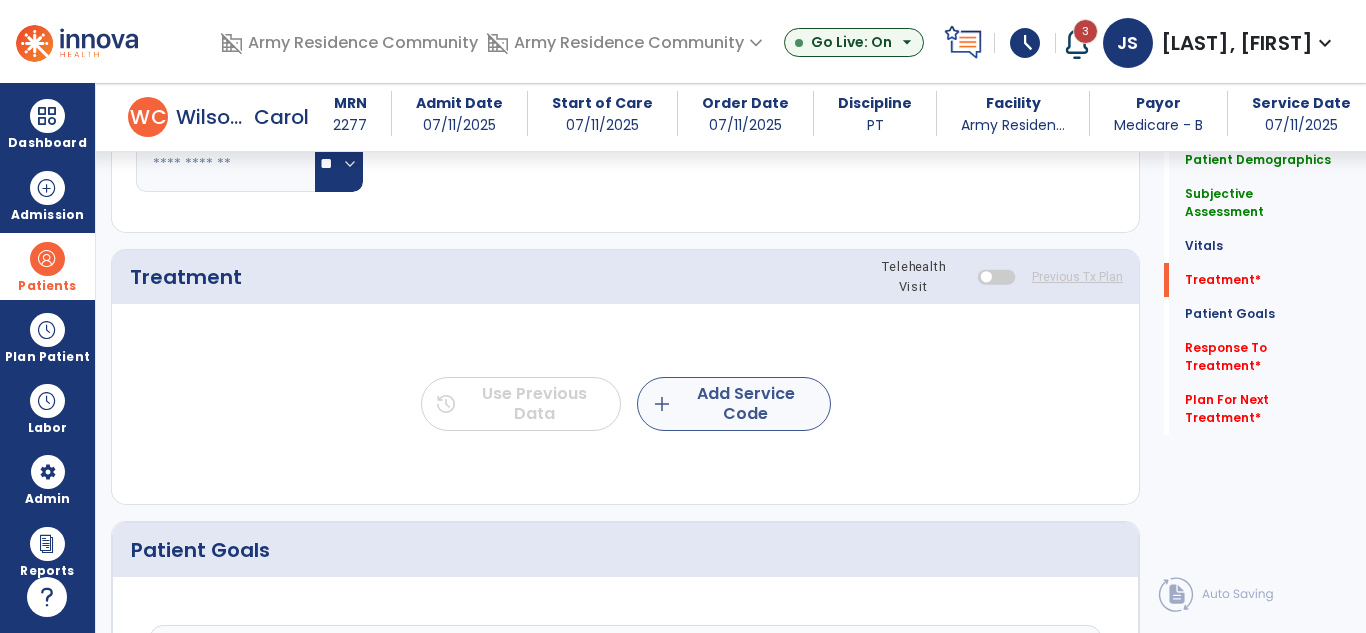 type on "**********" 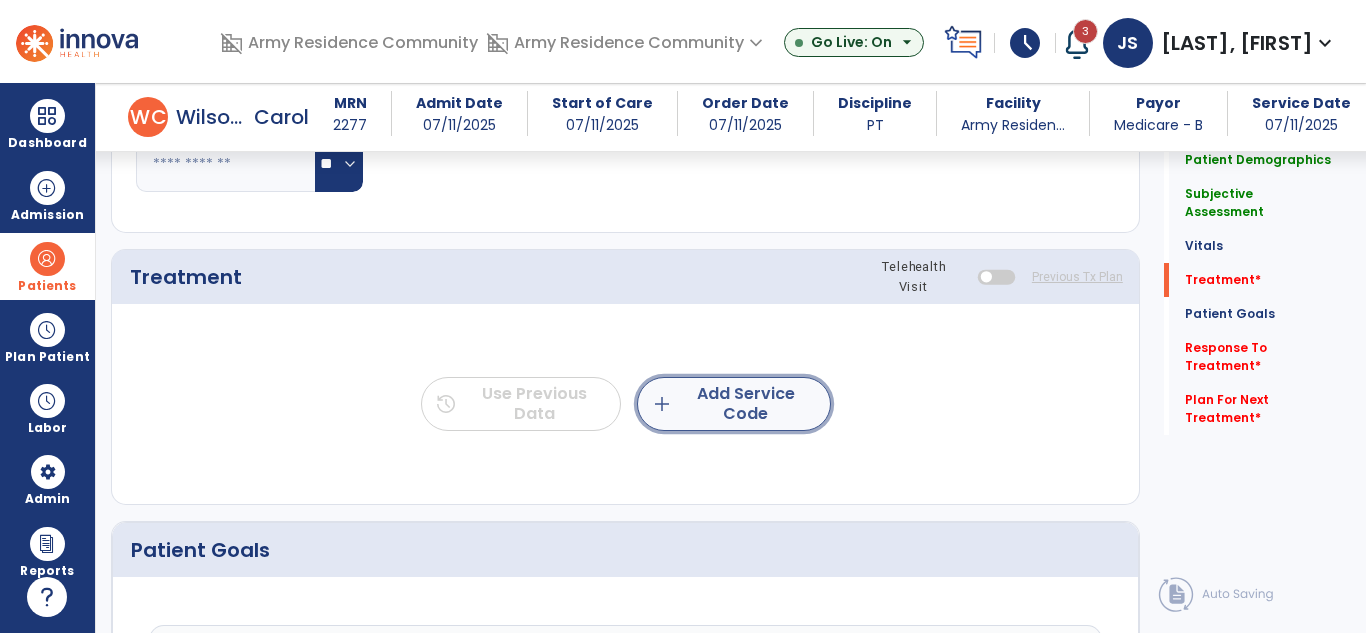 click on "add  Add Service Code" 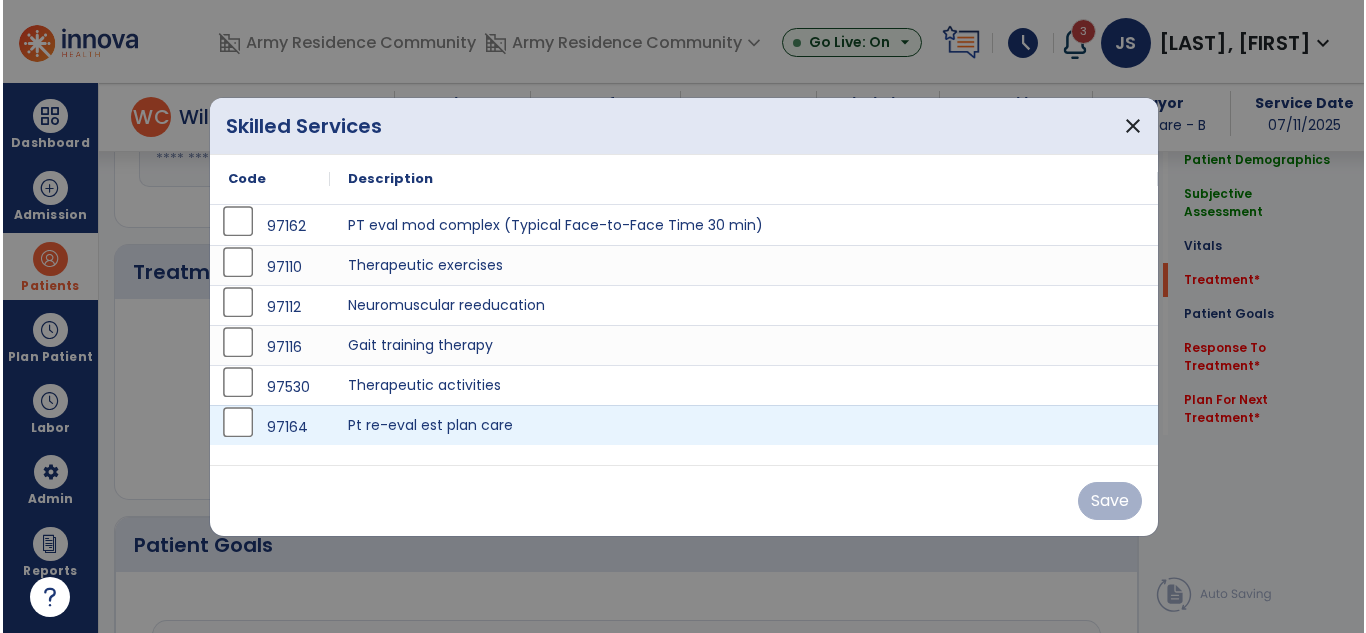 scroll, scrollTop: 1000, scrollLeft: 0, axis: vertical 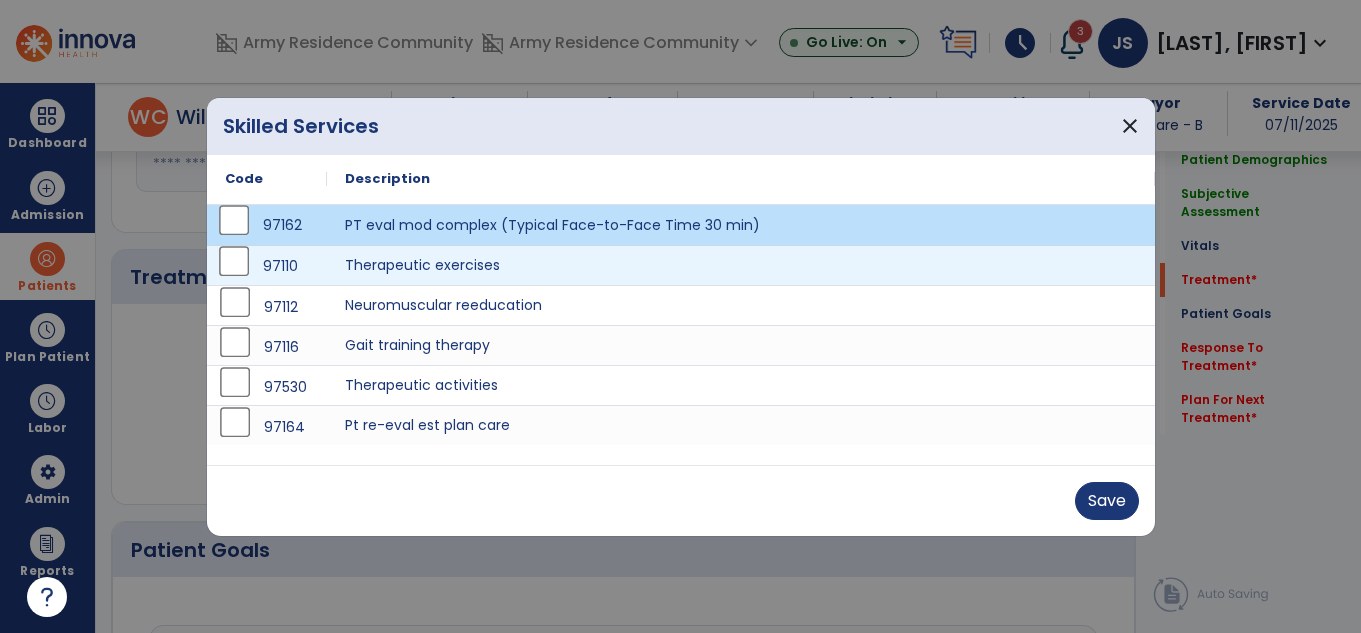 click on "97110" at bounding box center [267, 266] 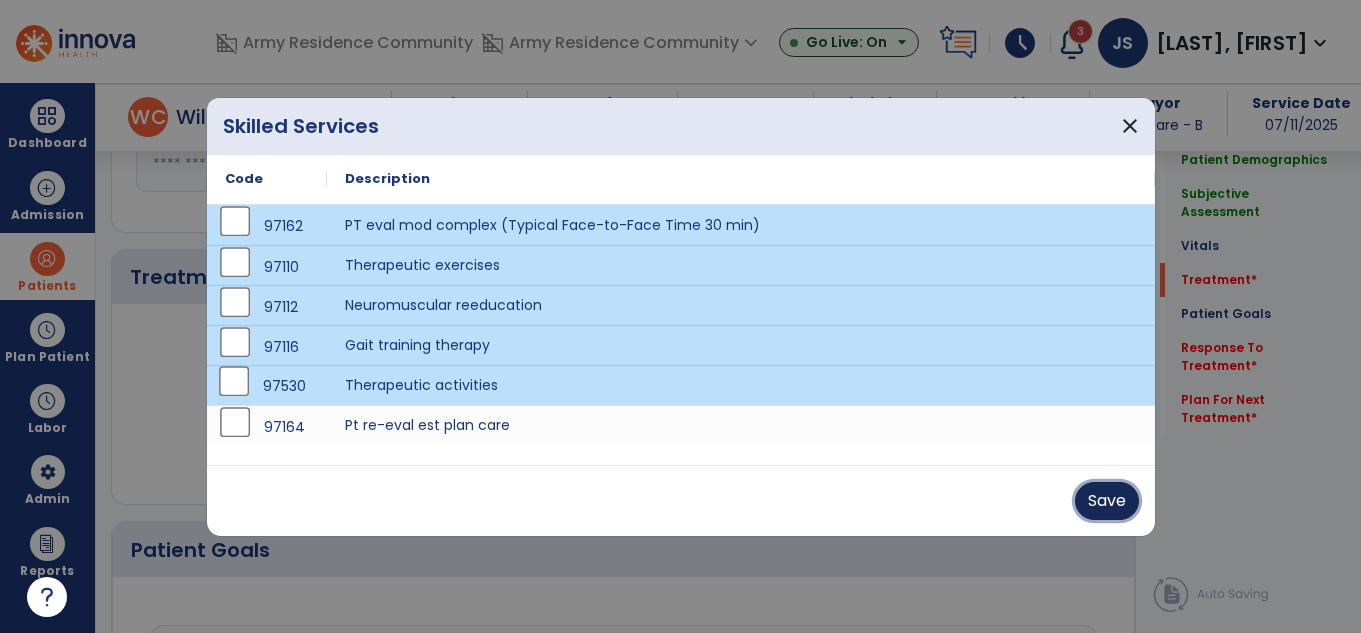 click on "Save" at bounding box center [1107, 501] 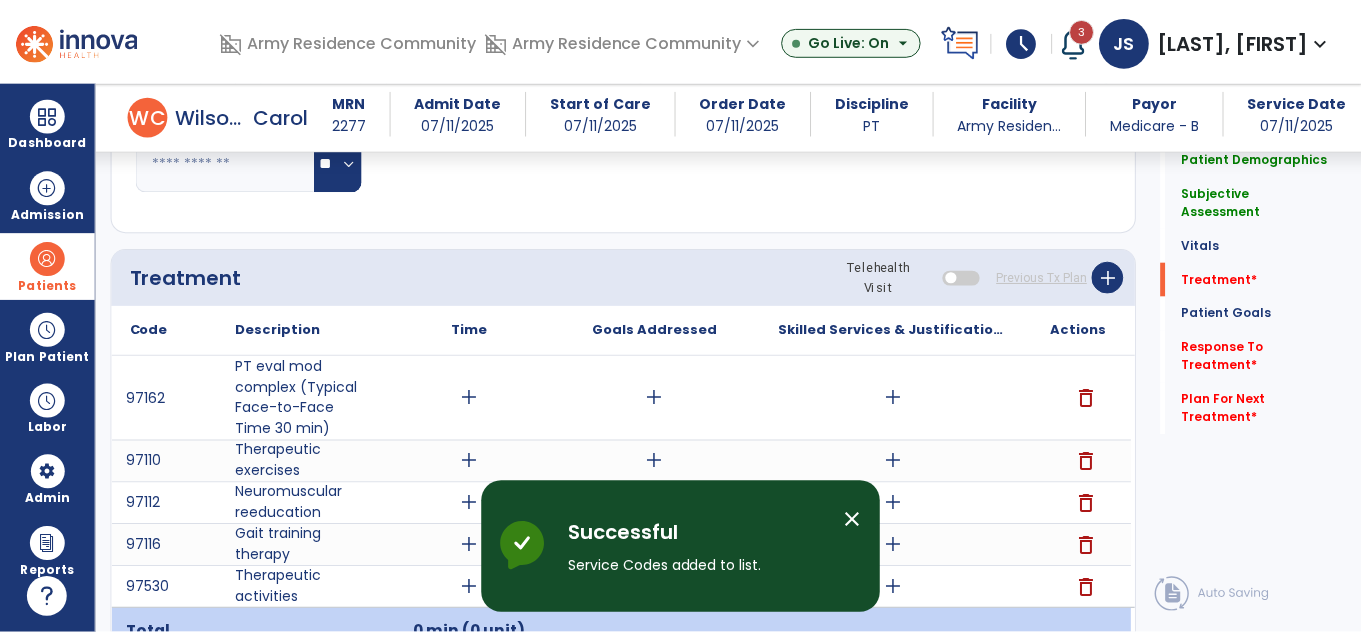 scroll, scrollTop: 1100, scrollLeft: 0, axis: vertical 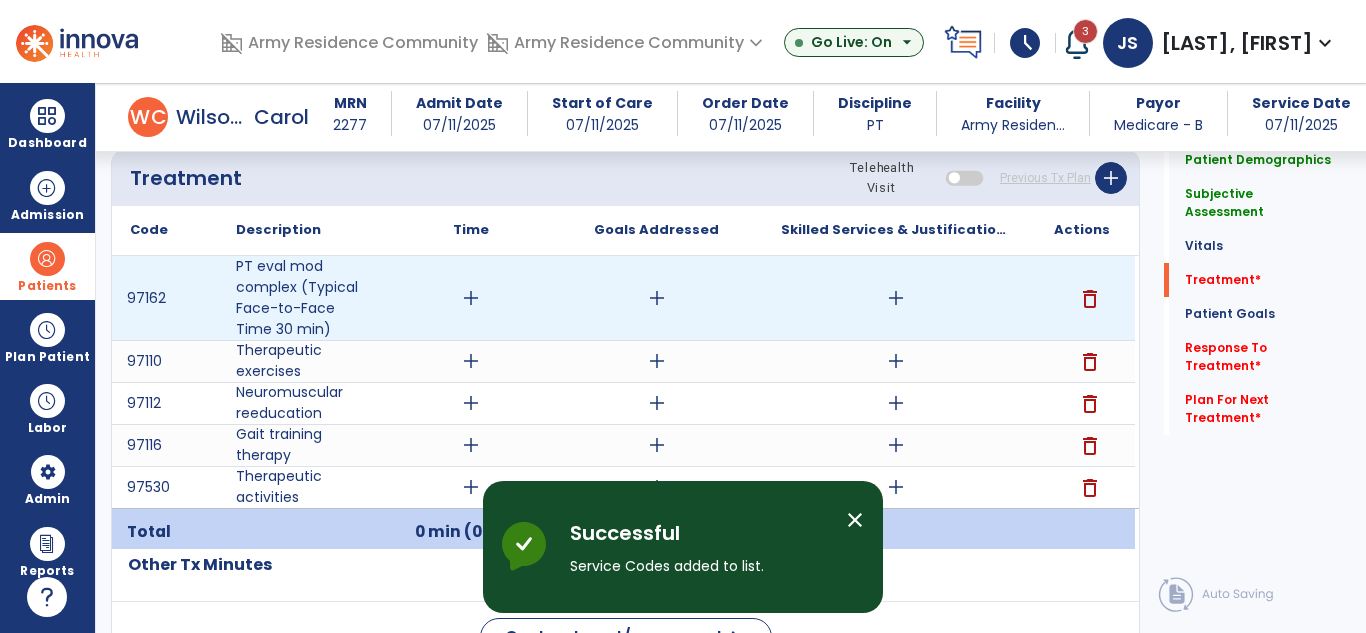 click on "add" at bounding box center (471, 298) 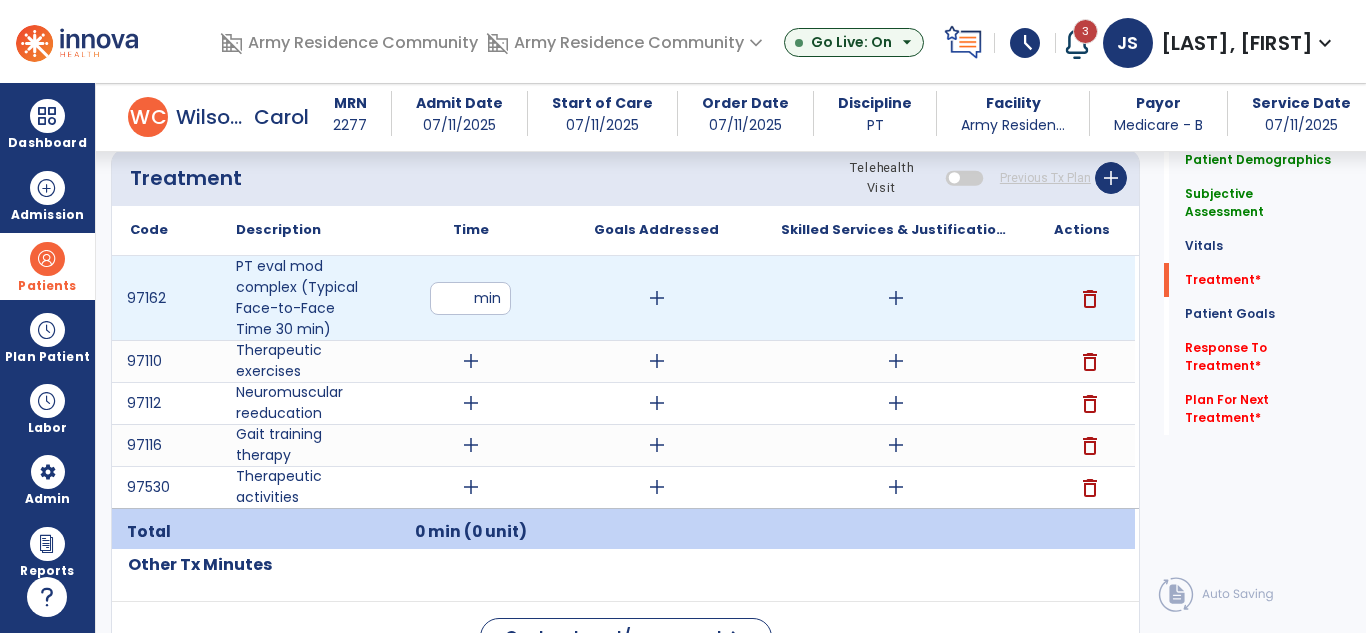 type on "**" 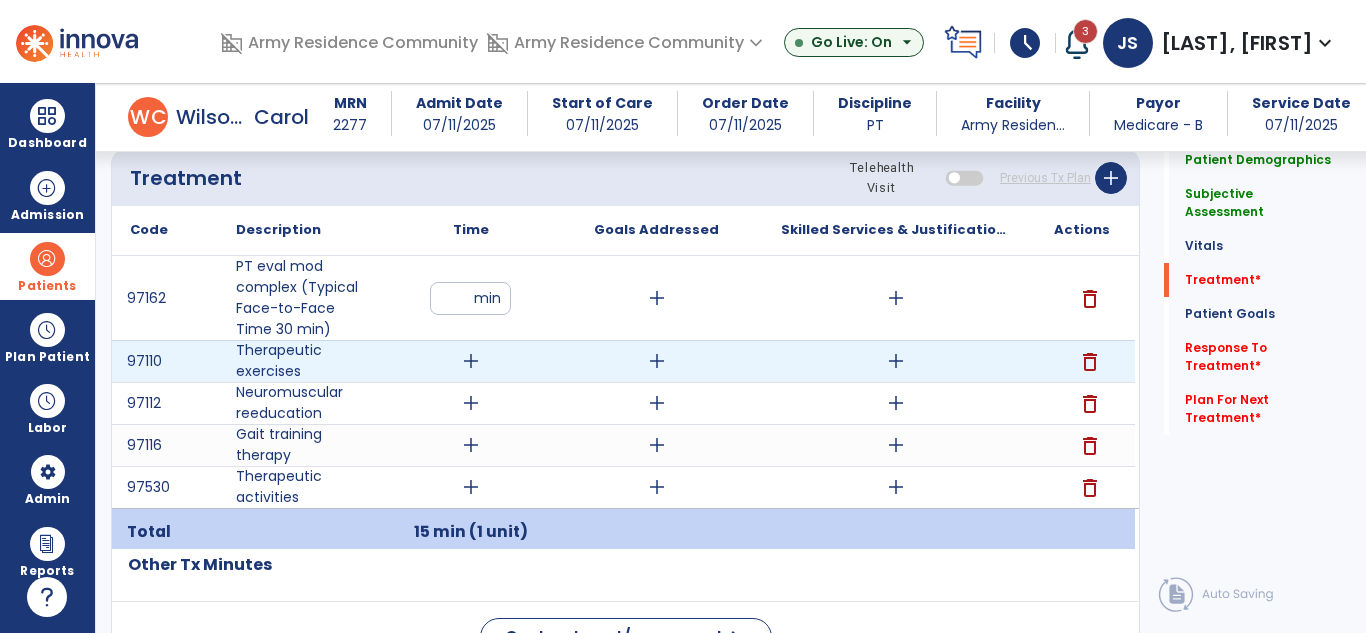 click on "add" at bounding box center (471, 361) 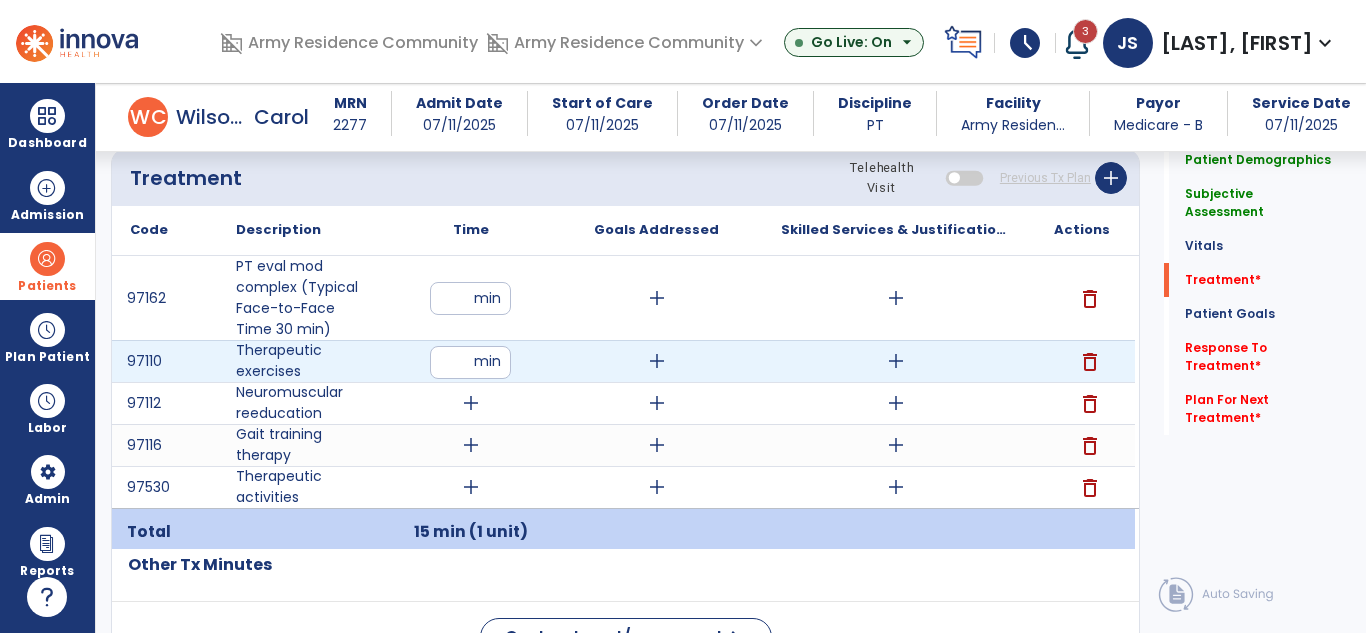 type on "**" 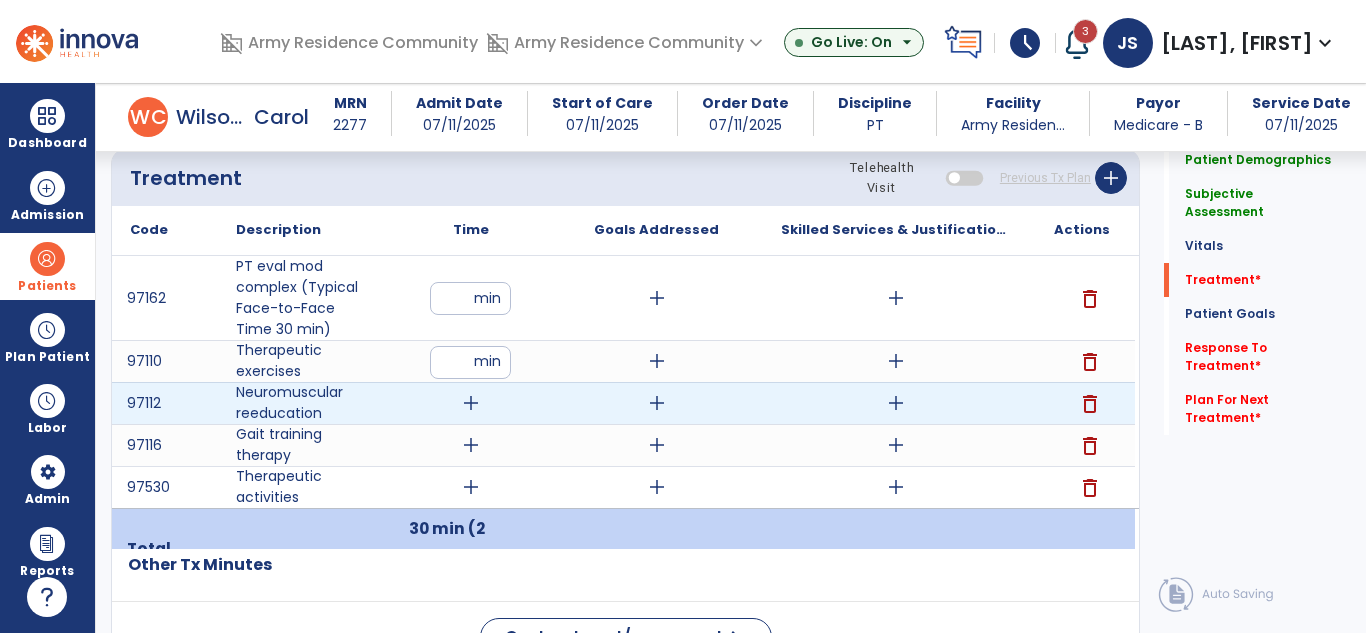click on "add" at bounding box center [471, 403] 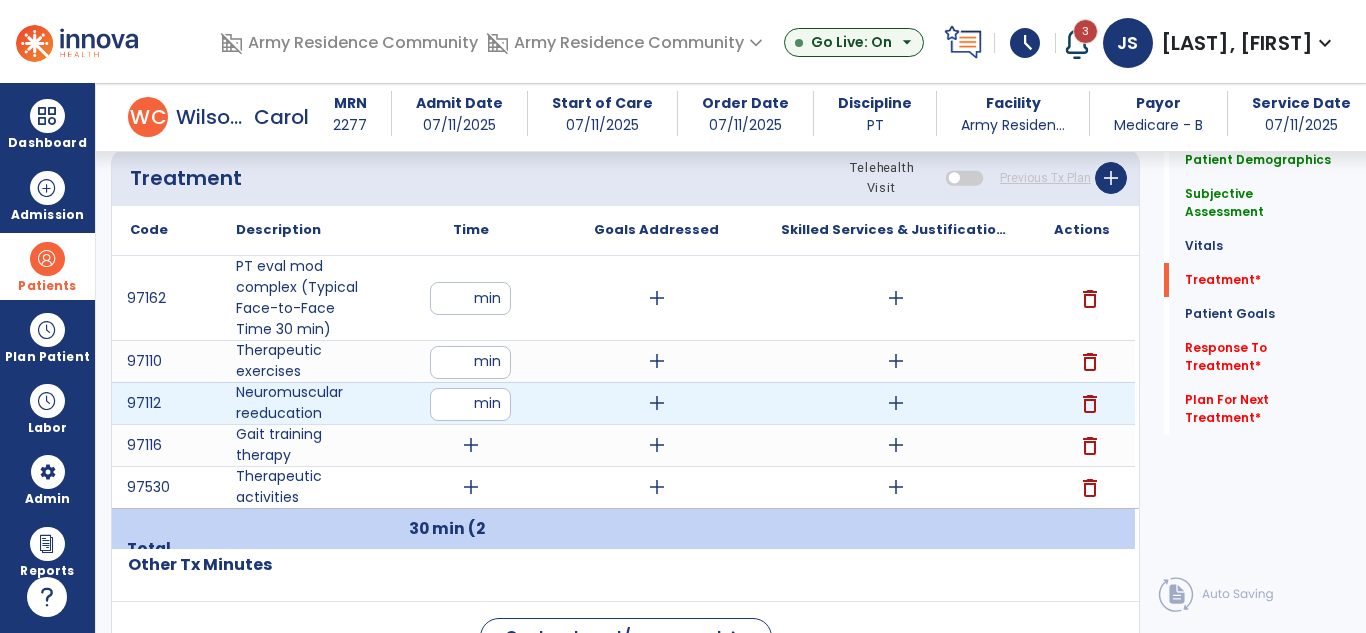 type on "**" 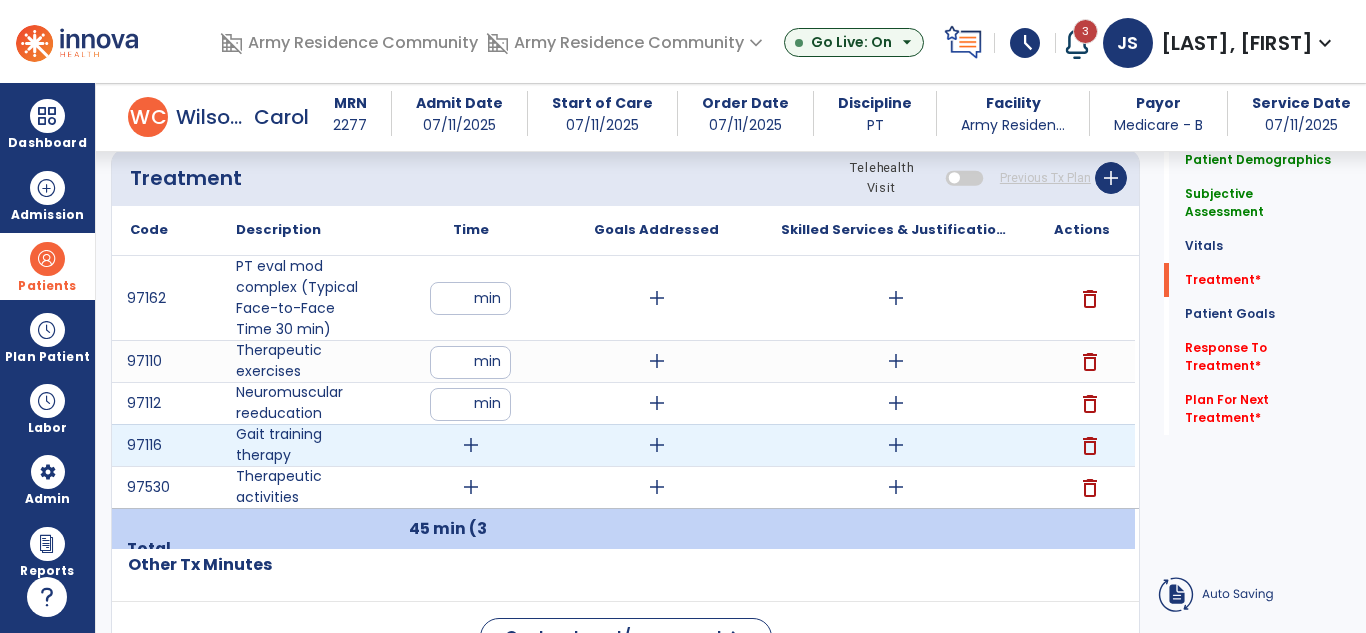 click on "add" at bounding box center (471, 445) 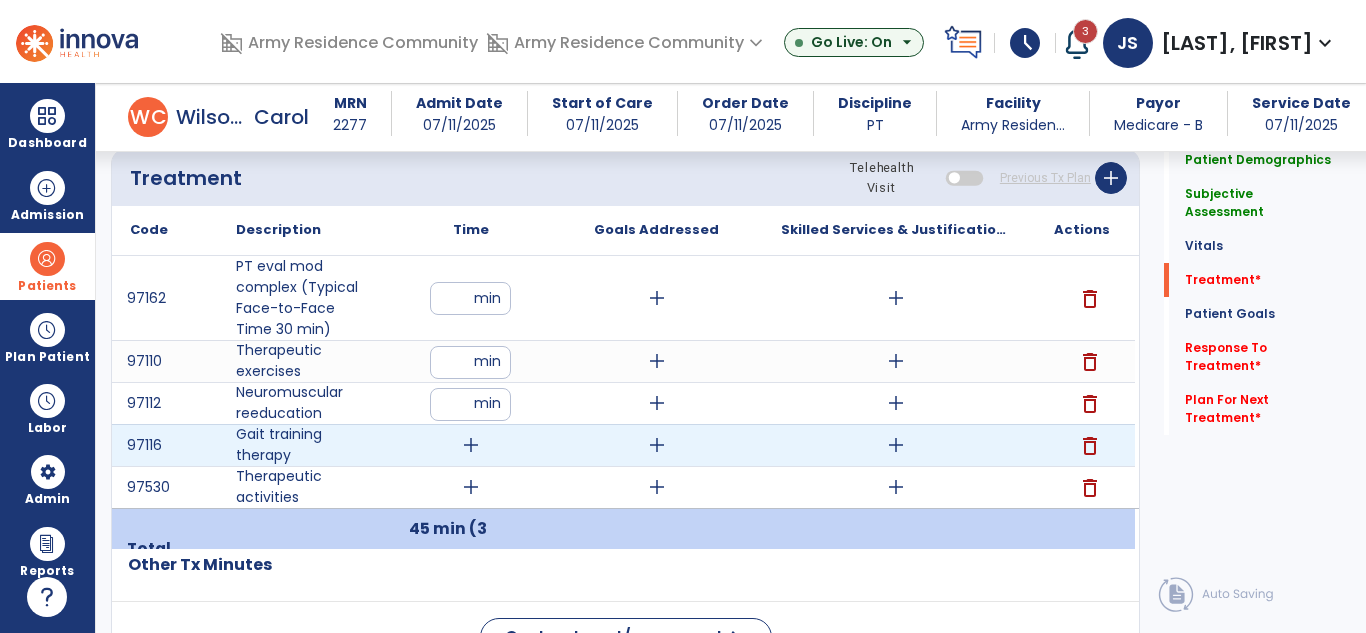 click on "add" at bounding box center [471, 445] 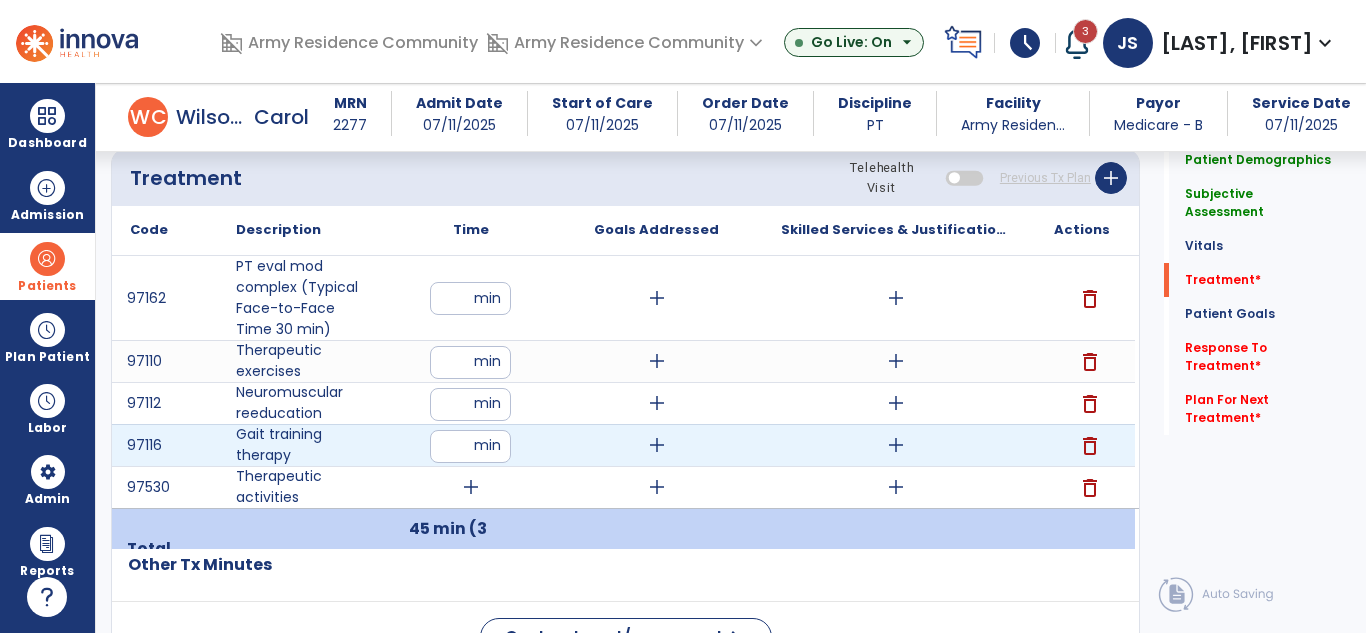 type on "**" 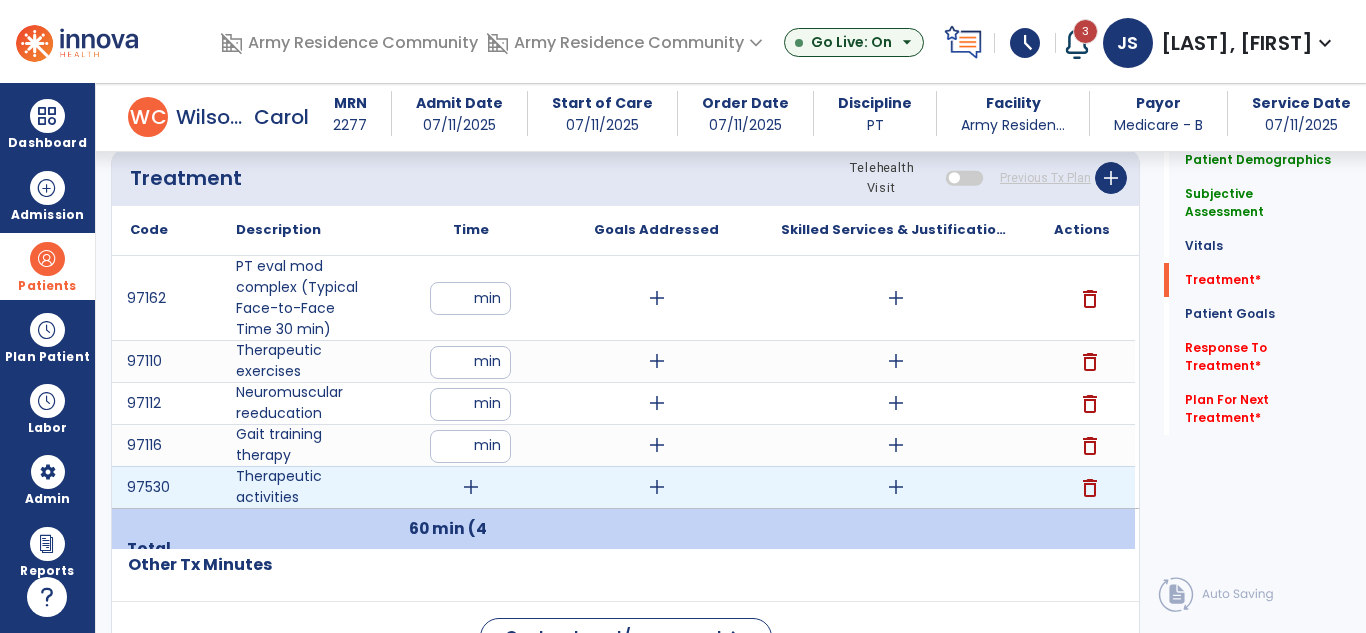 click on "add" at bounding box center (471, 487) 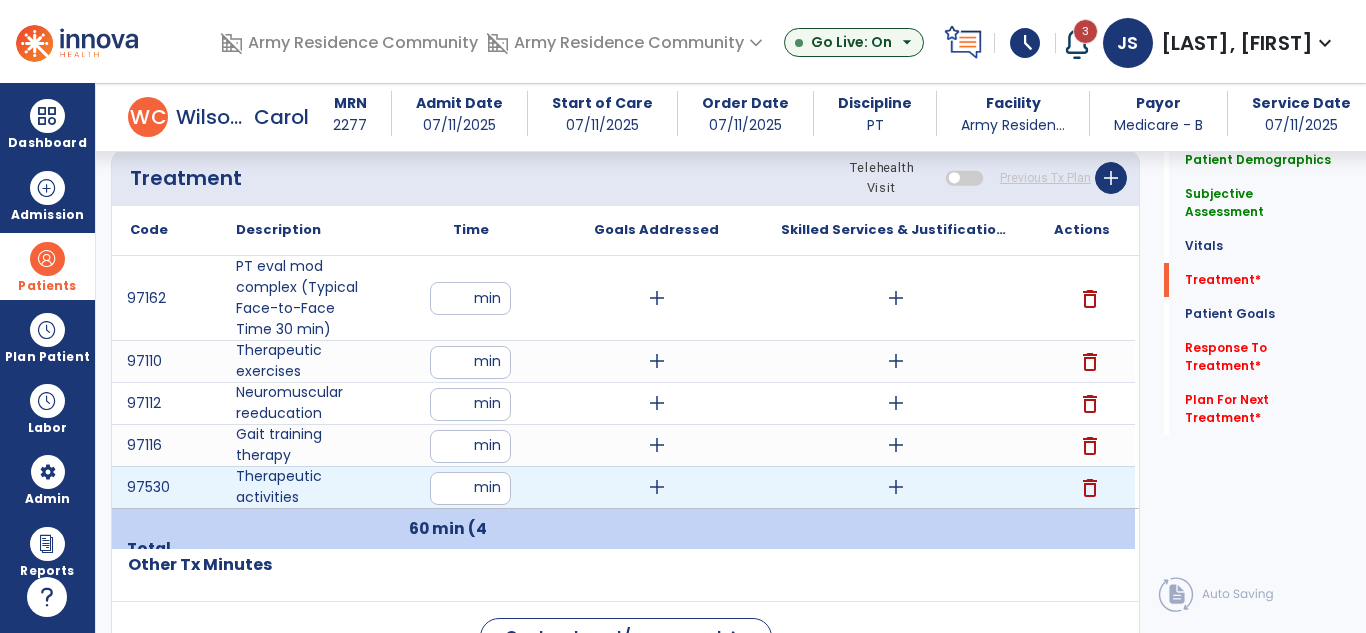 type on "**" 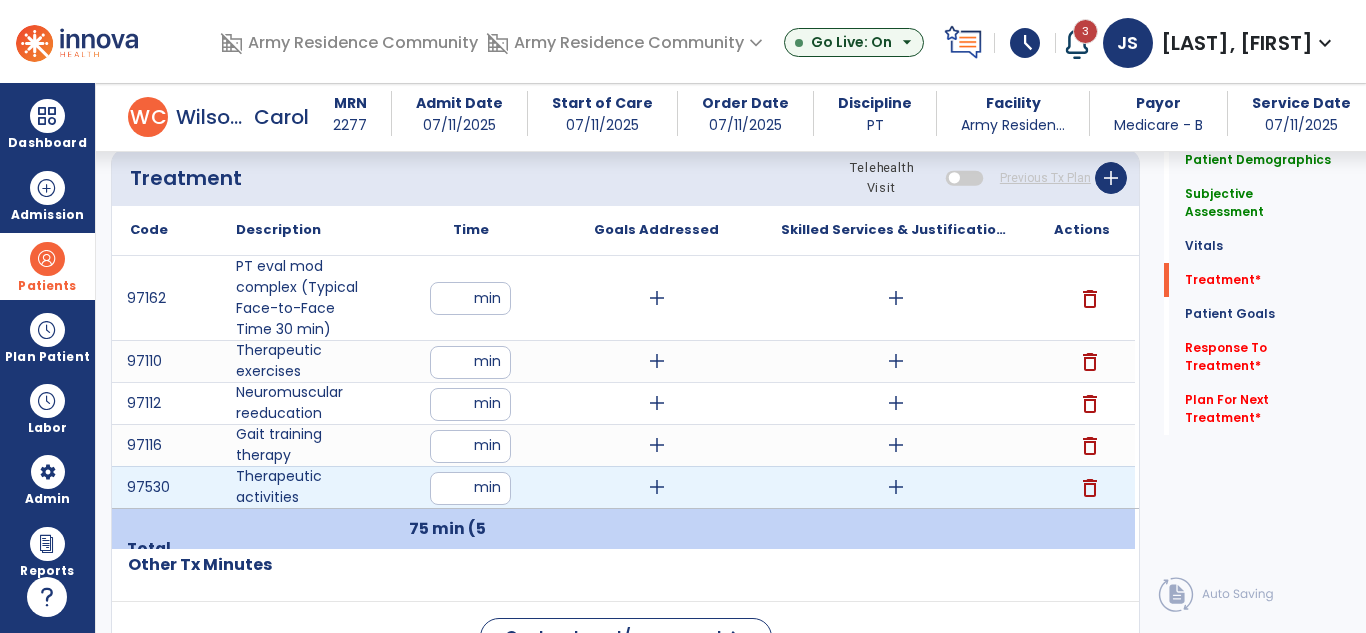 click on "**" at bounding box center (470, 488) 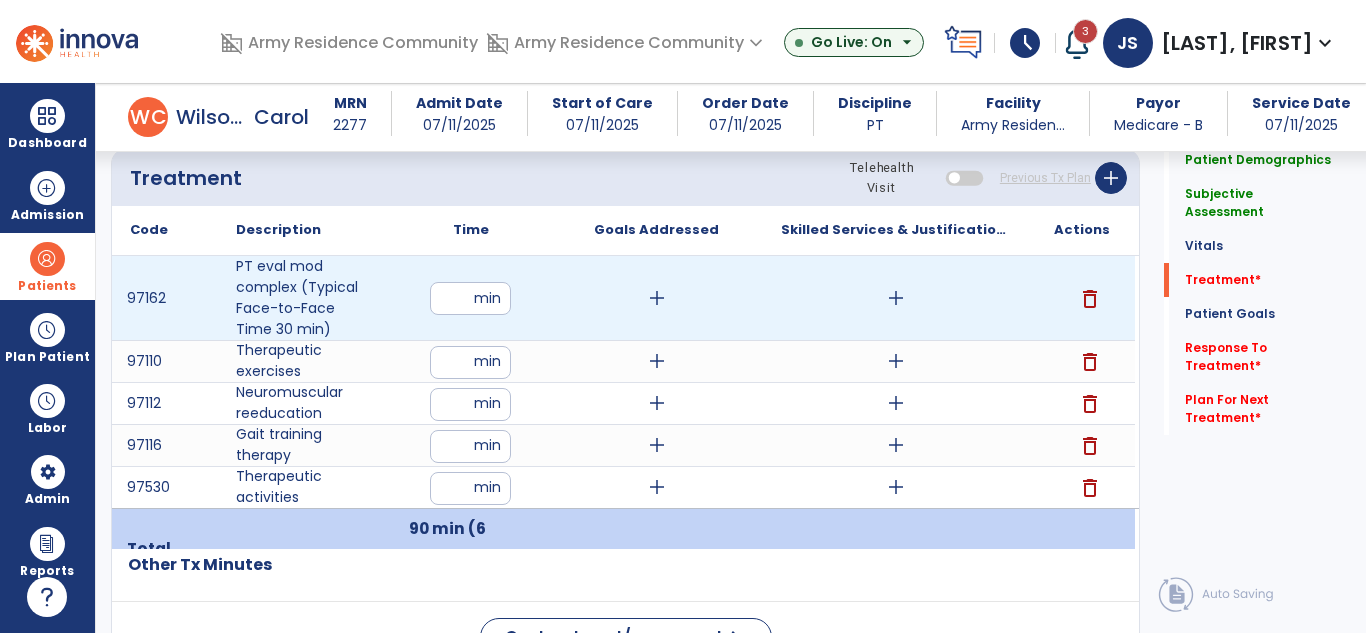 click on "add" at bounding box center (657, 298) 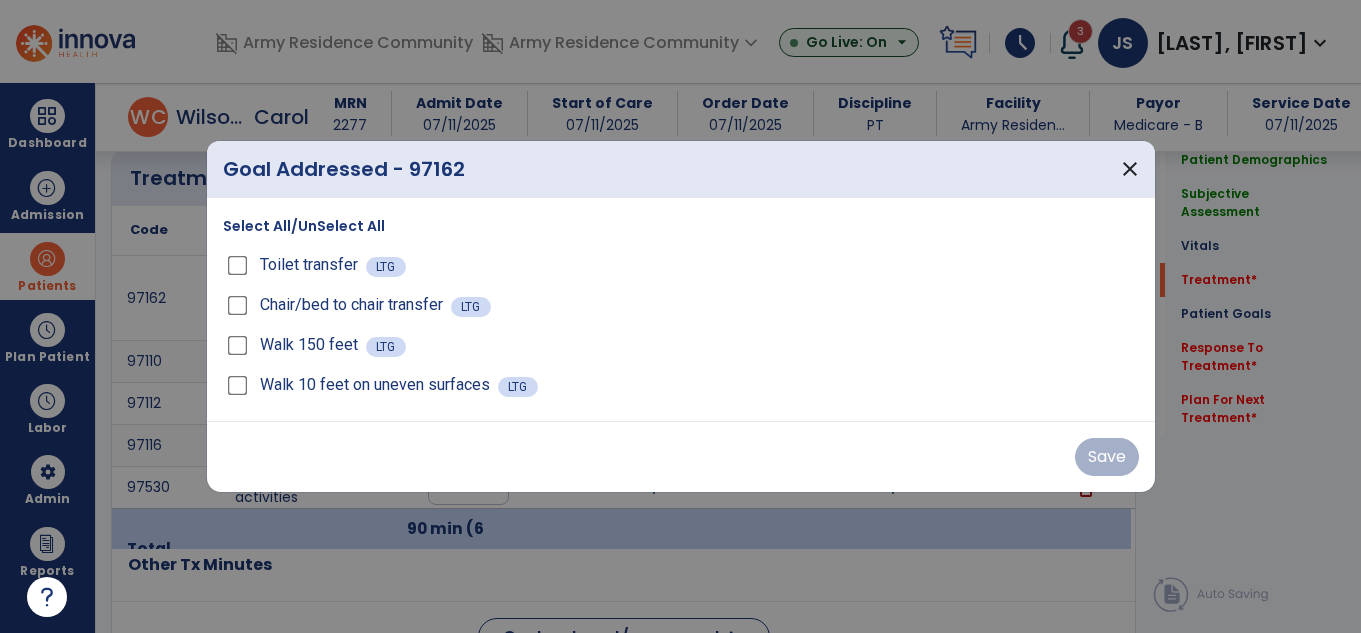 scroll, scrollTop: 1100, scrollLeft: 0, axis: vertical 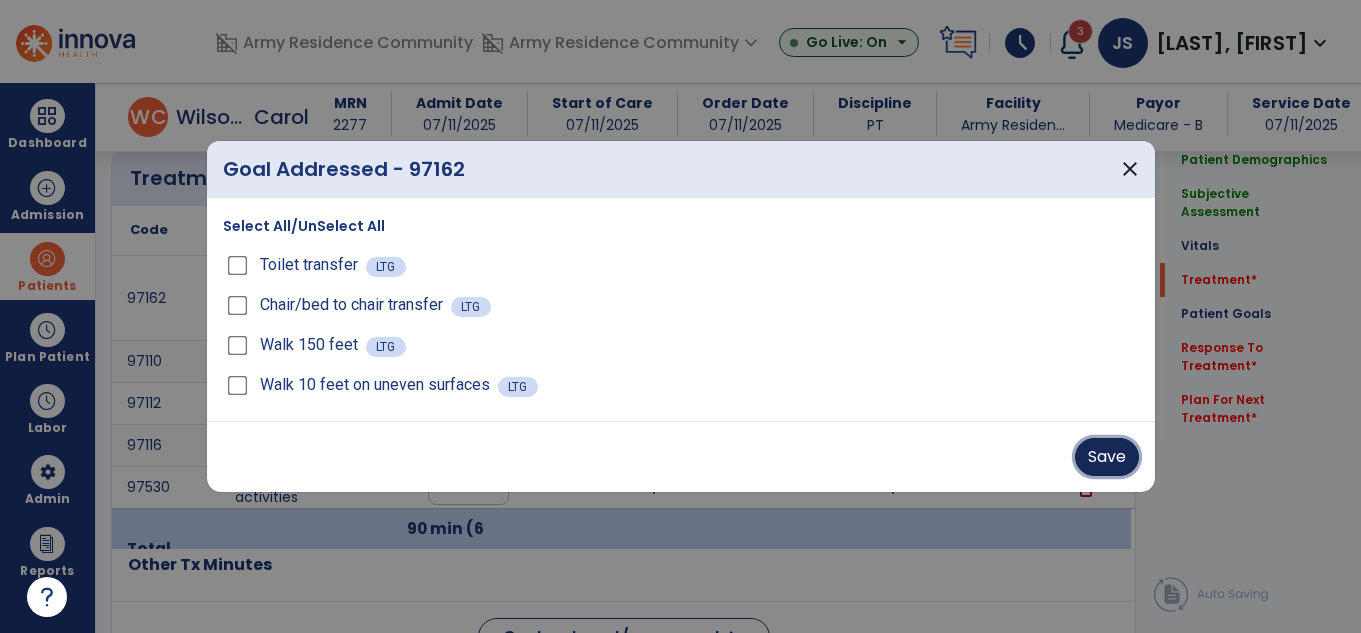 drag, startPoint x: 1107, startPoint y: 454, endPoint x: 1079, endPoint y: 439, distance: 31.764761 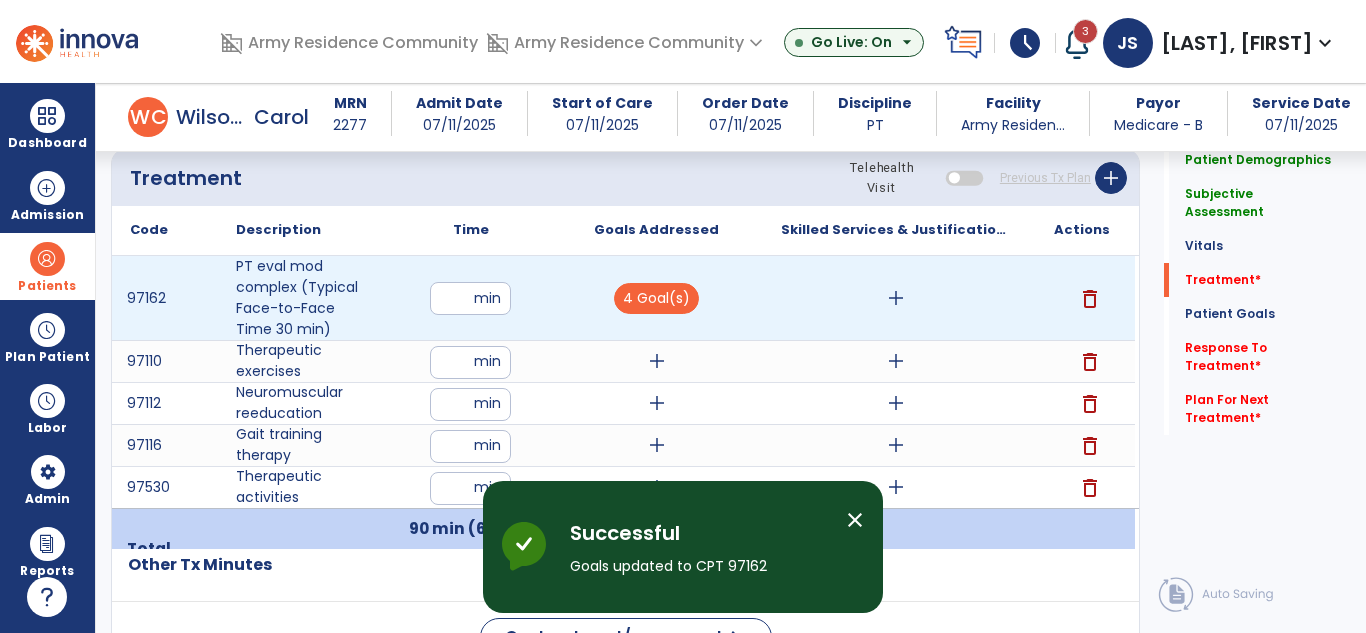 click on "add" at bounding box center [896, 298] 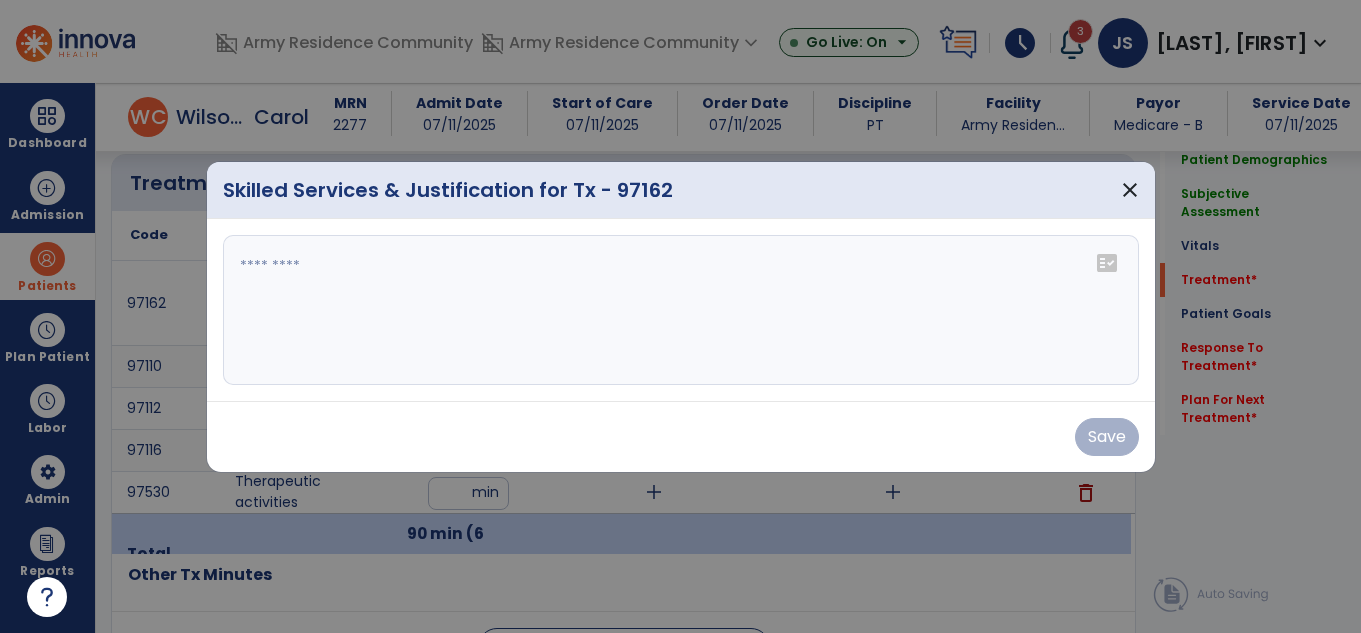 scroll, scrollTop: 1100, scrollLeft: 0, axis: vertical 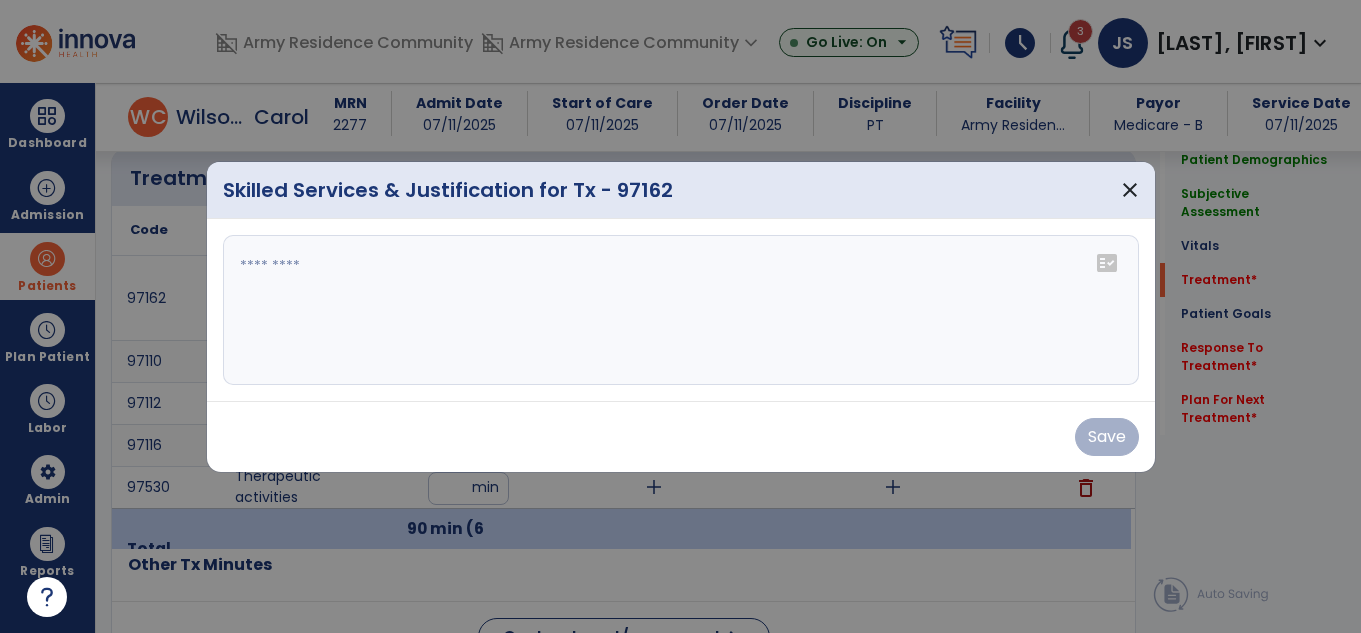 click at bounding box center (681, 310) 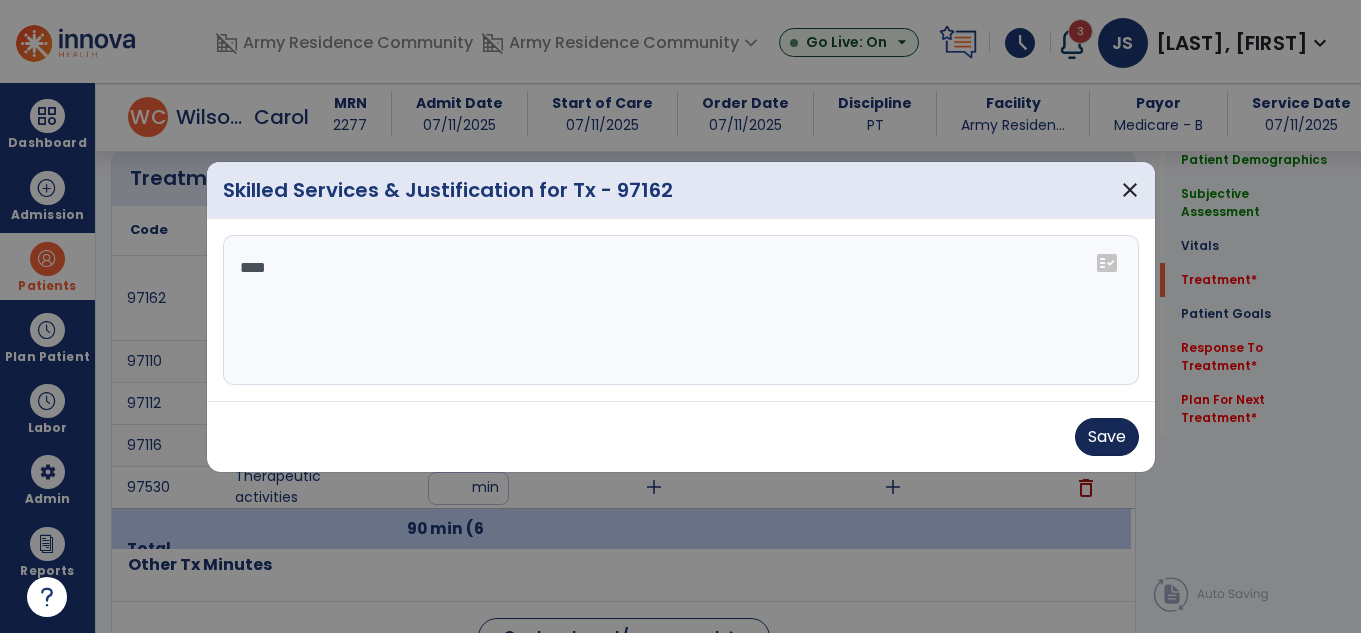 type on "****" 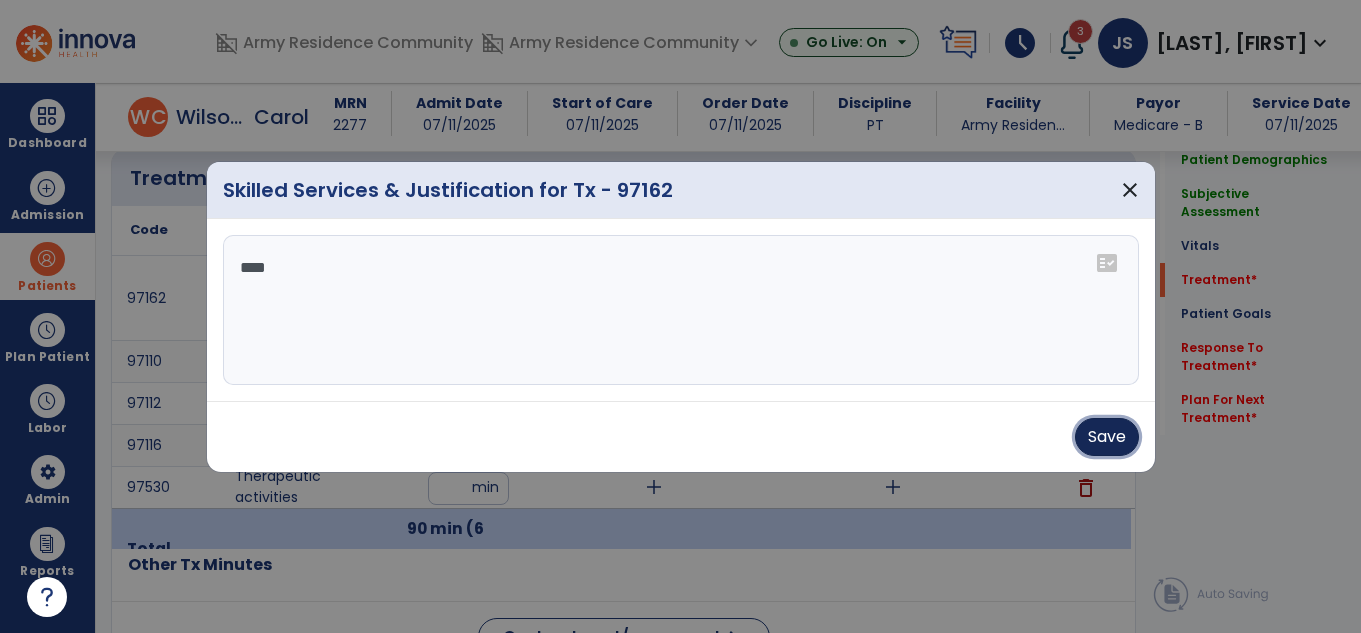 click on "Save" at bounding box center (1107, 437) 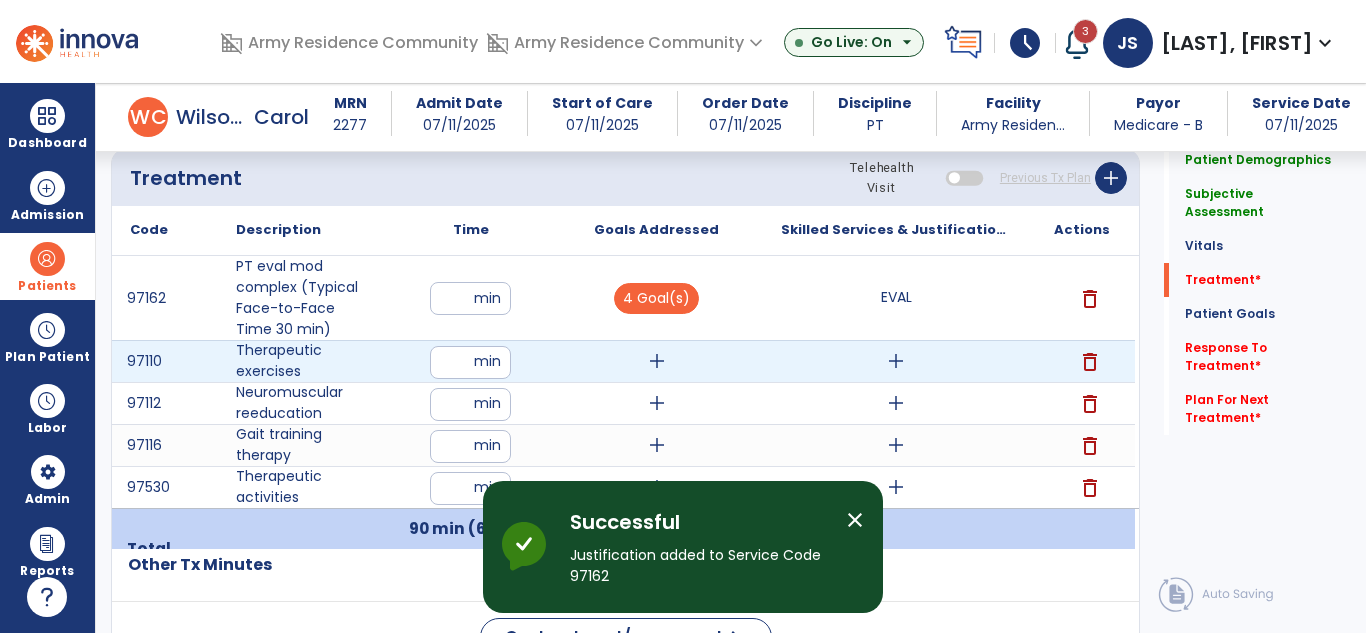 click on "add" at bounding box center [657, 361] 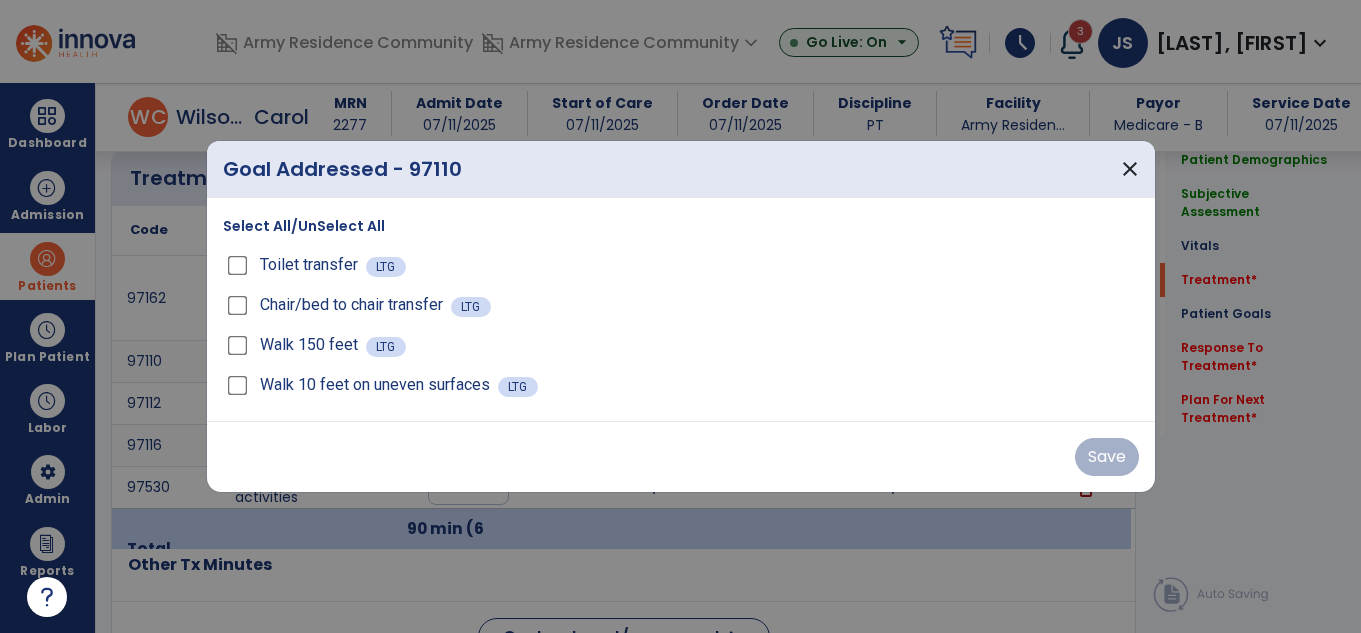 scroll, scrollTop: 1100, scrollLeft: 0, axis: vertical 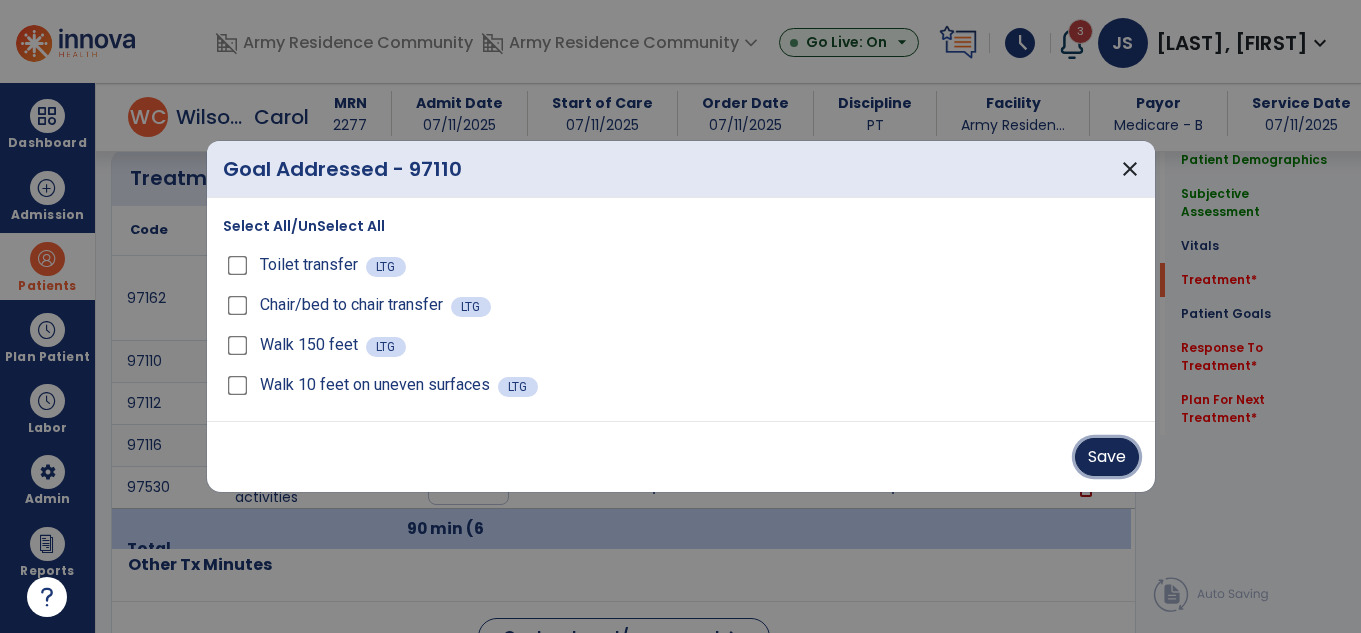 click on "Save" at bounding box center [1107, 457] 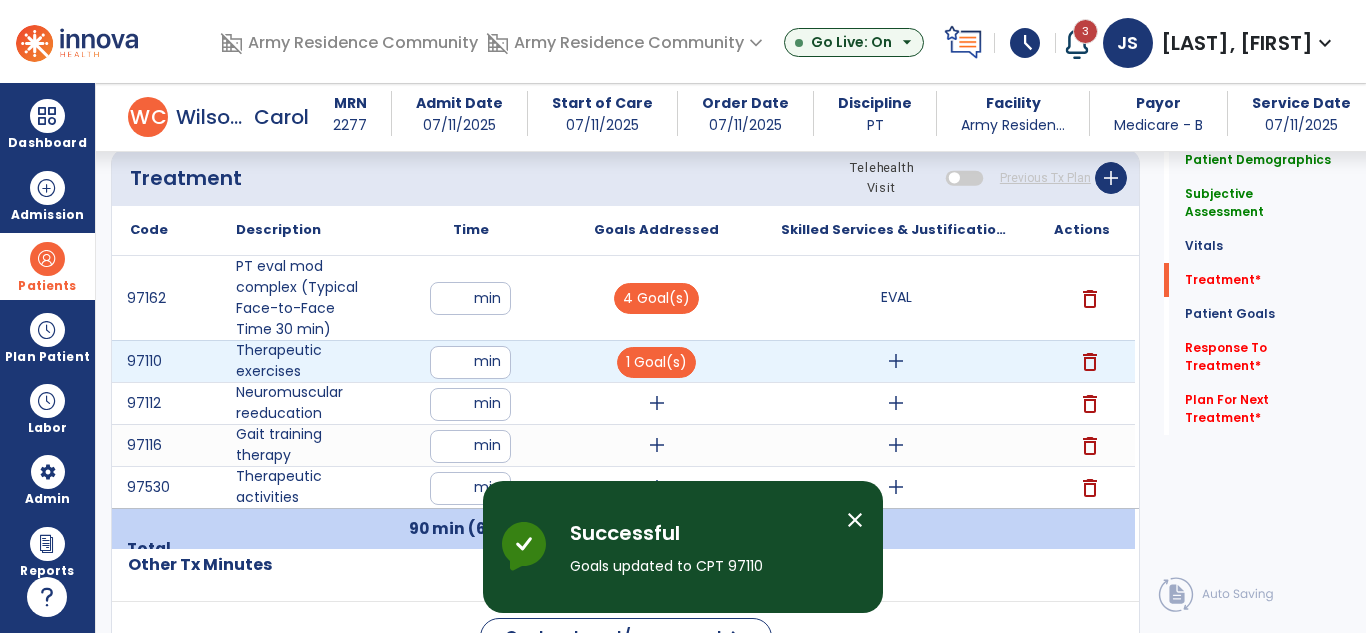 click on "add" at bounding box center [896, 361] 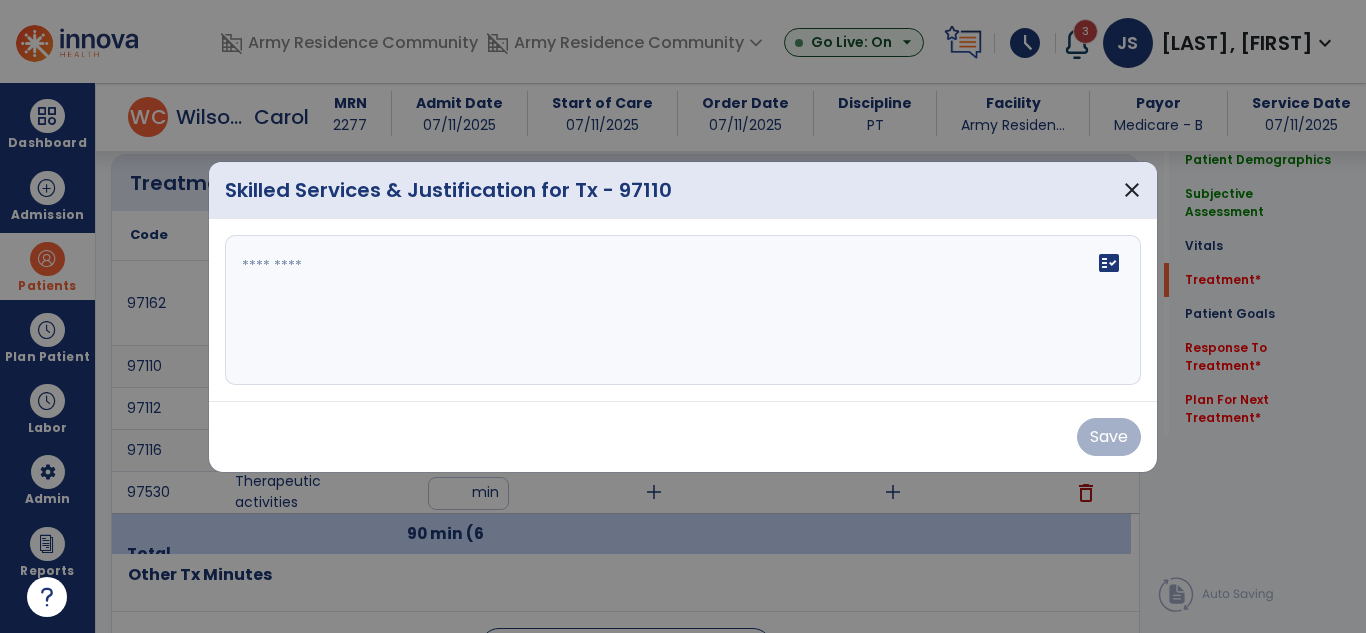 scroll, scrollTop: 1100, scrollLeft: 0, axis: vertical 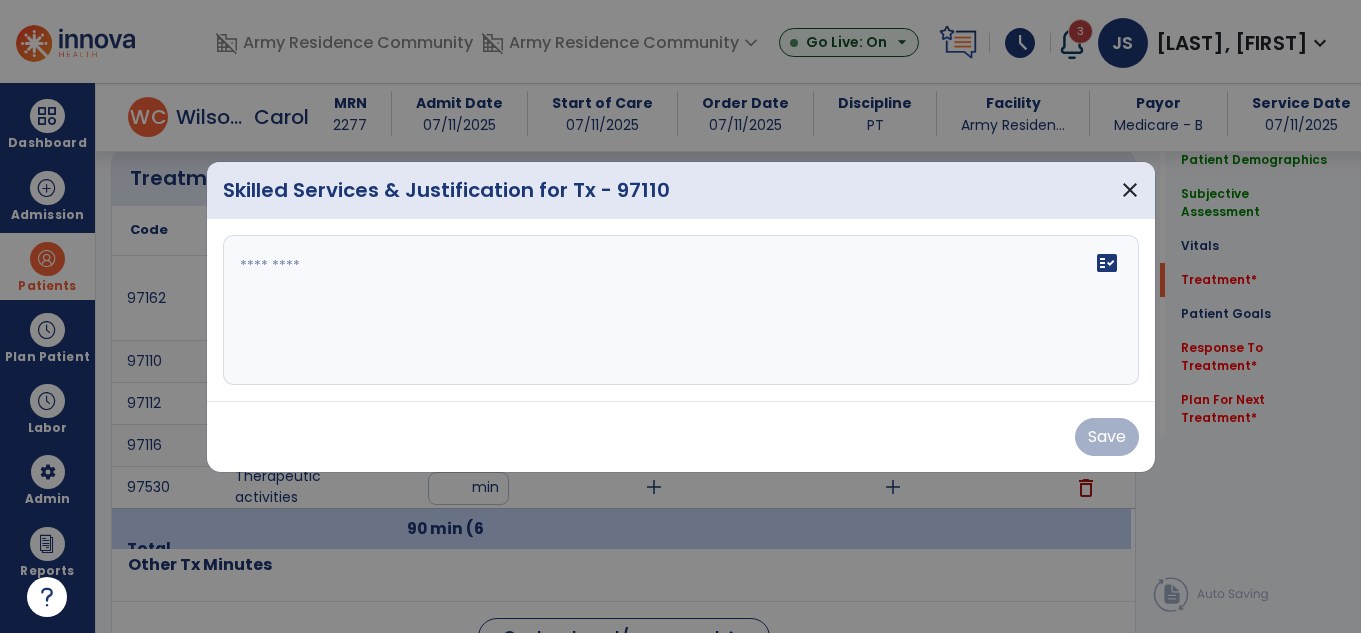 click at bounding box center (681, 310) 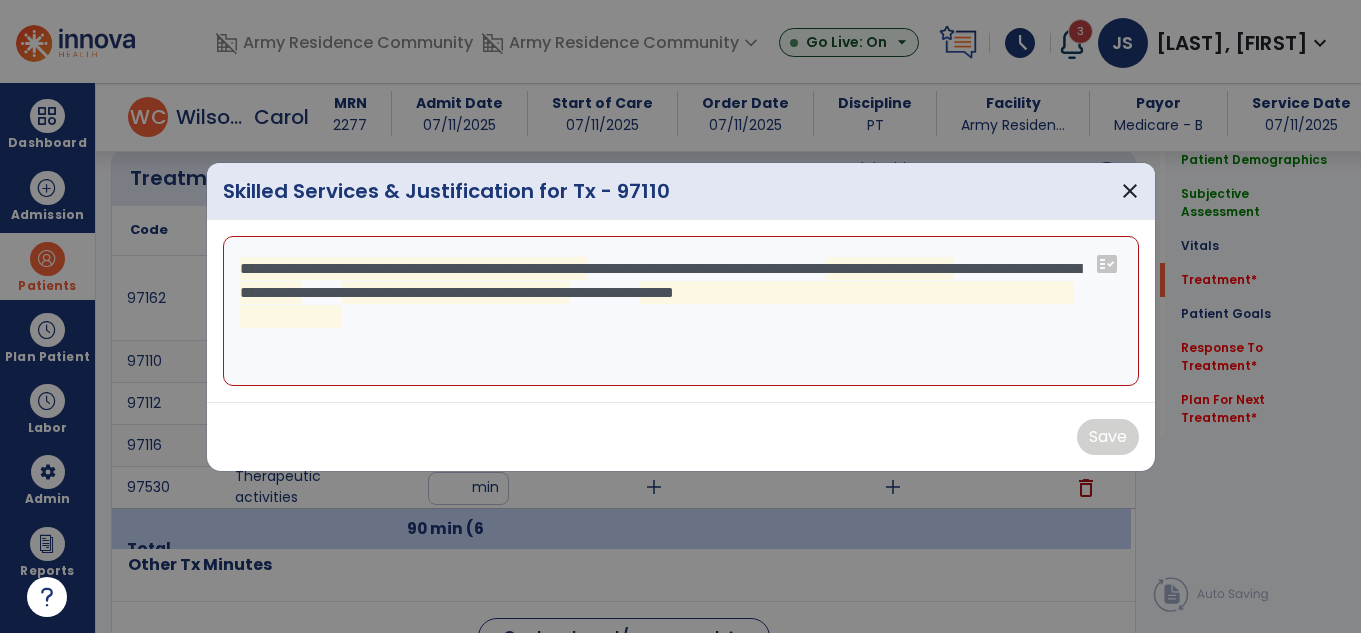 click on "**********" at bounding box center (681, 311) 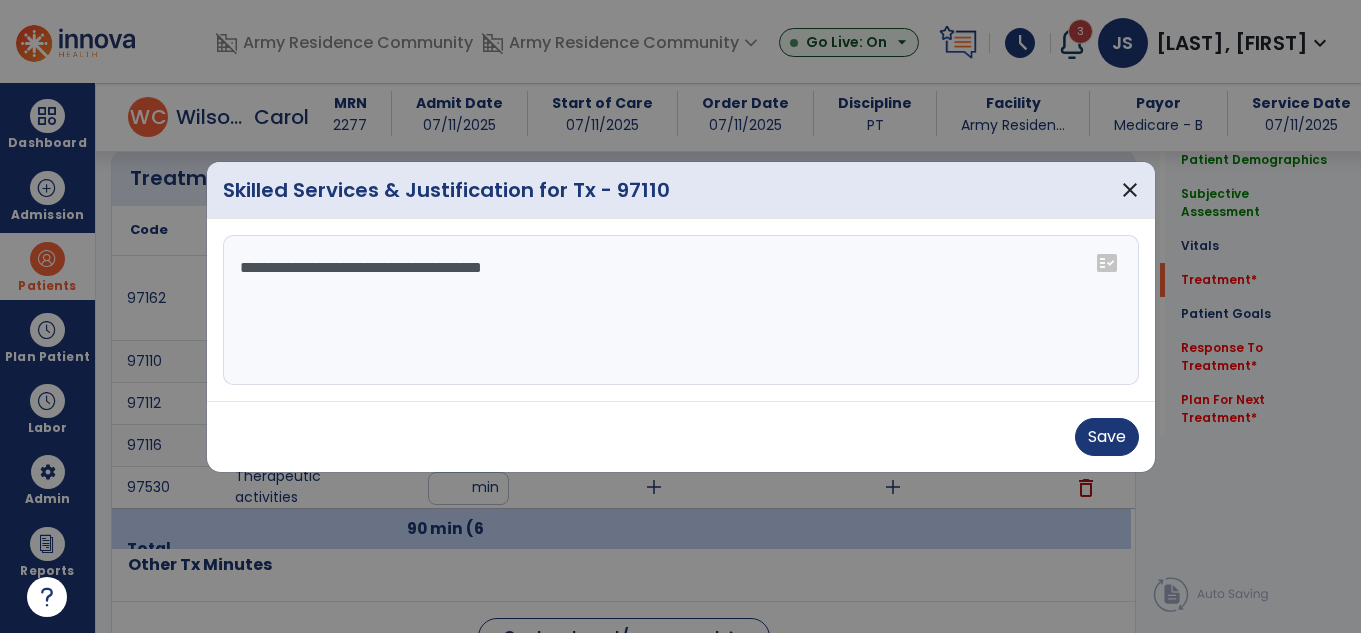 drag, startPoint x: 560, startPoint y: 266, endPoint x: 894, endPoint y: 330, distance: 340.07648 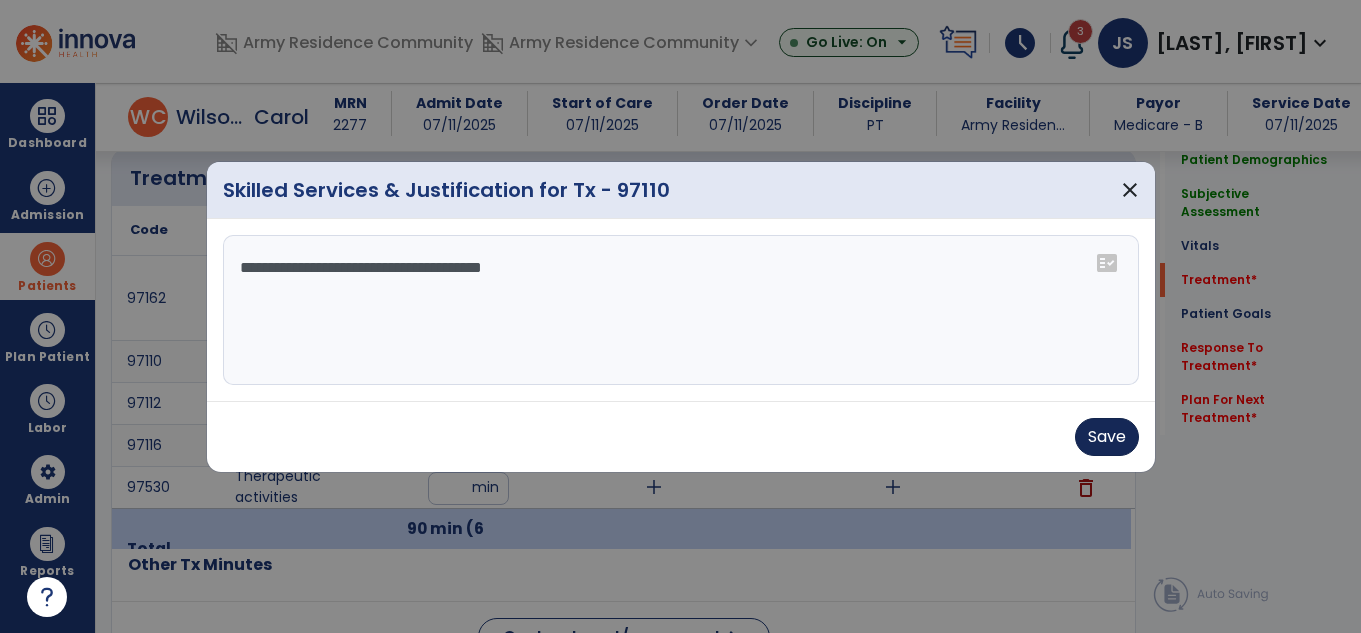 type on "**********" 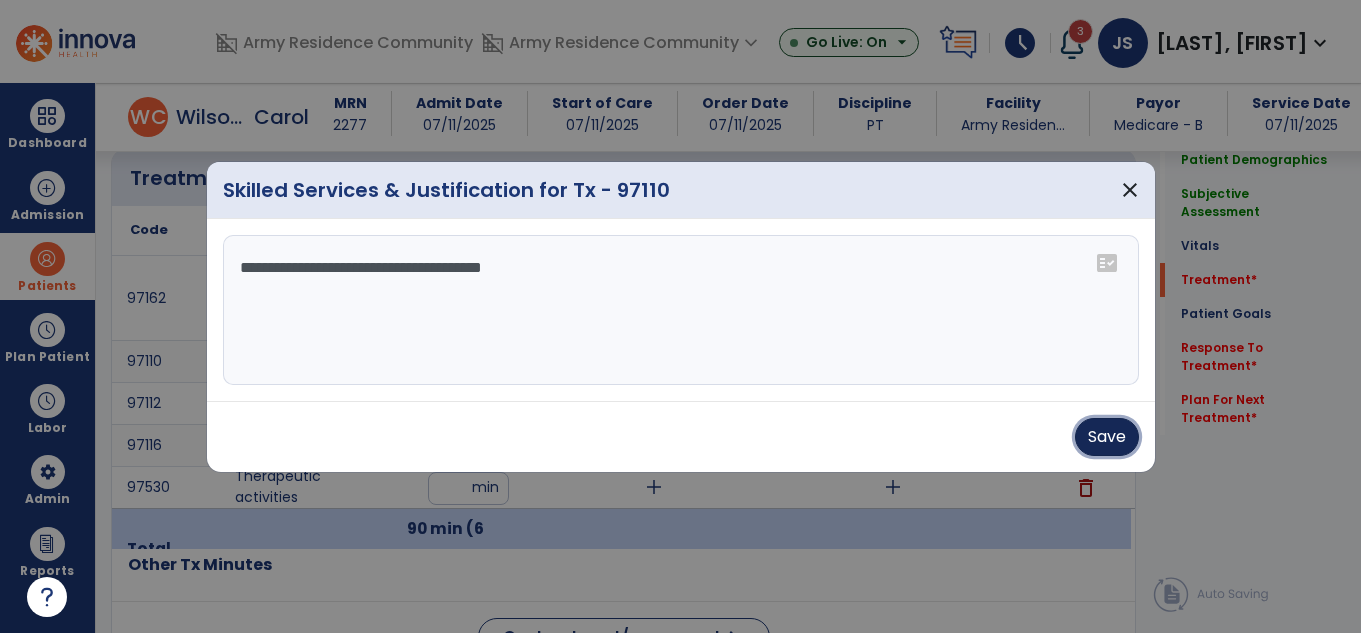 click on "Save" at bounding box center [1107, 437] 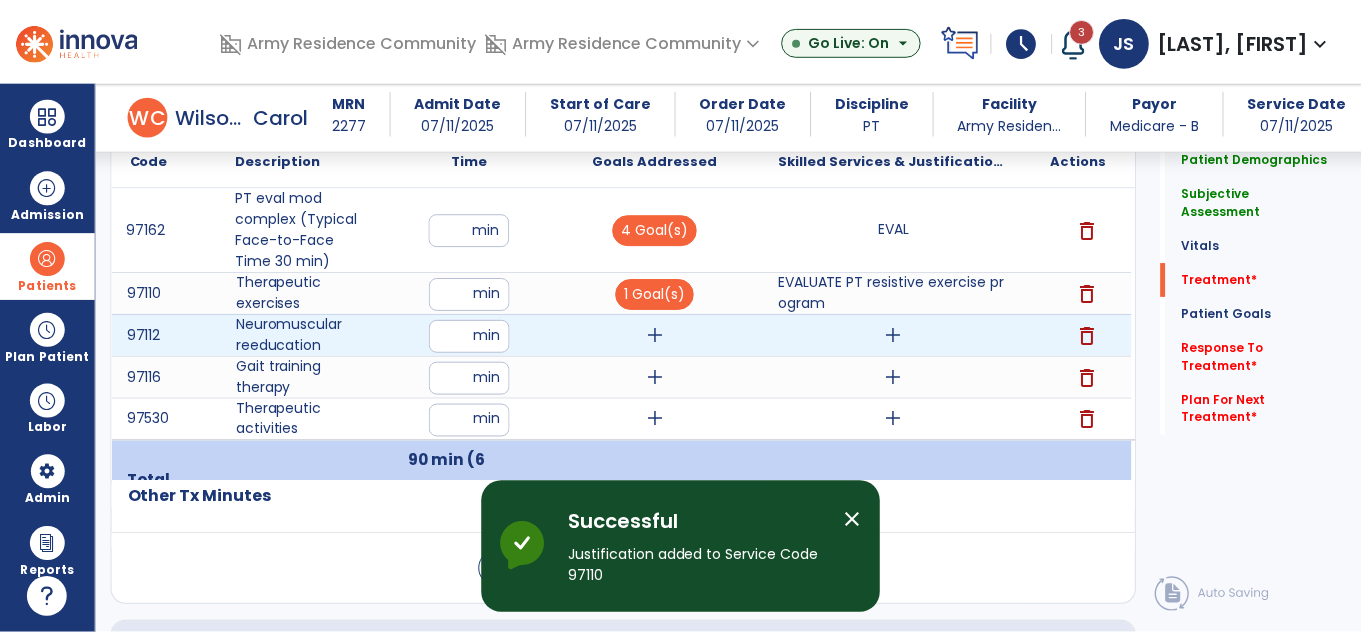 scroll, scrollTop: 1200, scrollLeft: 0, axis: vertical 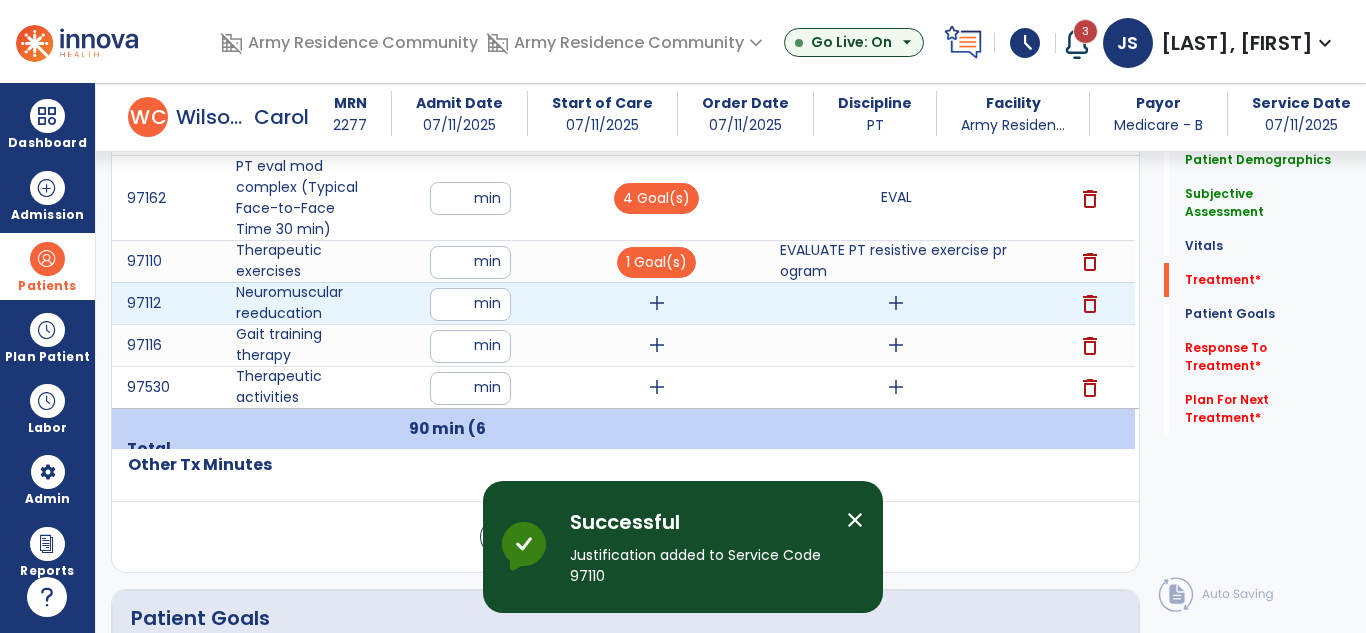 click on "add" at bounding box center [657, 303] 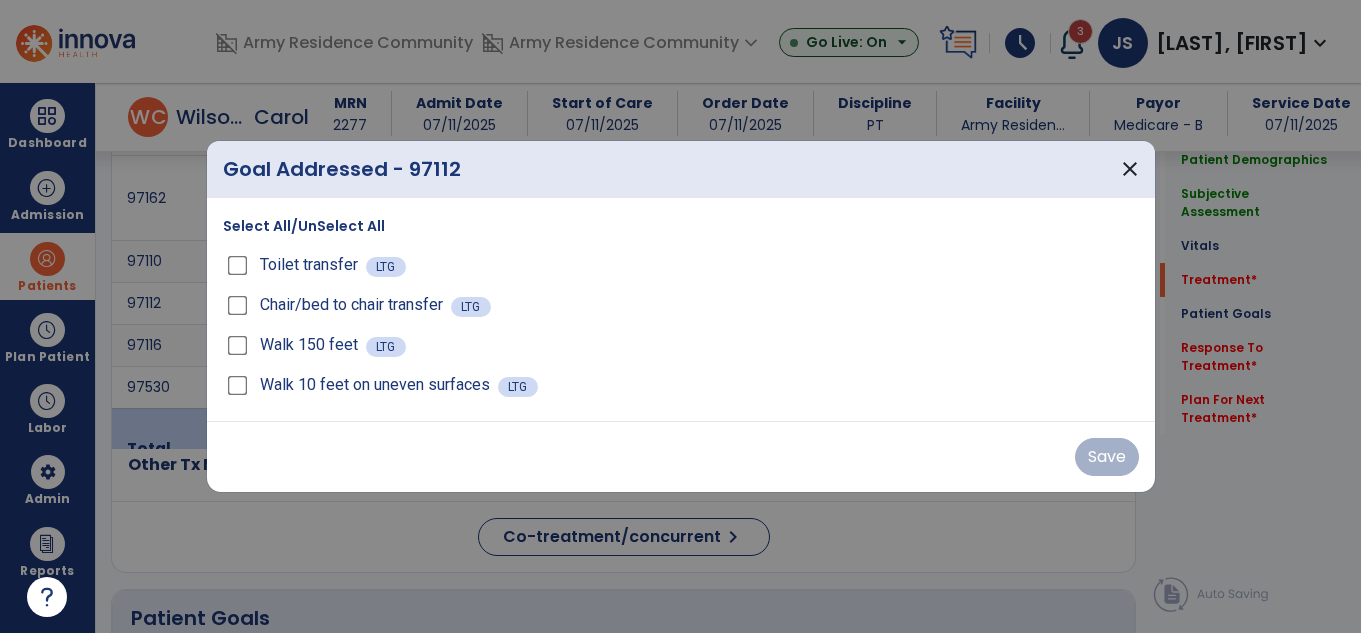 scroll, scrollTop: 1200, scrollLeft: 0, axis: vertical 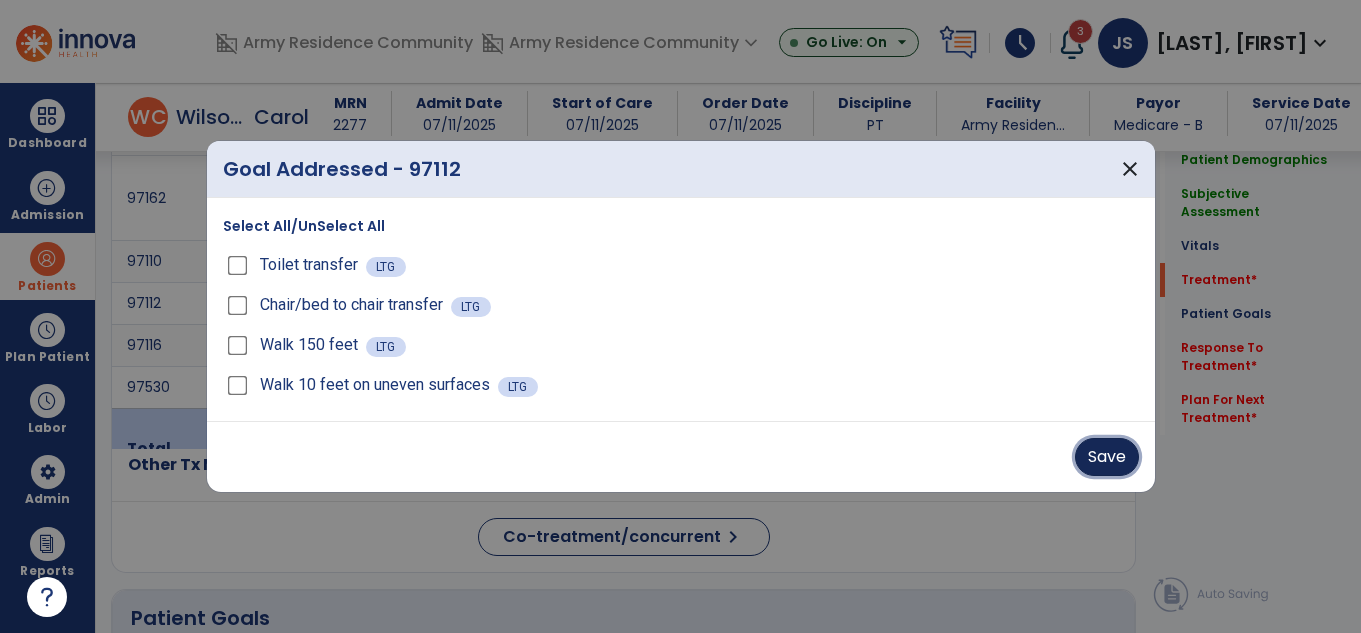 click on "Save" at bounding box center (1107, 457) 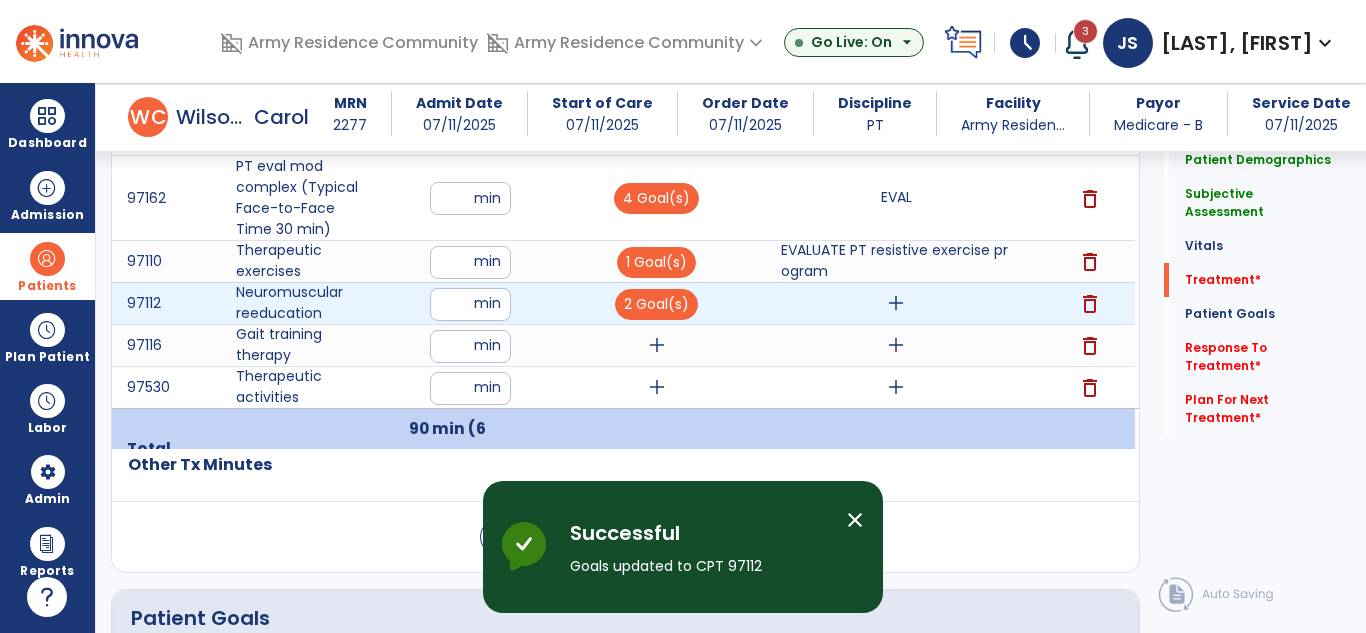 click on "add" at bounding box center (896, 303) 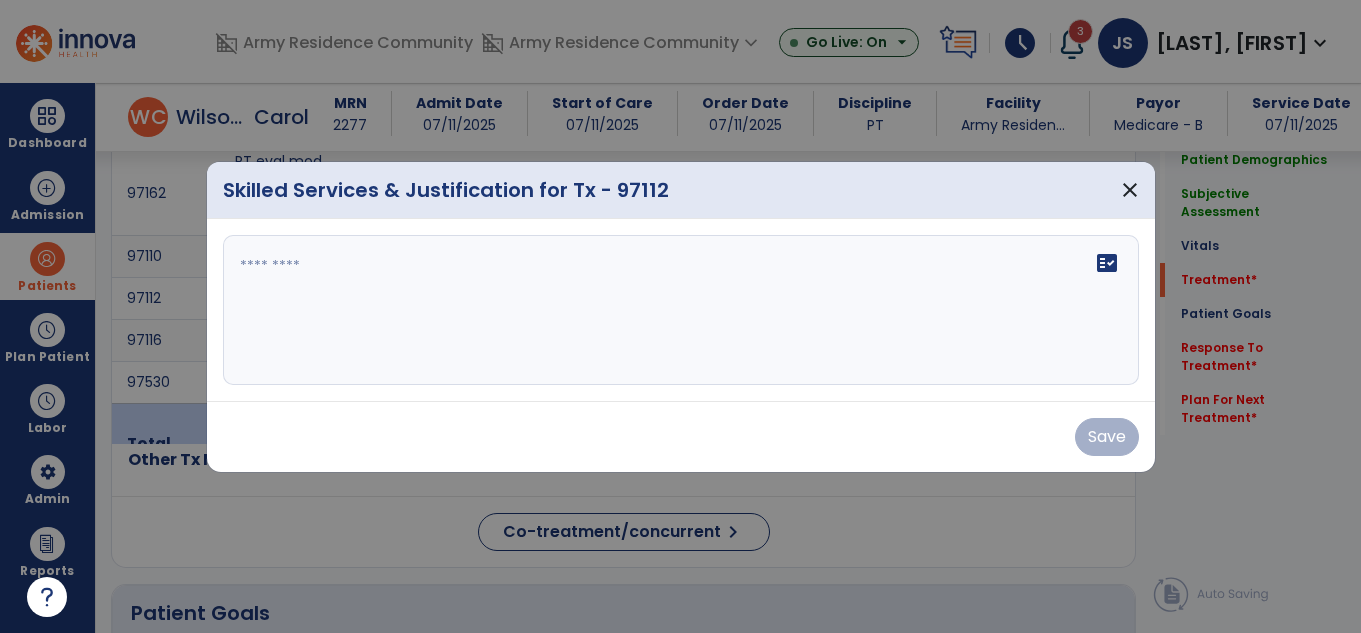 scroll, scrollTop: 1200, scrollLeft: 0, axis: vertical 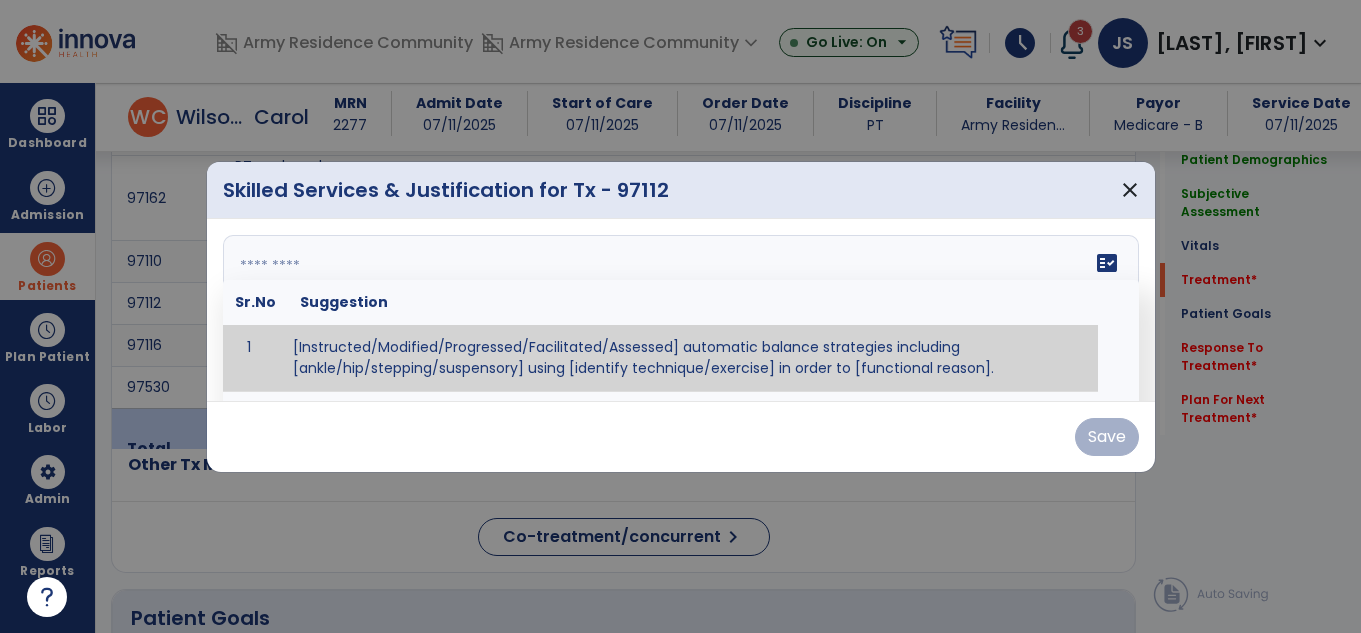 click on "fact_check  Sr.No Suggestion 1 [Instructed/Modified/Progressed/Facilitated/Assessed] automatic balance strategies including [ankle/hip/stepping/suspensory] using [identify technique/exercise] in order to [functional reason]. 2 [Instructed/Modified/Progressed/Facilitated/Assessed] sensory integration techniques including [visual inhibition/somatosensory inhibition/visual excitatory/somatosensory excitatory/vestibular excitatory] using [identify technique/exercise] in order to [functional reason]. 3 [Instructed/Modified/Progressed/Facilitated/Assessed] visual input including [oculomotor exercises, smooth pursuits, saccades, visual field, other] in order to [functional reasons]. 4 [Instructed/Modified/Progressed/Assessed] somatosensory techniques including [joint compression, proprioceptive activities, other] in order to [functional reasons]. 5 [Instructed/Modified/Progressed/Assessed] vestibular techniques including [gaze stabilization, Brandt-Darhoff, Epley, other] in order to [functional reasons]. 6 7" at bounding box center (681, 310) 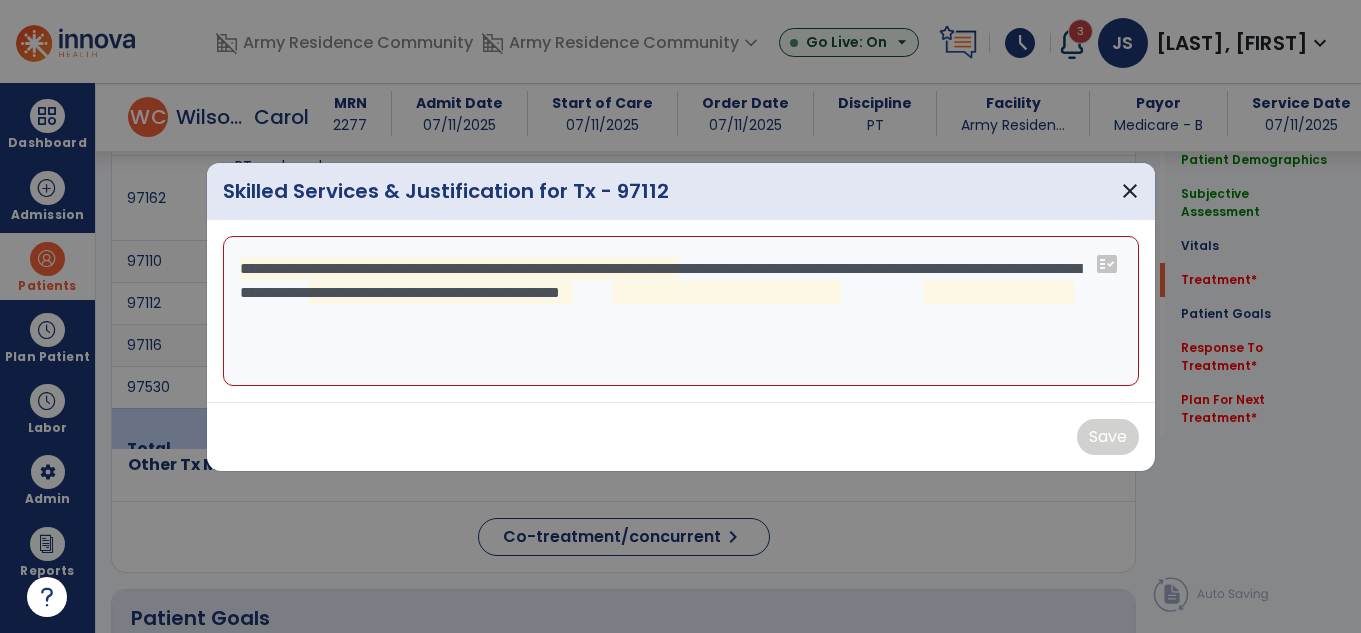 click on "**********" at bounding box center [681, 311] 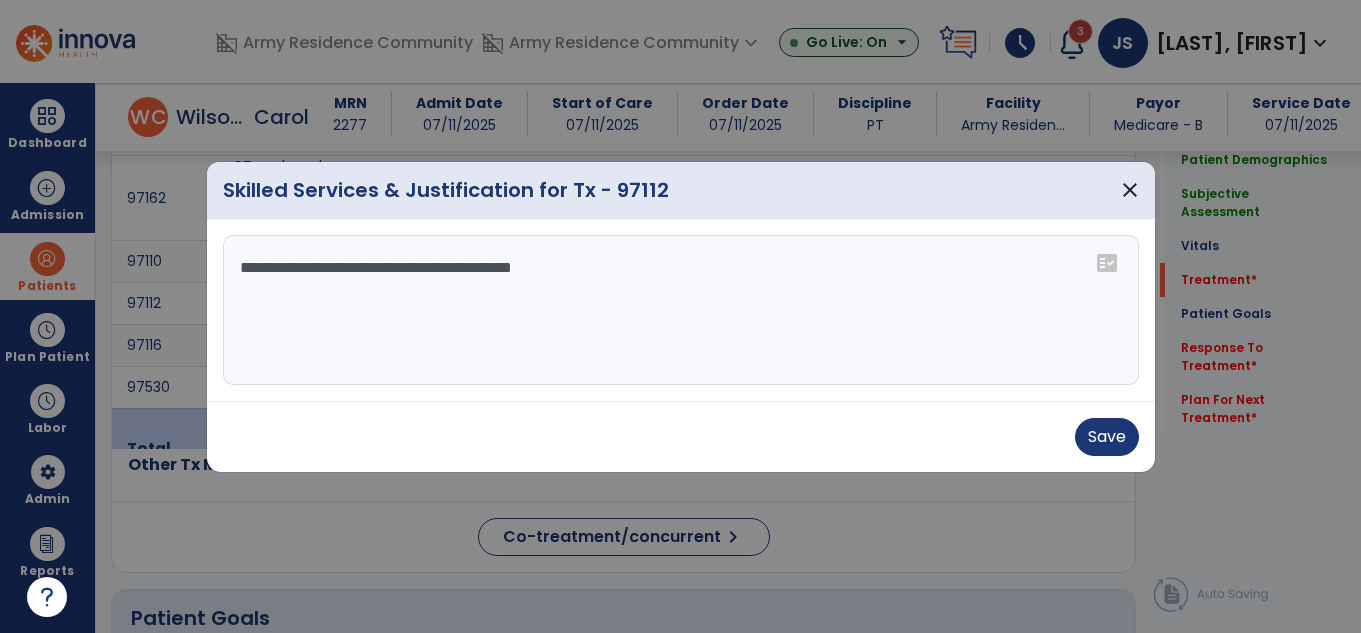 drag, startPoint x: 611, startPoint y: 268, endPoint x: 694, endPoint y: 308, distance: 92.13577 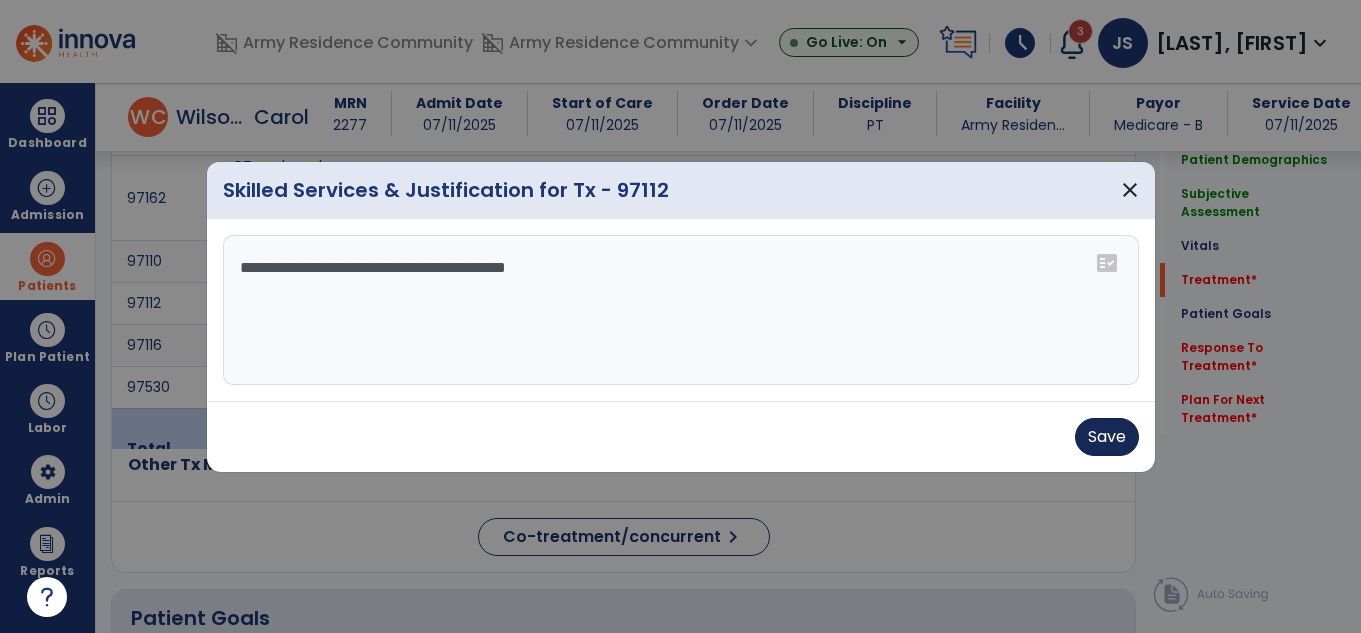 type on "**********" 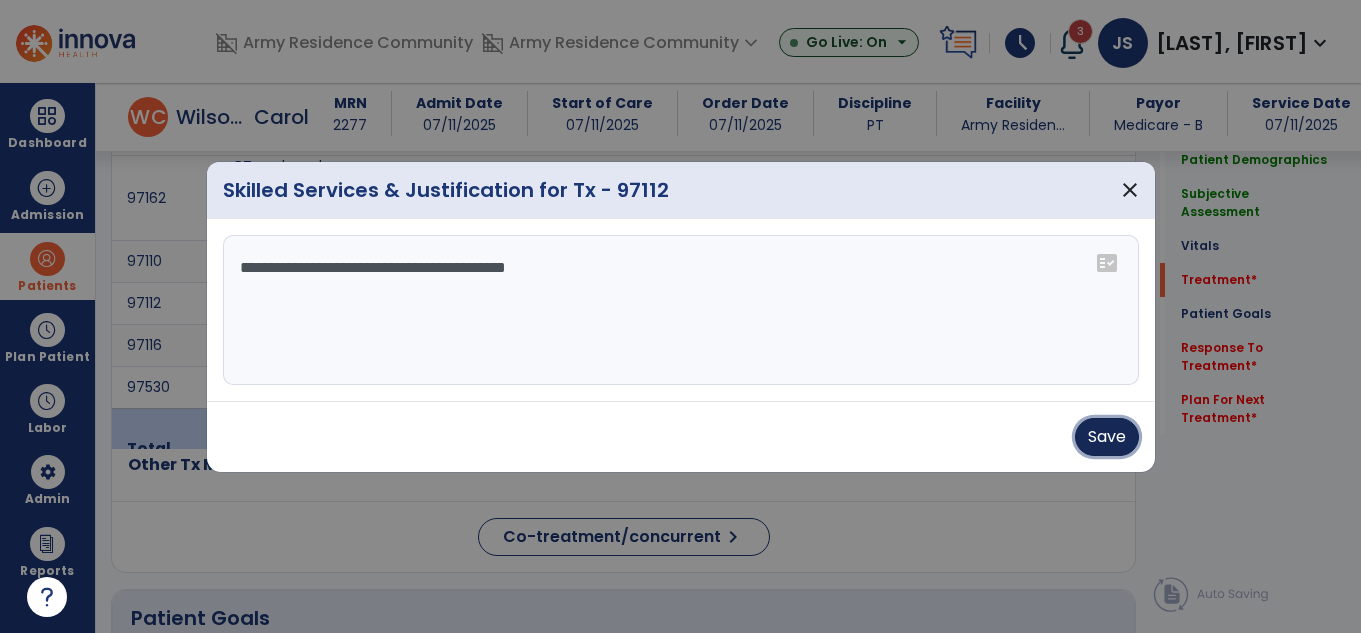 click on "Save" at bounding box center [1107, 437] 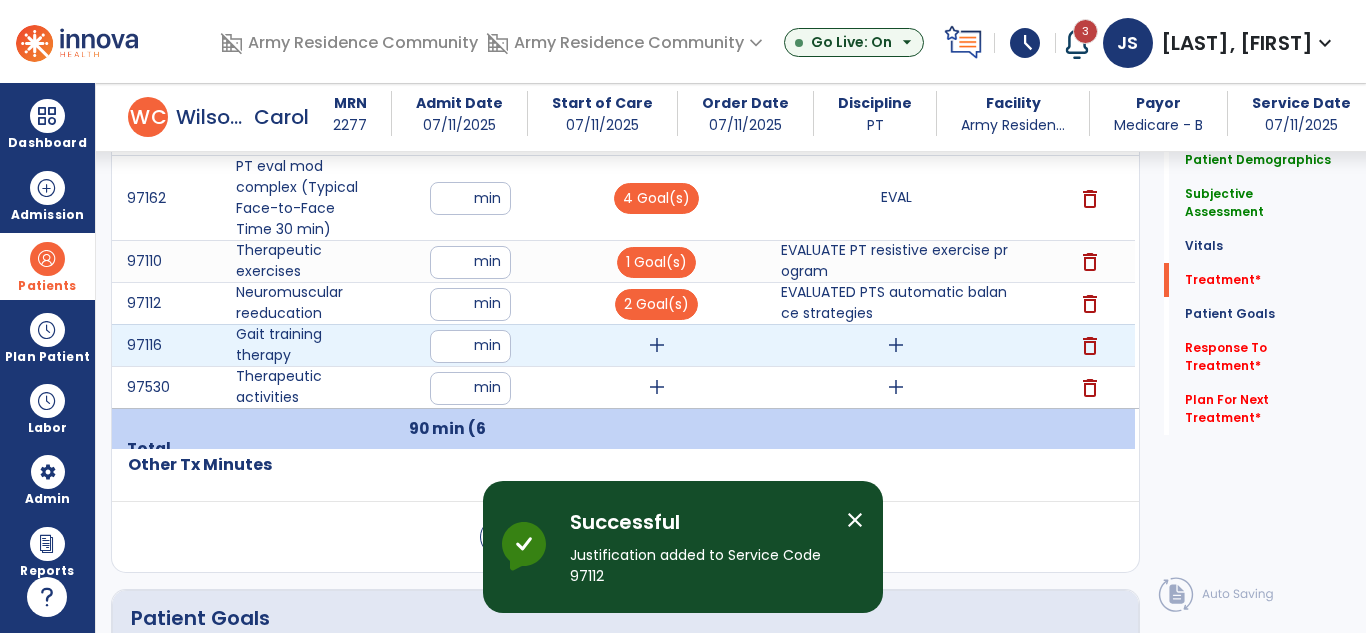 click on "add" at bounding box center (657, 345) 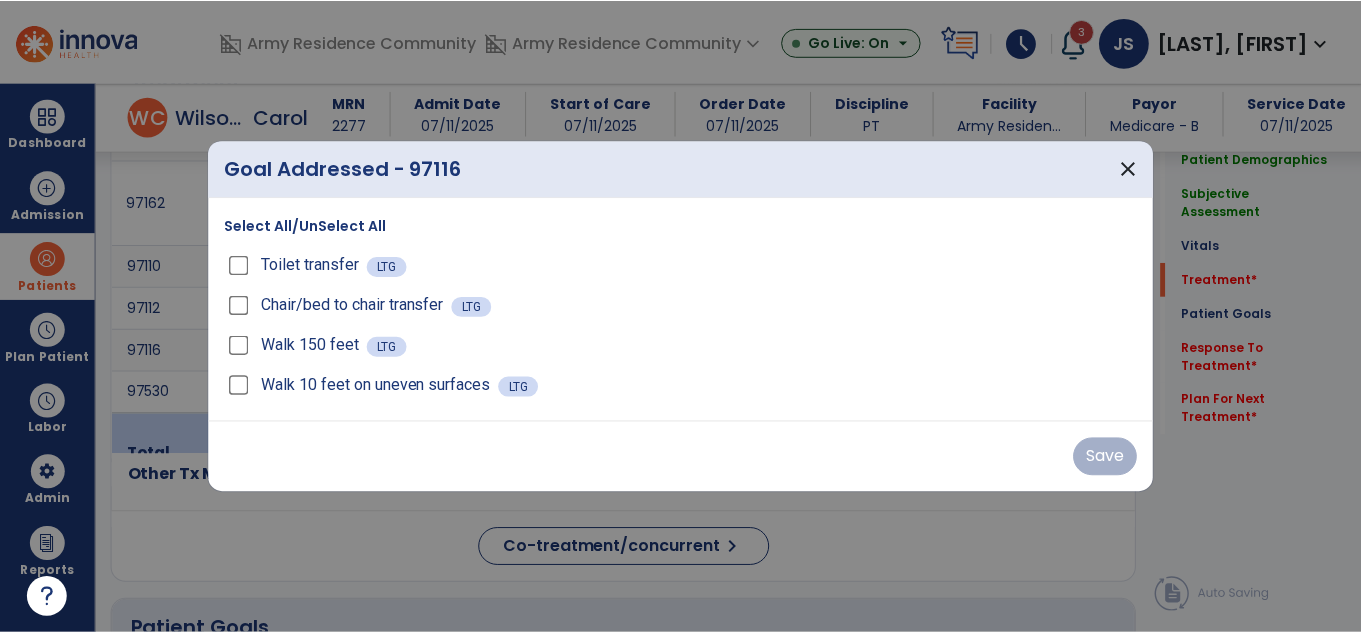 scroll, scrollTop: 1200, scrollLeft: 0, axis: vertical 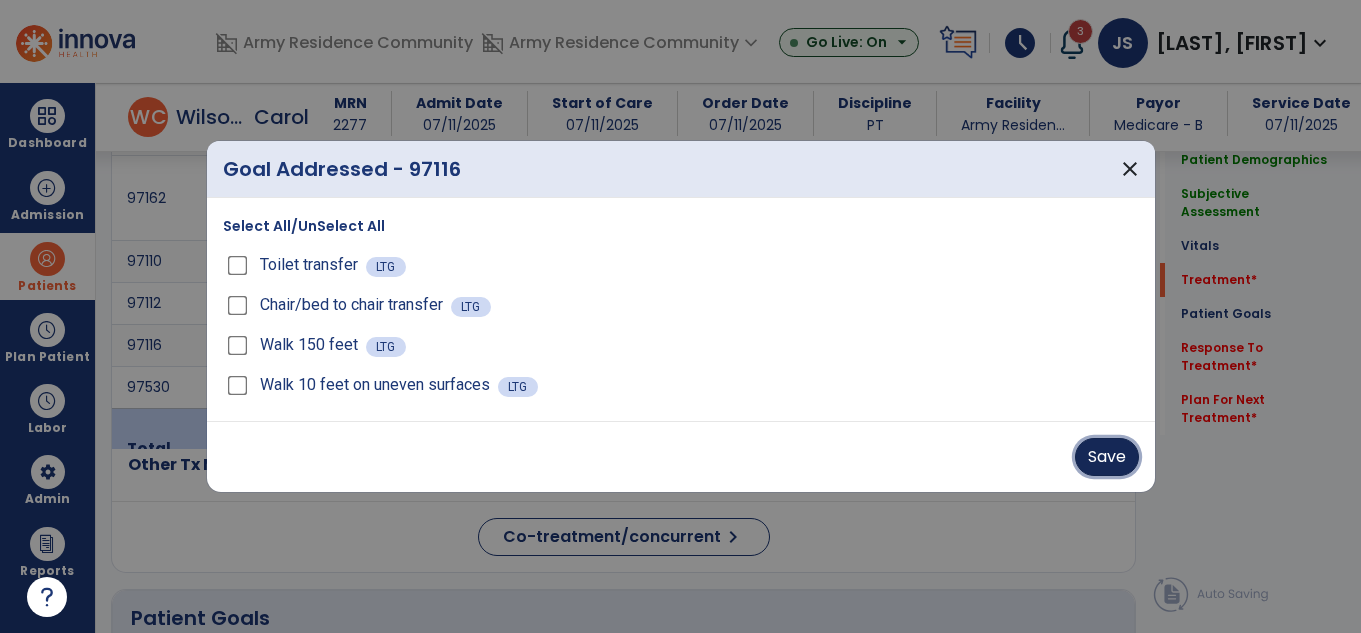 click on "Save" at bounding box center [1107, 457] 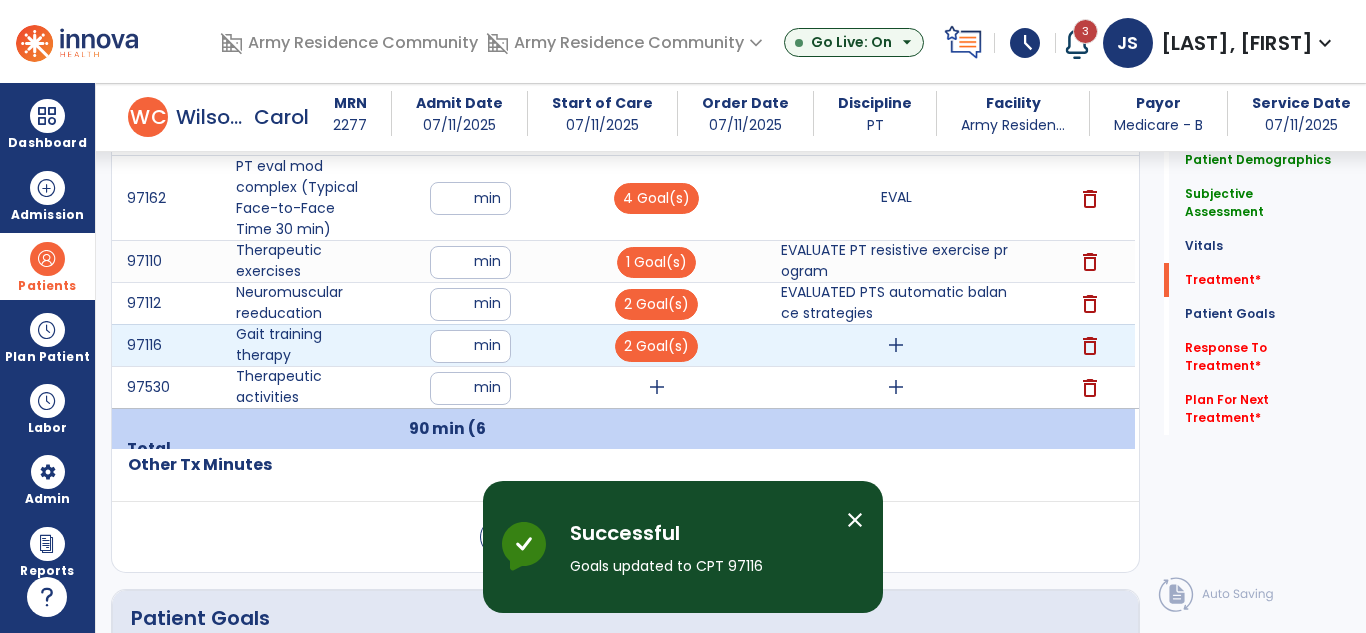 click on "add" at bounding box center (896, 345) 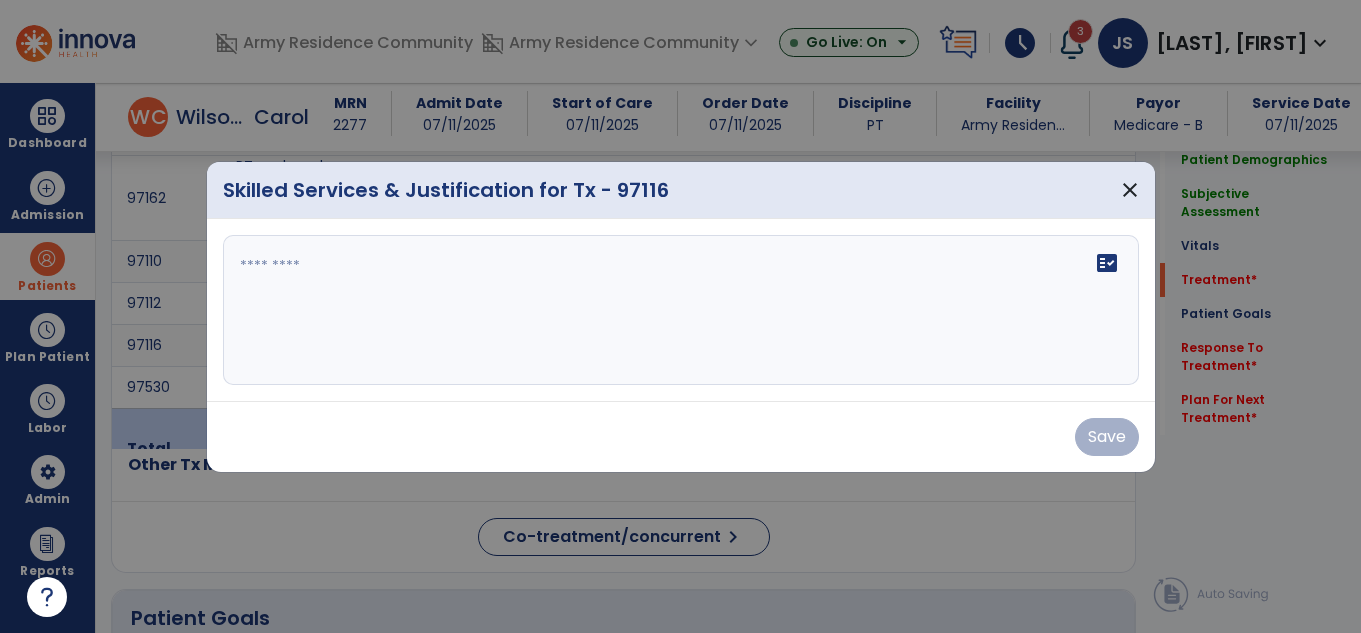 scroll, scrollTop: 1200, scrollLeft: 0, axis: vertical 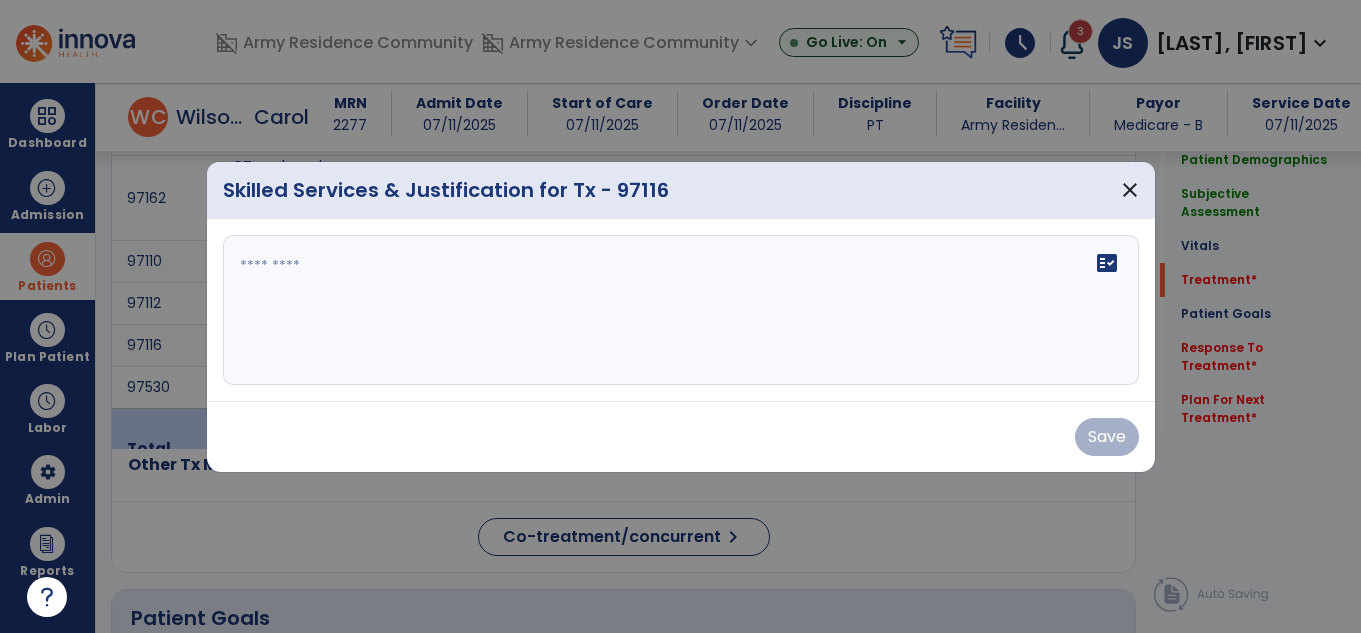 click at bounding box center (681, 310) 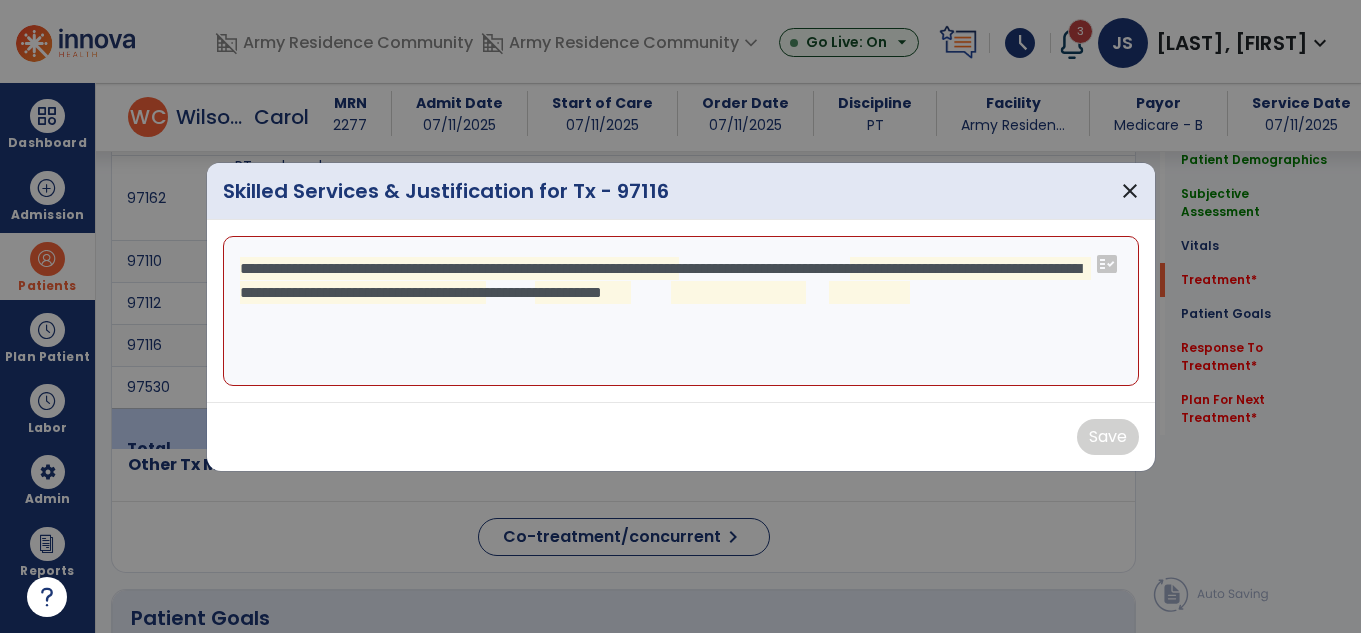 click on "**********" at bounding box center (681, 311) 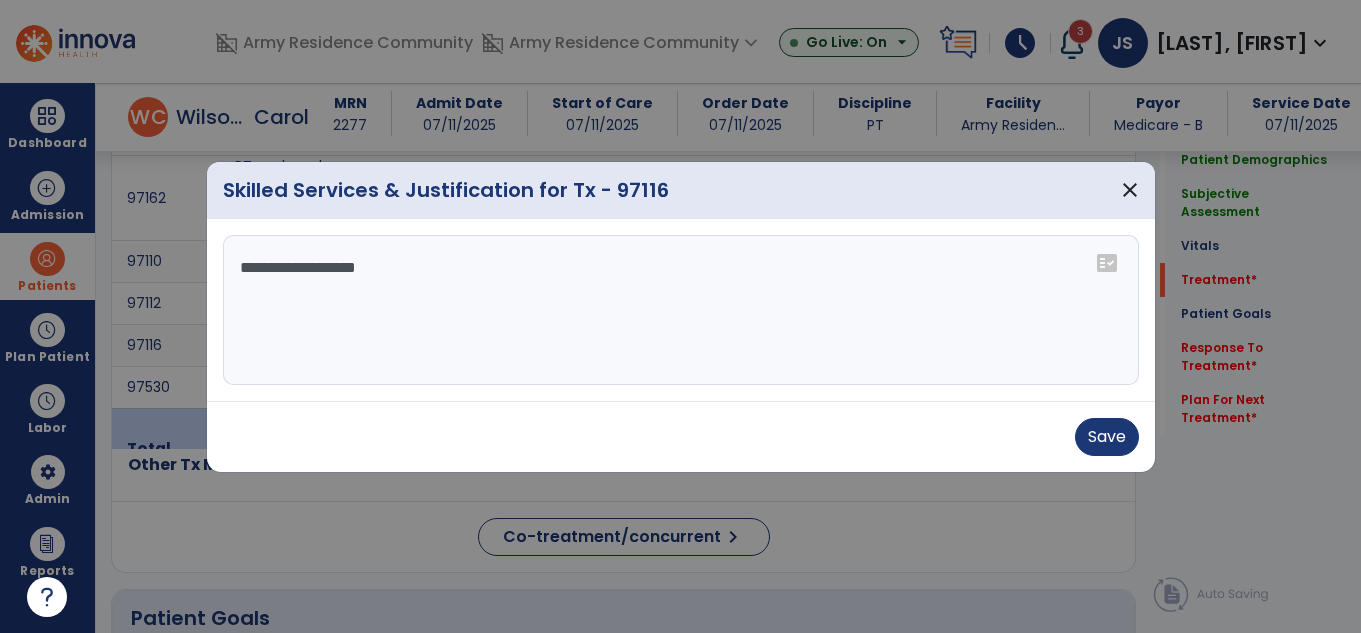 drag, startPoint x: 394, startPoint y: 267, endPoint x: 654, endPoint y: 334, distance: 268.49396 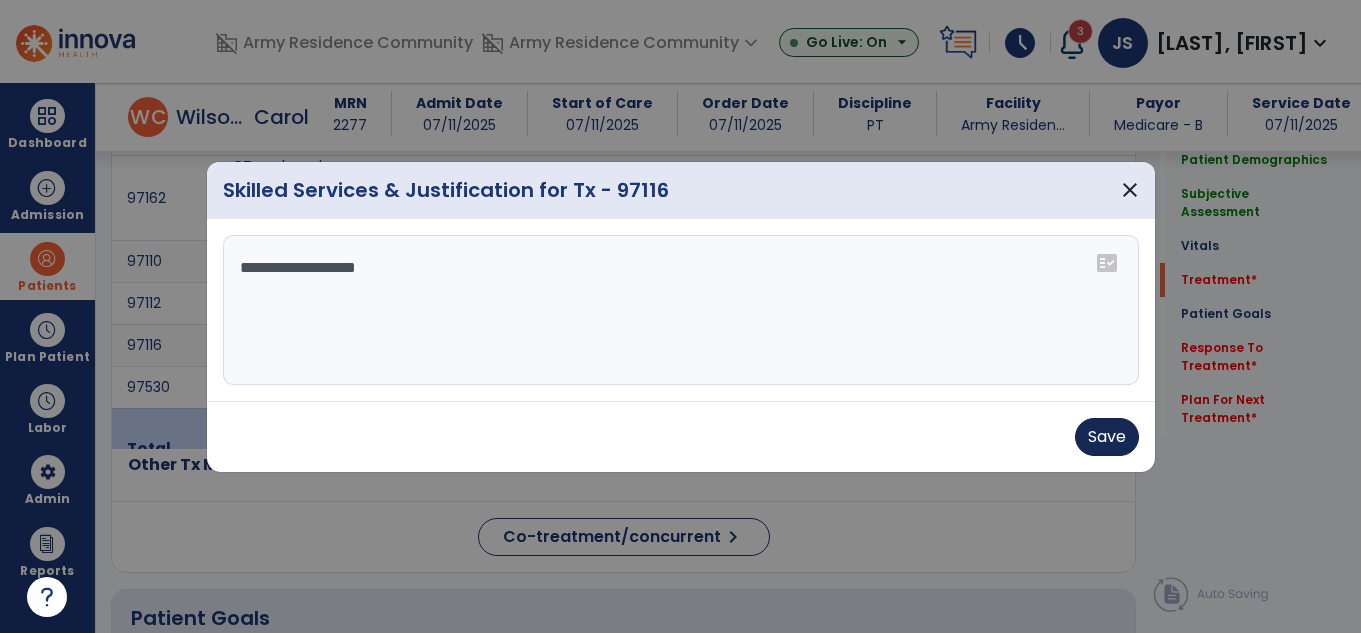 type on "**********" 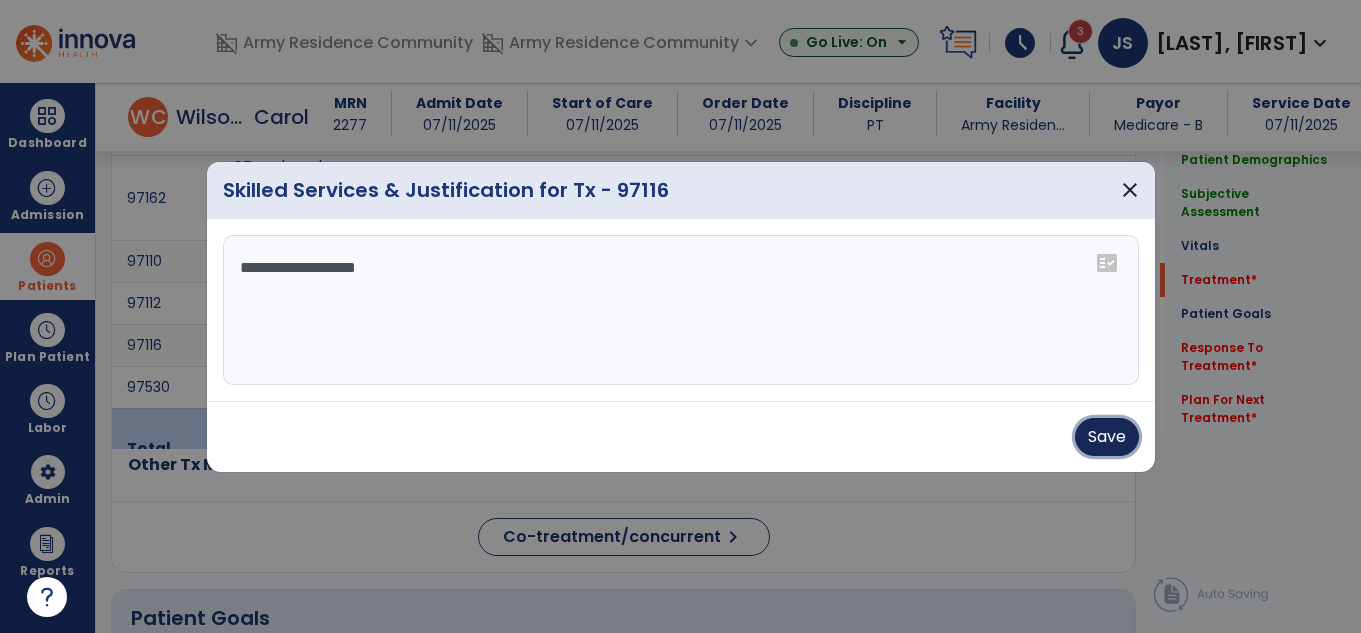 click on "Save" at bounding box center [1107, 437] 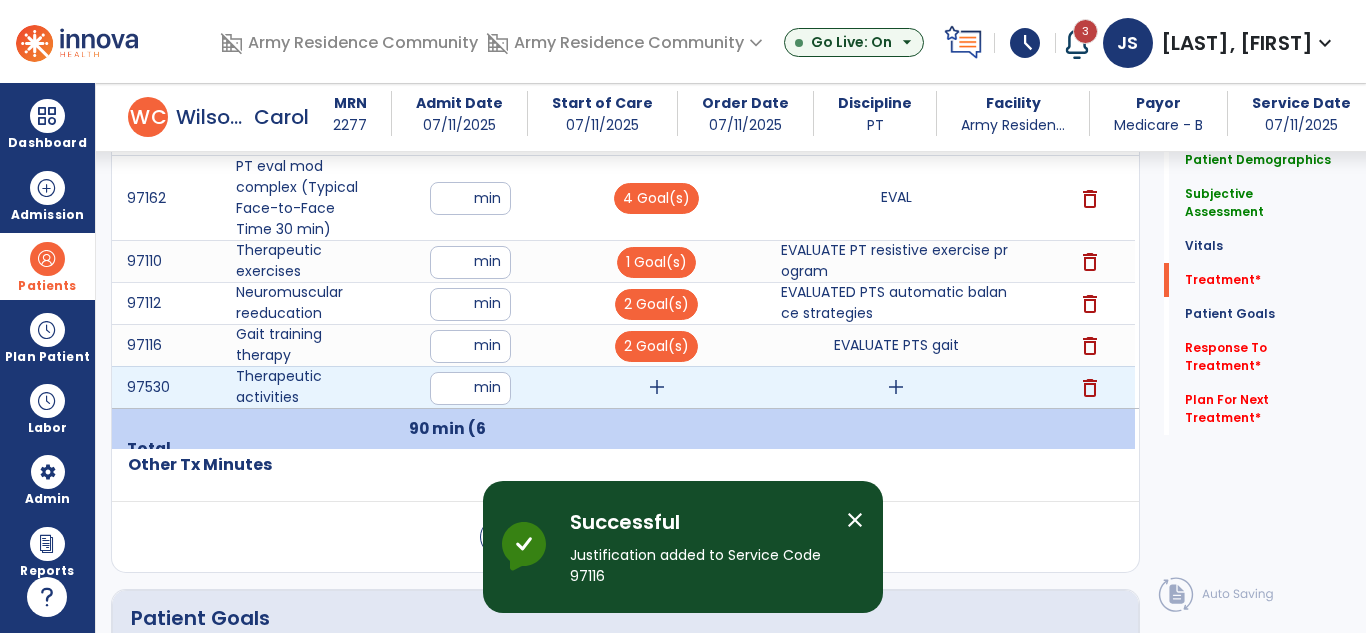 click on "add" at bounding box center [657, 387] 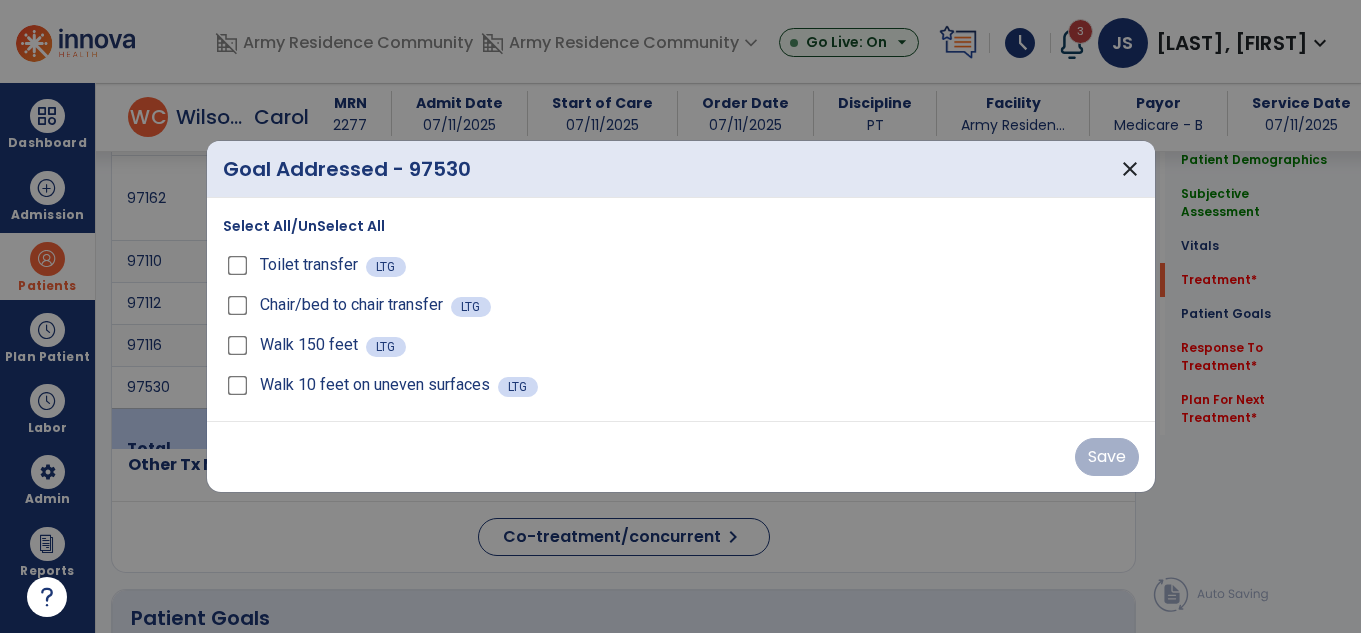 scroll, scrollTop: 1200, scrollLeft: 0, axis: vertical 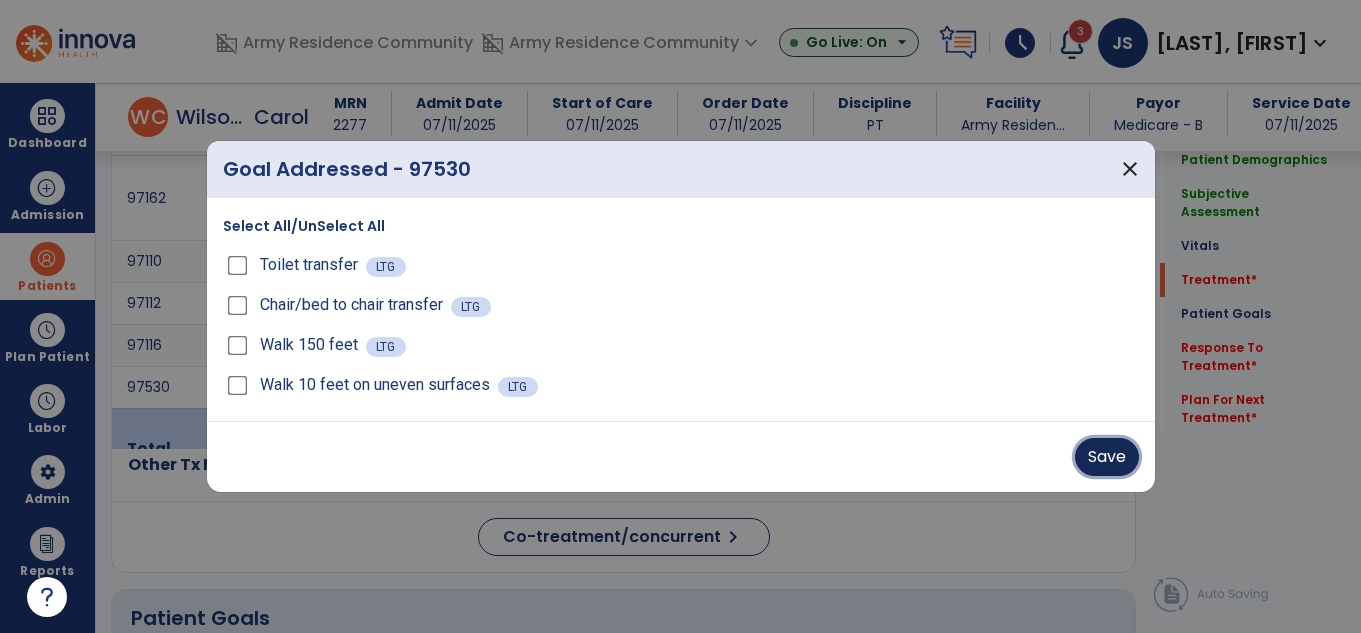 click on "Save" at bounding box center (1107, 457) 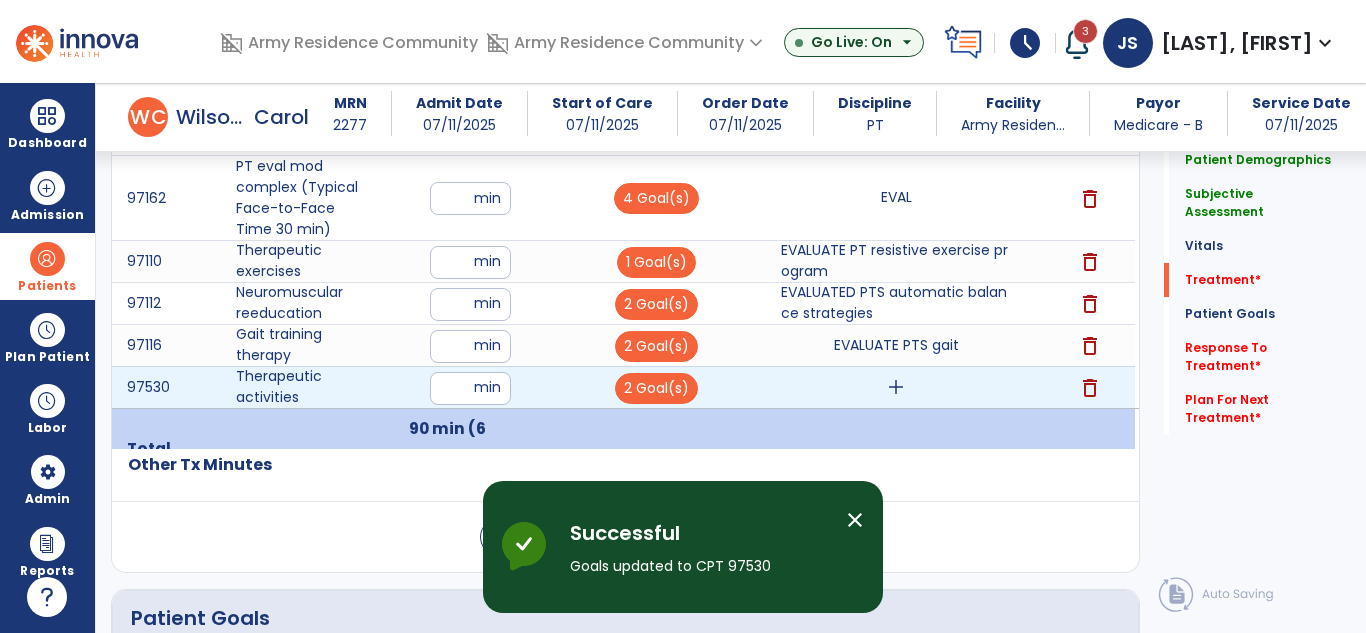 click on "add" at bounding box center (896, 387) 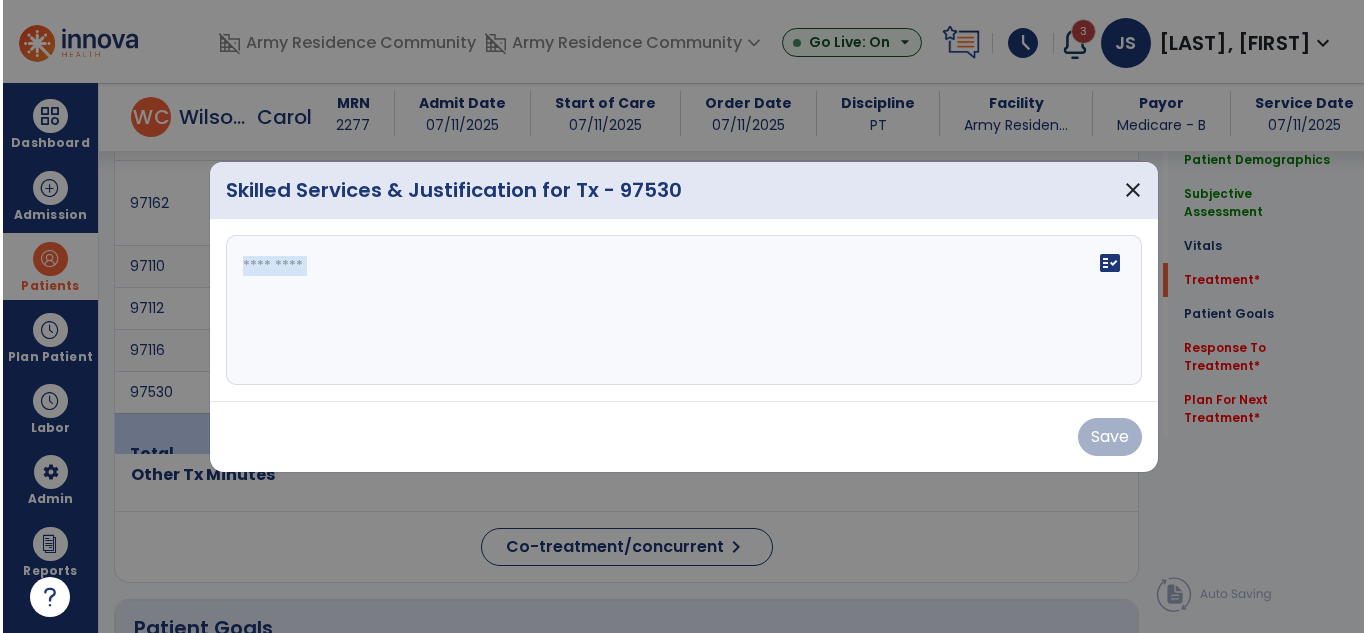 scroll, scrollTop: 1200, scrollLeft: 0, axis: vertical 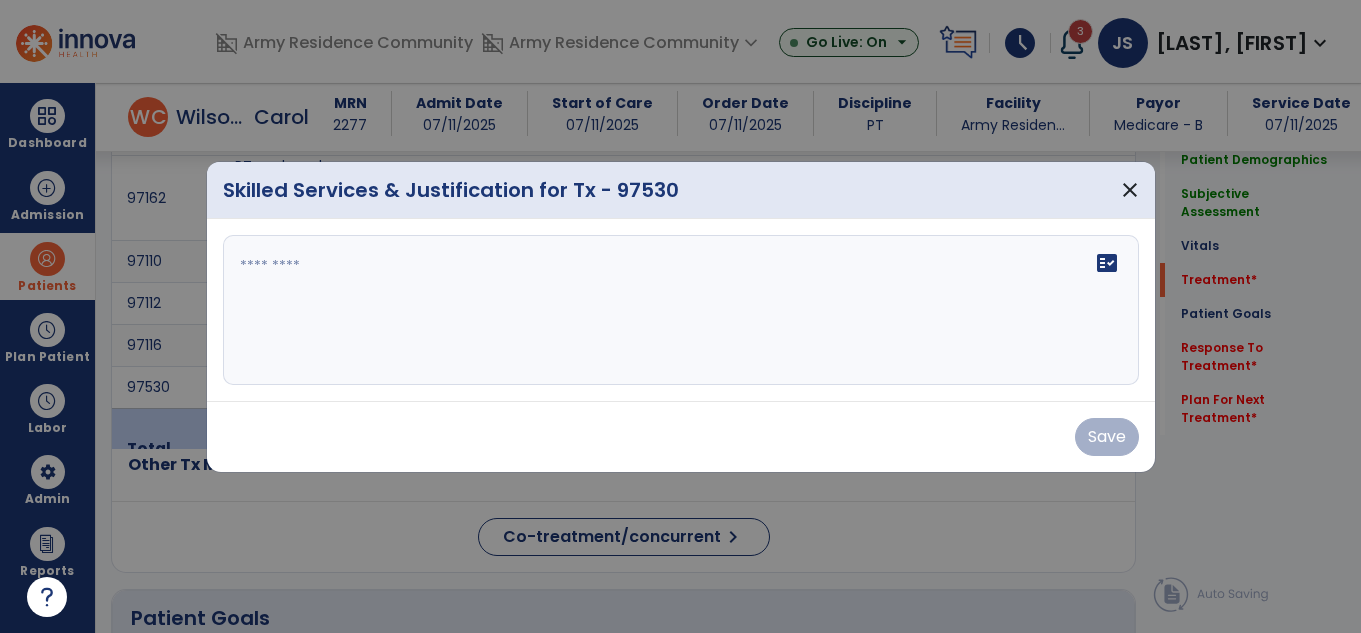 click on "fact_check" at bounding box center [681, 310] 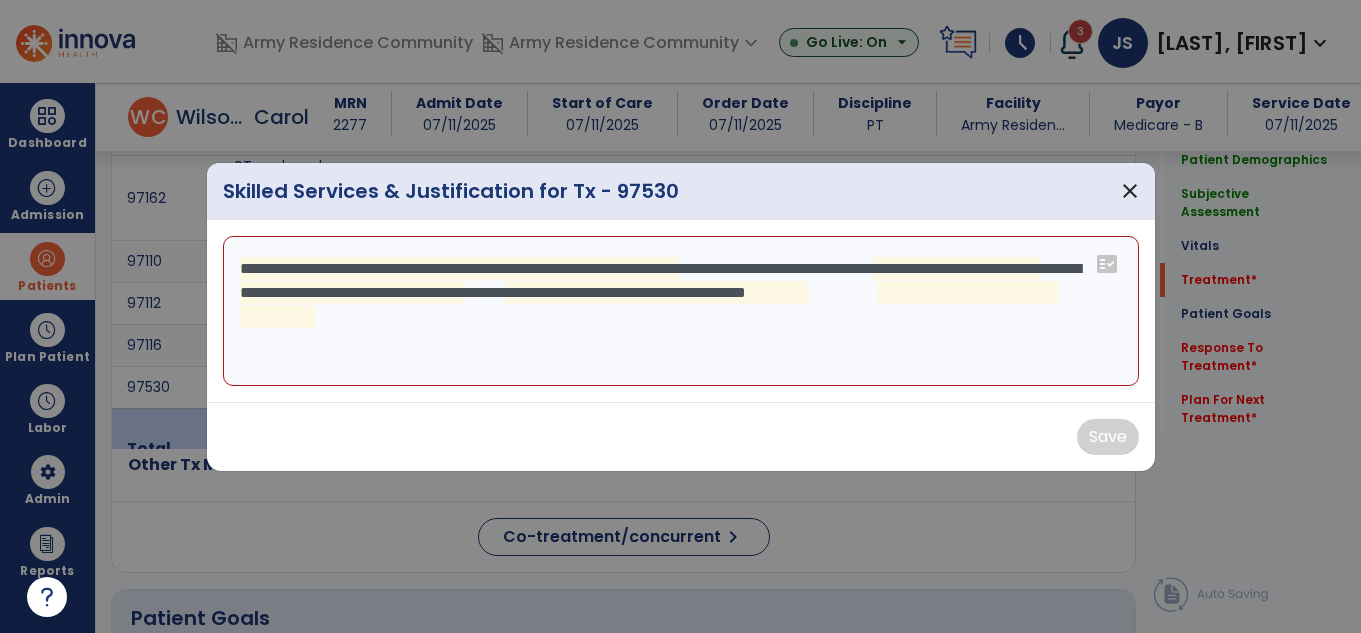 click on "**********" at bounding box center [681, 311] 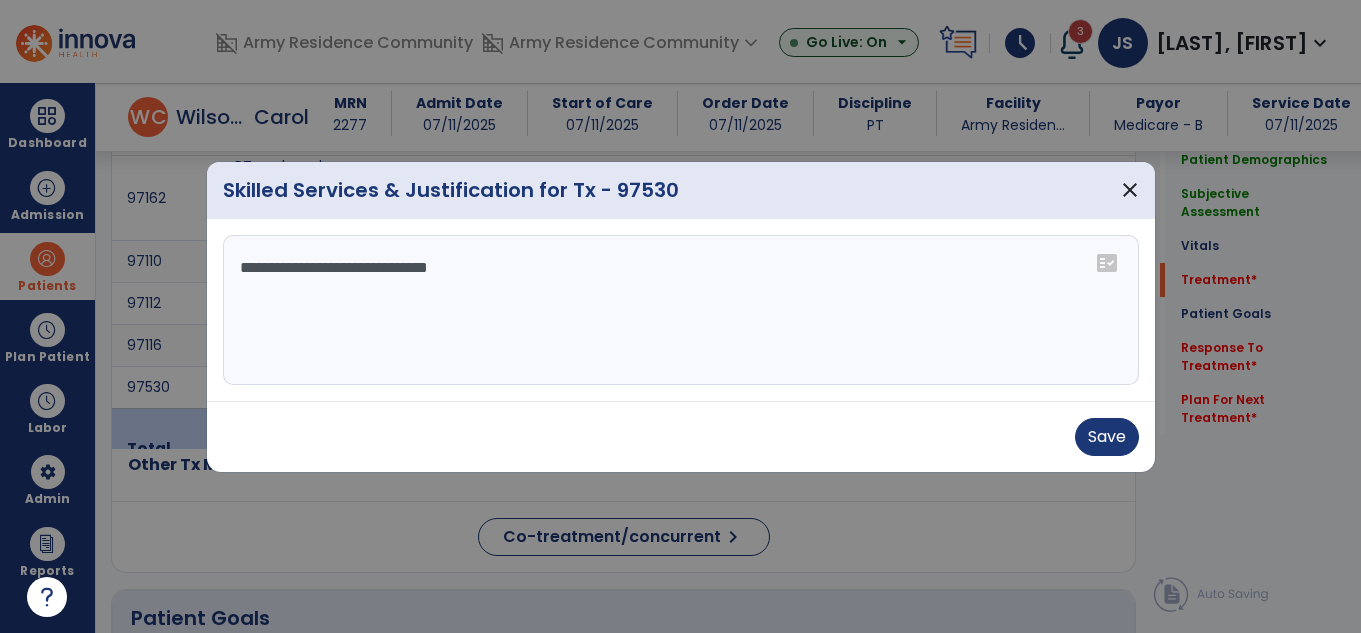 drag, startPoint x: 466, startPoint y: 268, endPoint x: 835, endPoint y: 320, distance: 372.64594 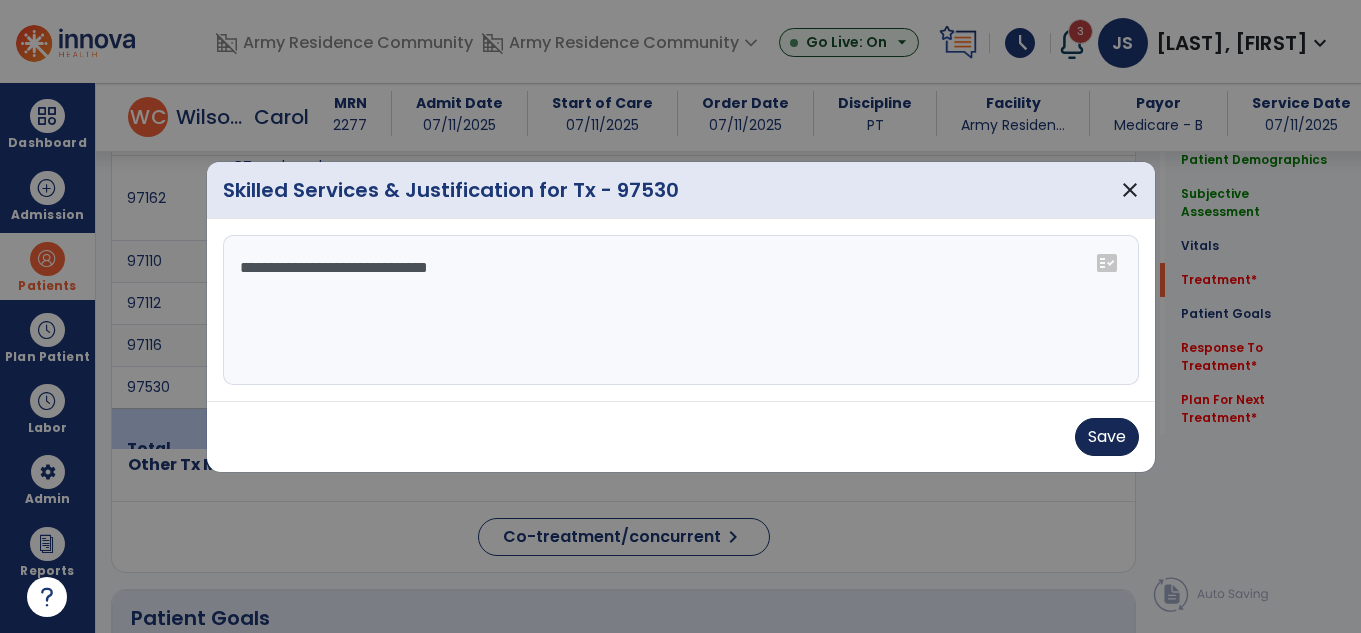 type on "**********" 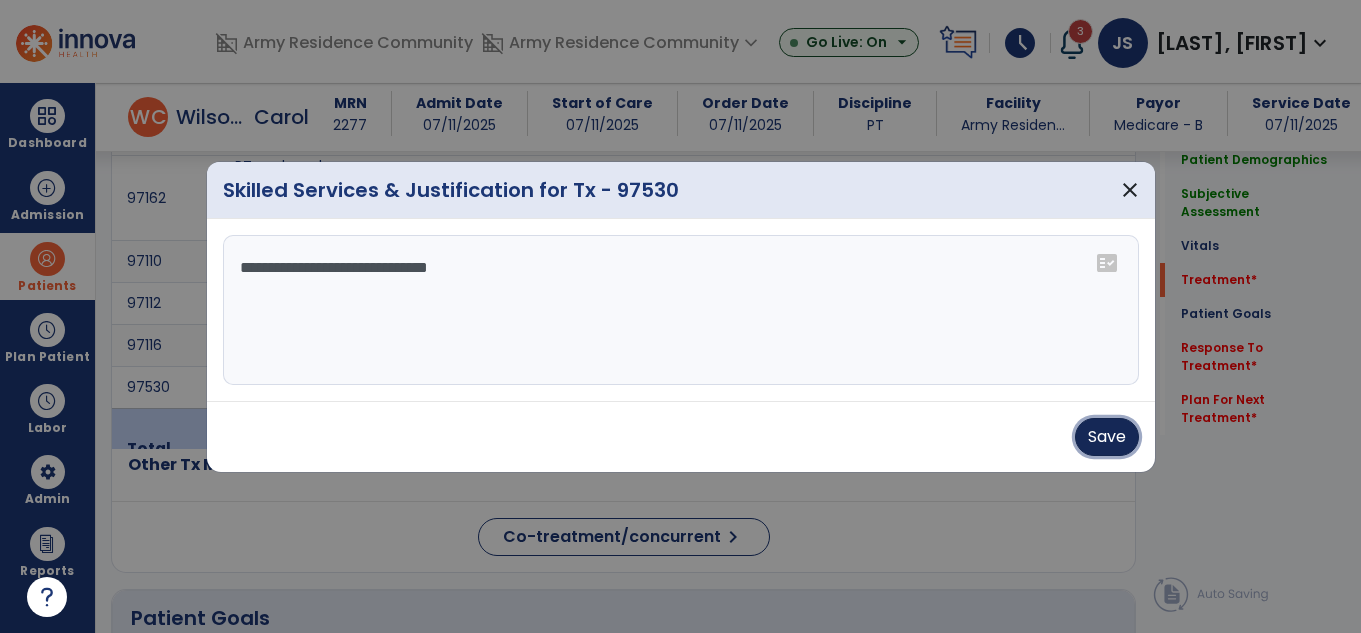 click on "Save" at bounding box center [1107, 437] 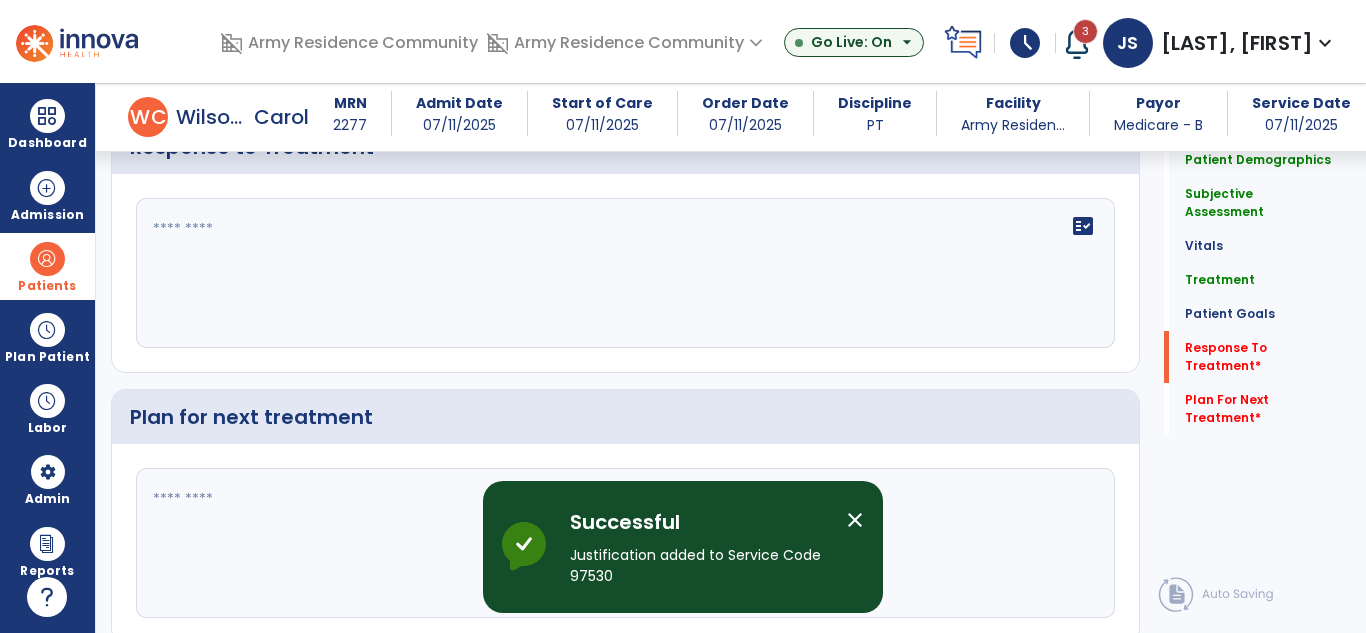 scroll, scrollTop: 2629, scrollLeft: 0, axis: vertical 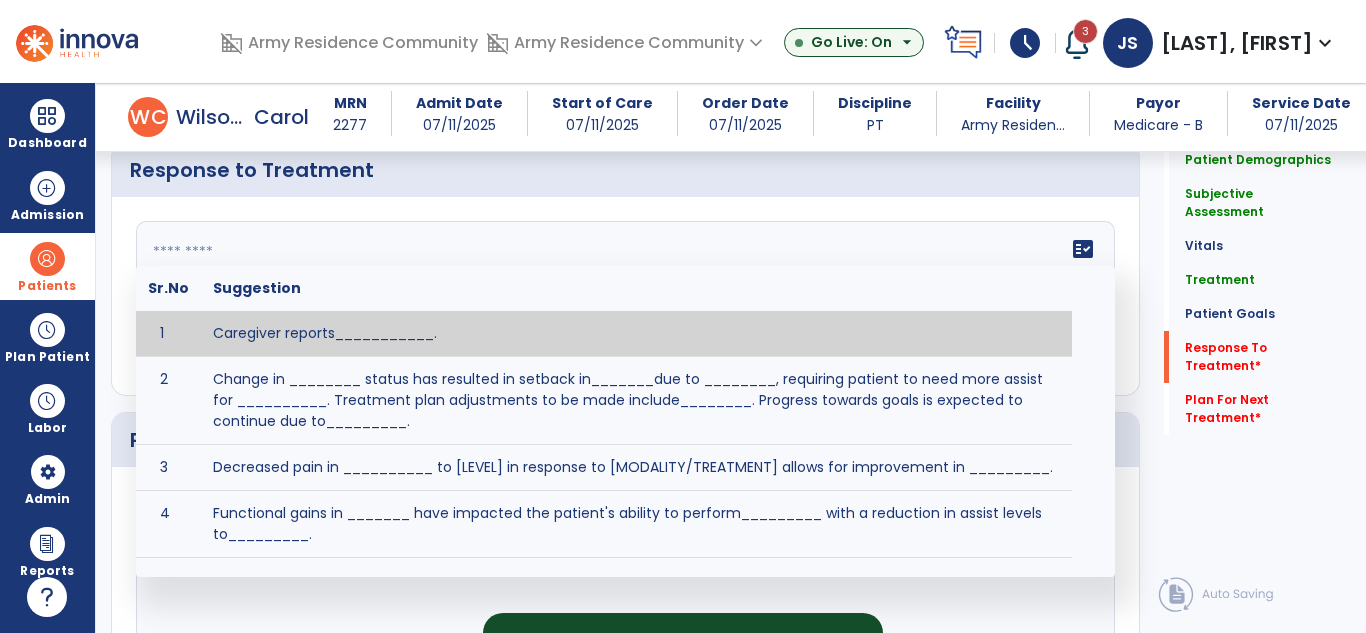 click on "fact_check  Sr.No Suggestion 1 Caregiver reports___________. 2 Change in ________ status has resulted in setback in_______due to ________, requiring patient to need more assist for __________.   Treatment plan adjustments to be made include________.  Progress towards goals is expected to continue due to_________. 3 Decreased pain in __________ to [LEVEL] in response to [MODALITY/TREATMENT] allows for improvement in _________. 4 Functional gains in _______ have impacted the patient's ability to perform_________ with a reduction in assist levels to_________. 5 Functional progress this week has been significant due to__________. 6 Gains in ________ have improved the patient's ability to perform ______with decreased levels of assist to___________. 7 Improvement in ________allows patient to tolerate higher levels of challenges in_________. 8 Pain in [AREA] has decreased to [LEVEL] in response to [TREATMENT/MODALITY], allowing fore ease in completing__________. 9 10 11 12 13 14 15 16 17 18 19 20 21" 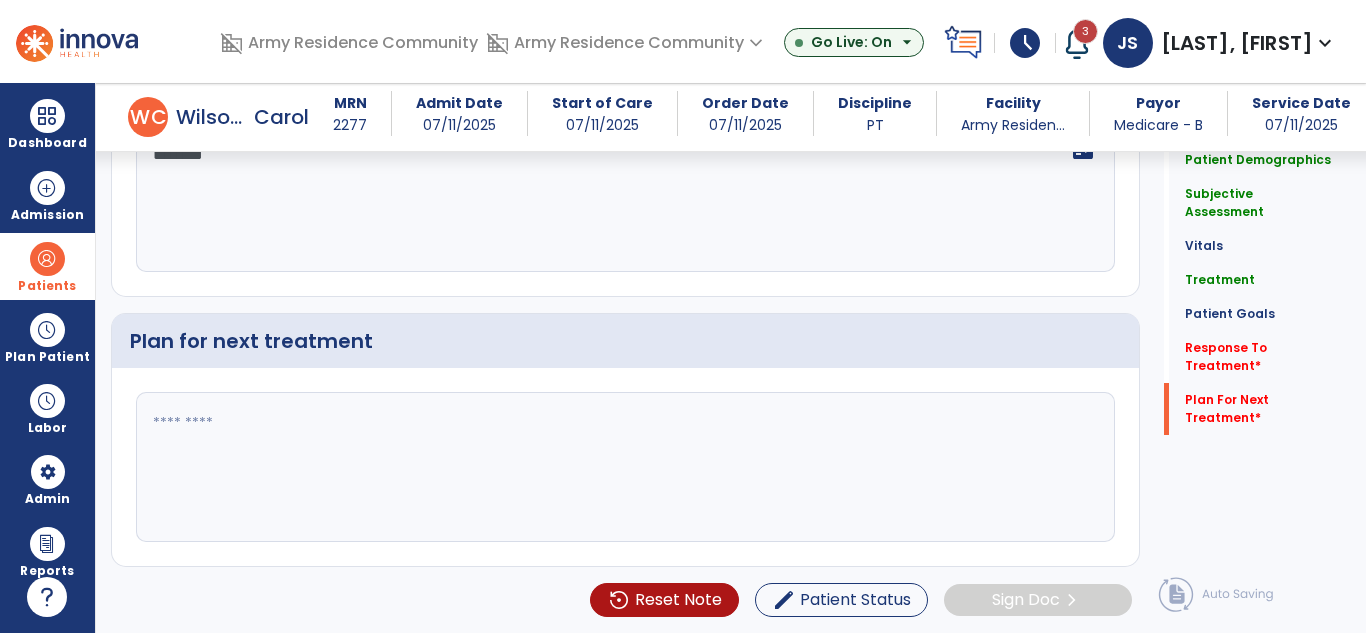 type on "********" 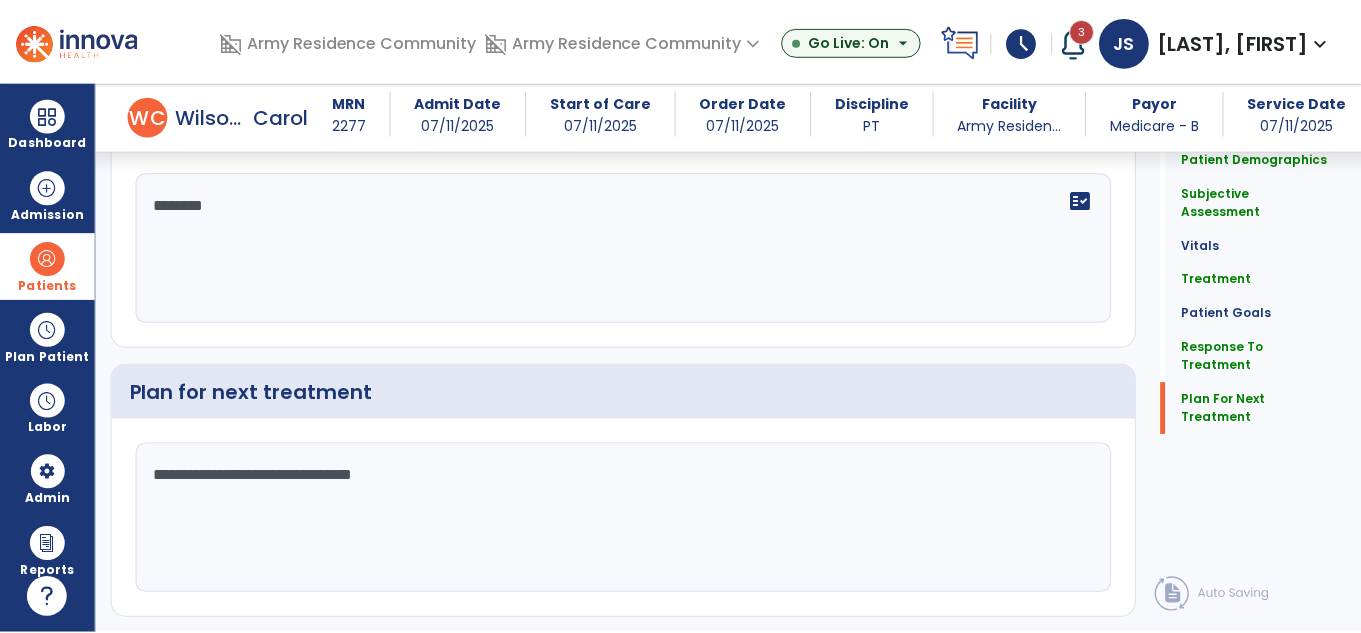 scroll, scrollTop: 2729, scrollLeft: 0, axis: vertical 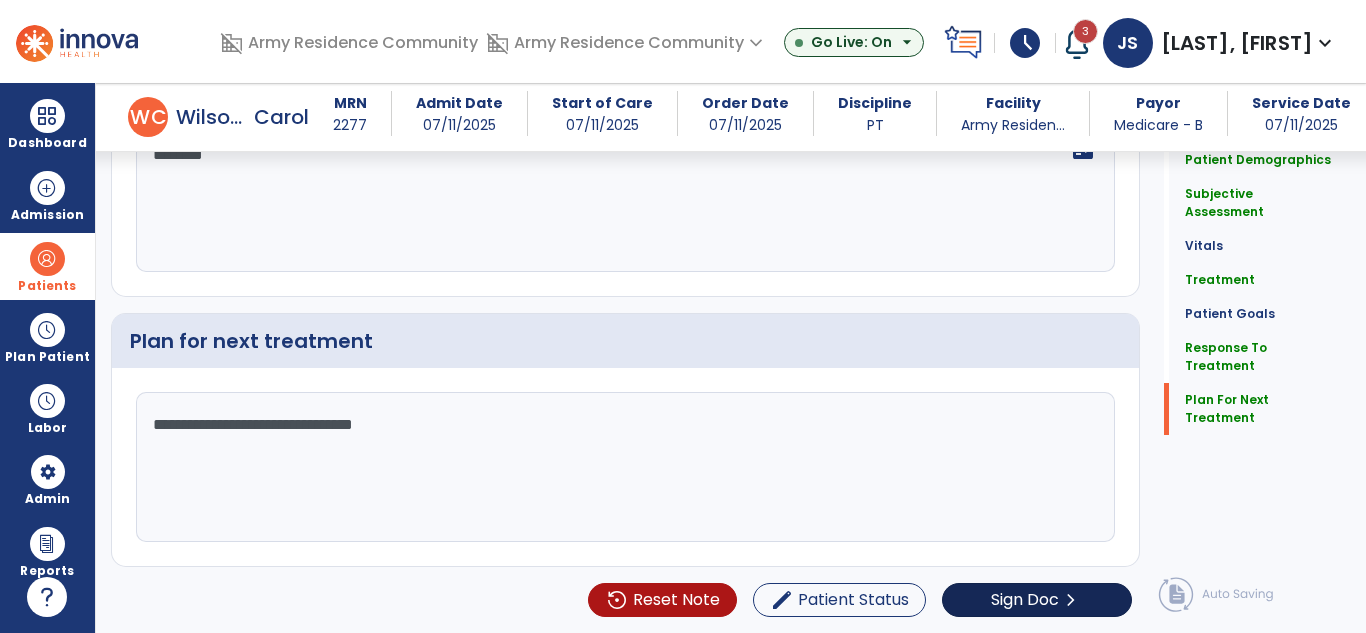 type on "**********" 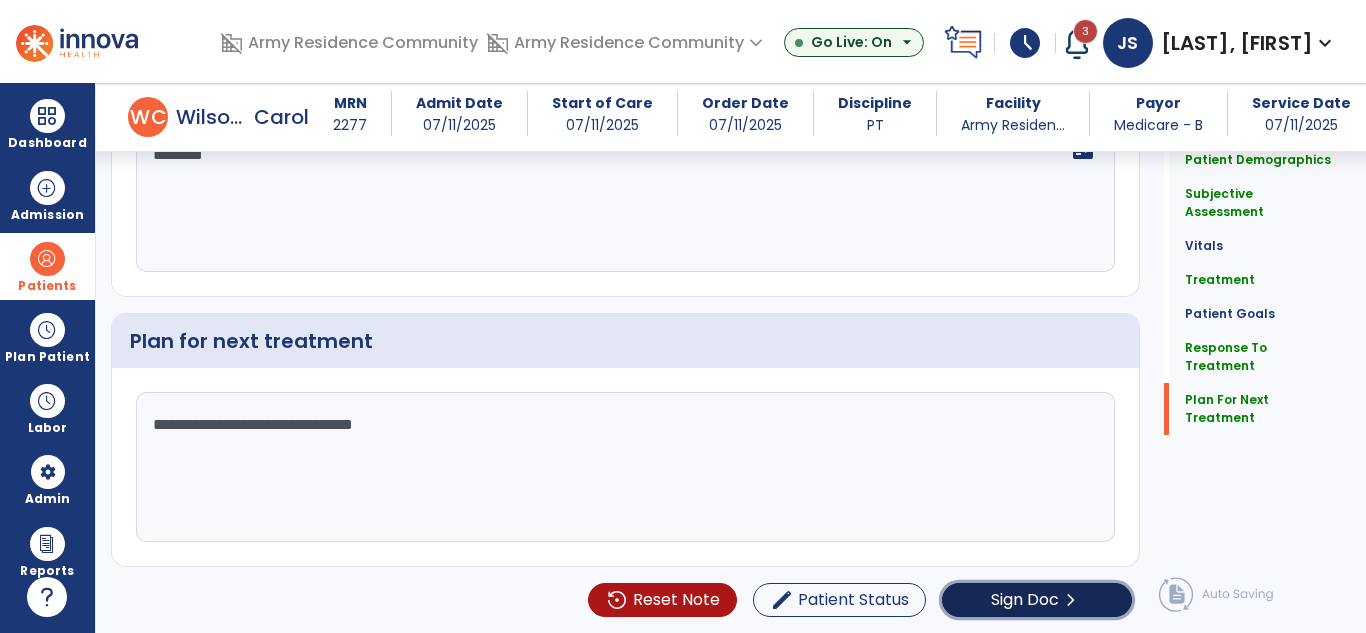 click on "chevron_right" 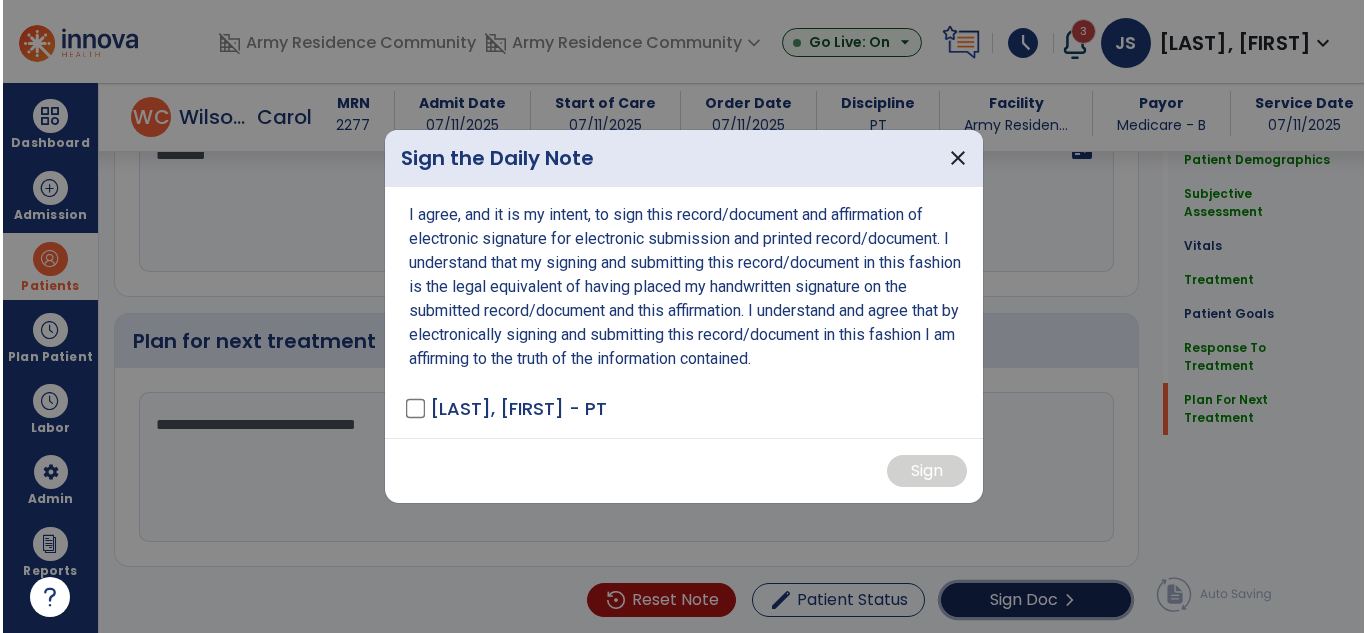 scroll, scrollTop: 2729, scrollLeft: 0, axis: vertical 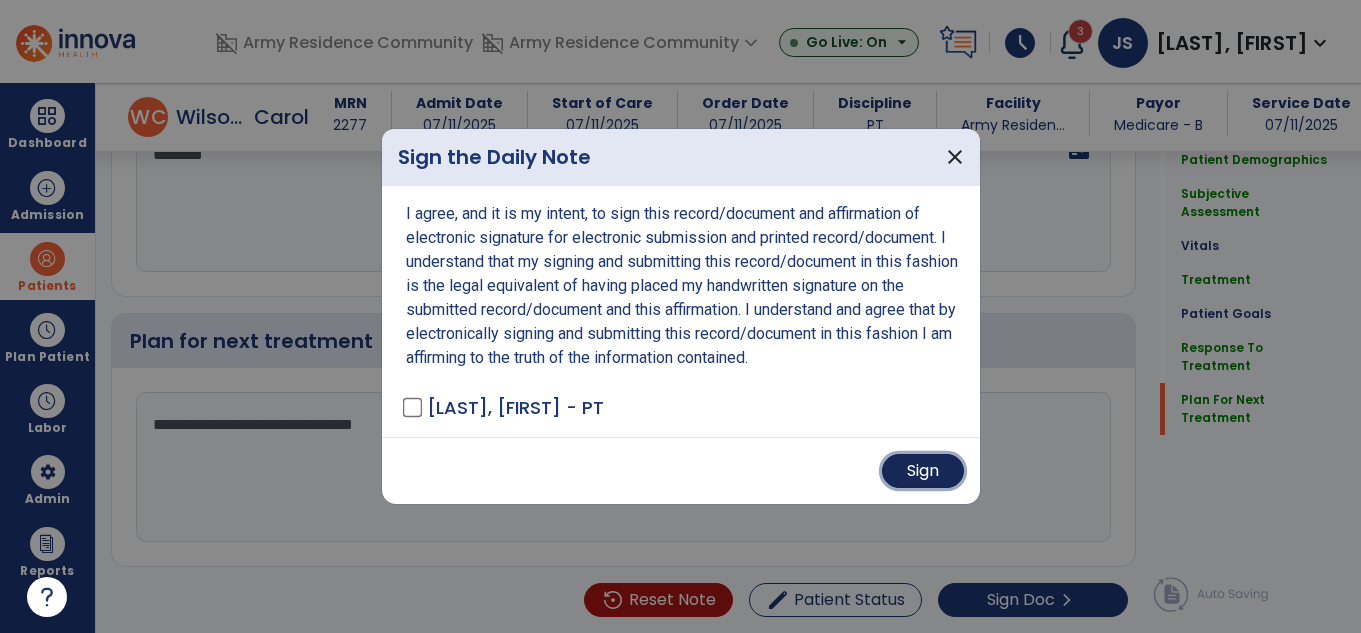 click on "Sign" at bounding box center (923, 471) 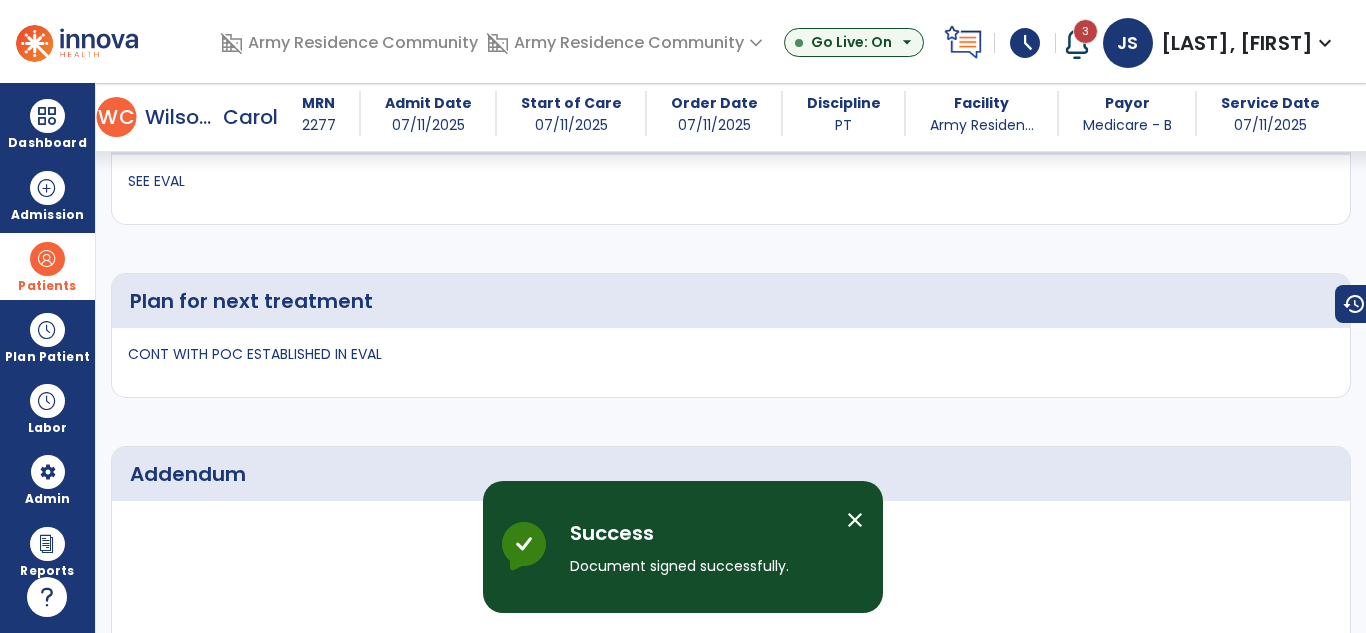 scroll, scrollTop: 3296, scrollLeft: 0, axis: vertical 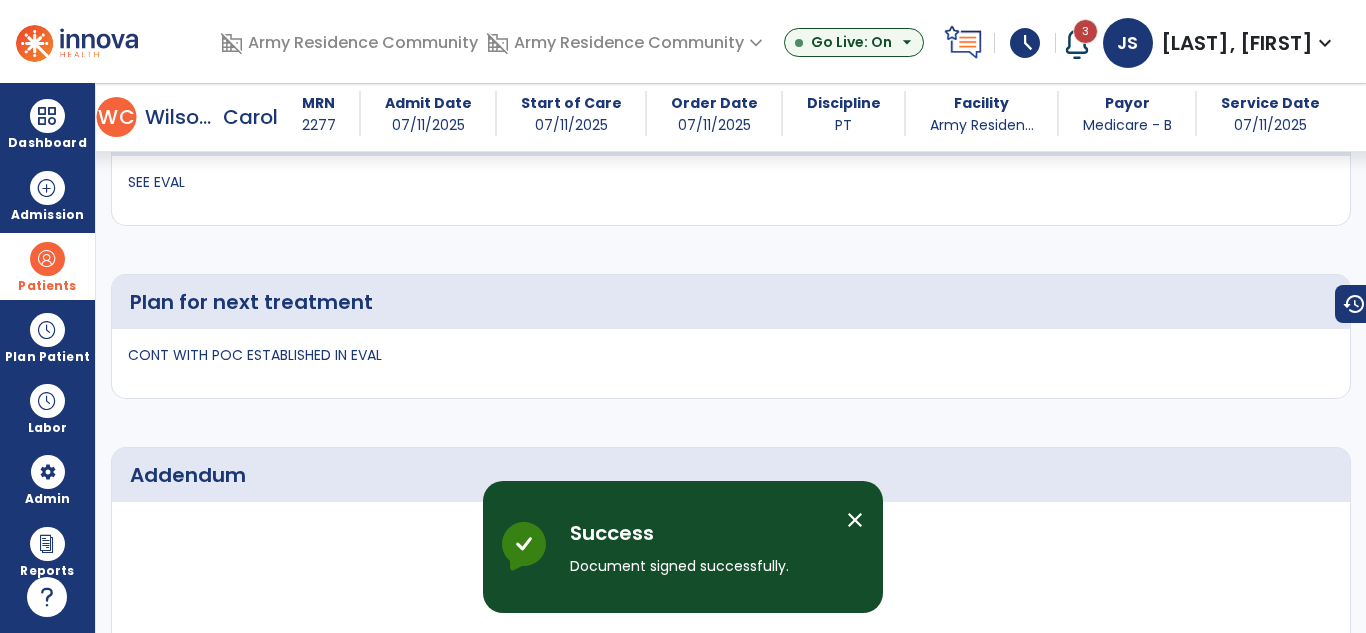 select on "*" 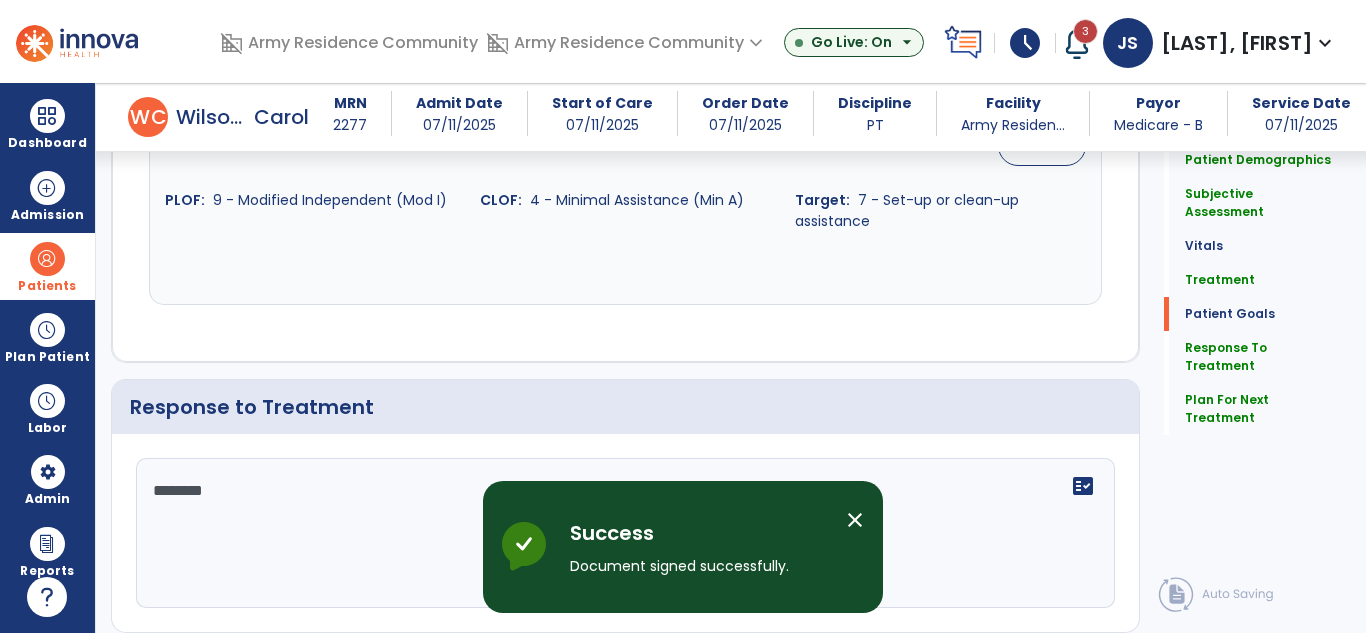 scroll, scrollTop: 2439, scrollLeft: 0, axis: vertical 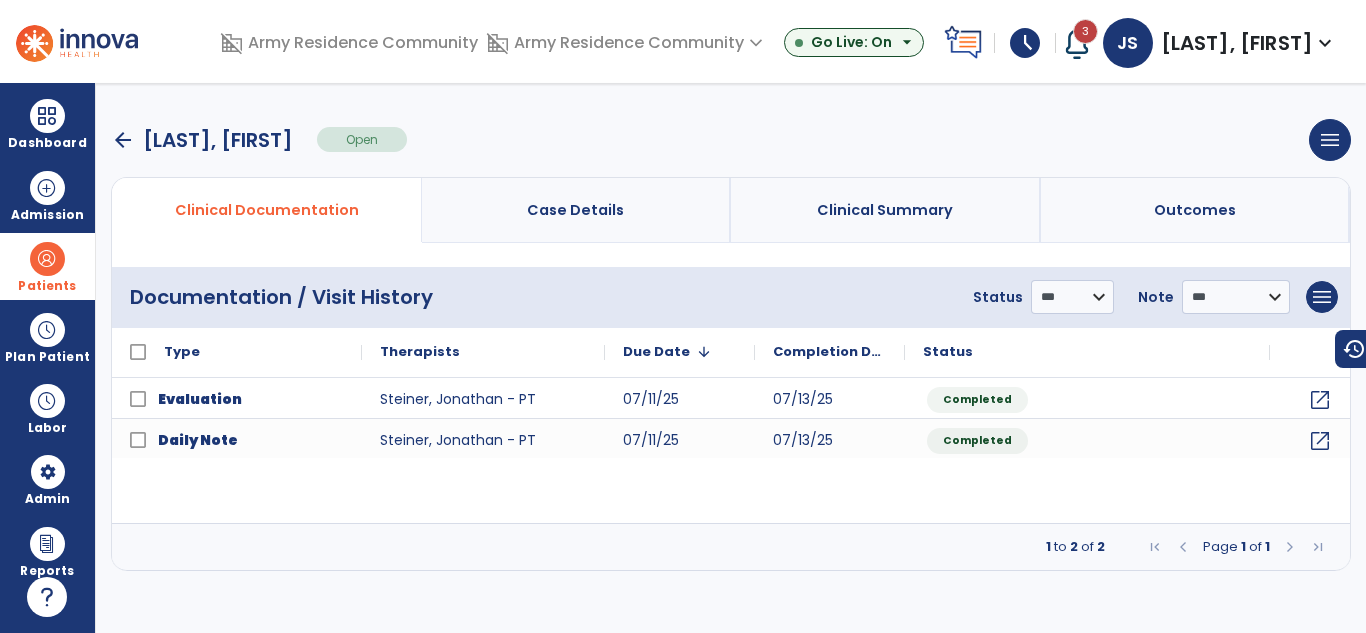 click on "arrow_back" at bounding box center (123, 140) 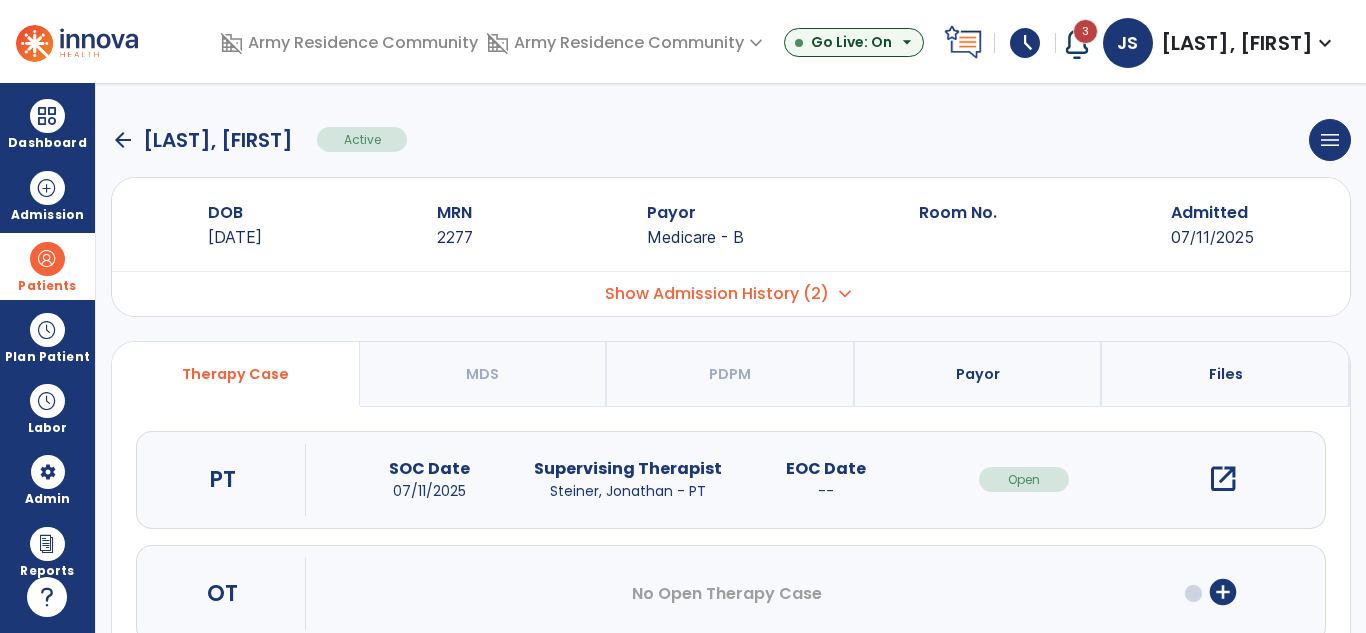 click on "arrow_back" 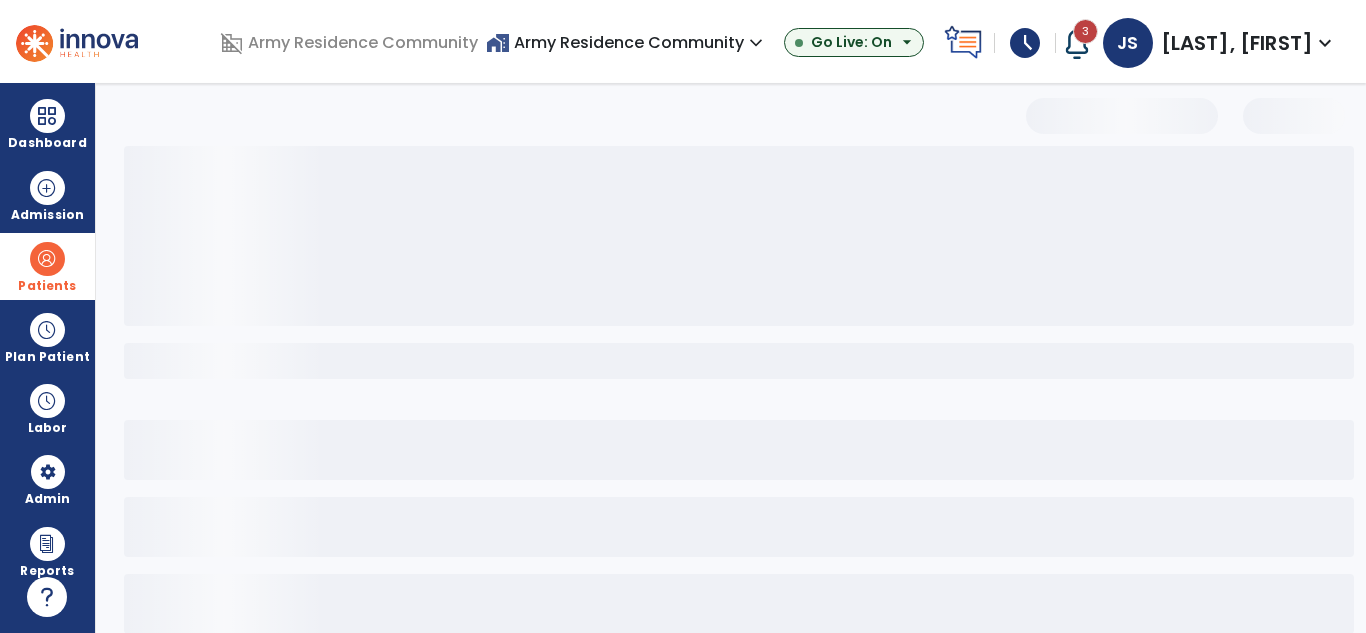 select on "***" 